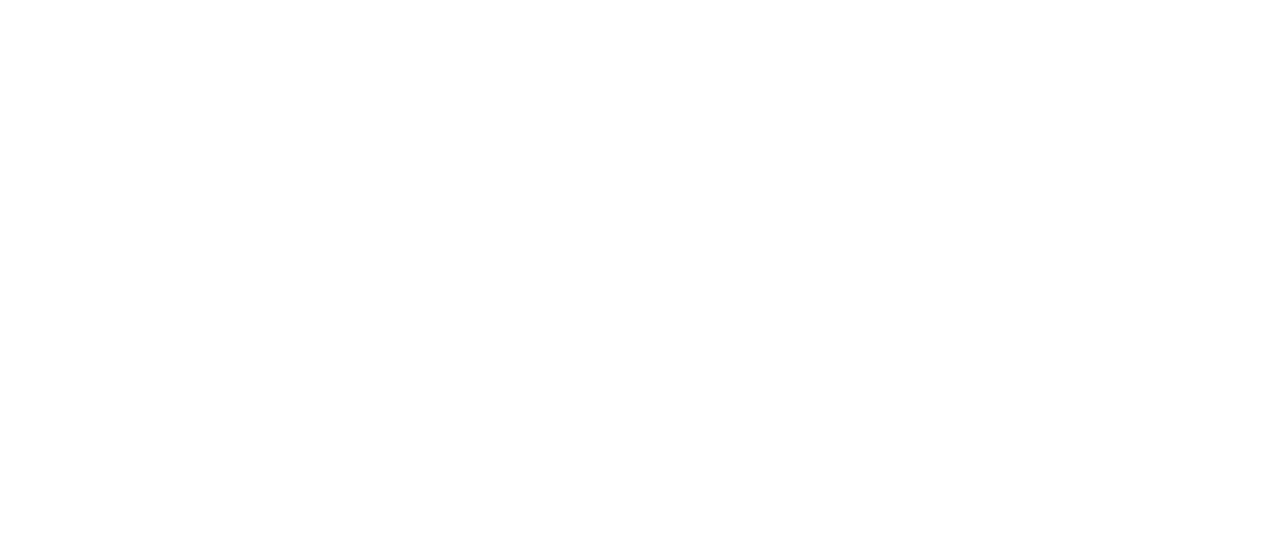 scroll, scrollTop: 0, scrollLeft: 0, axis: both 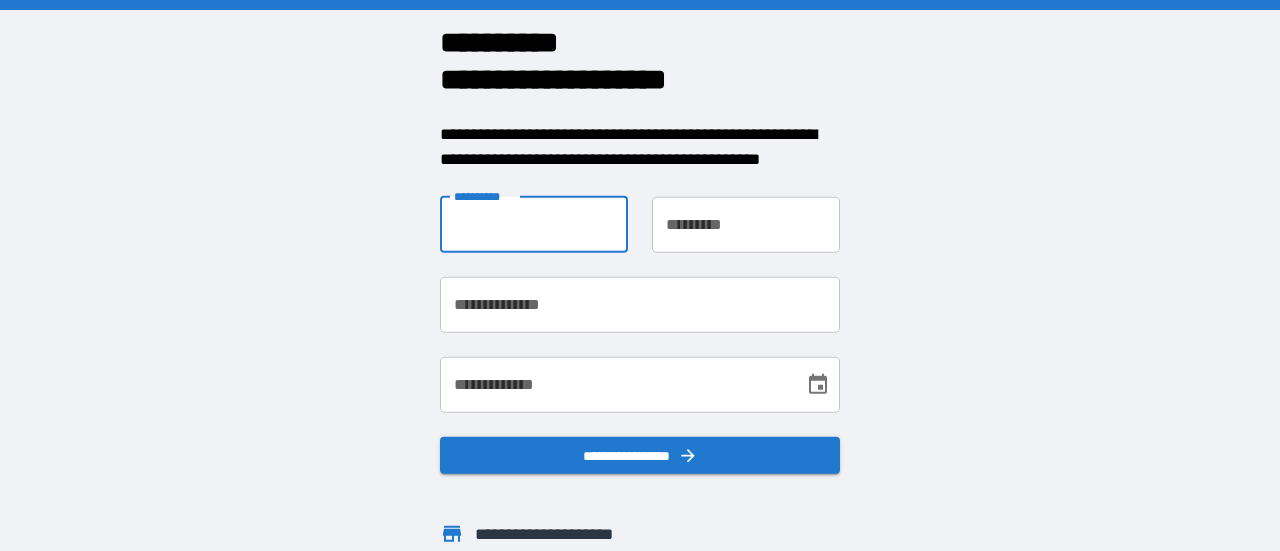 click on "**********" at bounding box center [534, 224] 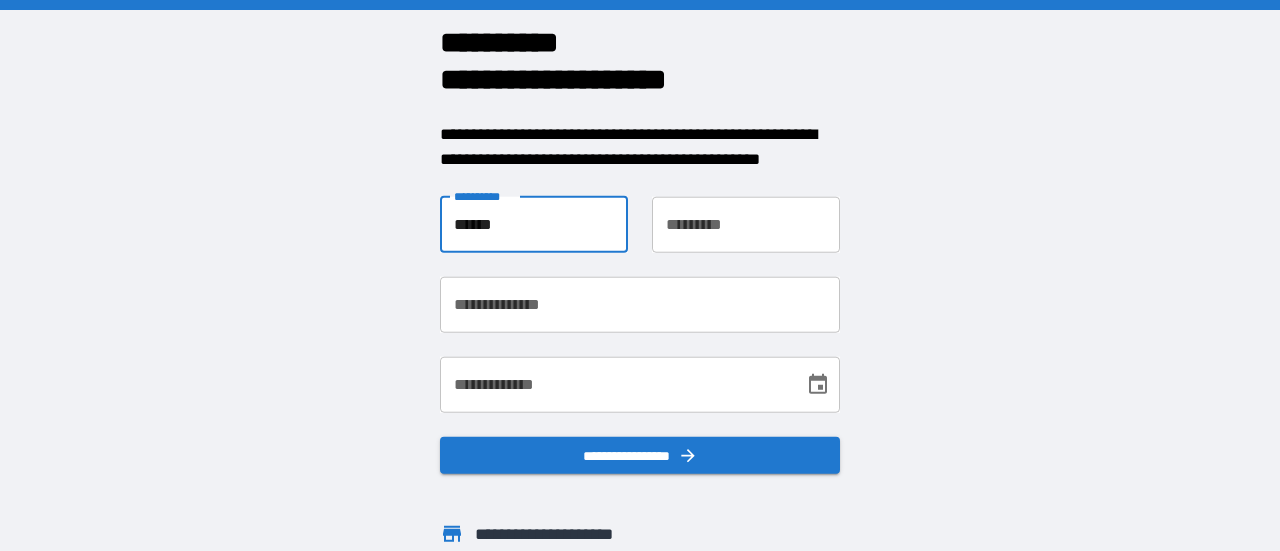 type on "******" 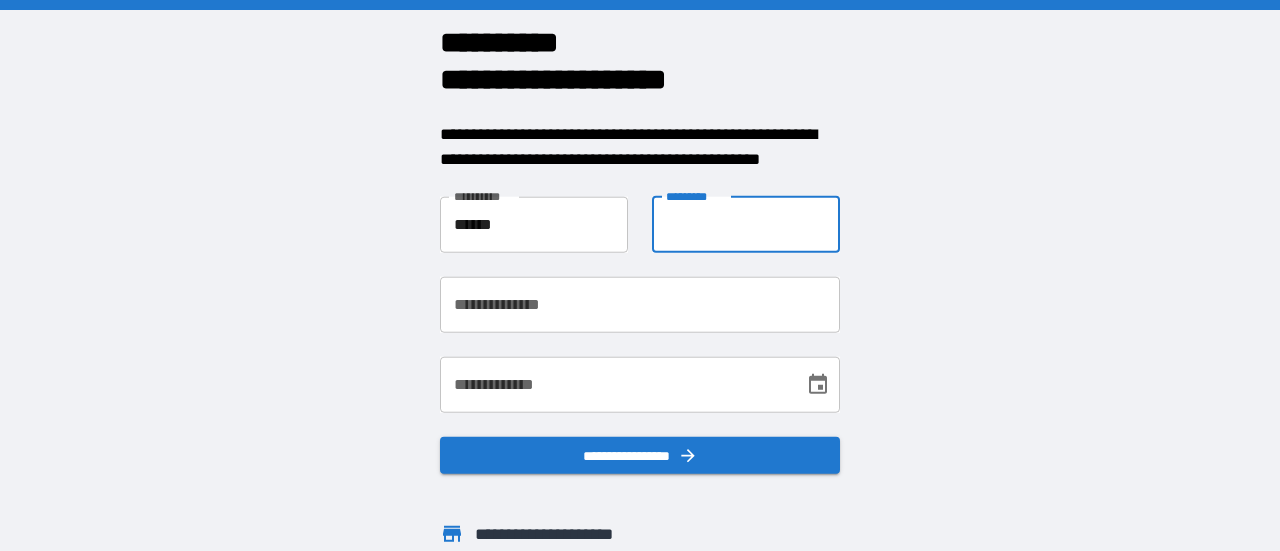 click on "**********" at bounding box center [746, 224] 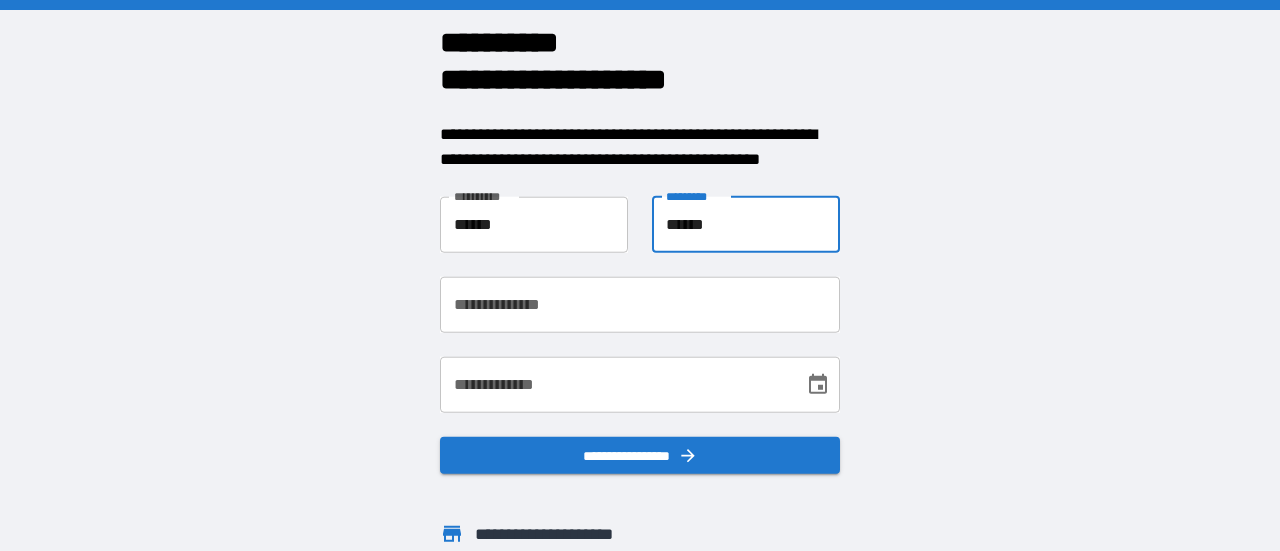 type on "******" 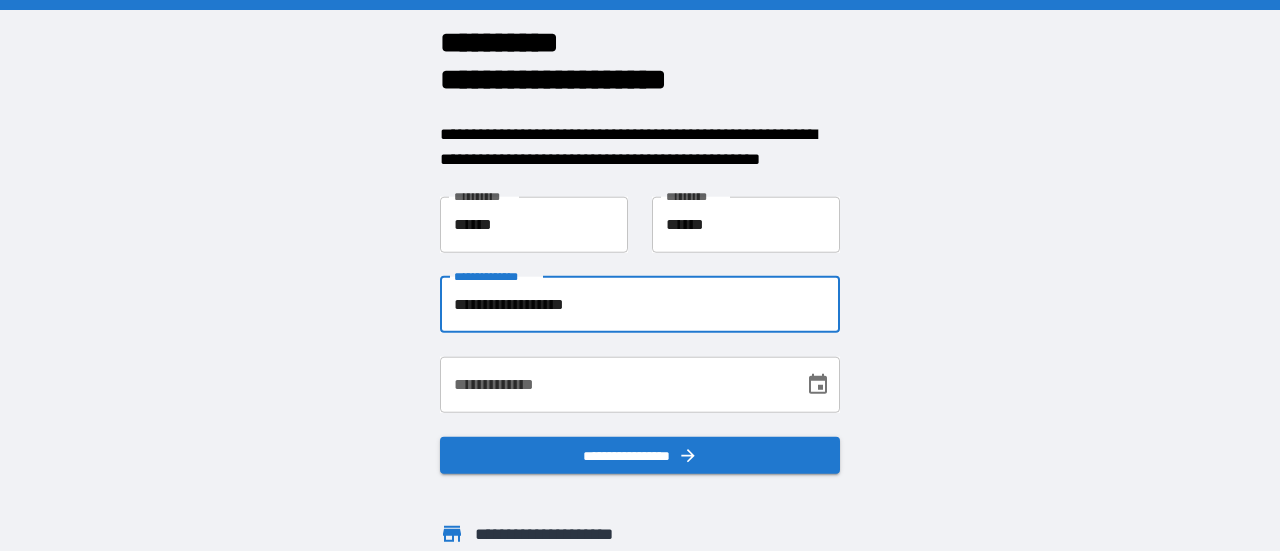 type on "**********" 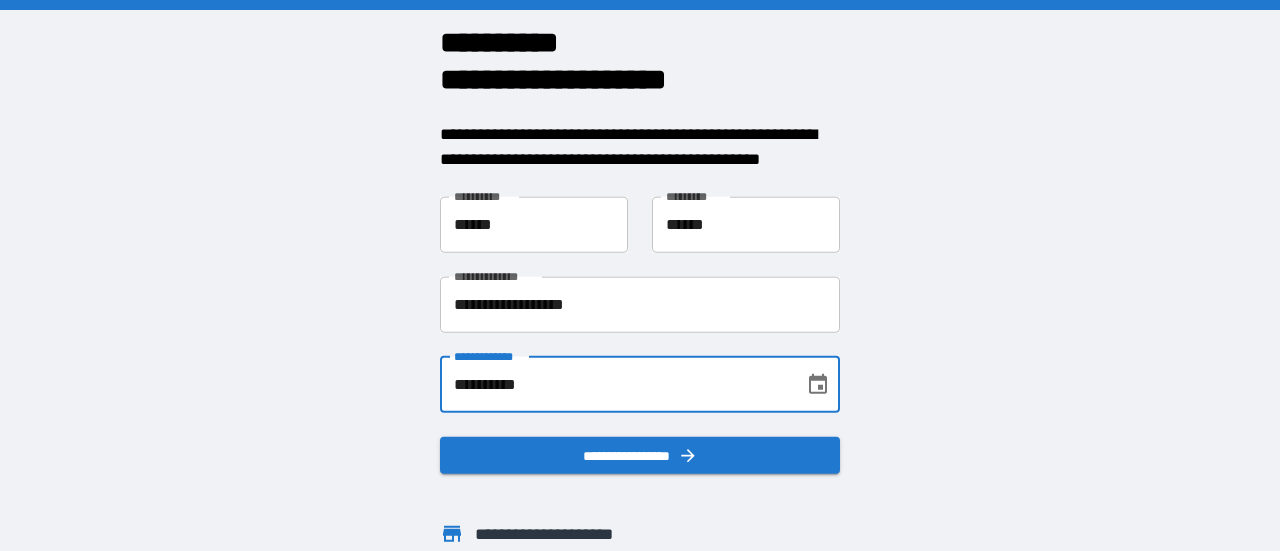 scroll, scrollTop: 72, scrollLeft: 0, axis: vertical 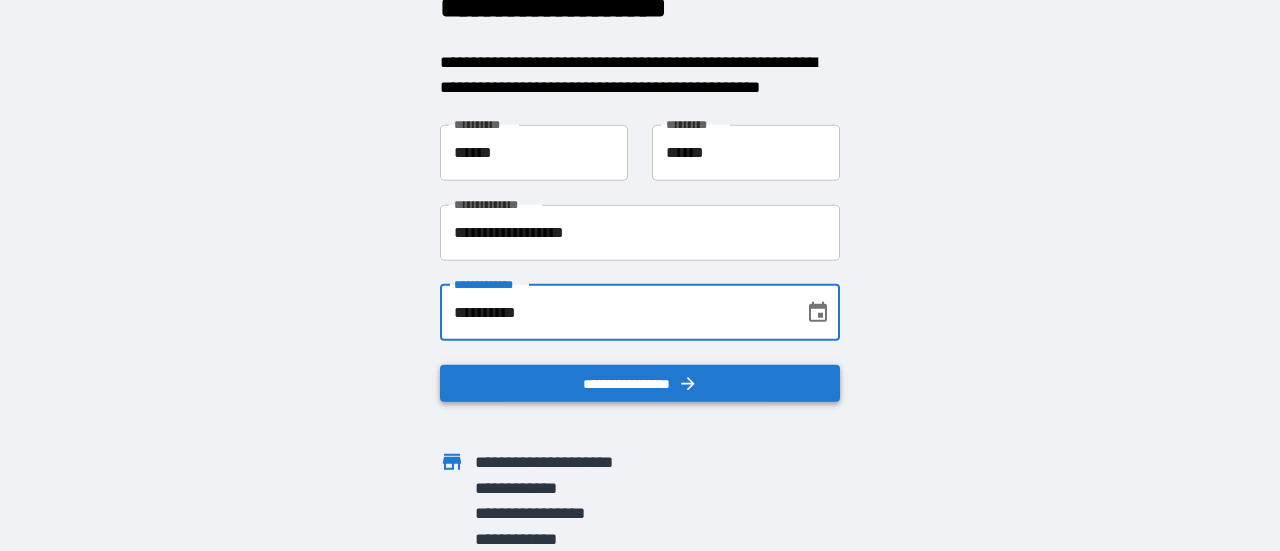 type on "**********" 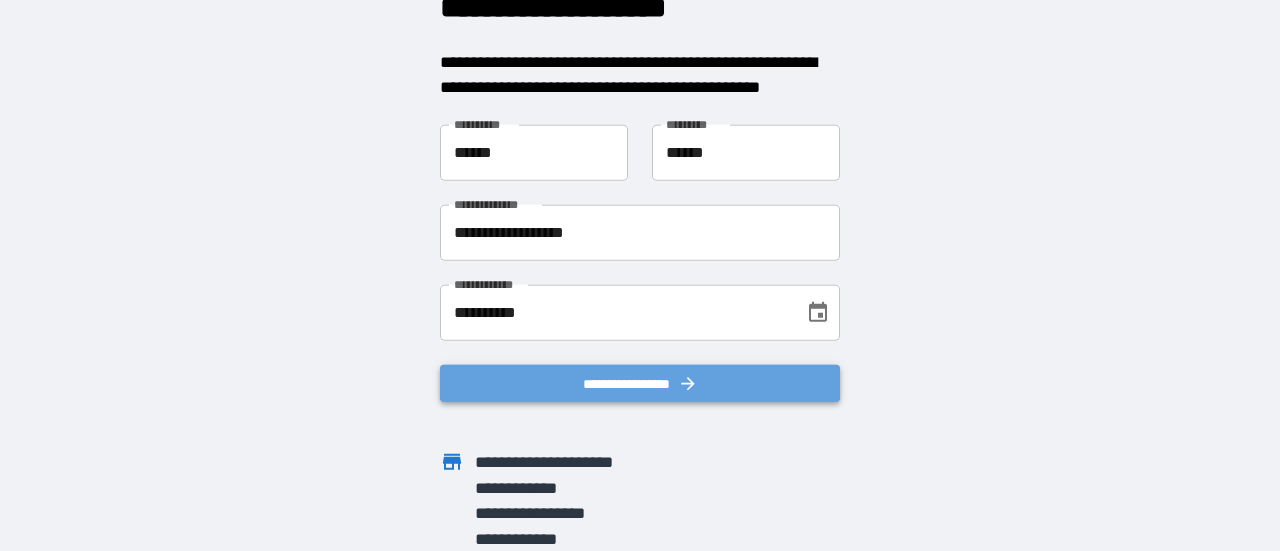 click on "**********" at bounding box center [640, 383] 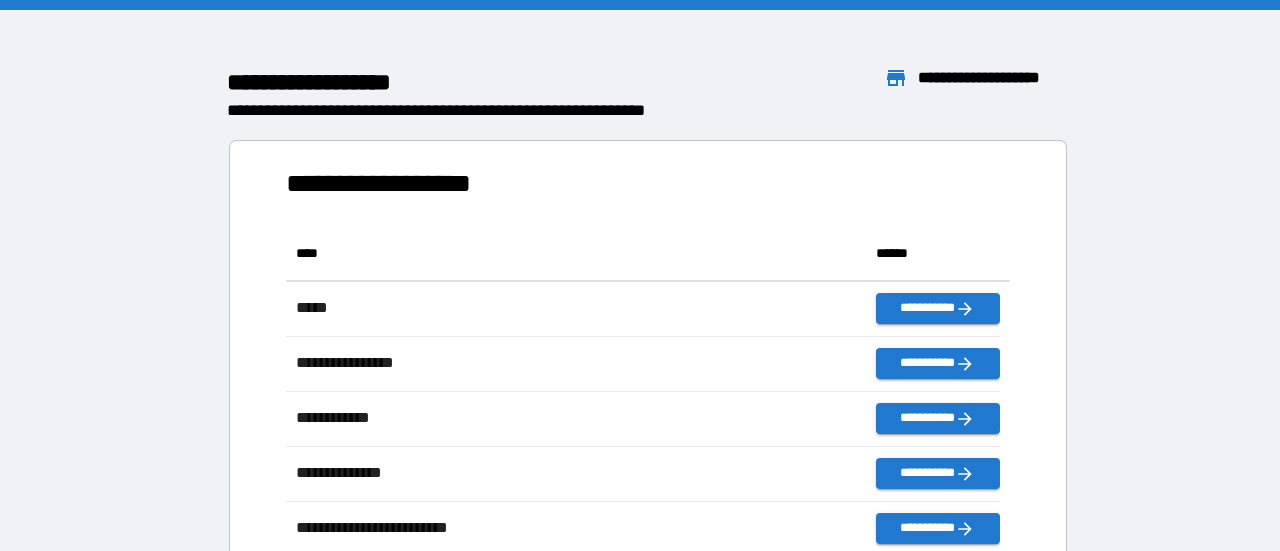 scroll, scrollTop: 370, scrollLeft: 698, axis: both 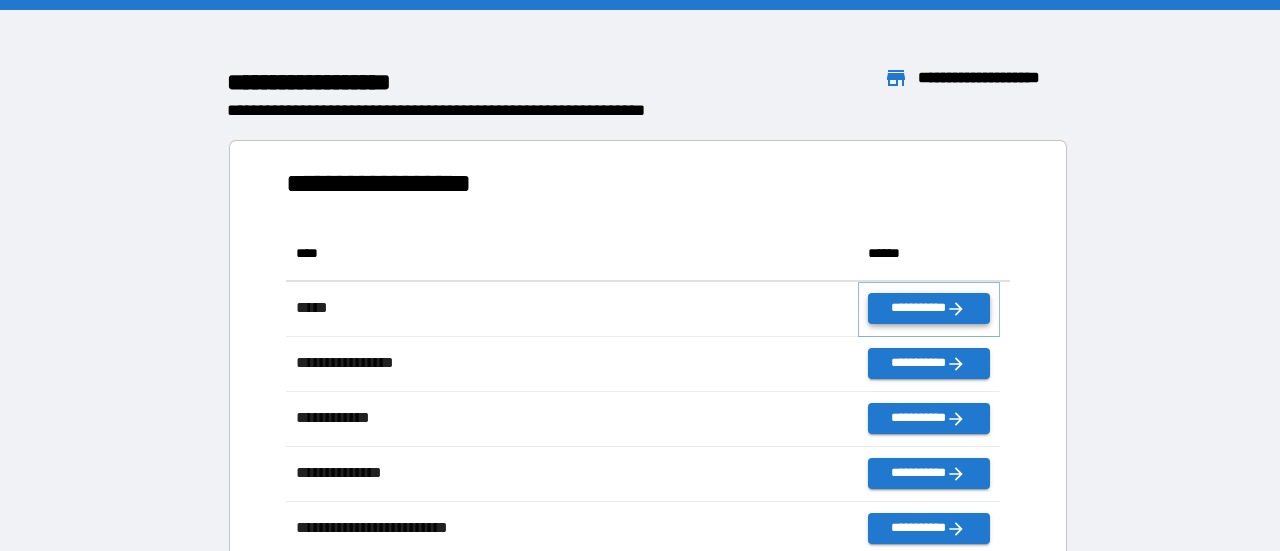 click on "**********" at bounding box center [929, 308] 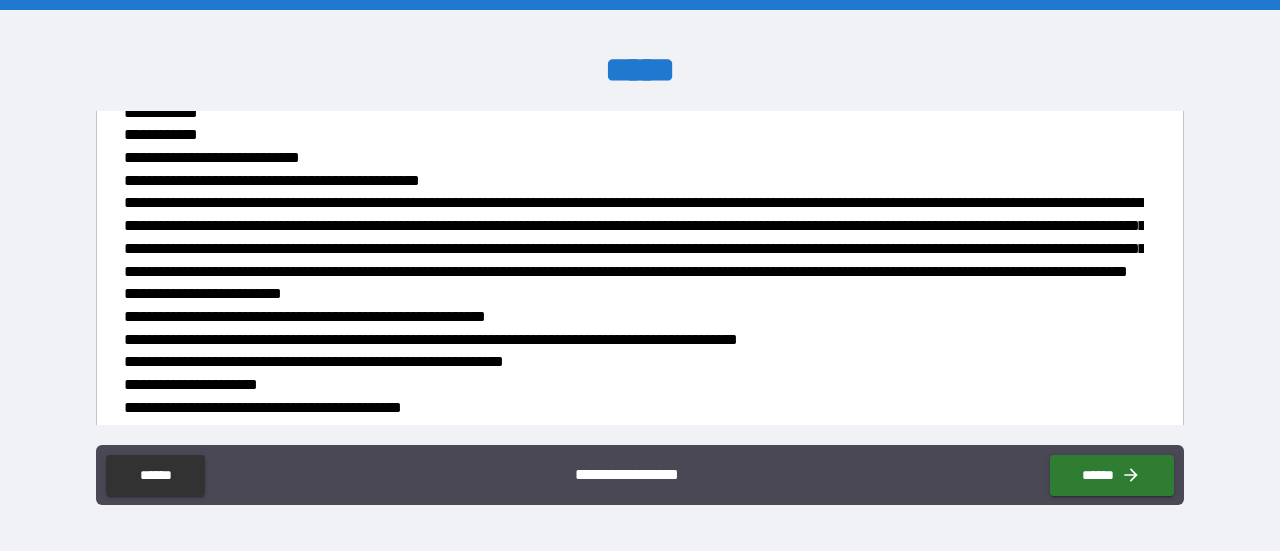 scroll, scrollTop: 600, scrollLeft: 0, axis: vertical 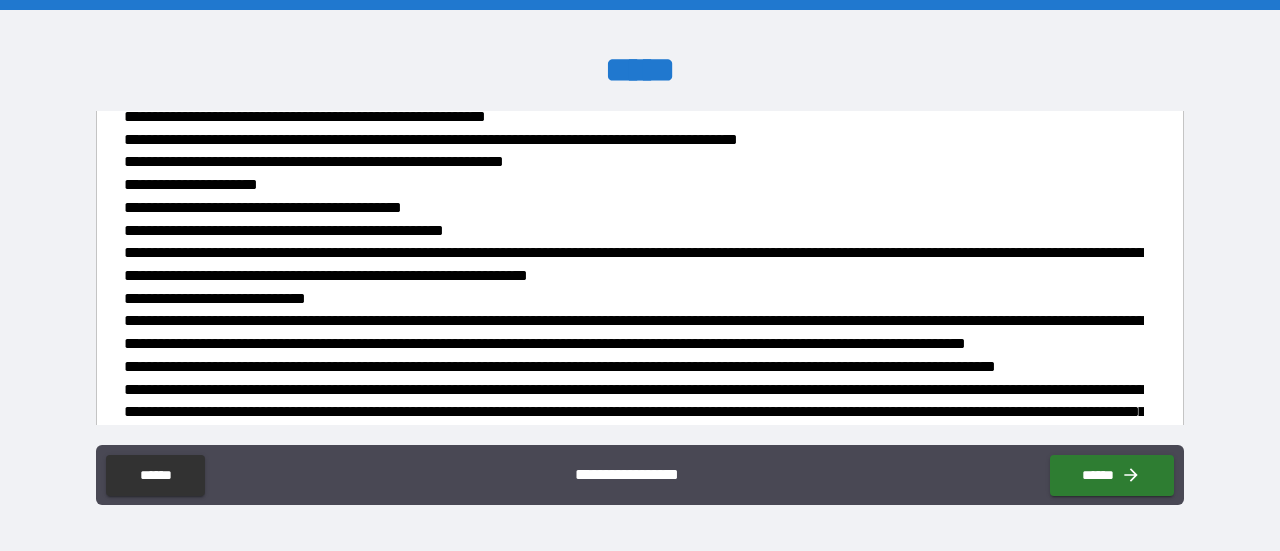 click on "**********" at bounding box center [634, 1321] 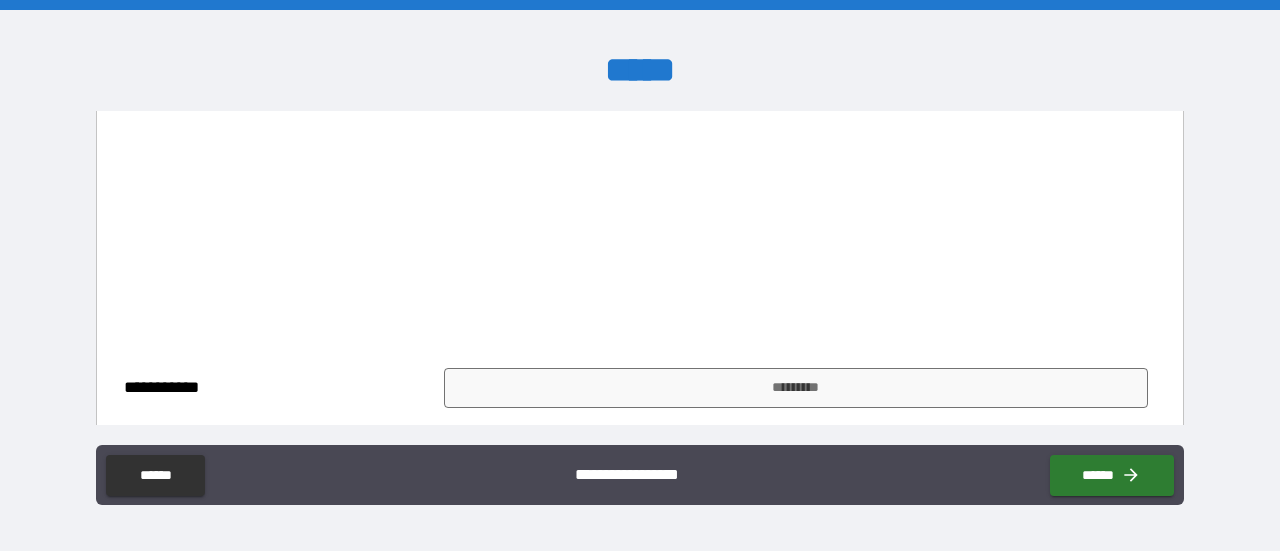 scroll, scrollTop: 3232, scrollLeft: 0, axis: vertical 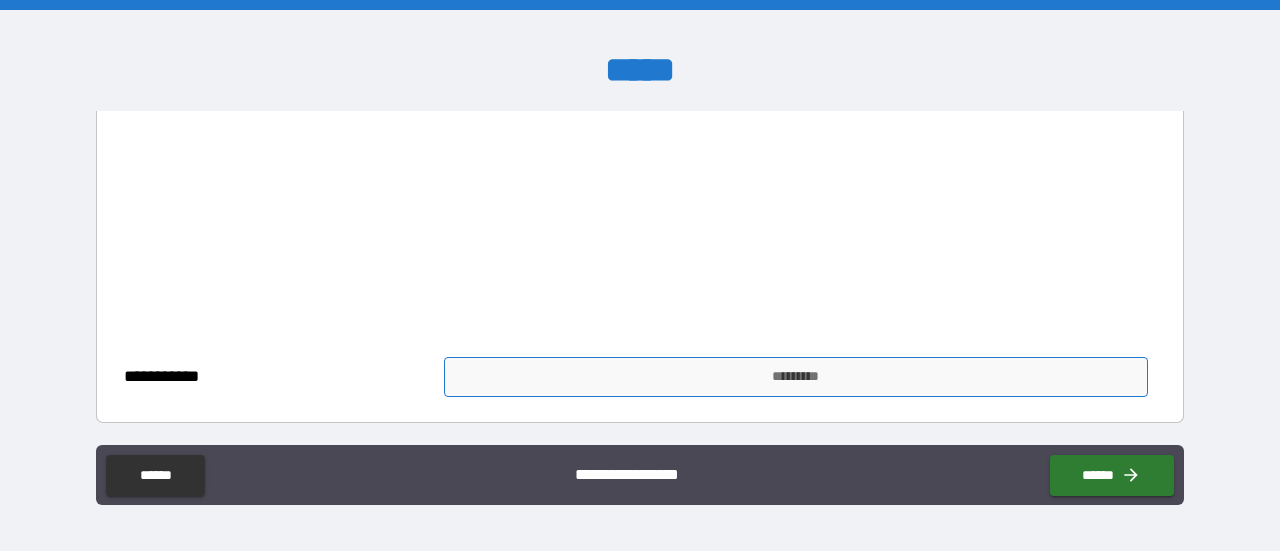 click on "*********" at bounding box center (796, 377) 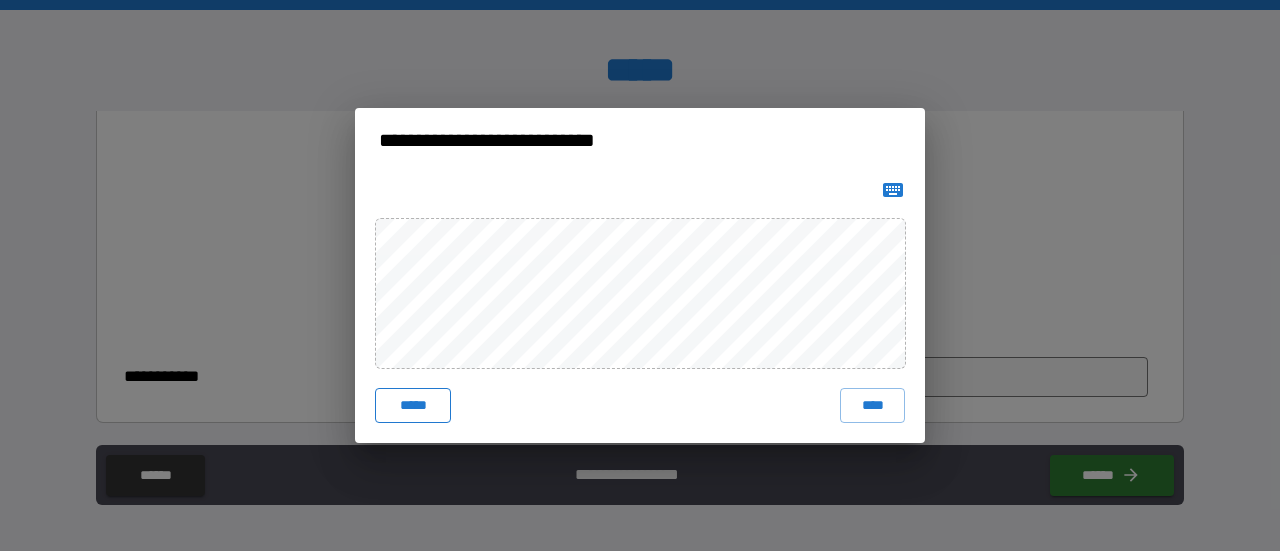 click on "*****" at bounding box center (413, 406) 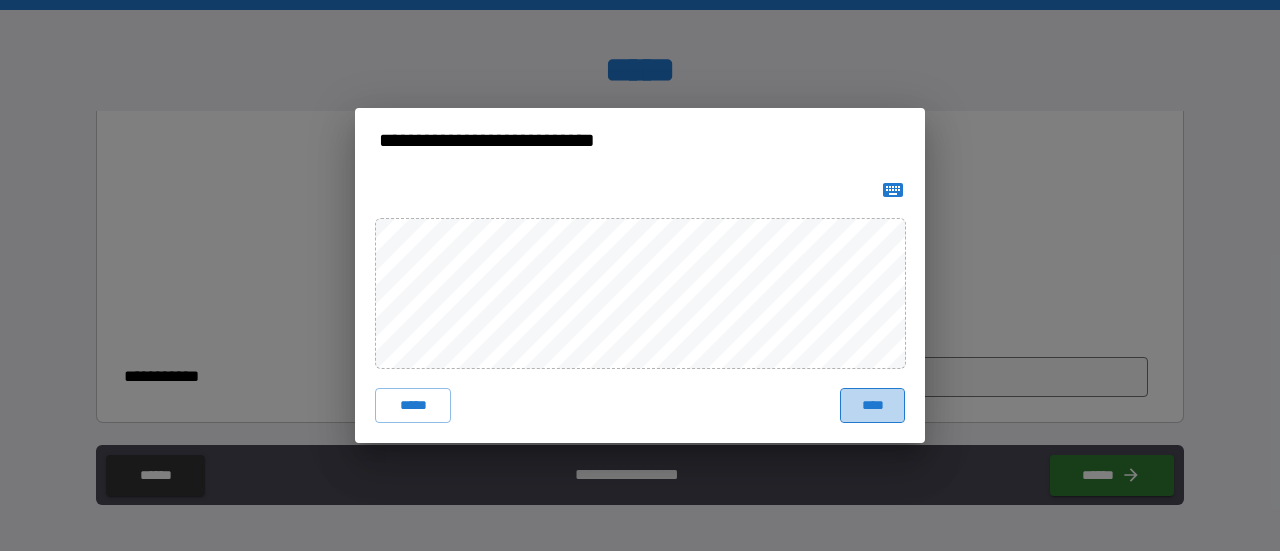 click on "****" at bounding box center (872, 406) 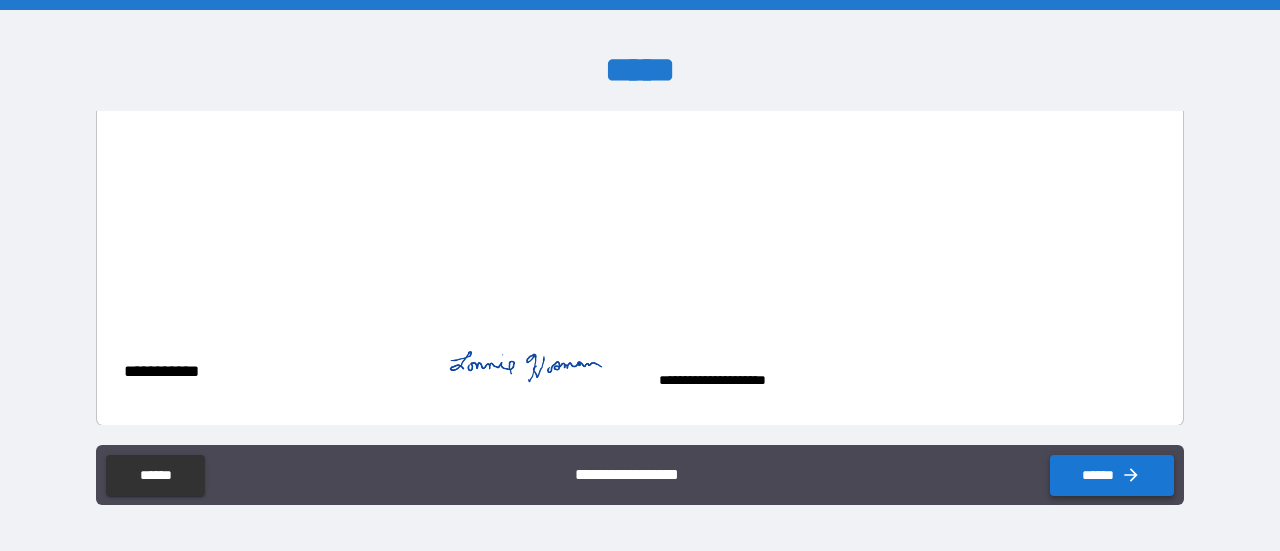 scroll, scrollTop: 3249, scrollLeft: 0, axis: vertical 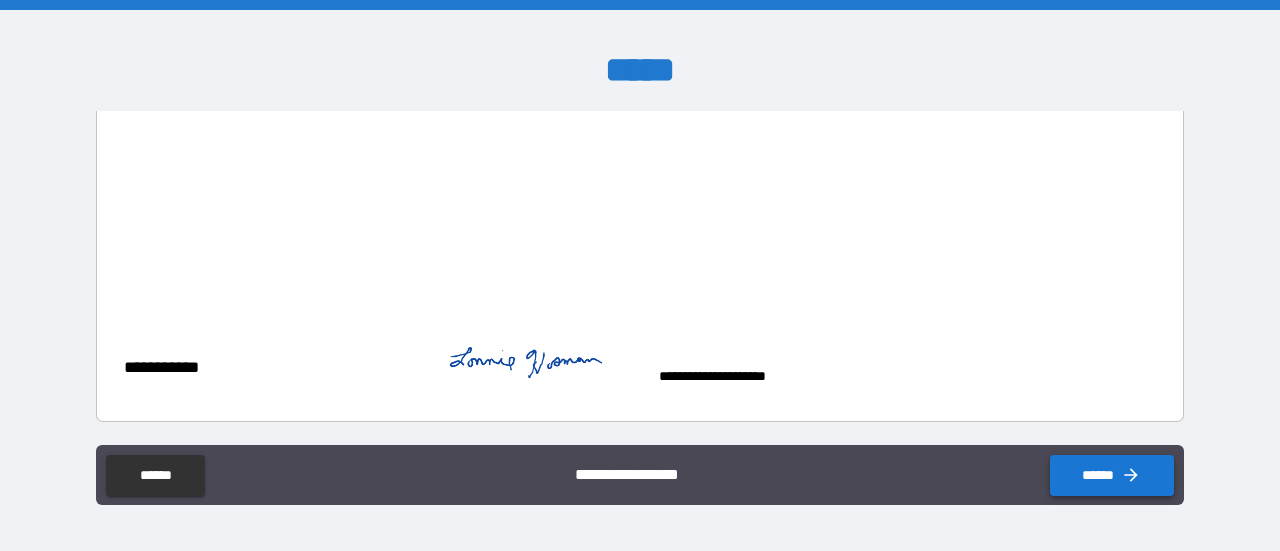 click on "******" at bounding box center (1112, 475) 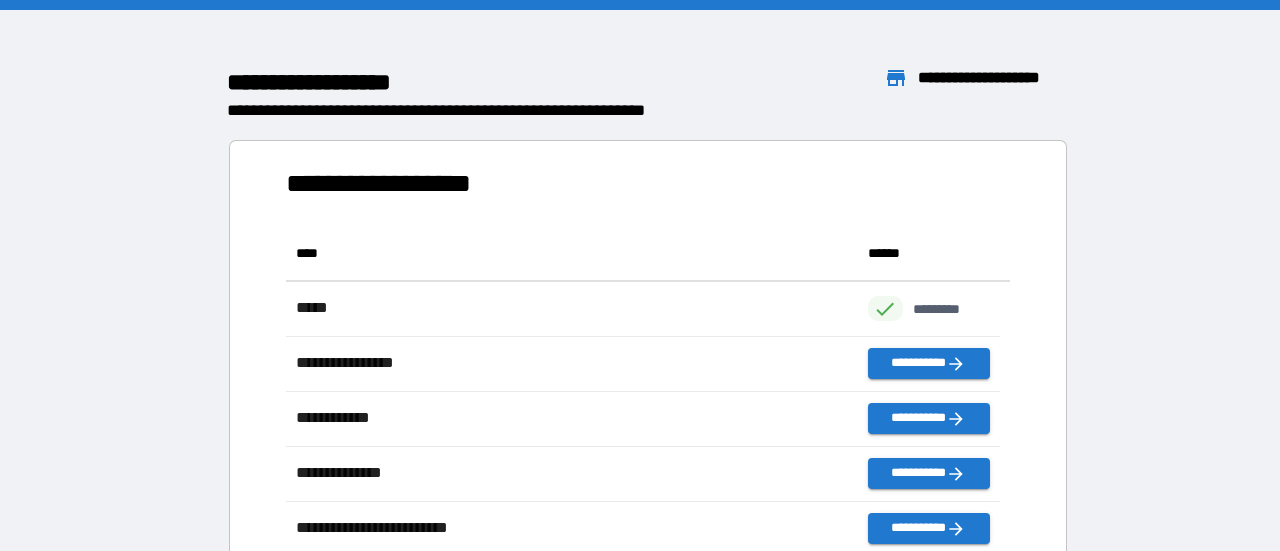 scroll, scrollTop: 16, scrollLeft: 16, axis: both 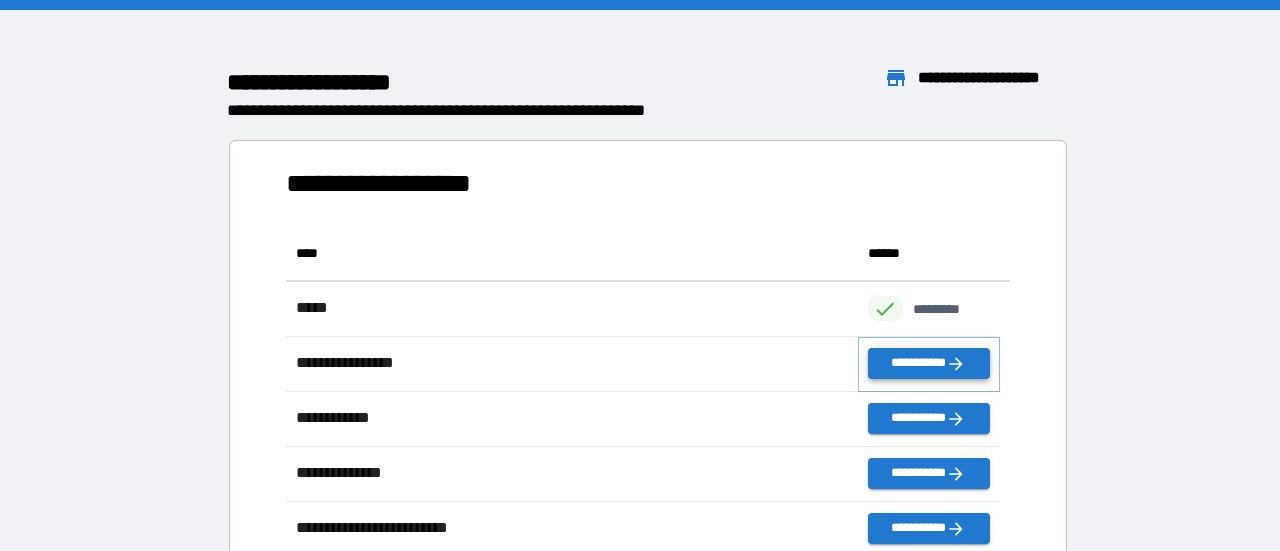 click on "**********" at bounding box center [929, 363] 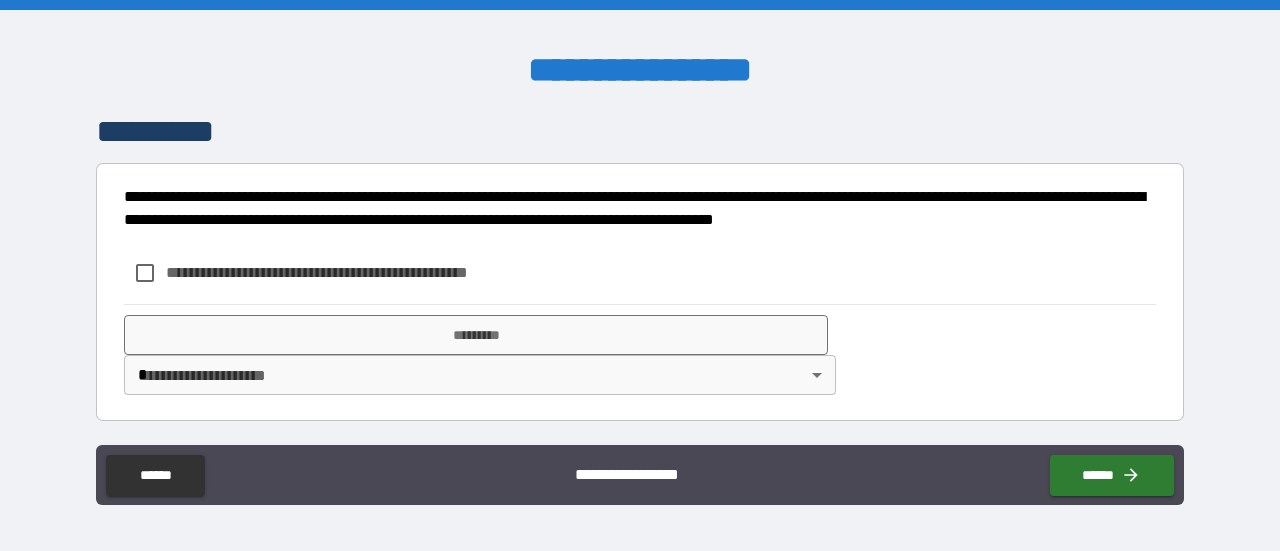 scroll, scrollTop: 1800, scrollLeft: 0, axis: vertical 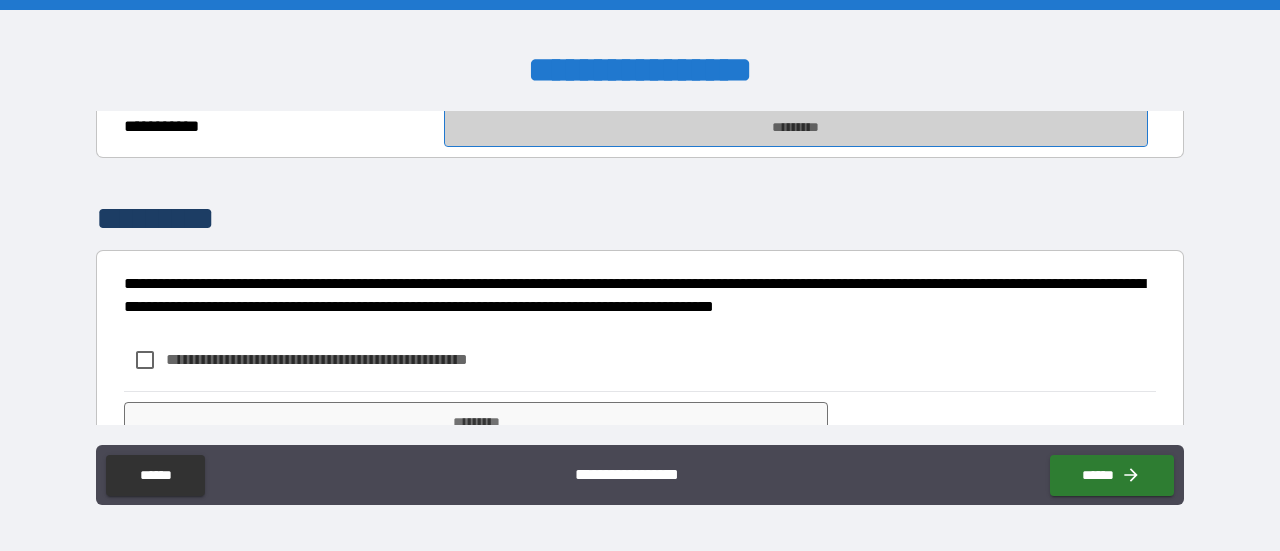 click on "*********" at bounding box center (796, 127) 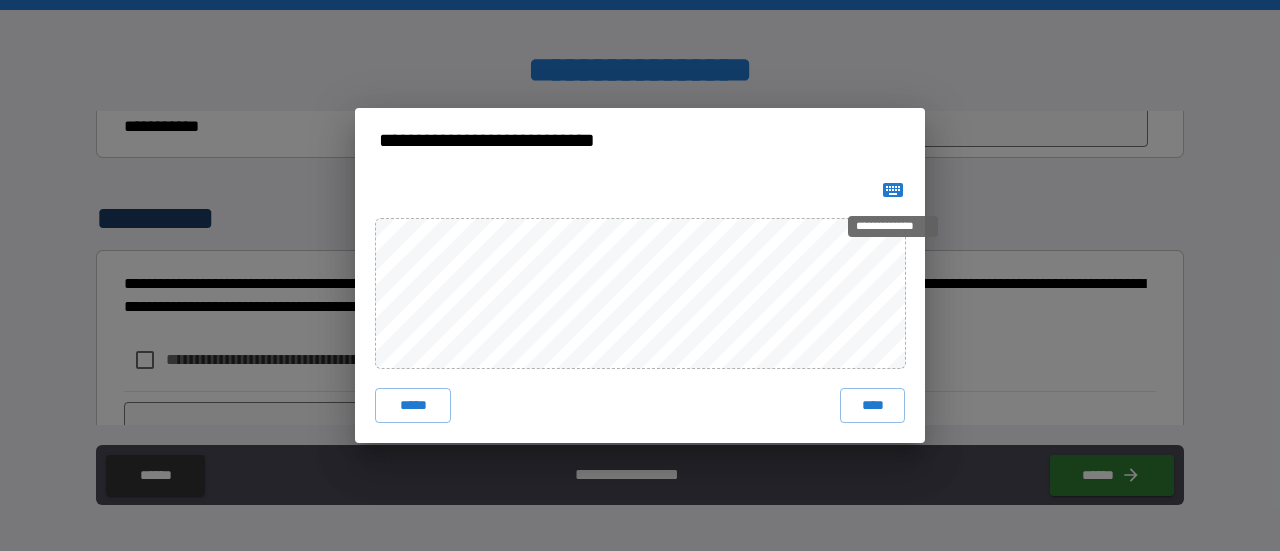 click 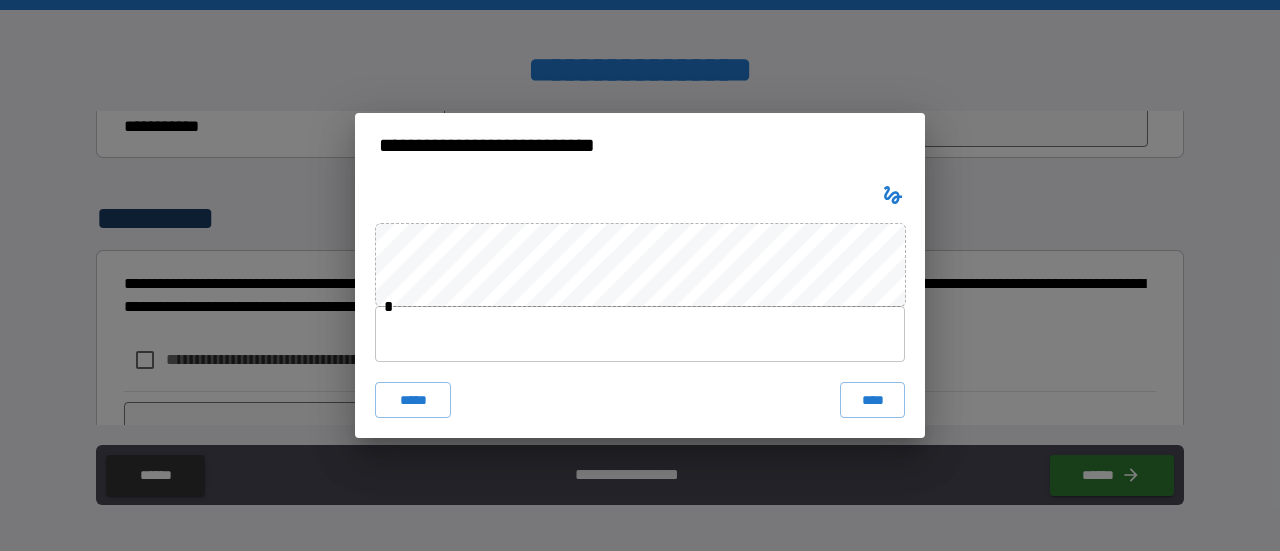 type 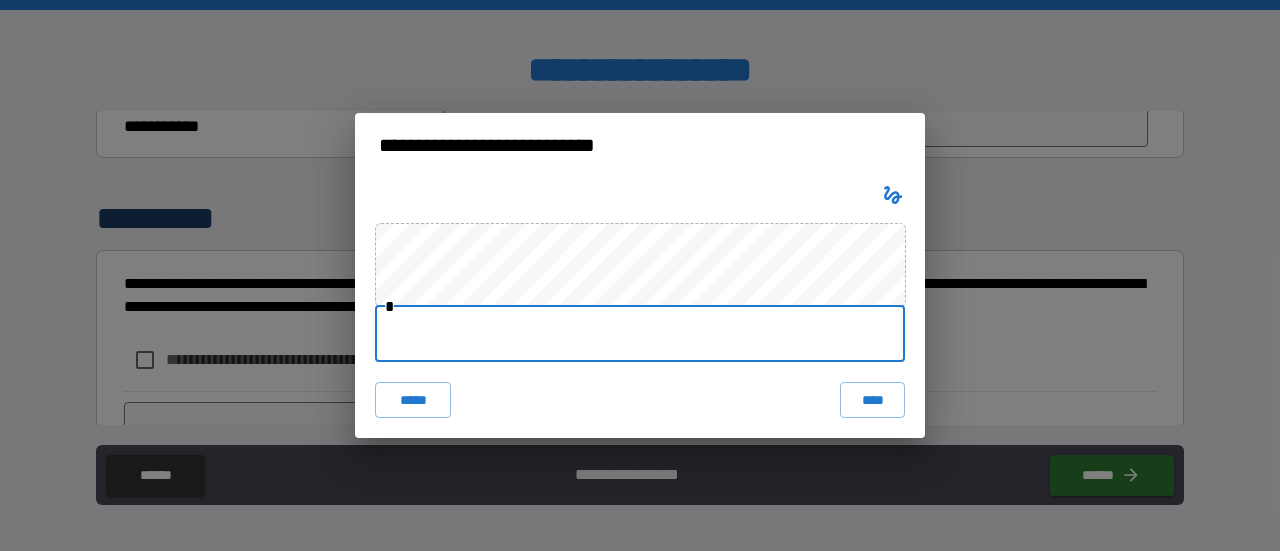 click at bounding box center [640, 334] 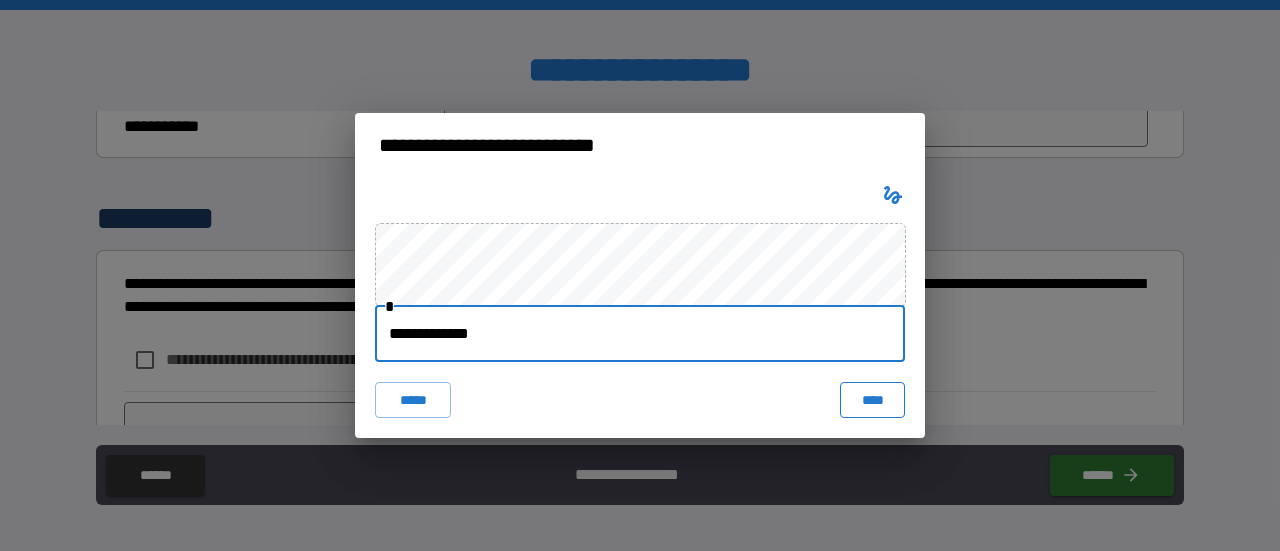 type on "**********" 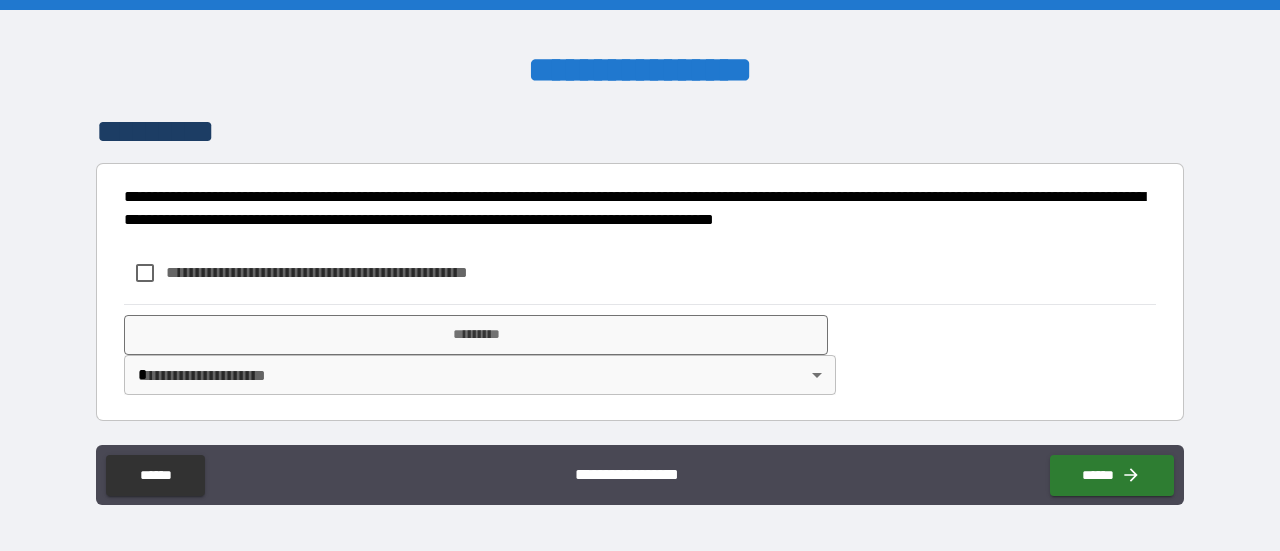 scroll, scrollTop: 2000, scrollLeft: 0, axis: vertical 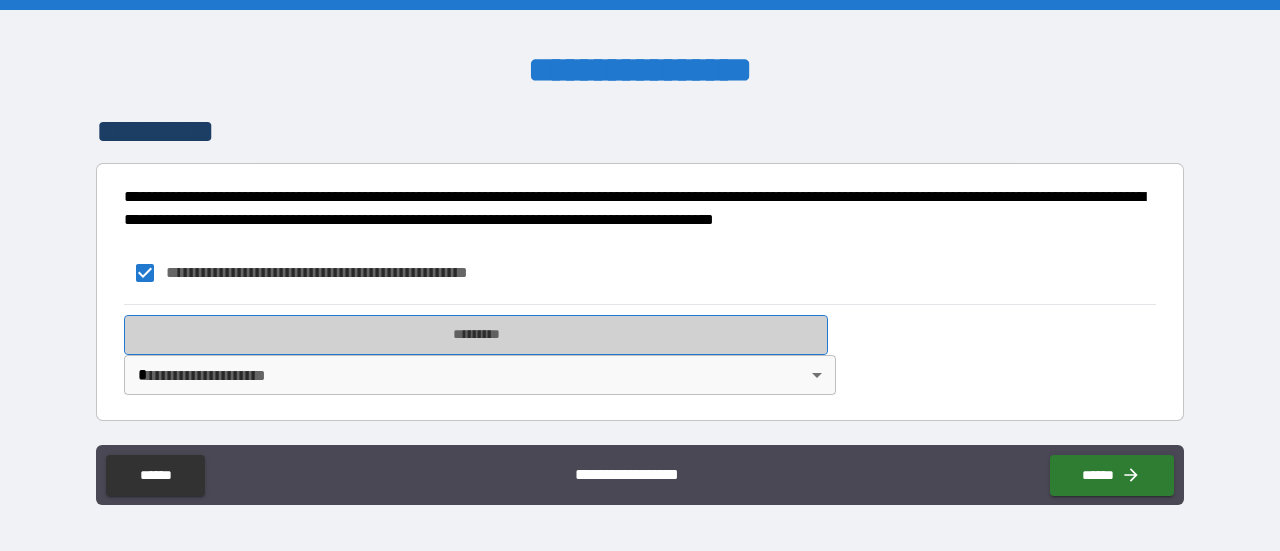 click on "*********" at bounding box center (476, 335) 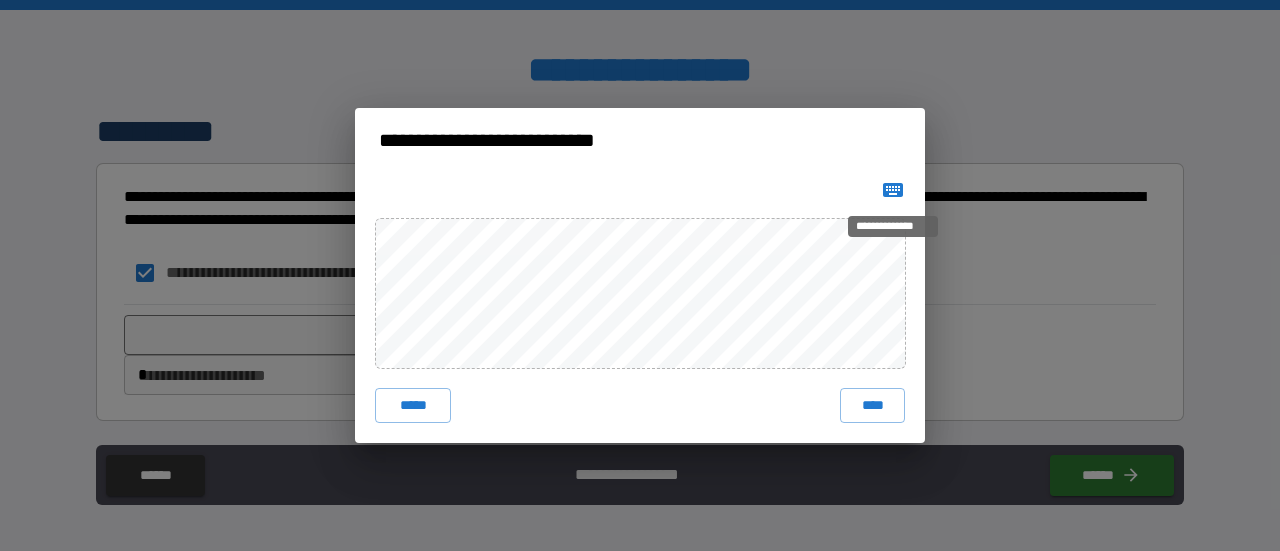 click 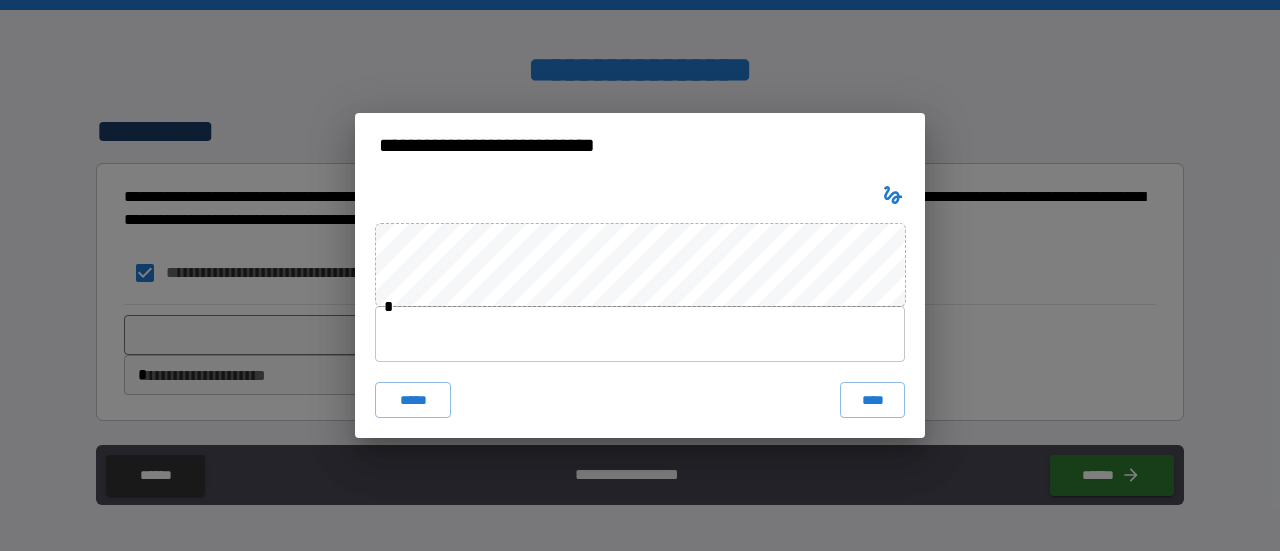 click at bounding box center (640, 334) 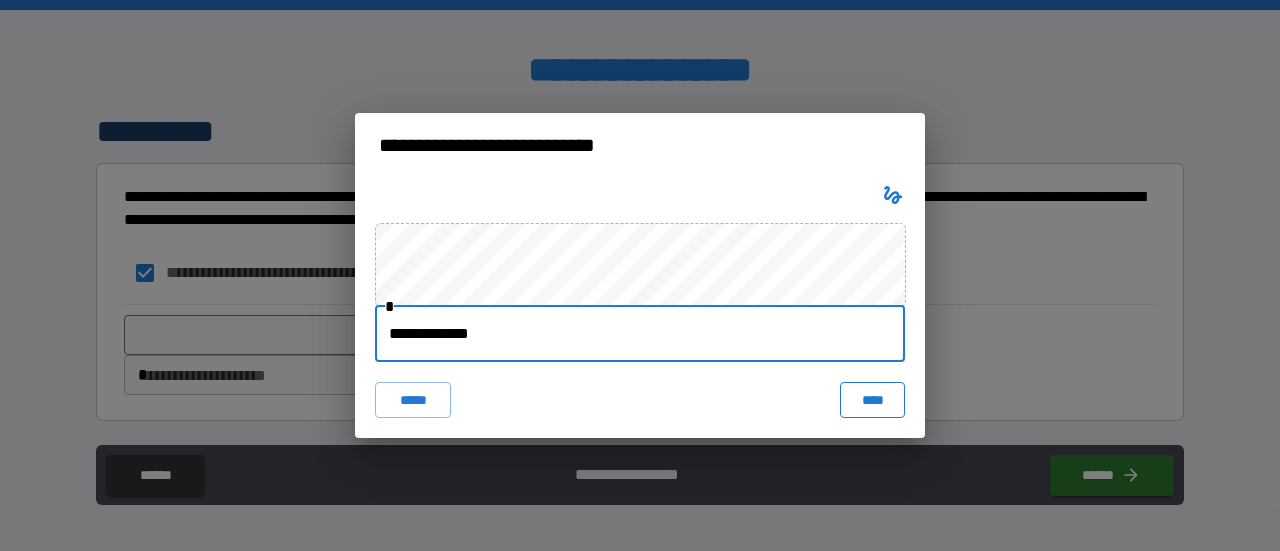 type on "**********" 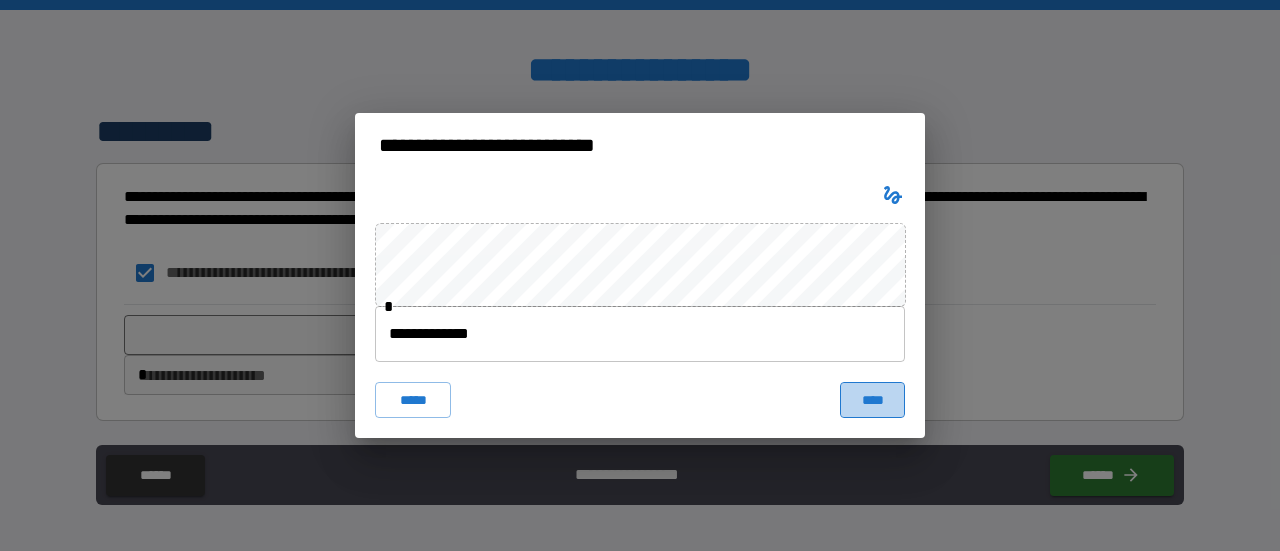 click on "****" at bounding box center (872, 400) 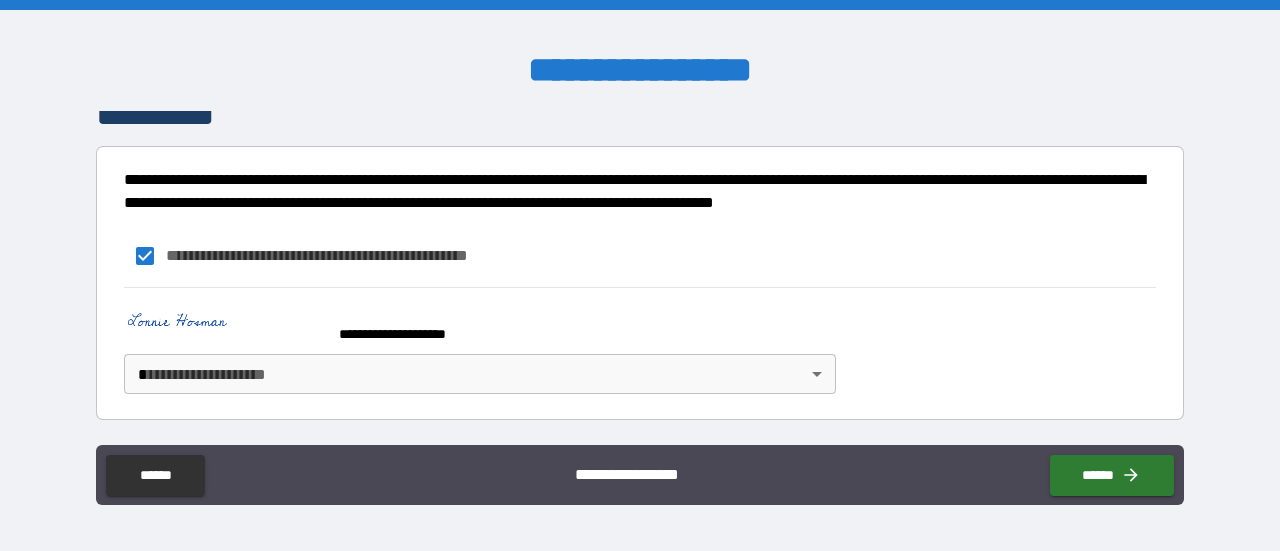 scroll, scrollTop: 2077, scrollLeft: 0, axis: vertical 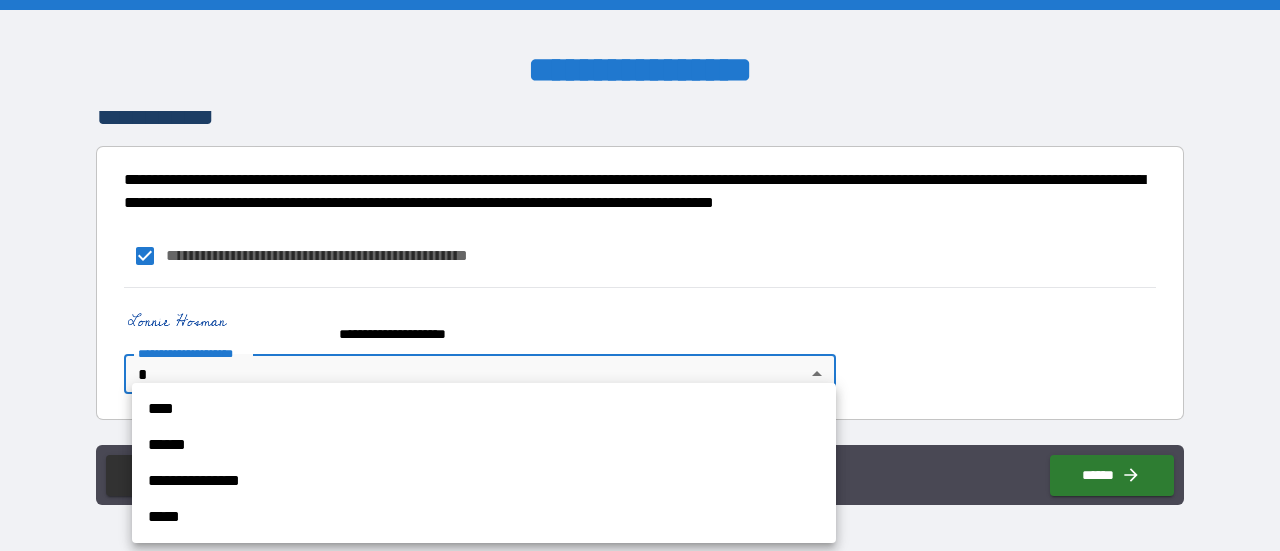 click on "**********" at bounding box center [640, 275] 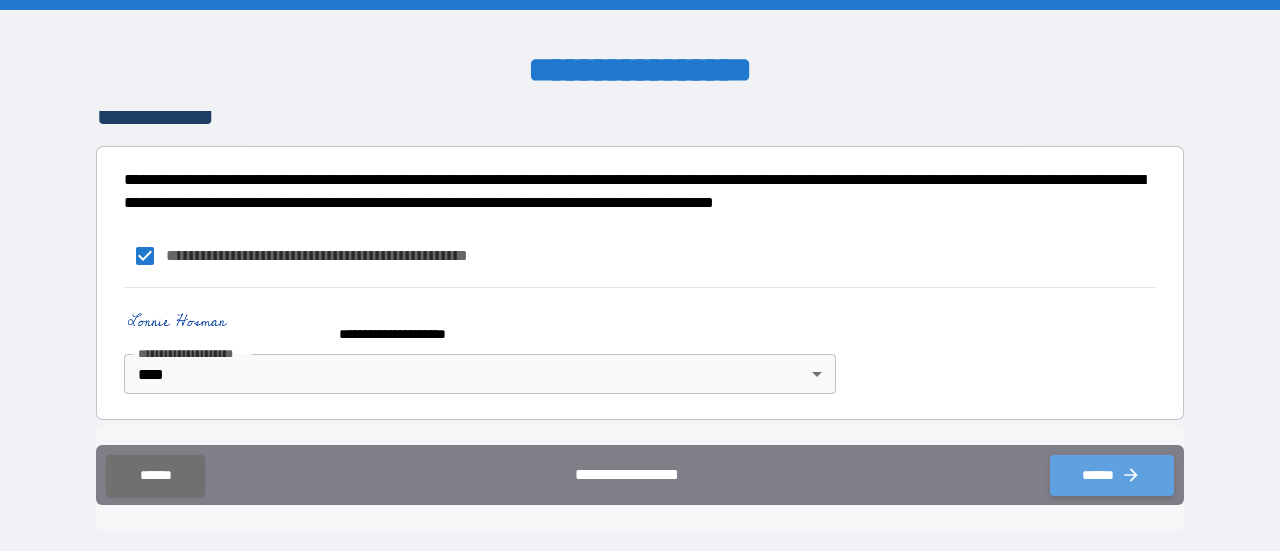 click on "******" at bounding box center [1112, 475] 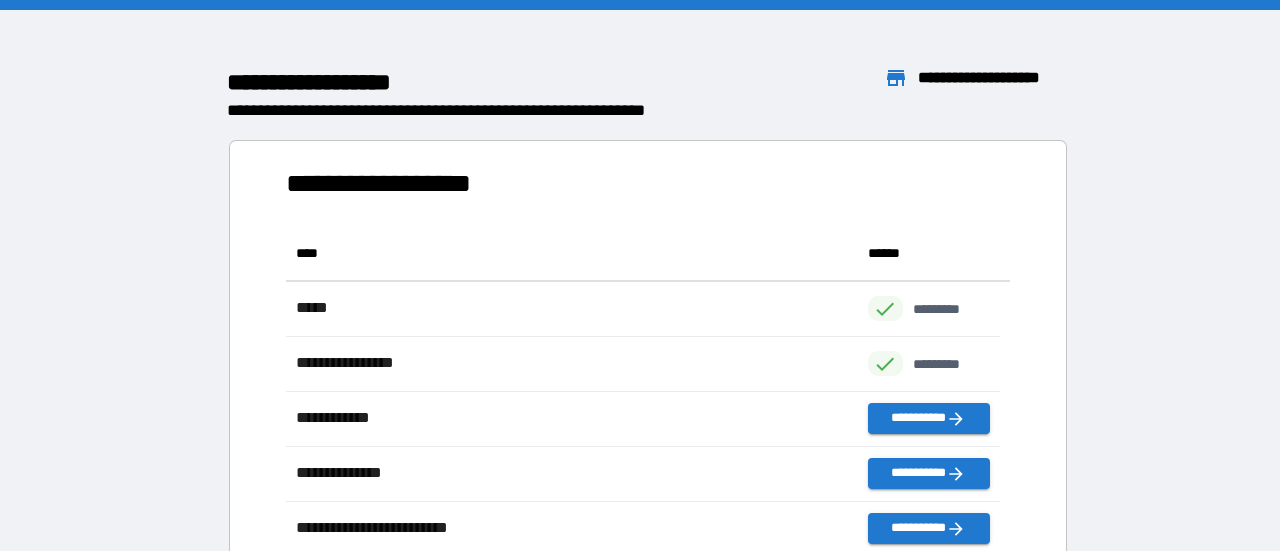 scroll, scrollTop: 16, scrollLeft: 16, axis: both 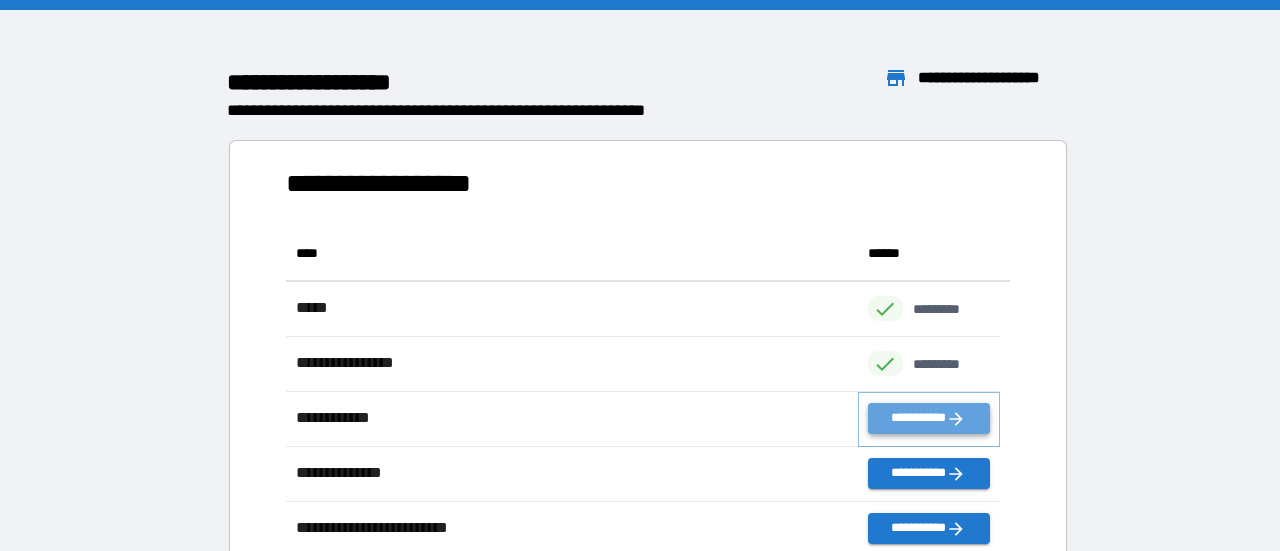 click on "**********" at bounding box center [929, 418] 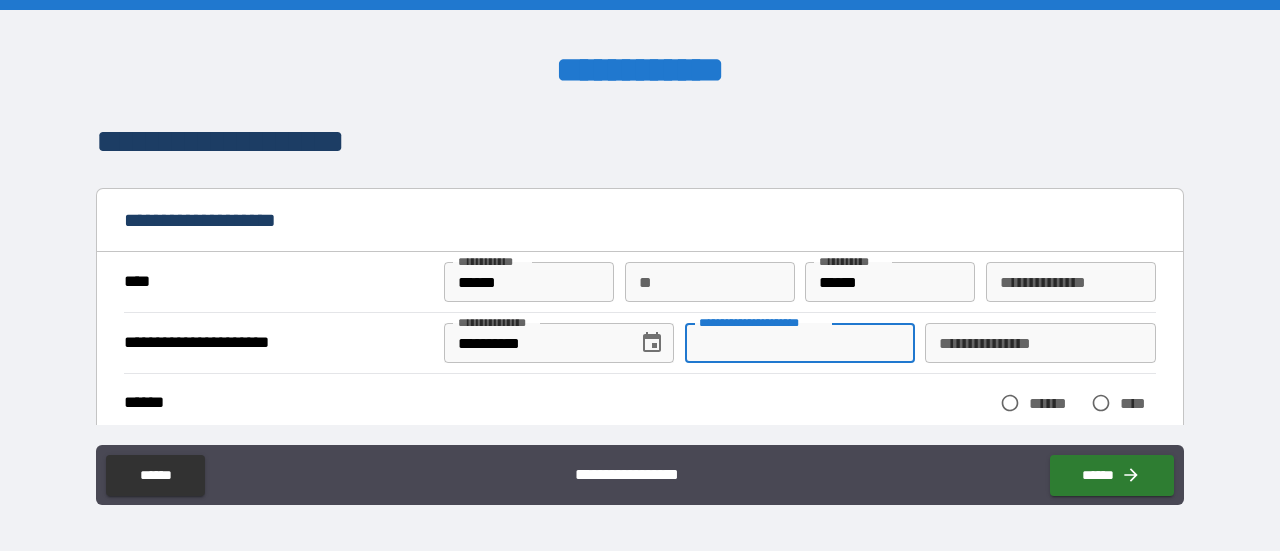 click on "**********" at bounding box center (800, 343) 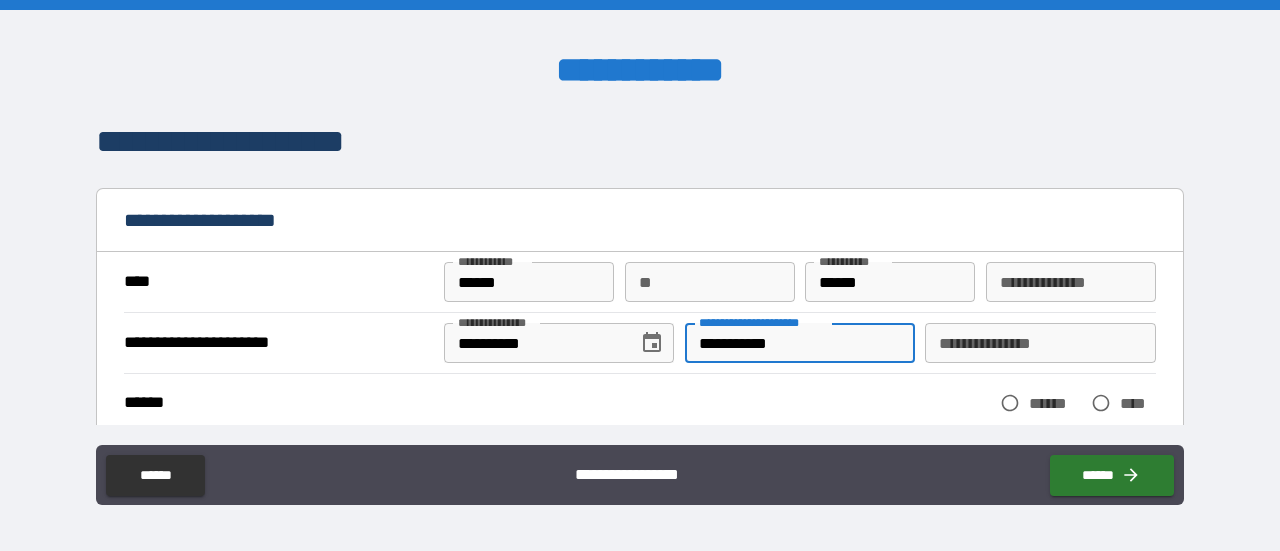 type on "**********" 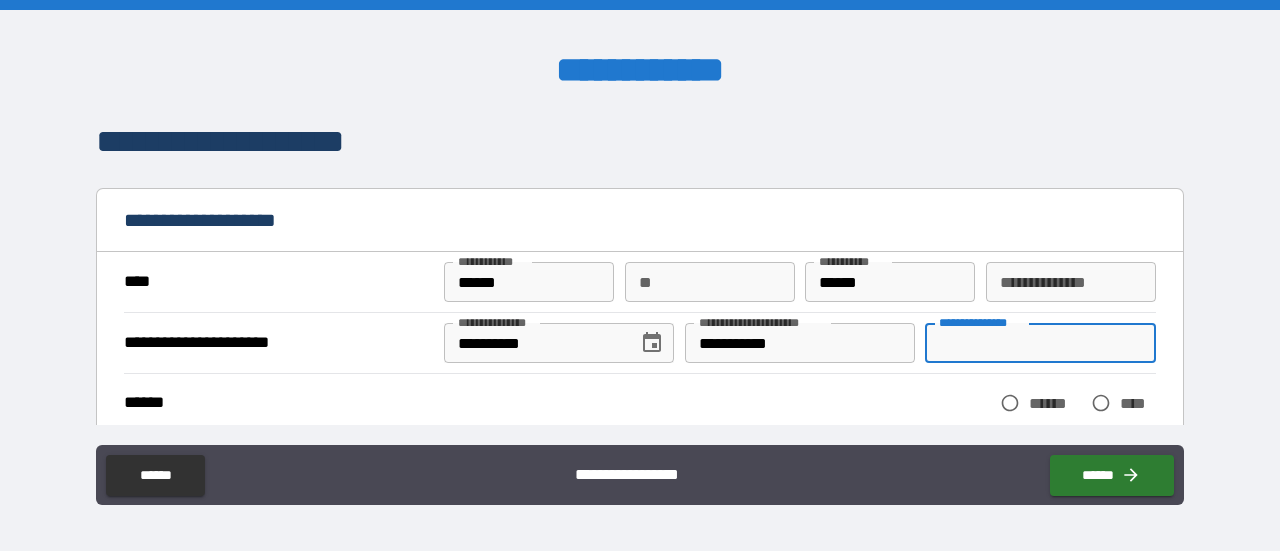 click on "**********" at bounding box center (1040, 343) 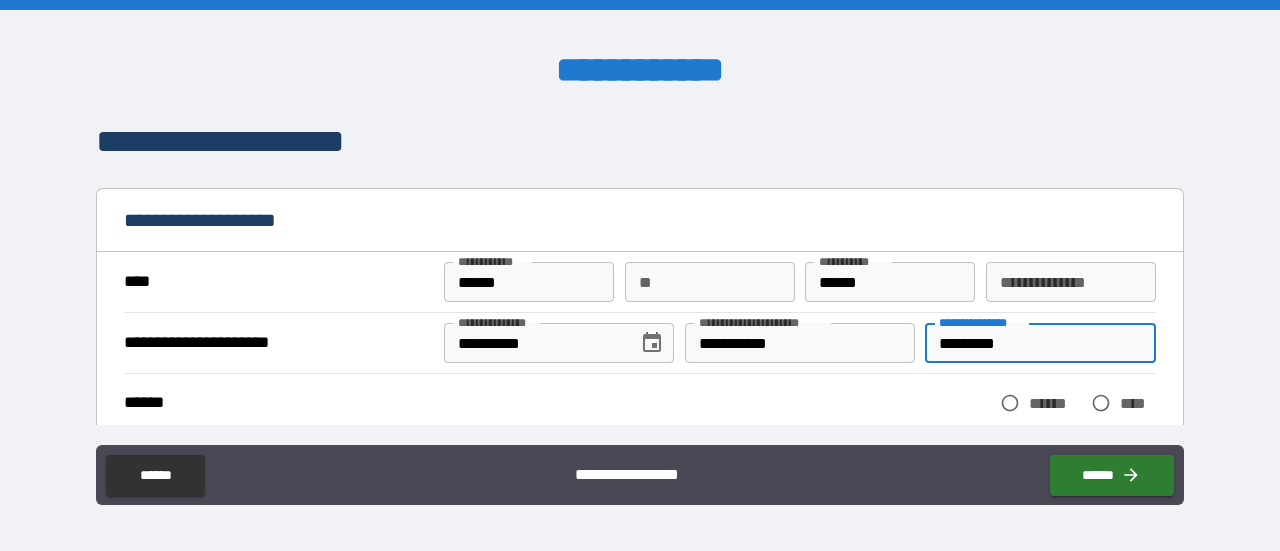 type on "*********" 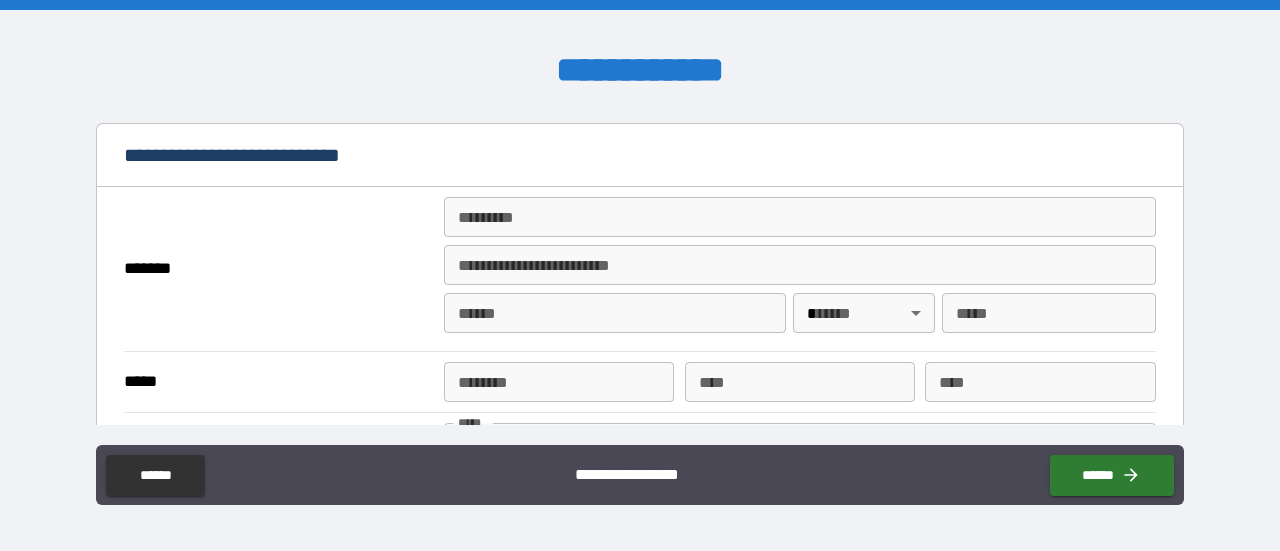 scroll, scrollTop: 200, scrollLeft: 0, axis: vertical 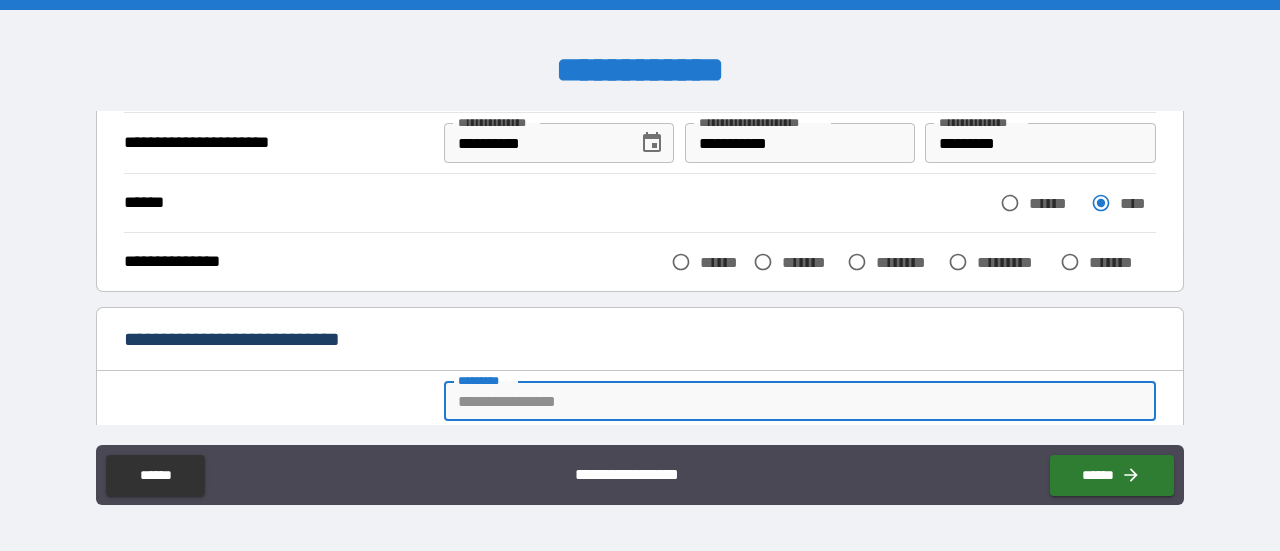 click on "*******   *" at bounding box center (800, 401) 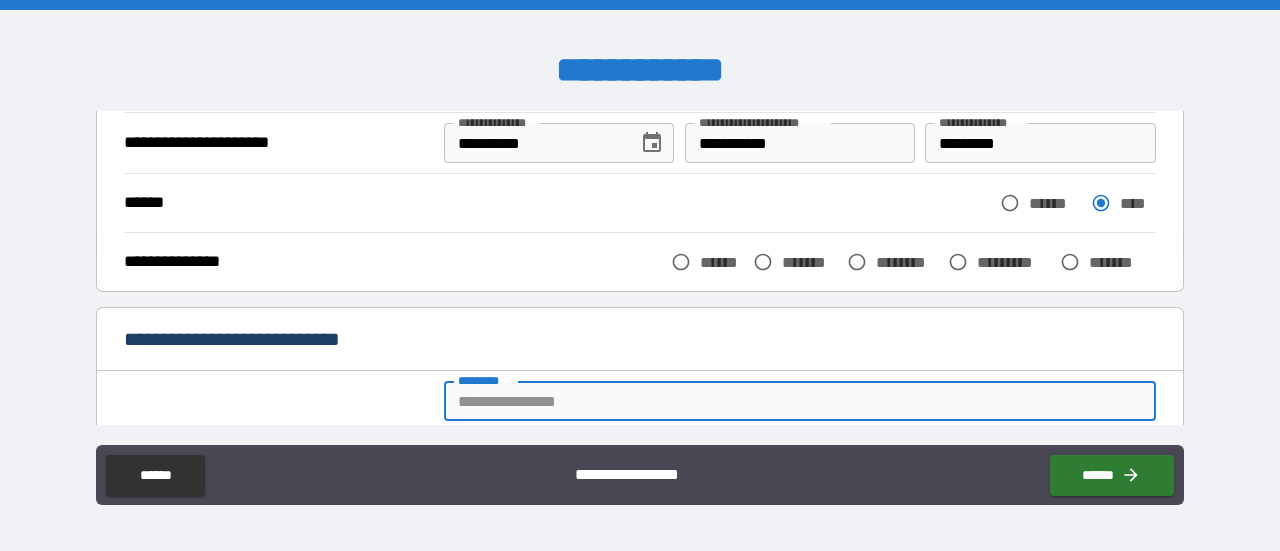 type on "**********" 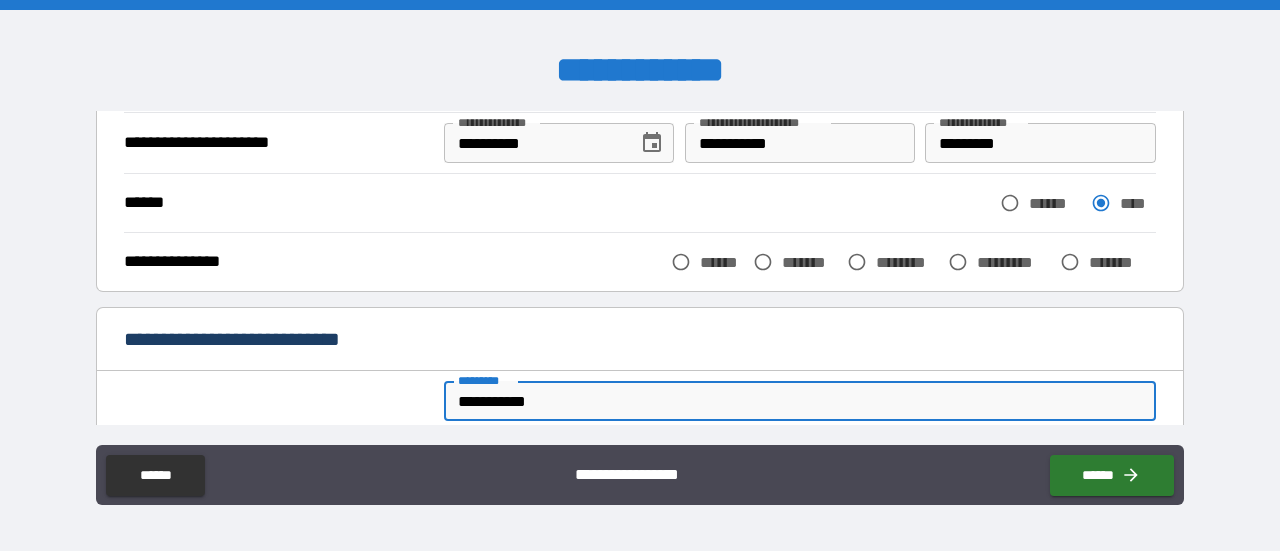 type on "****" 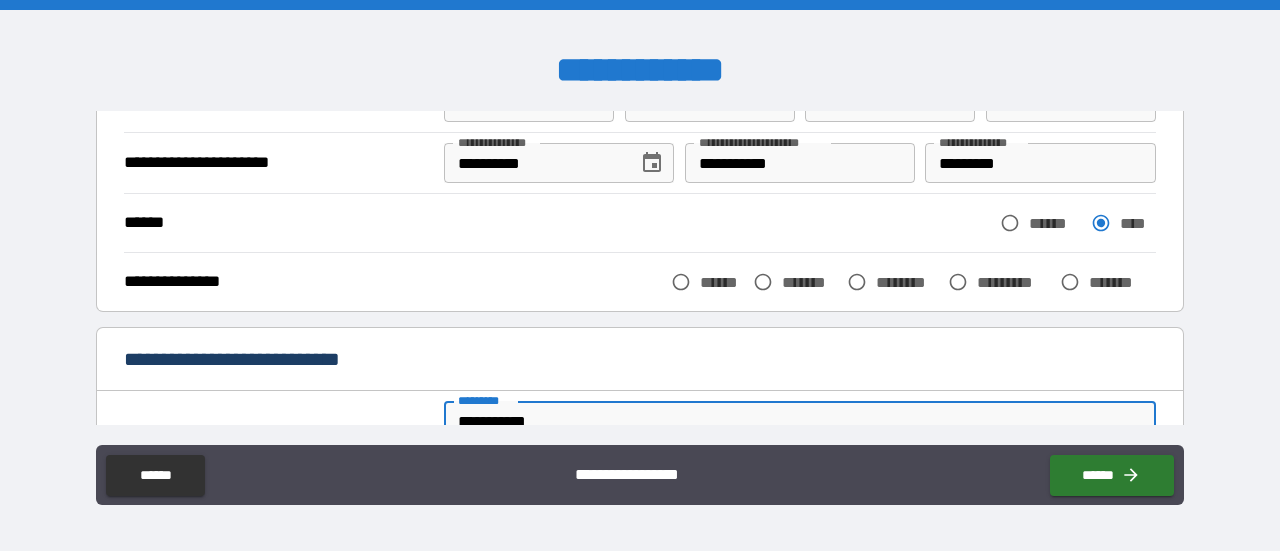 scroll, scrollTop: 200, scrollLeft: 0, axis: vertical 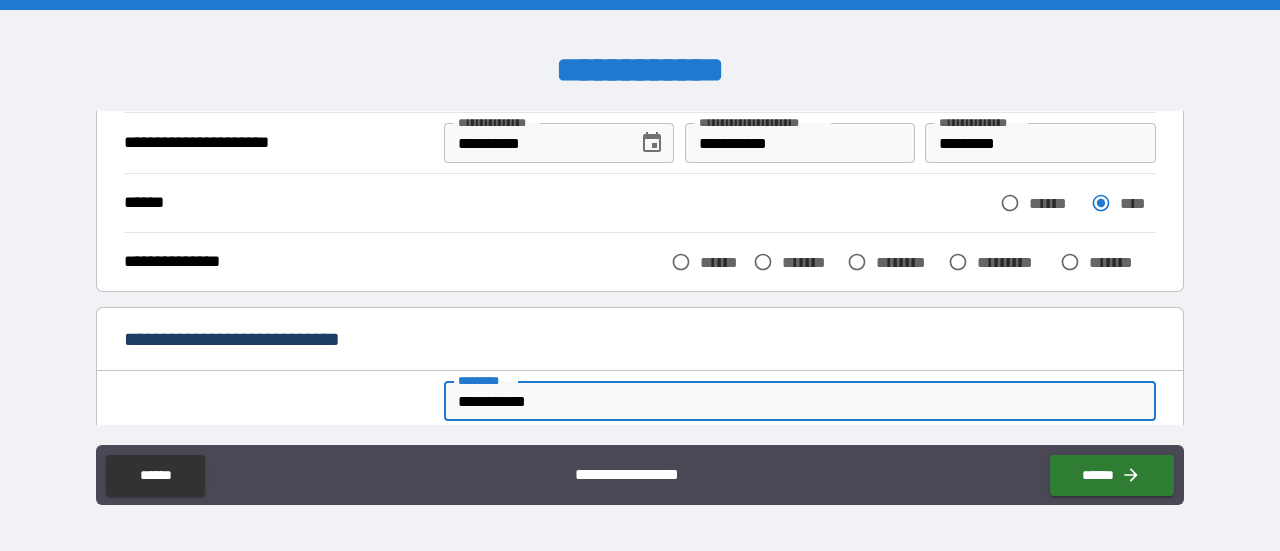 click on "**********" at bounding box center [800, 401] 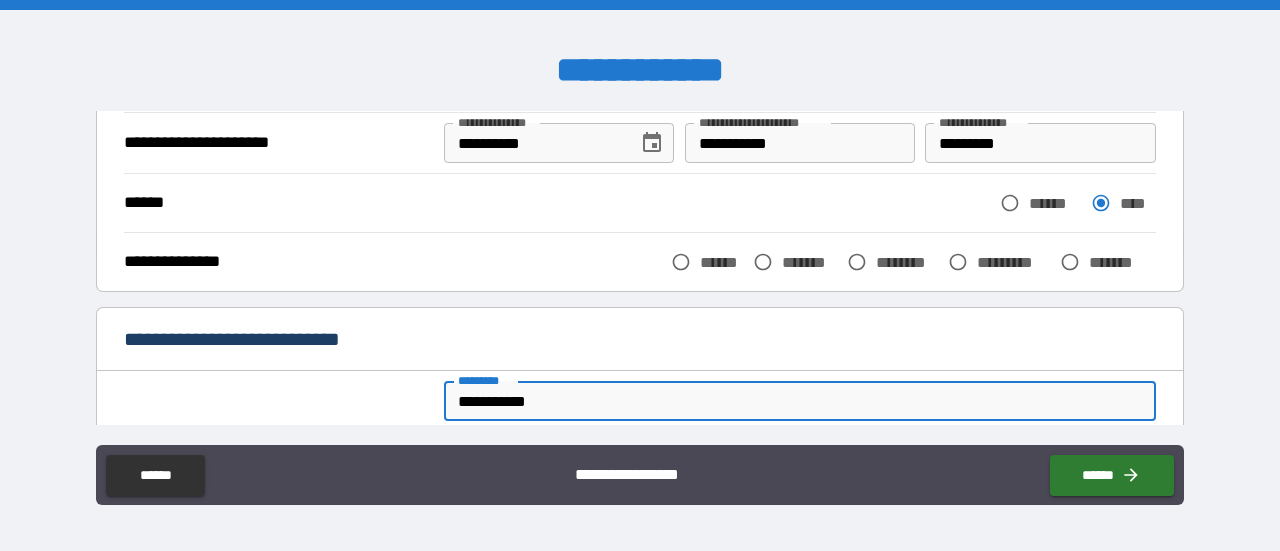 type 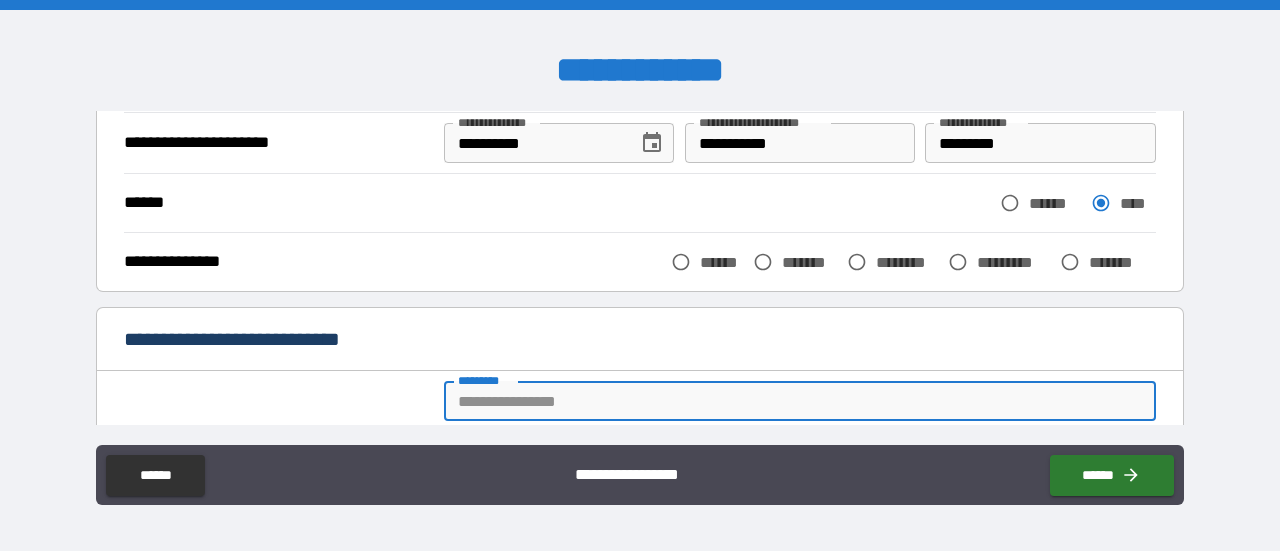 type 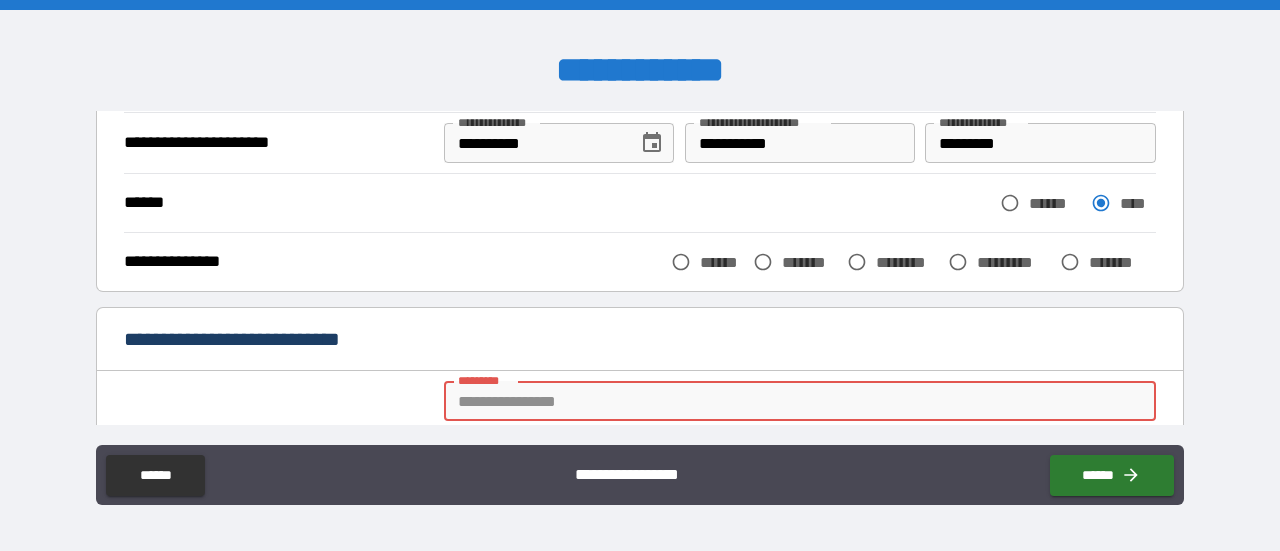 click on "*******   *" at bounding box center (800, 401) 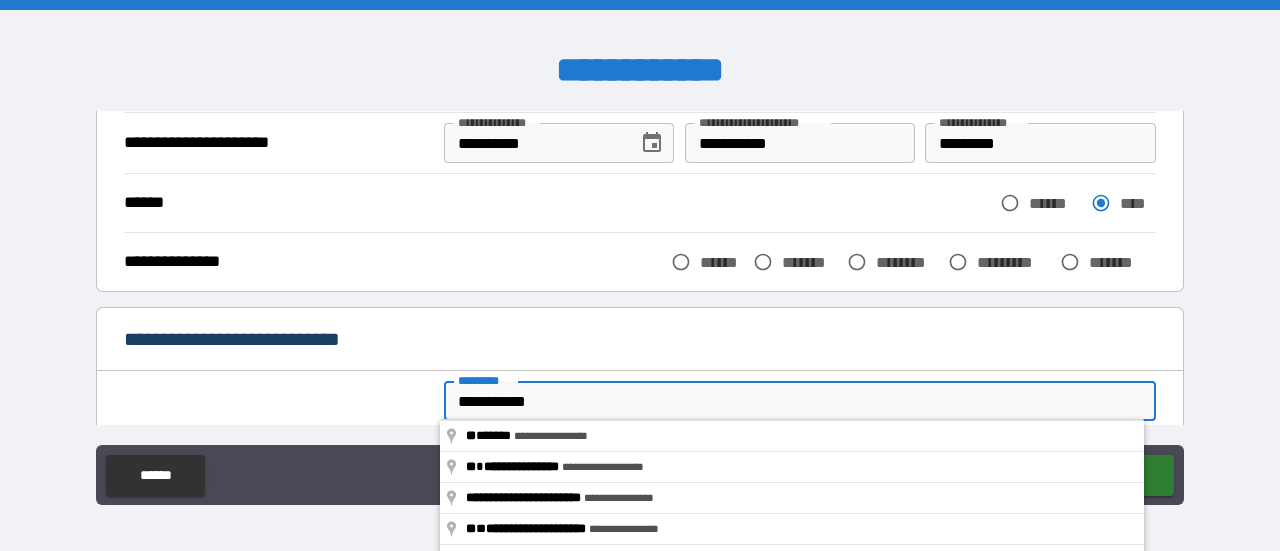 click on "**********" at bounding box center [800, 401] 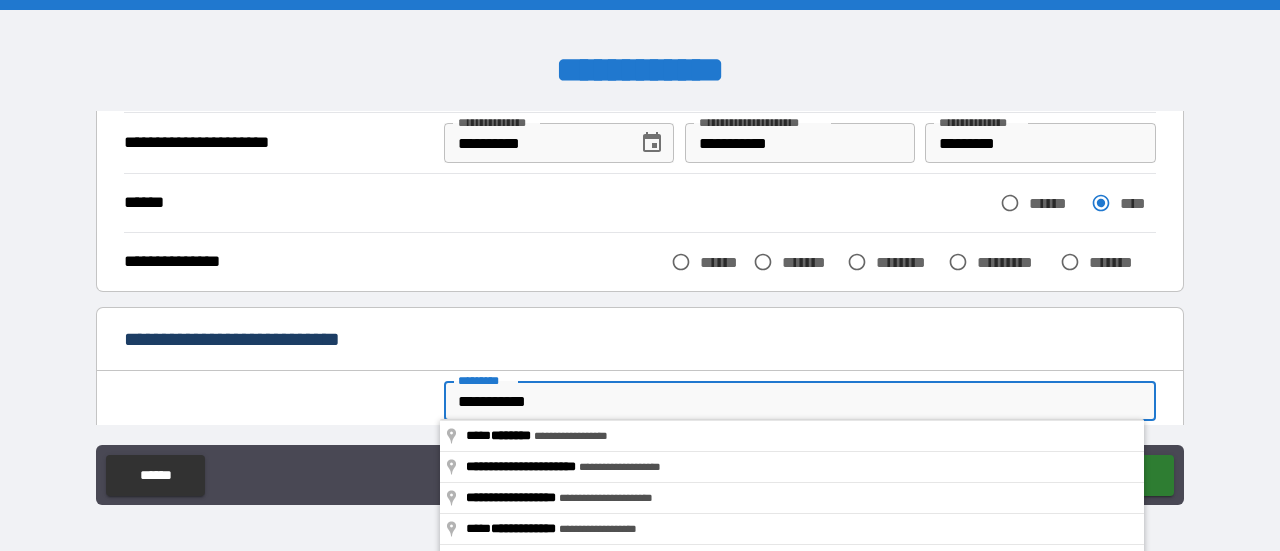 type on "**********" 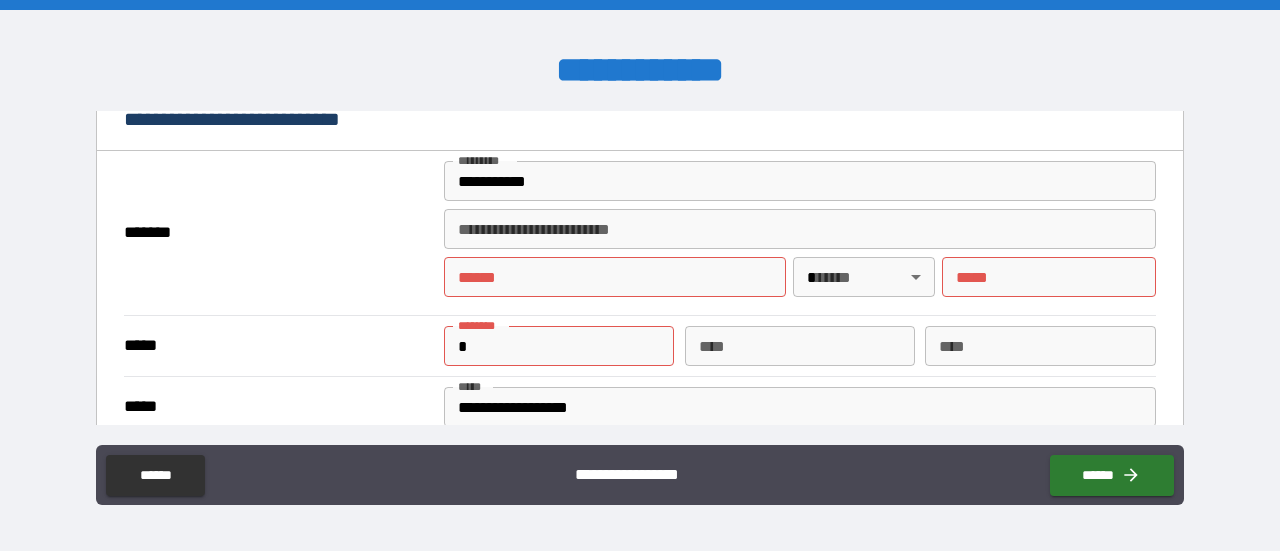 scroll, scrollTop: 400, scrollLeft: 0, axis: vertical 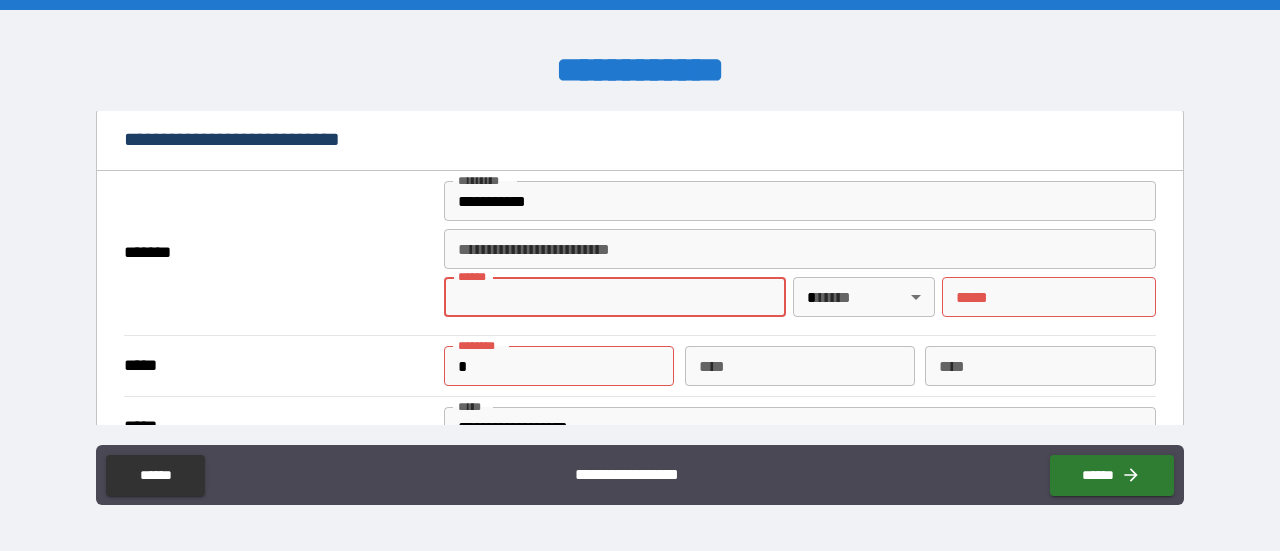 click on "****   *" at bounding box center (615, 297) 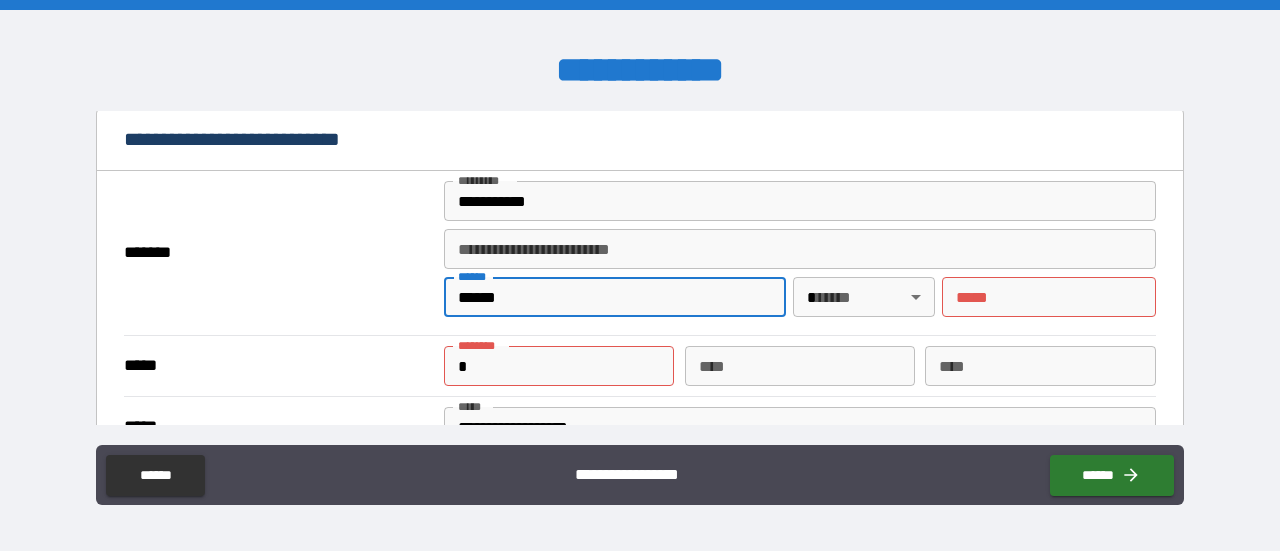 type on "******" 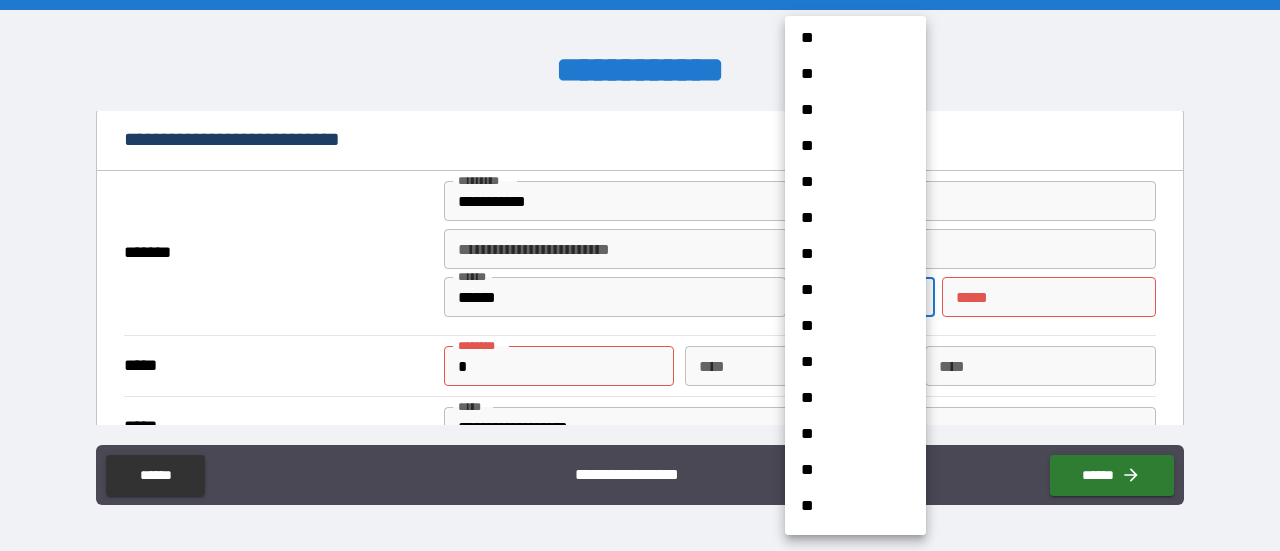 scroll, scrollTop: 1620, scrollLeft: 0, axis: vertical 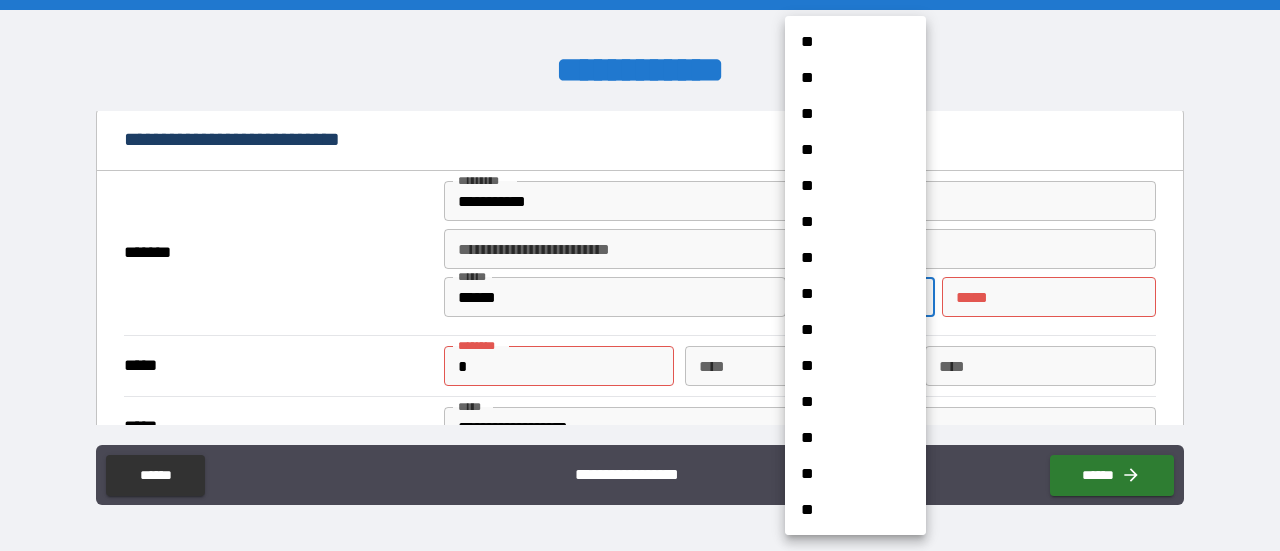 click on "**" at bounding box center [848, 150] 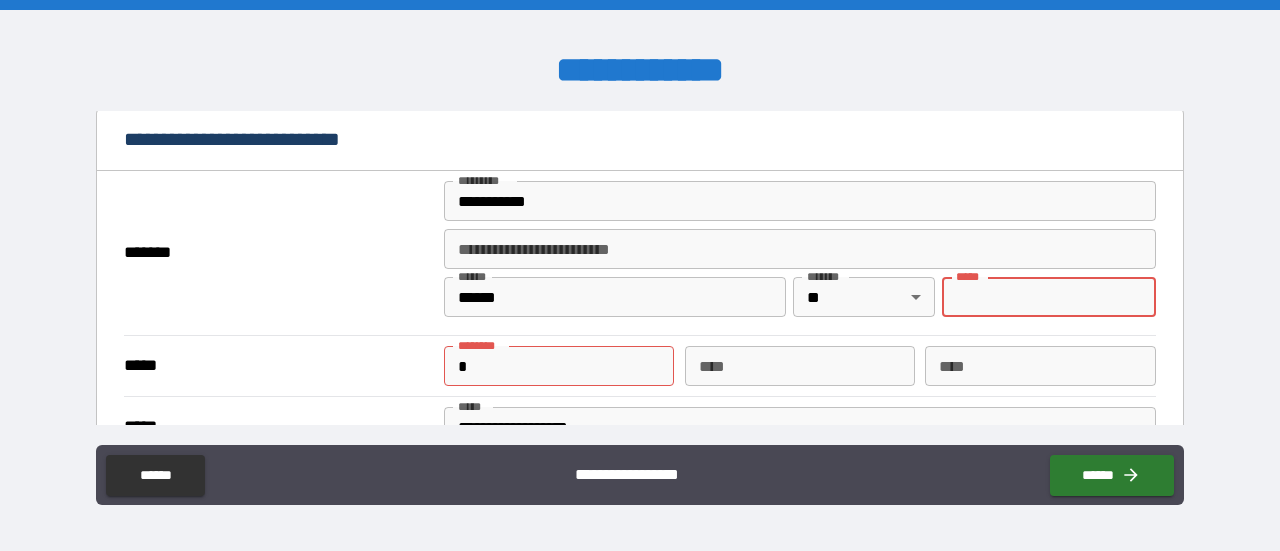 click on "***   *" at bounding box center (1049, 297) 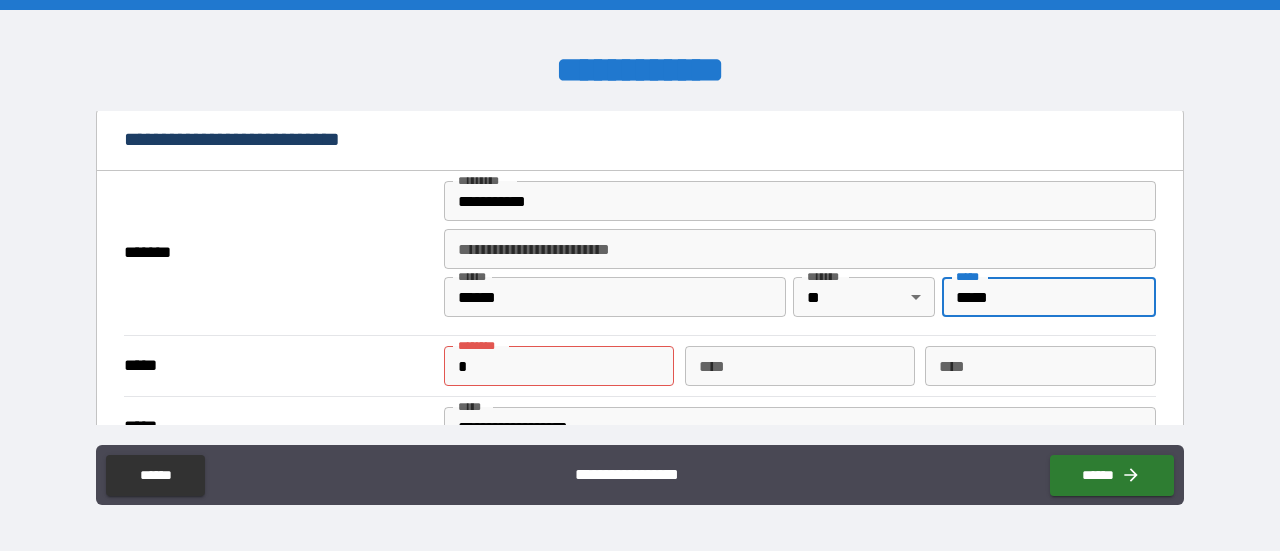 type on "*****" 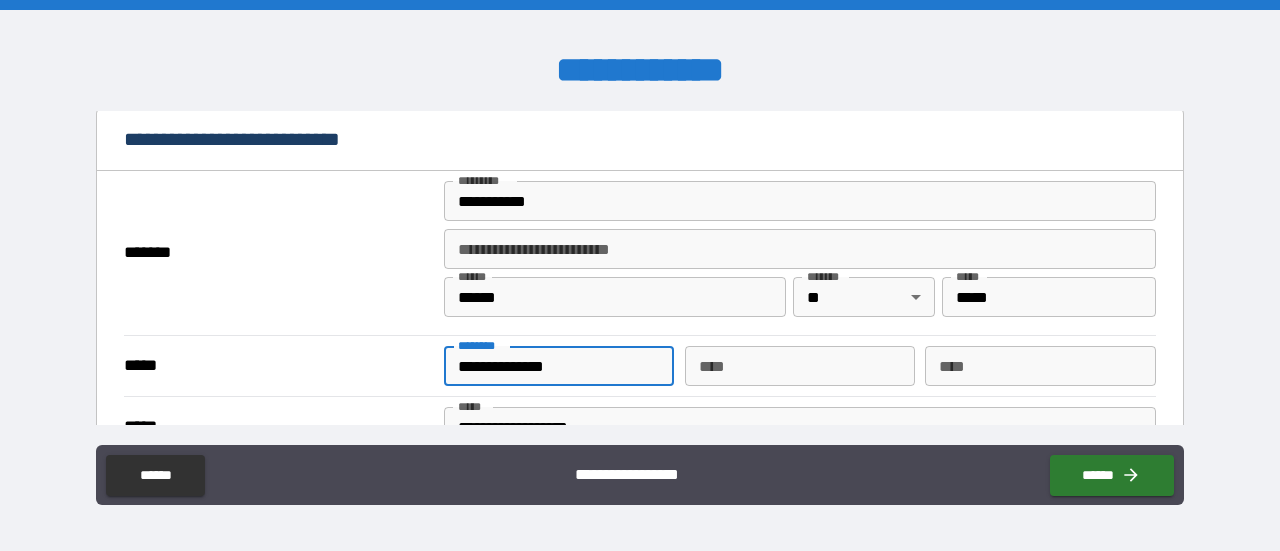 type on "**********" 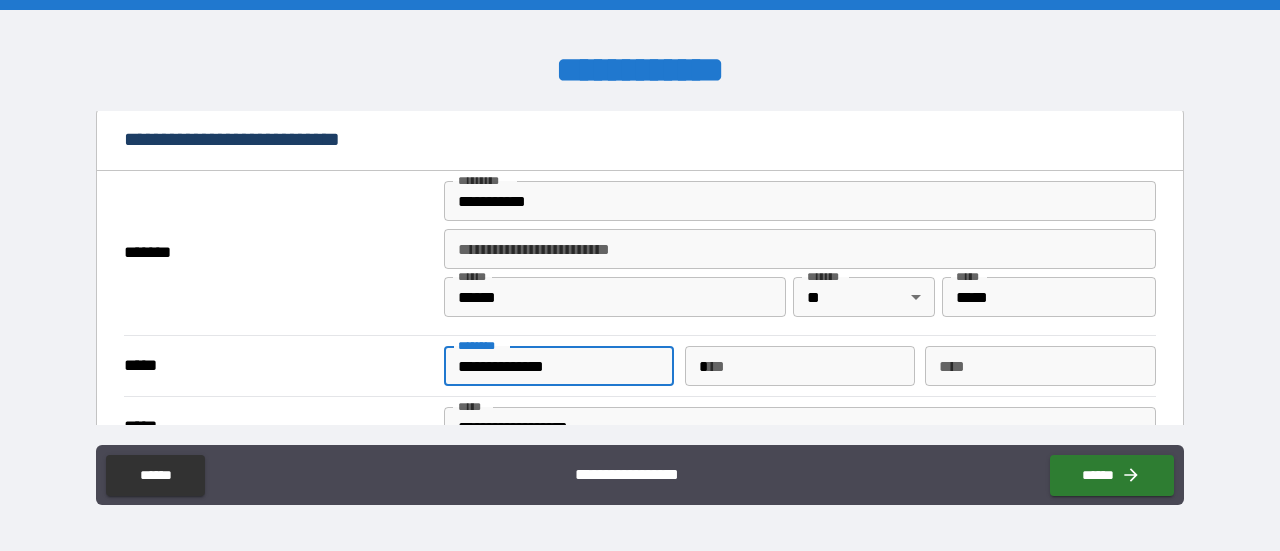 click on "*" at bounding box center (800, 366) 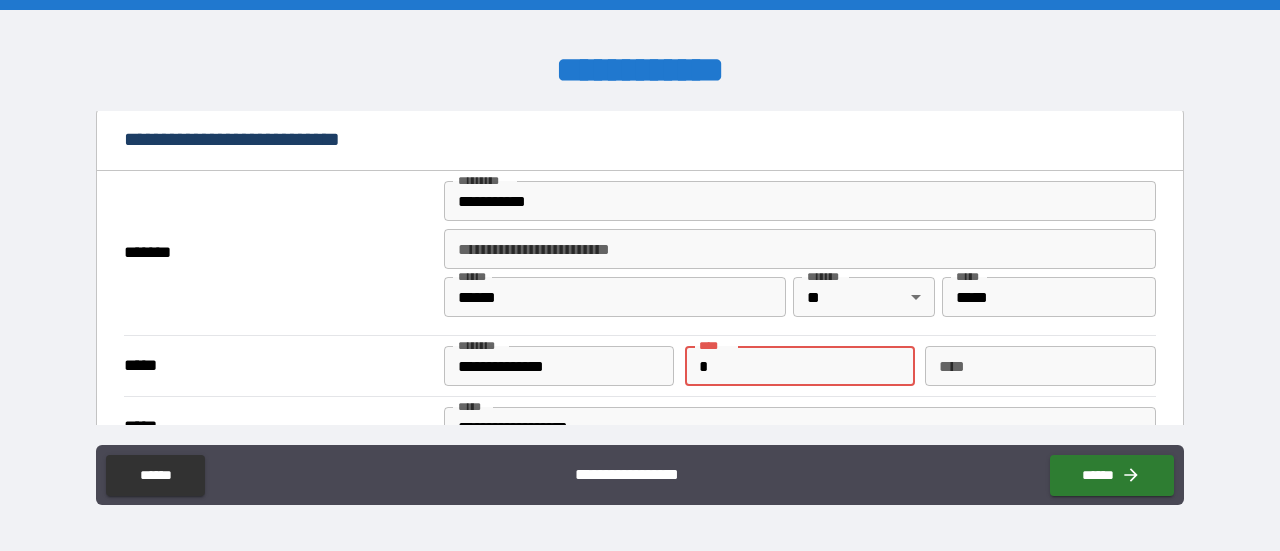 type 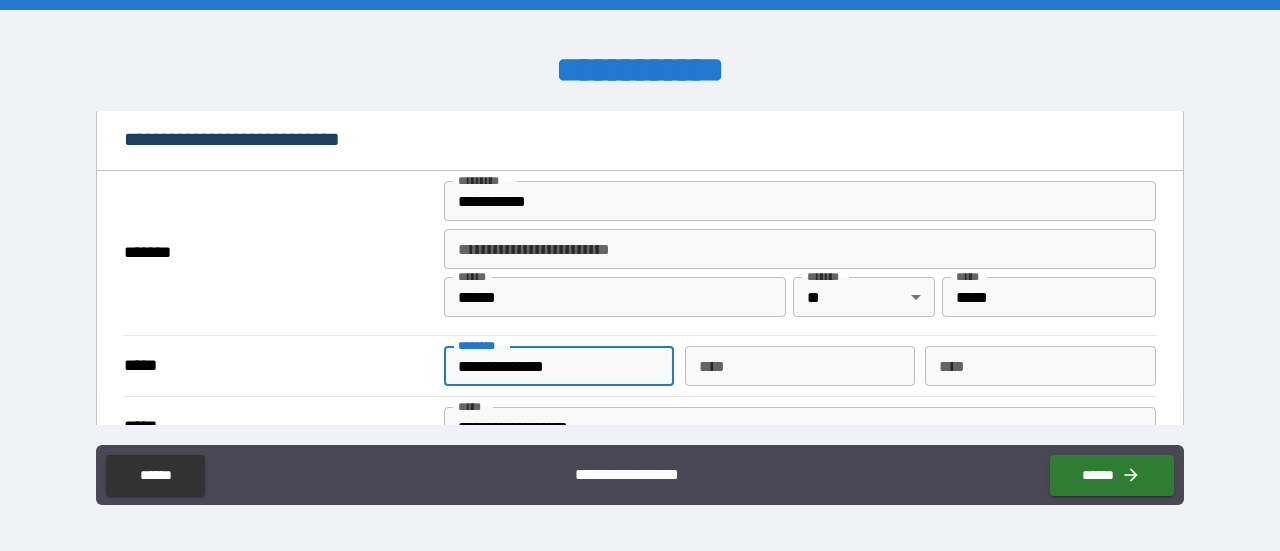 click on "**********" at bounding box center (559, 366) 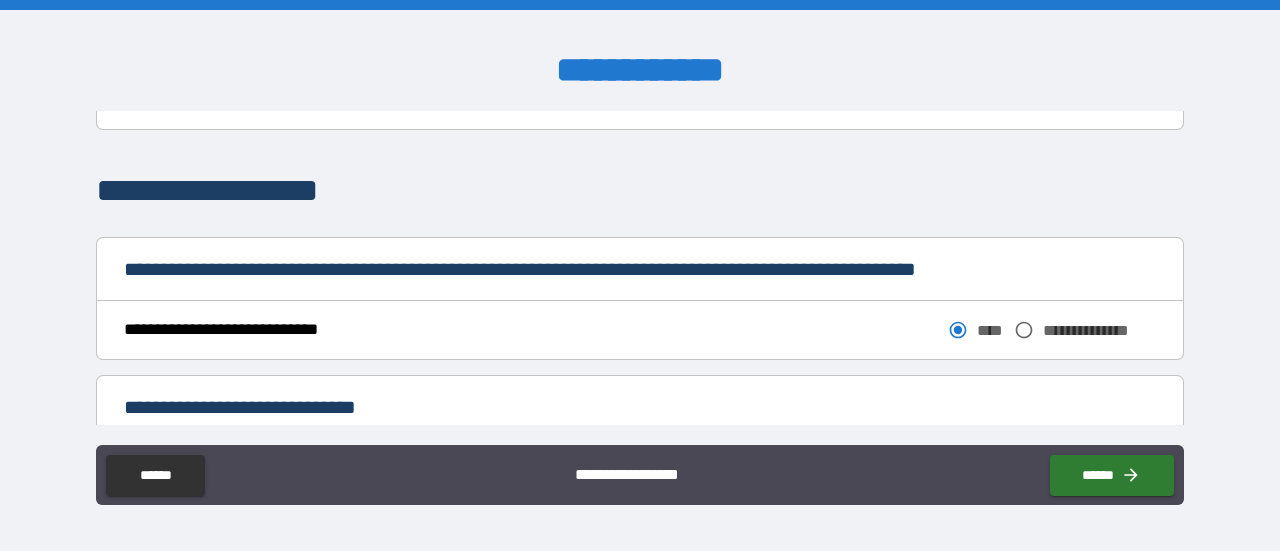 scroll, scrollTop: 800, scrollLeft: 0, axis: vertical 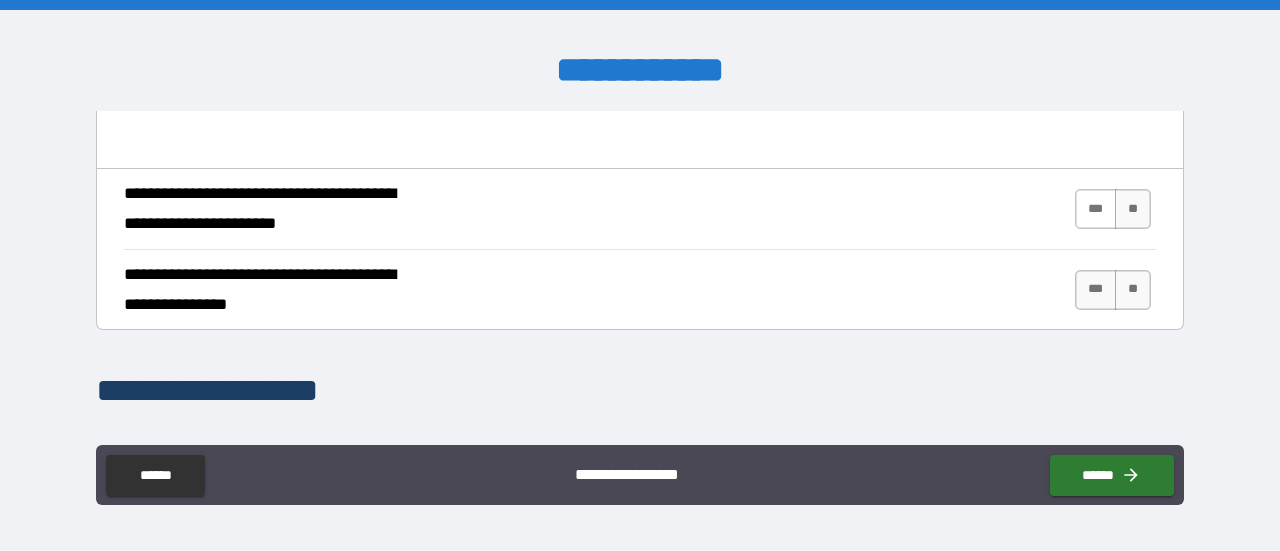 click on "***" at bounding box center (1096, 209) 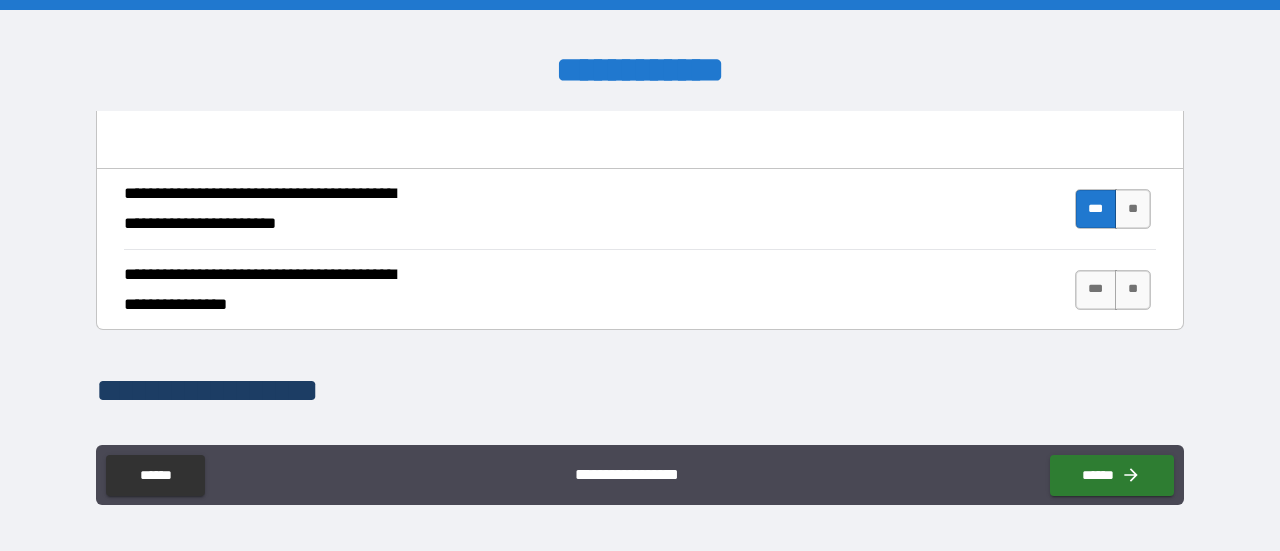 drag, startPoint x: 1076, startPoint y: 289, endPoint x: 1045, endPoint y: 289, distance: 31 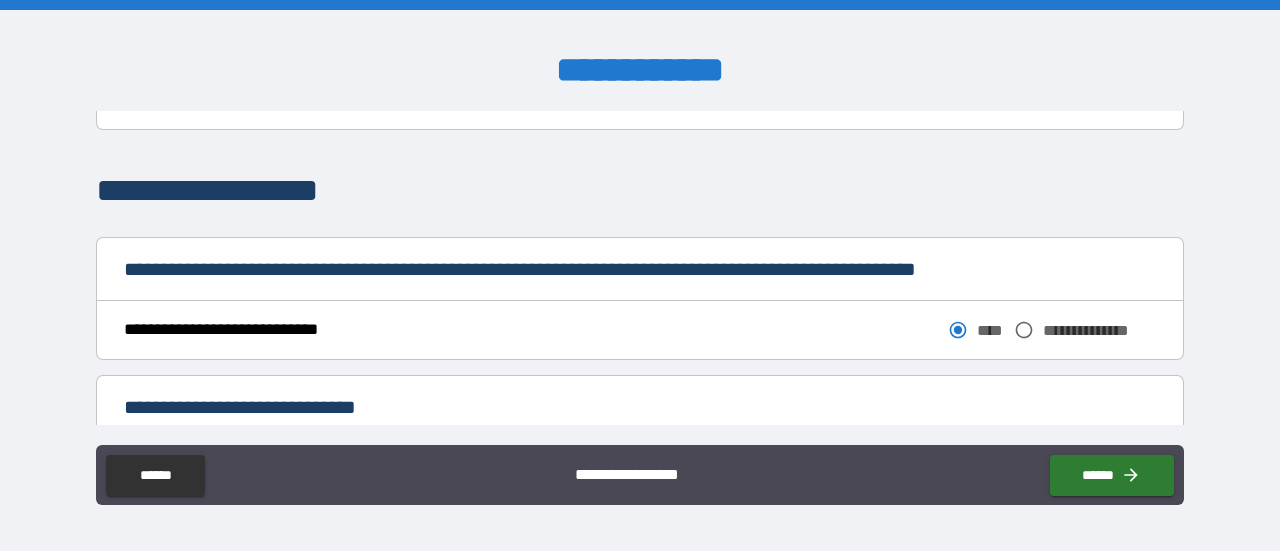scroll, scrollTop: 1200, scrollLeft: 0, axis: vertical 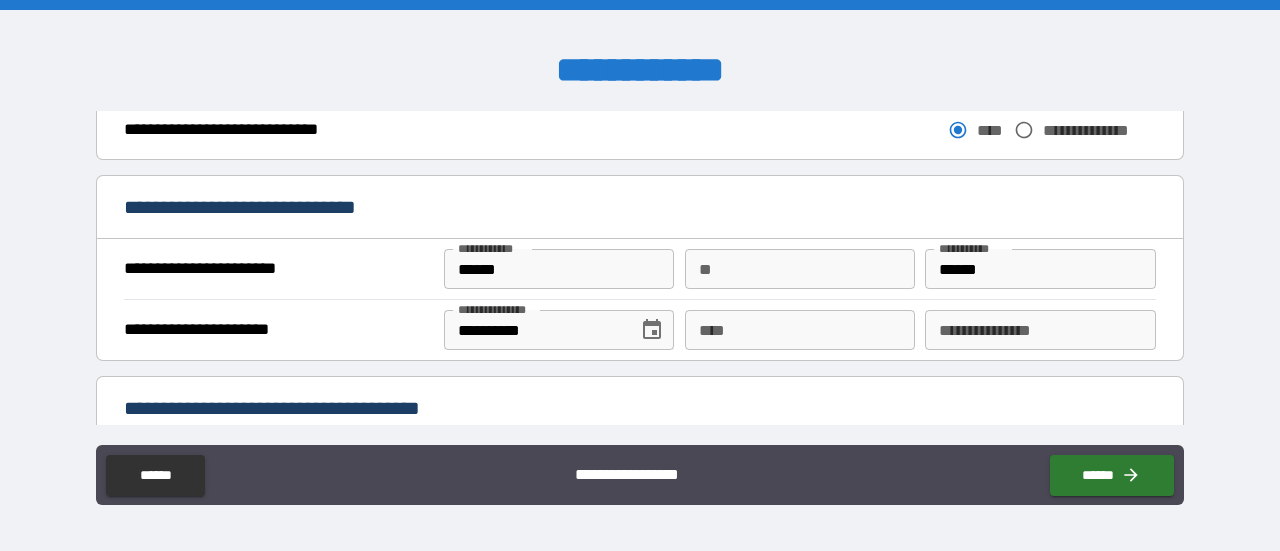 click on "****" at bounding box center [800, 330] 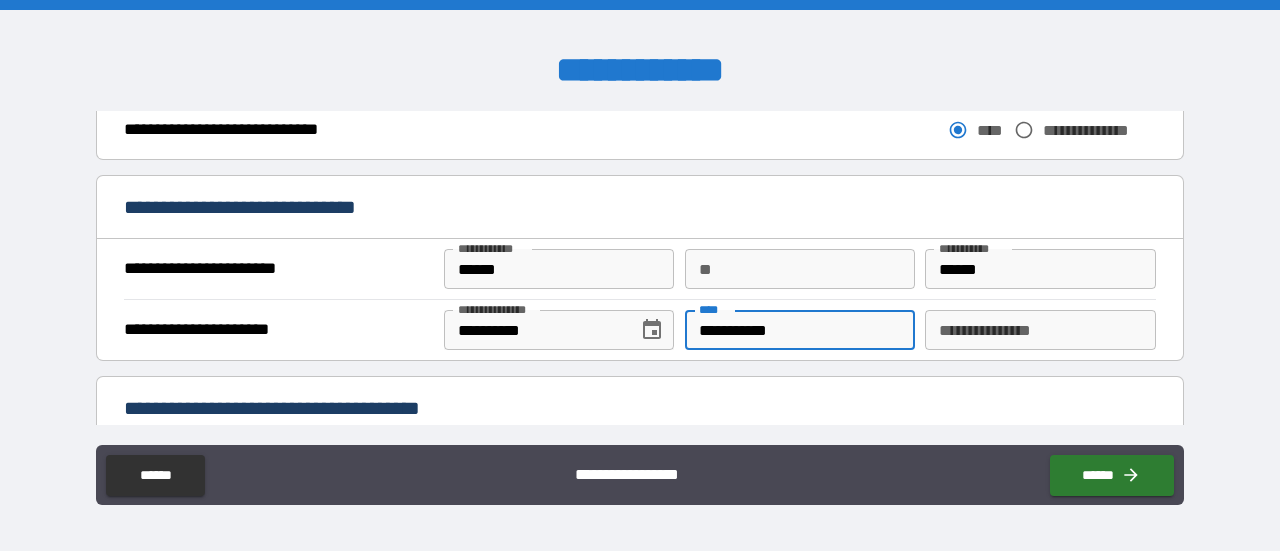 type on "**********" 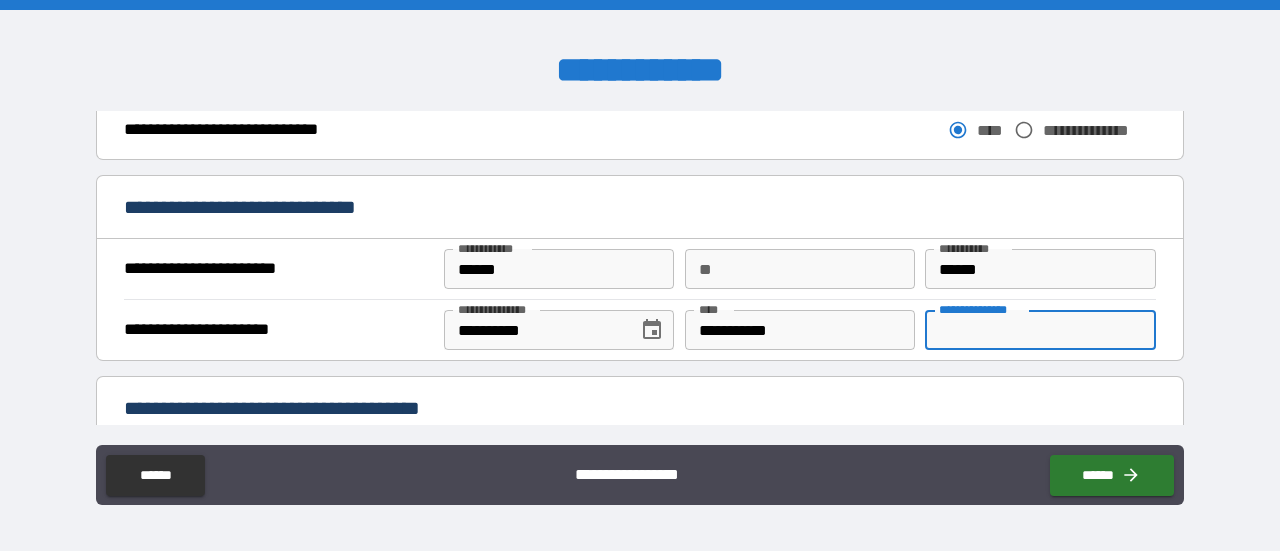 click on "**********" at bounding box center [1040, 330] 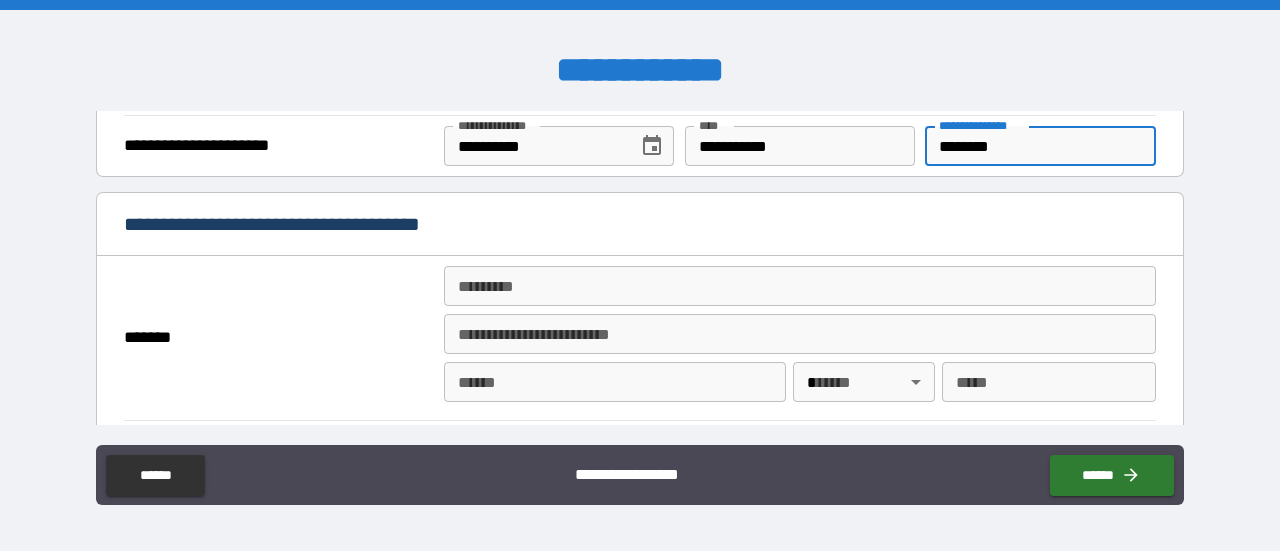 scroll, scrollTop: 1400, scrollLeft: 0, axis: vertical 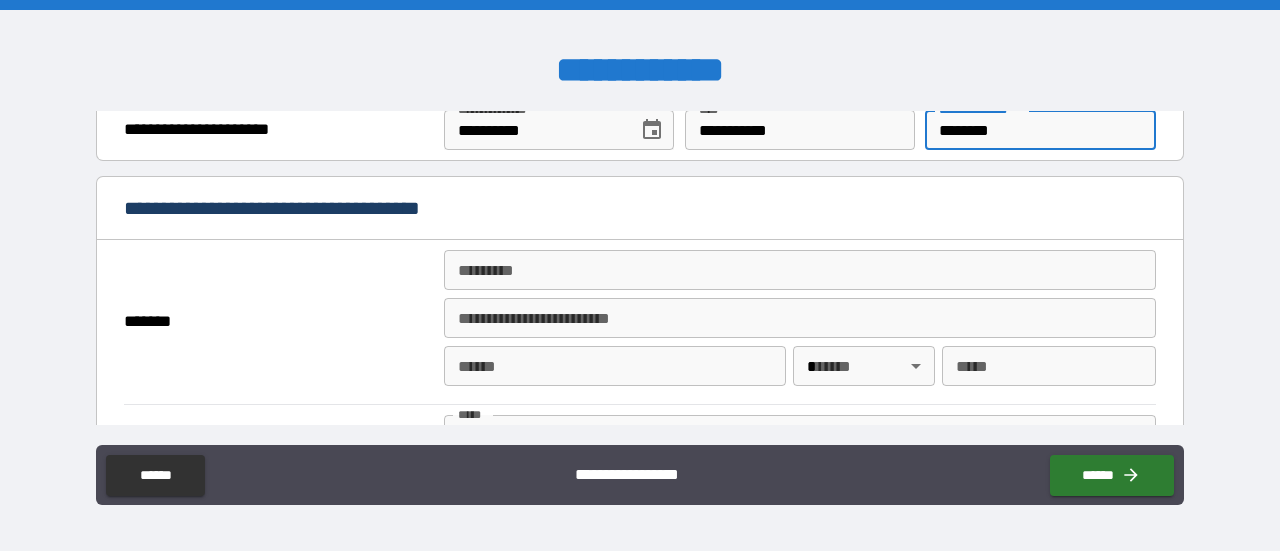 type on "********" 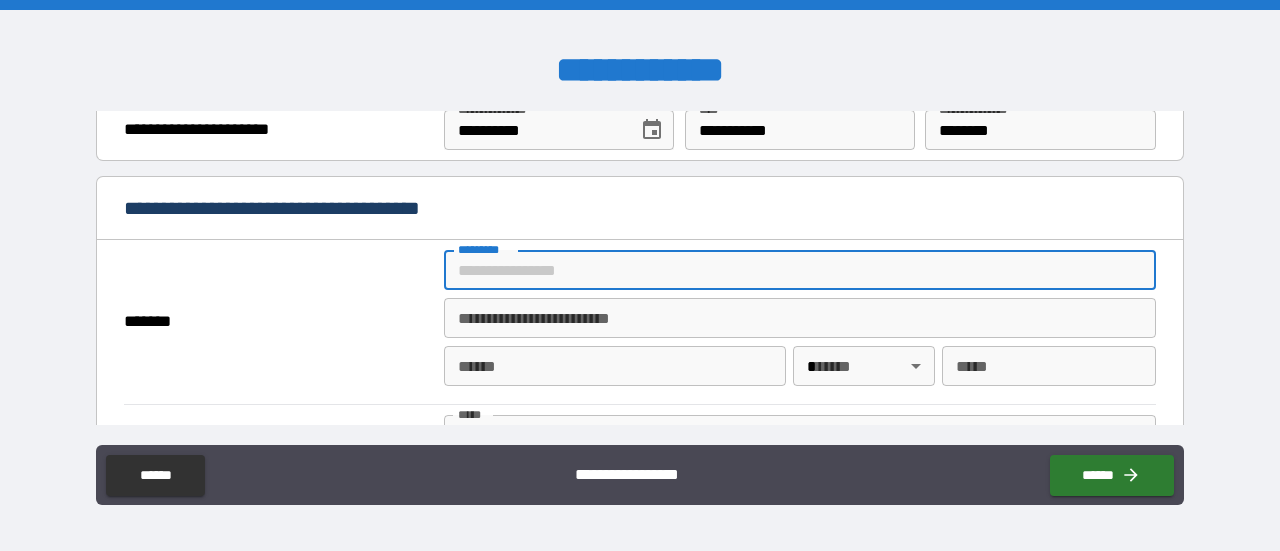 type on "**********" 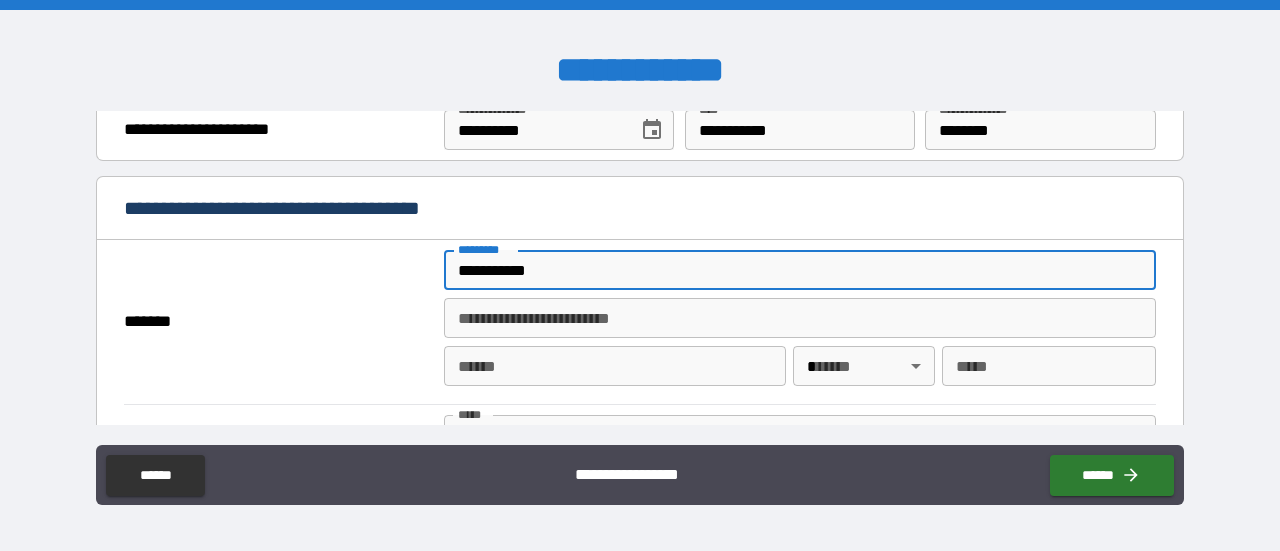 type on "******" 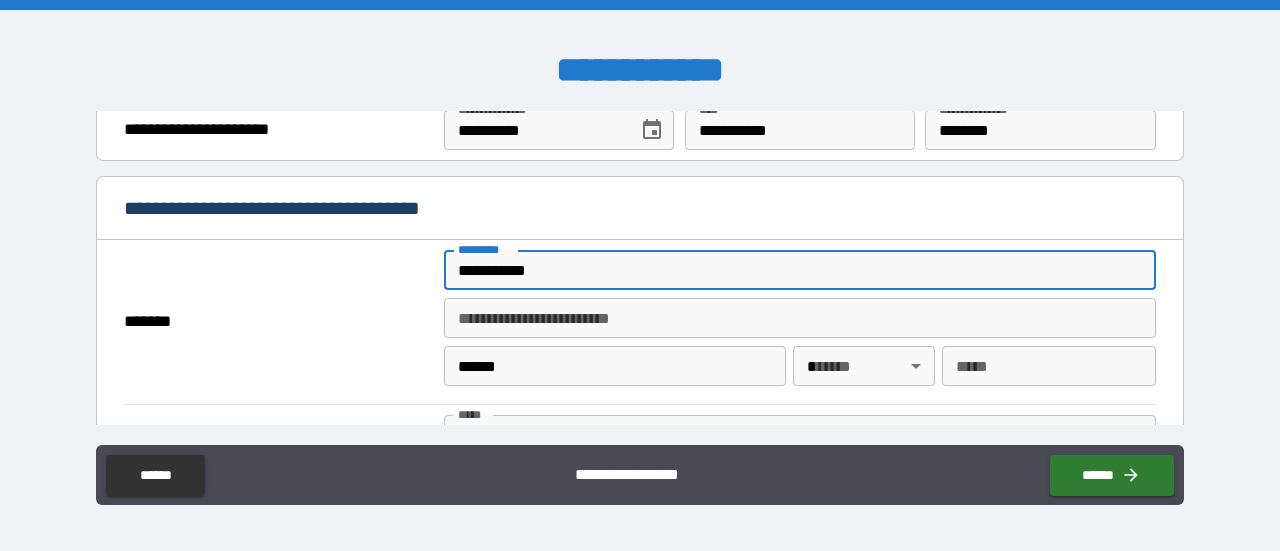 type 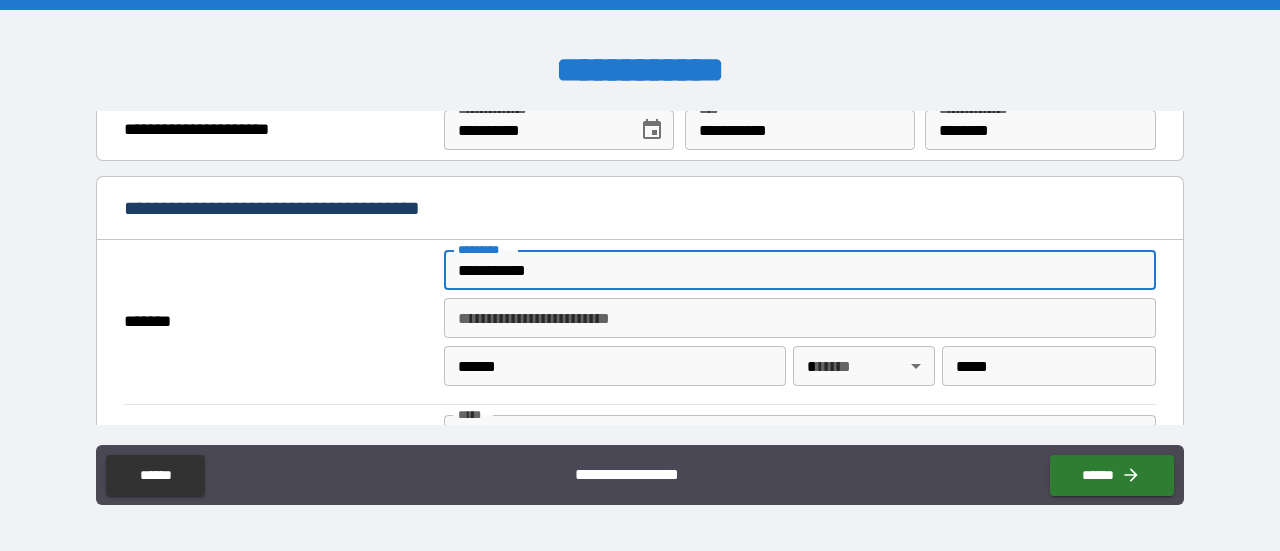 type on "**********" 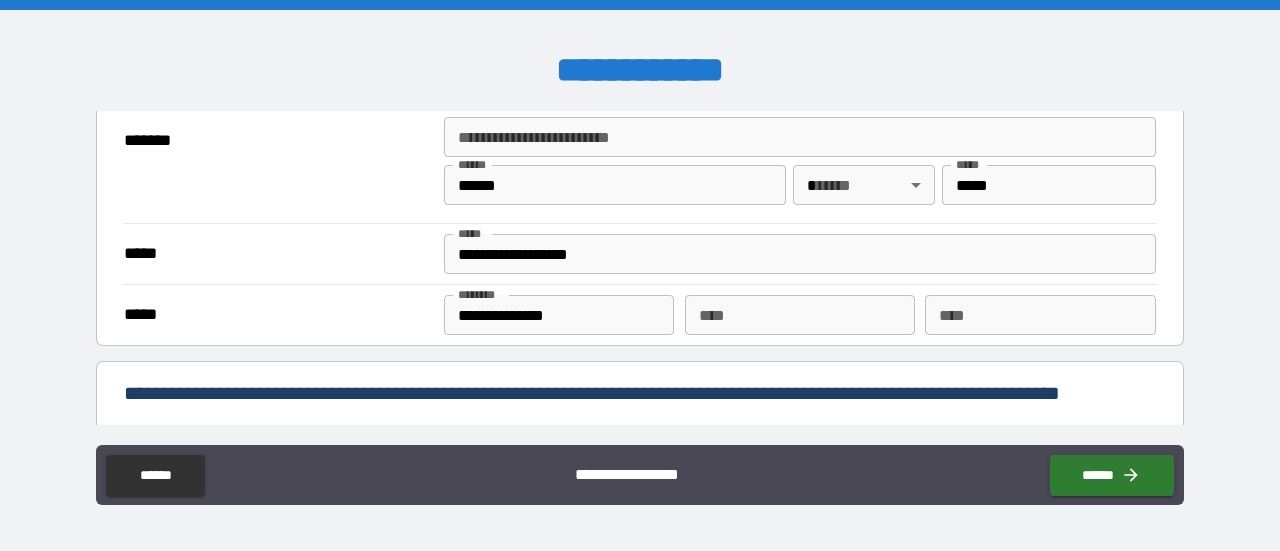 scroll, scrollTop: 1600, scrollLeft: 0, axis: vertical 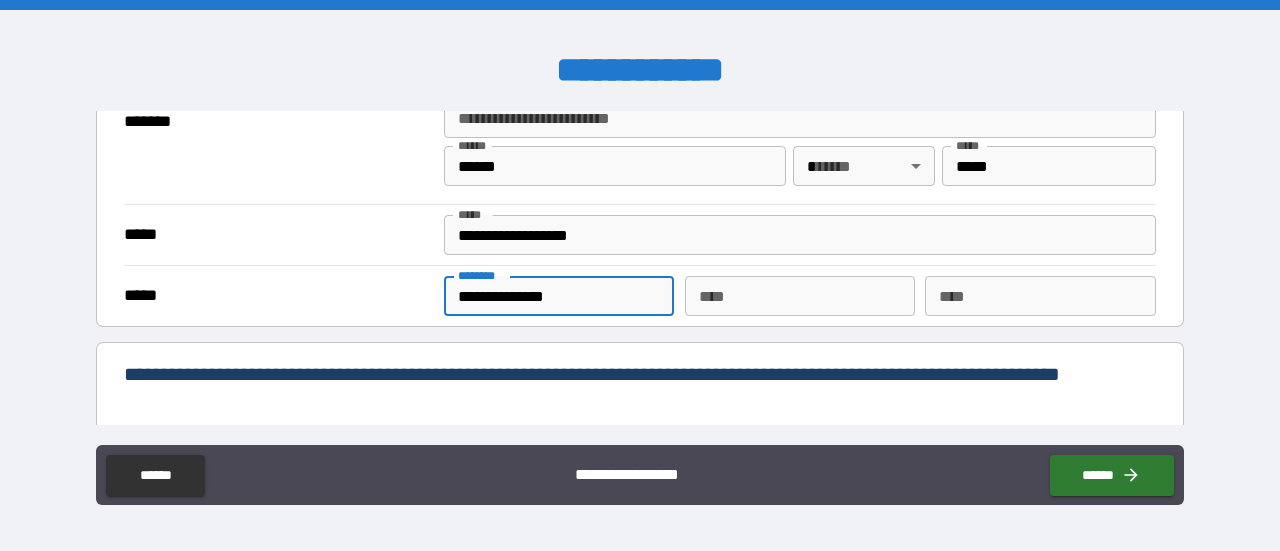 drag, startPoint x: 580, startPoint y: 290, endPoint x: 312, endPoint y: 339, distance: 272.44266 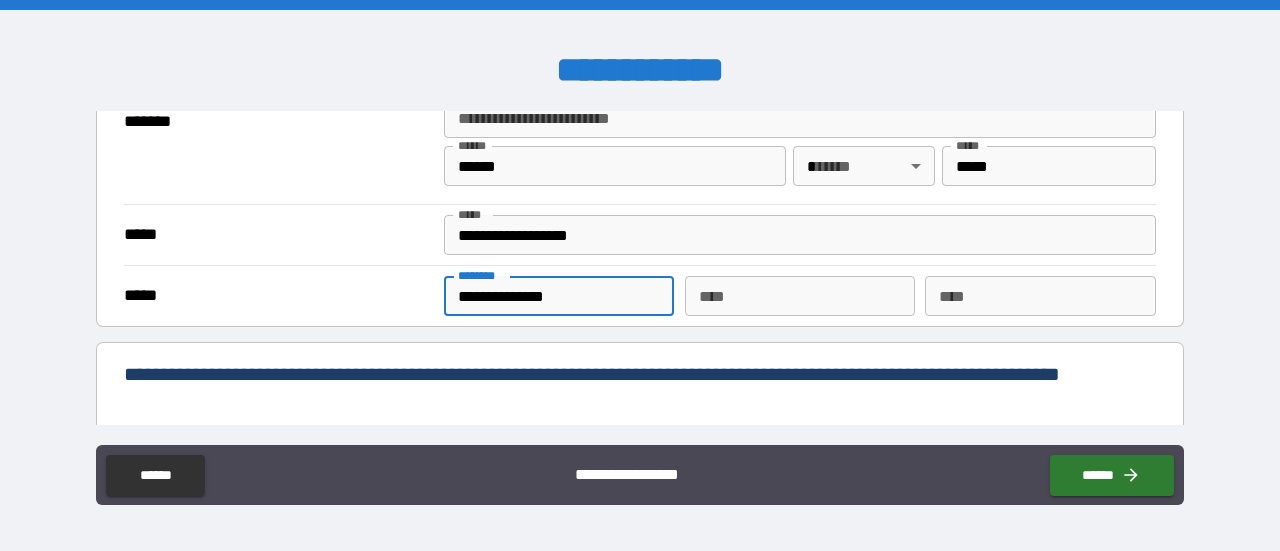 type on "**********" 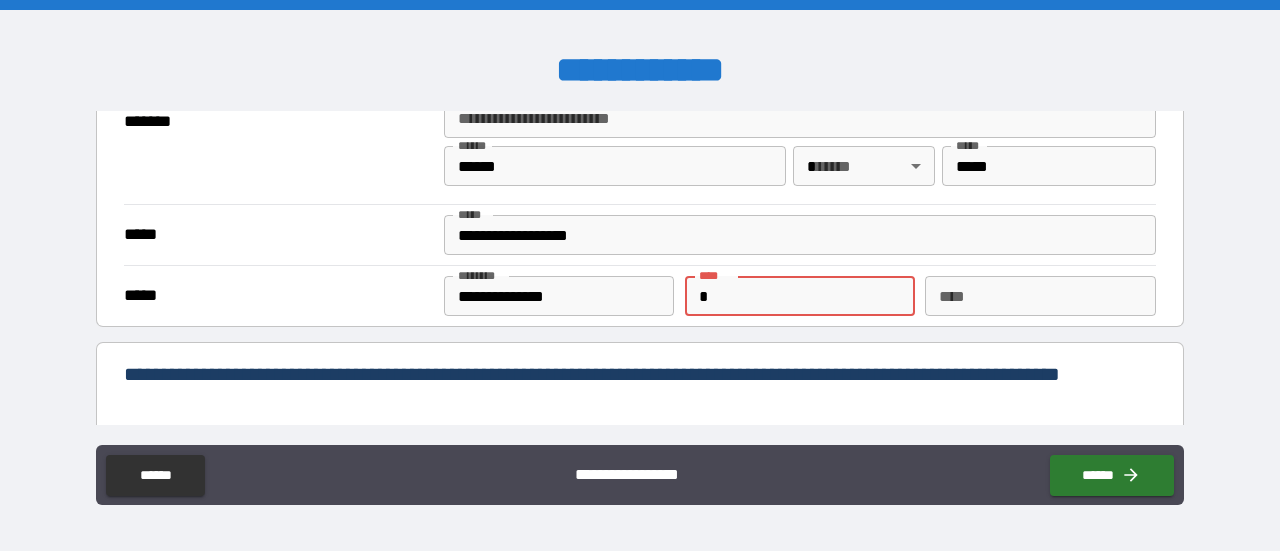 drag, startPoint x: 755, startPoint y: 273, endPoint x: 758, endPoint y: 290, distance: 17.262676 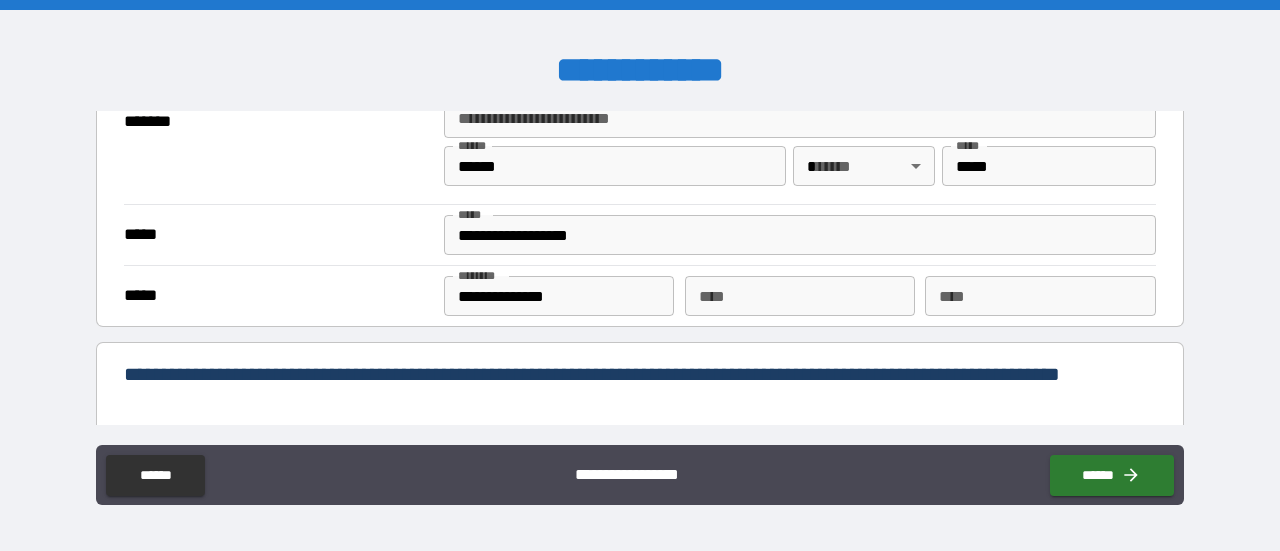 click on "**********" at bounding box center [634, 390] 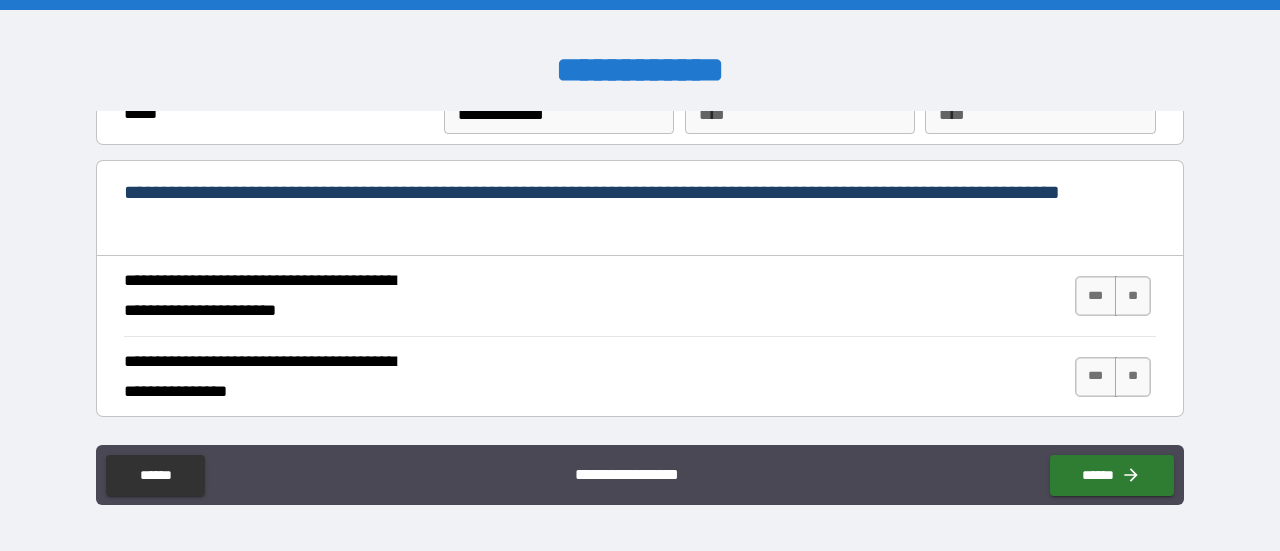 scroll, scrollTop: 1800, scrollLeft: 0, axis: vertical 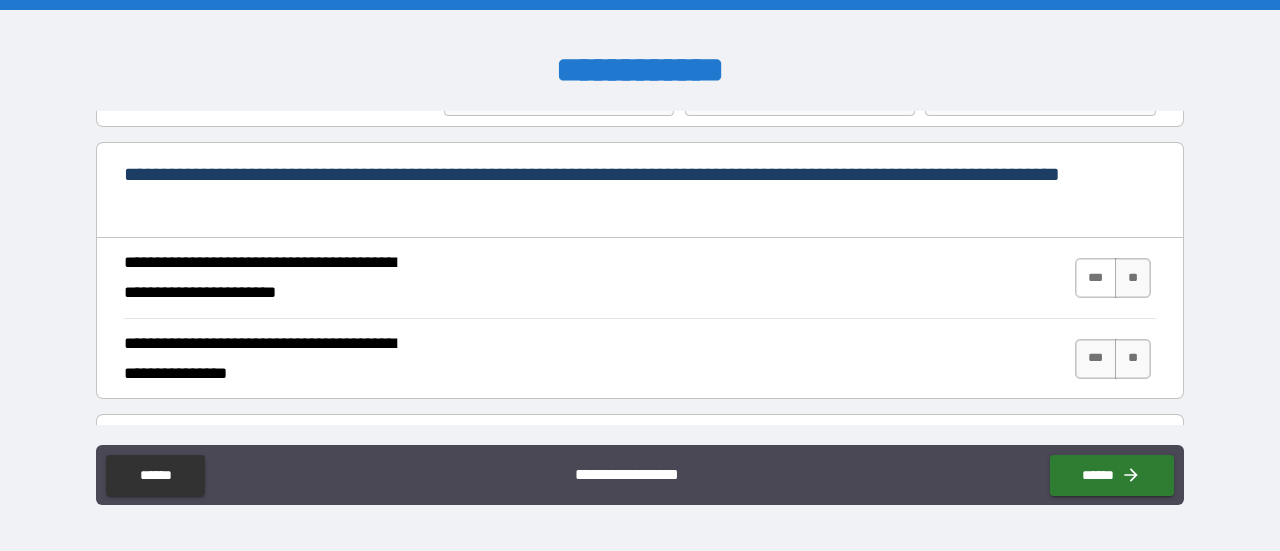 click on "***" at bounding box center [1096, 278] 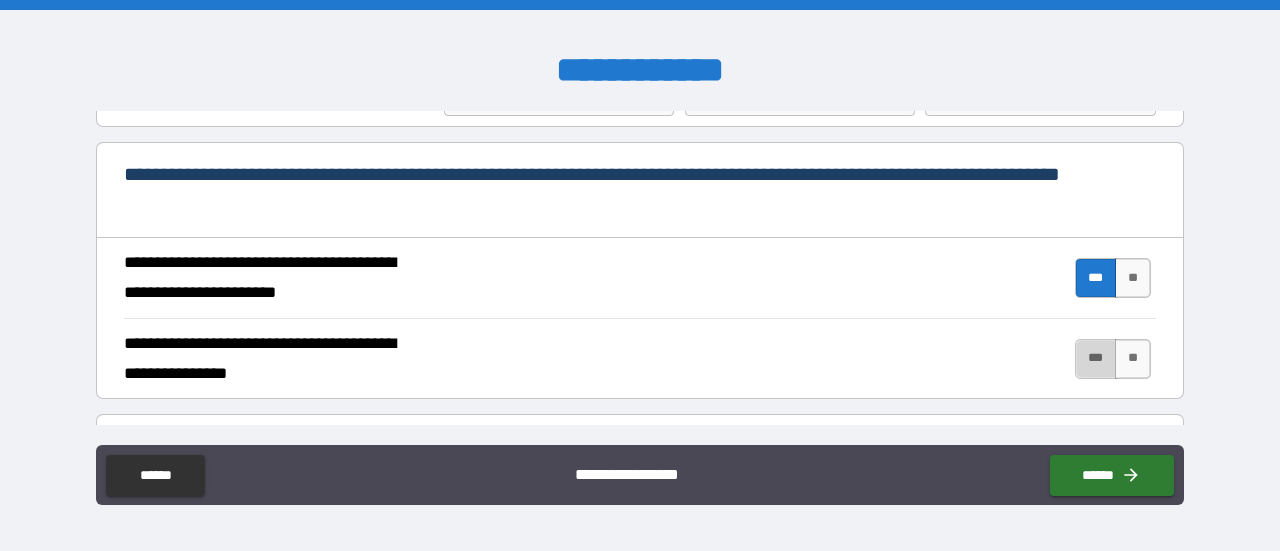 click on "***" at bounding box center (1096, 359) 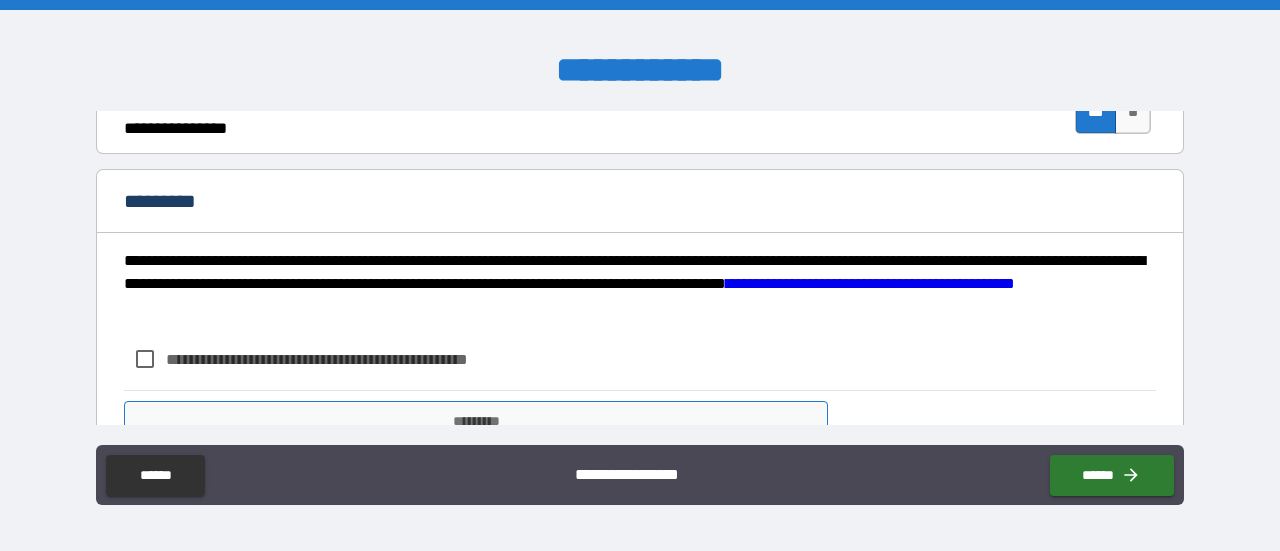 scroll, scrollTop: 2120, scrollLeft: 0, axis: vertical 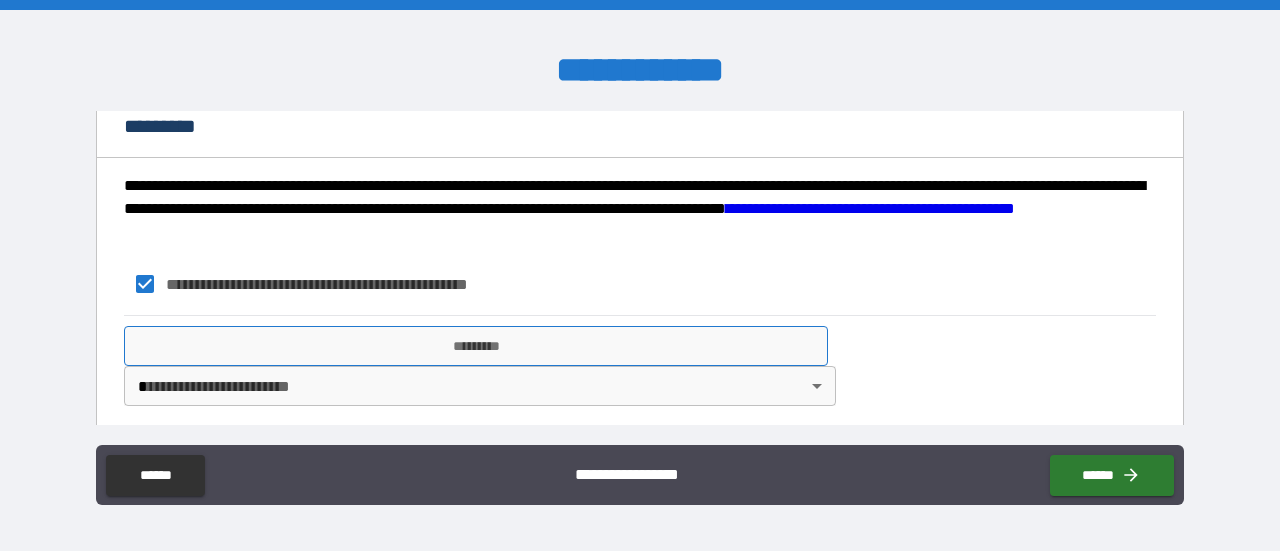 click on "*********" at bounding box center (476, 346) 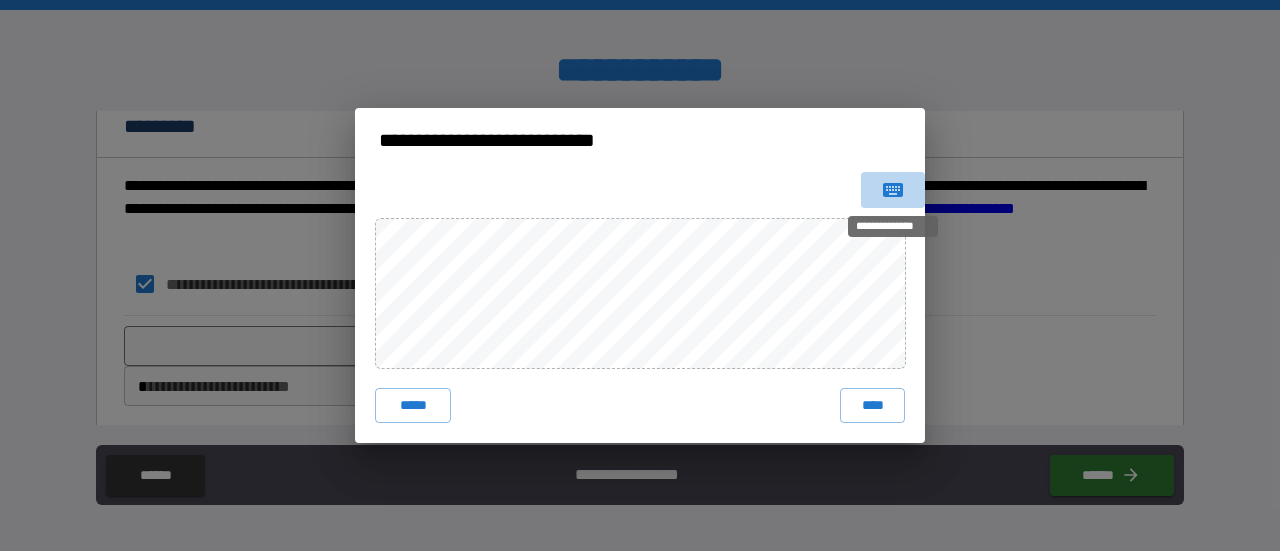 click 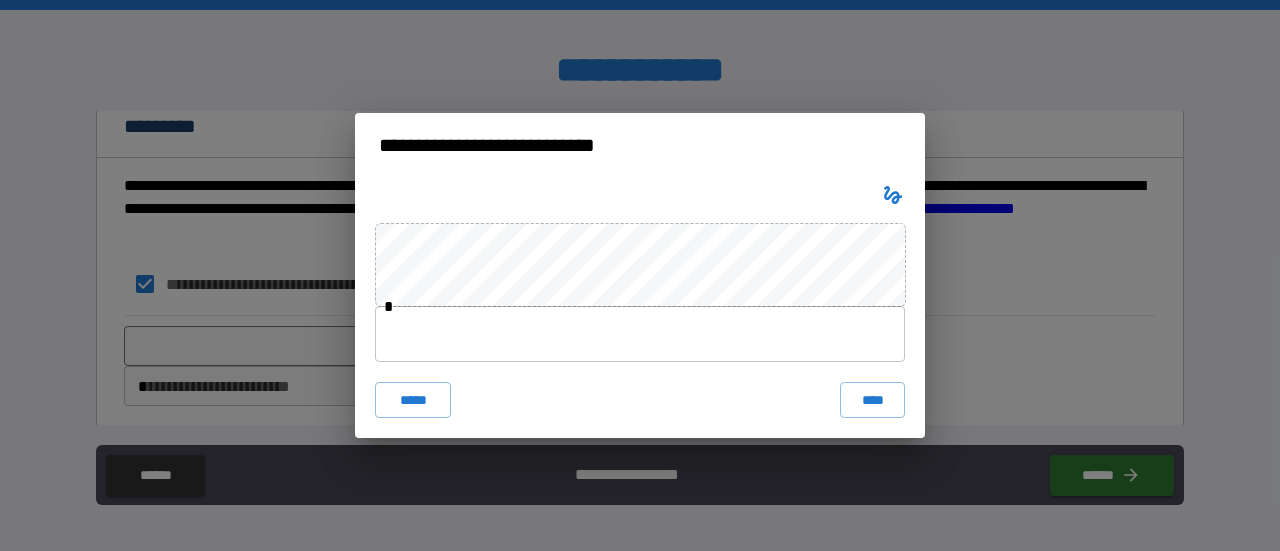 click at bounding box center [640, 334] 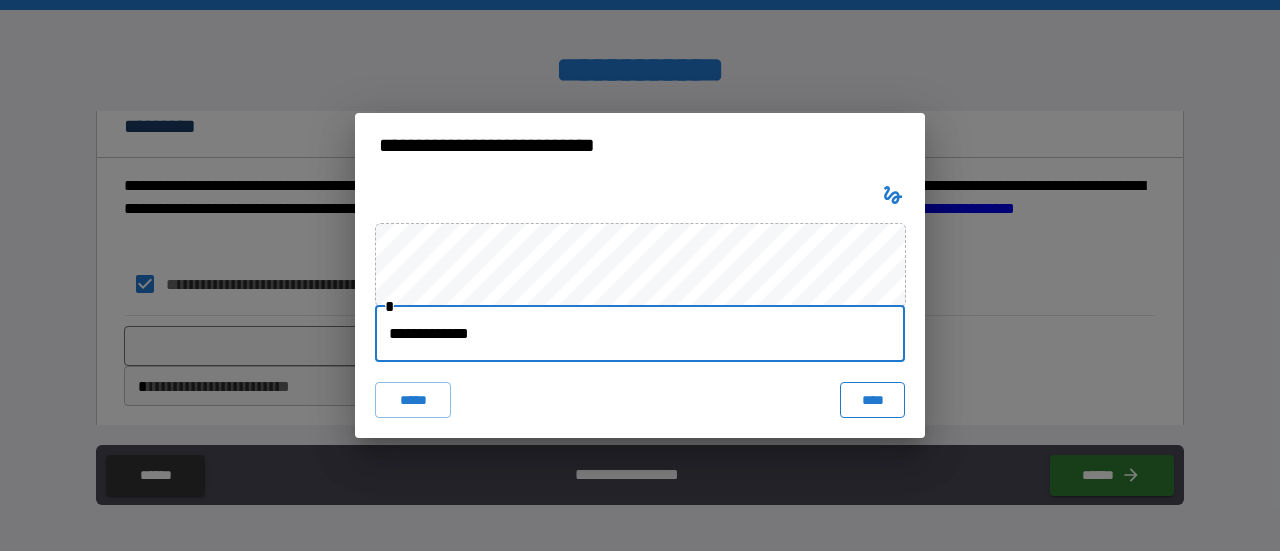 type on "**********" 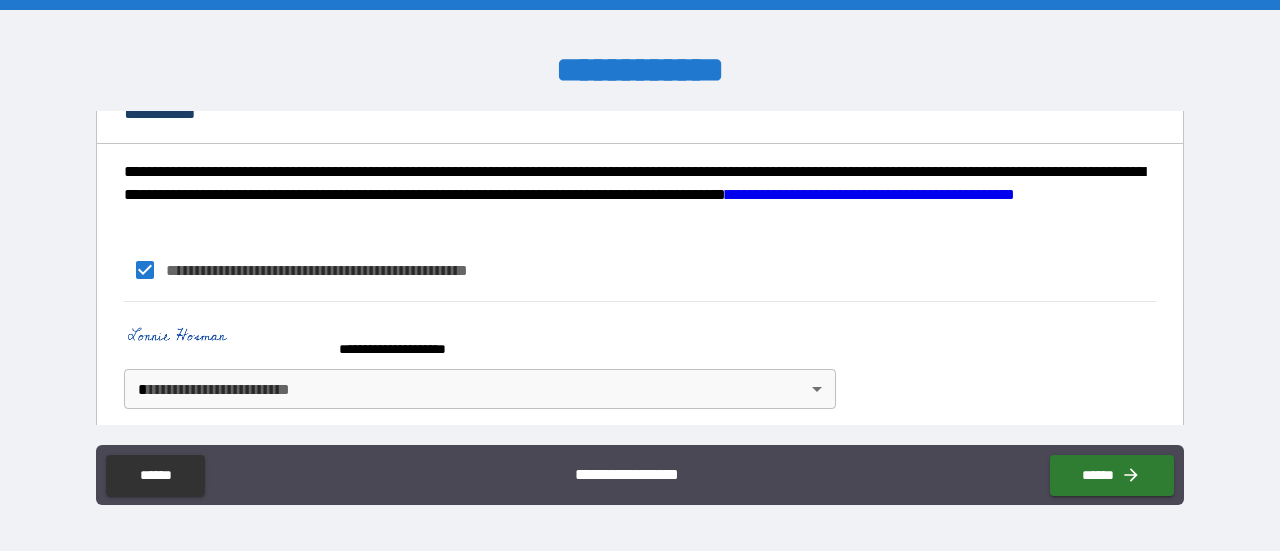 scroll, scrollTop: 2137, scrollLeft: 0, axis: vertical 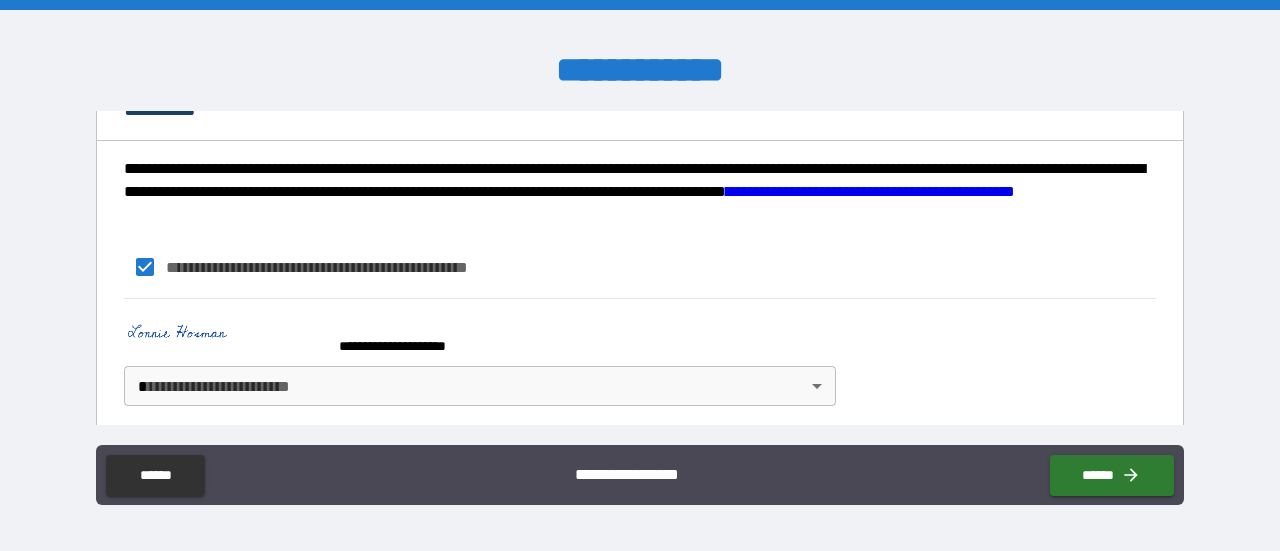 click on "**********" at bounding box center [640, 275] 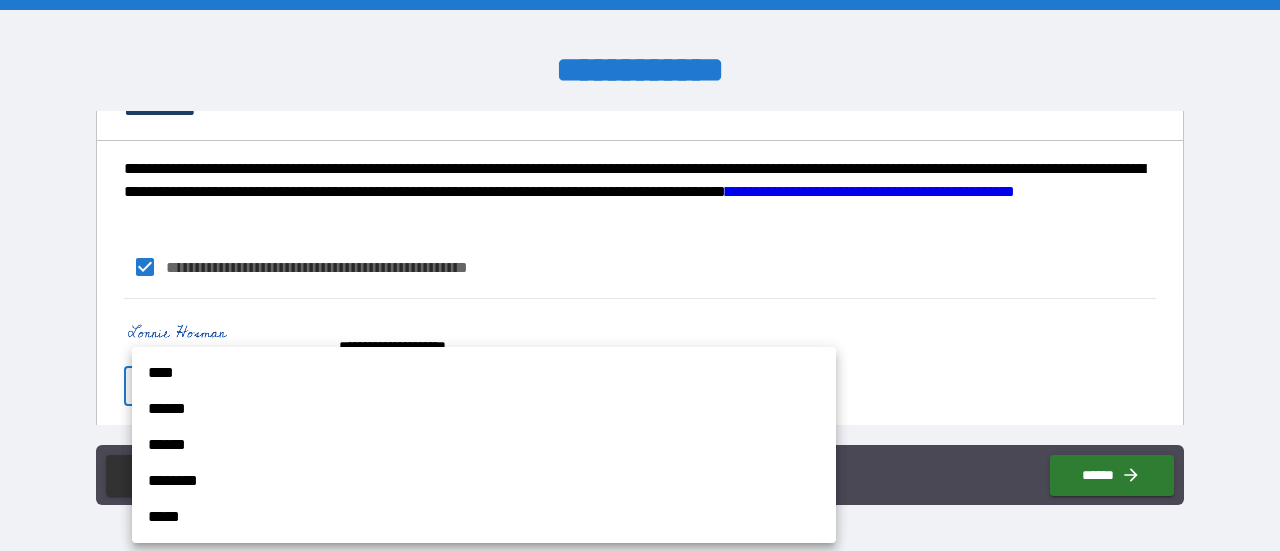 click on "****" at bounding box center (484, 373) 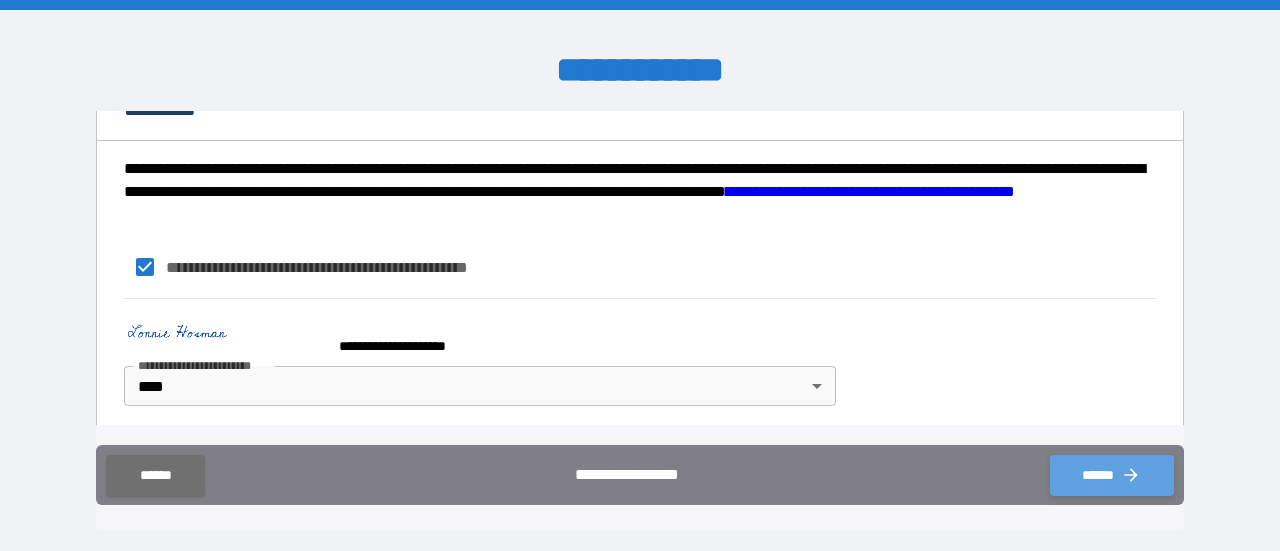 click on "******" at bounding box center (1112, 475) 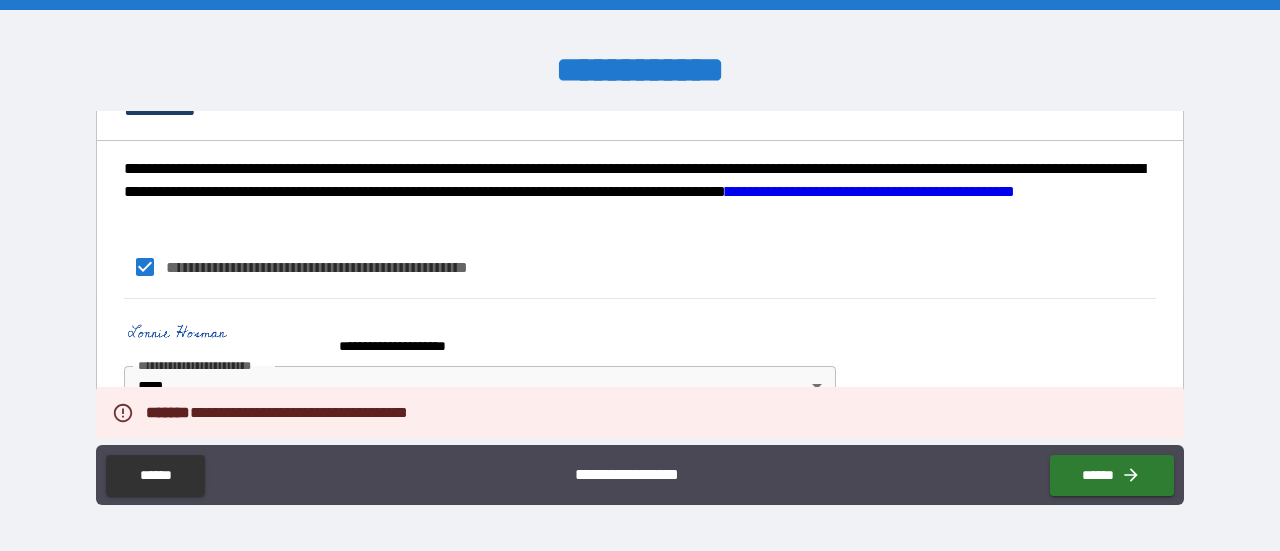 click on "**********" at bounding box center [640, 357] 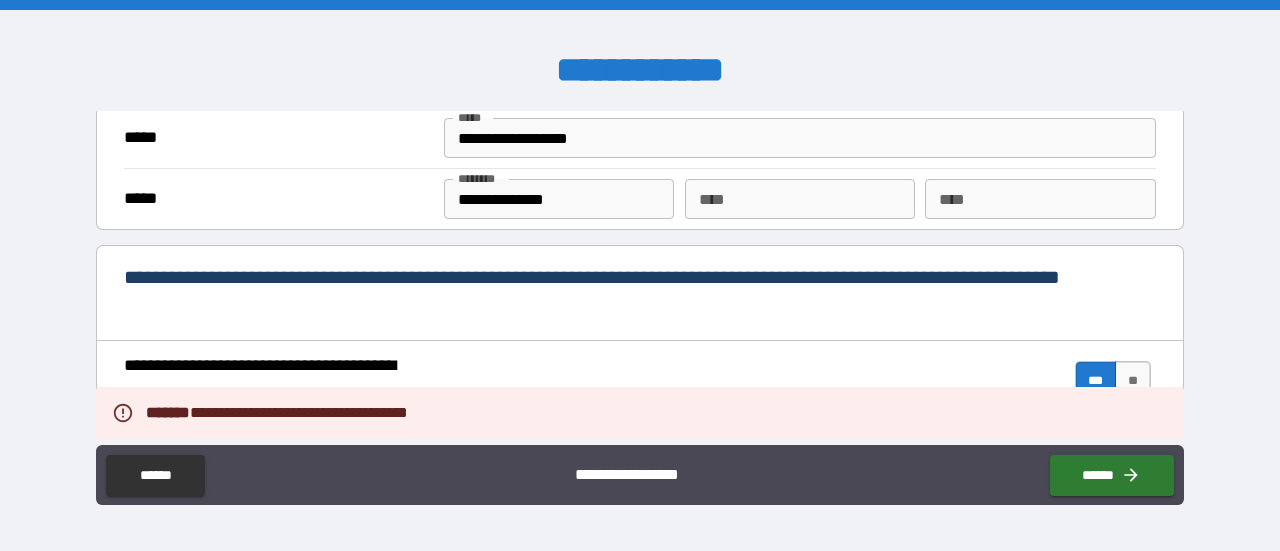 scroll, scrollTop: 1537, scrollLeft: 0, axis: vertical 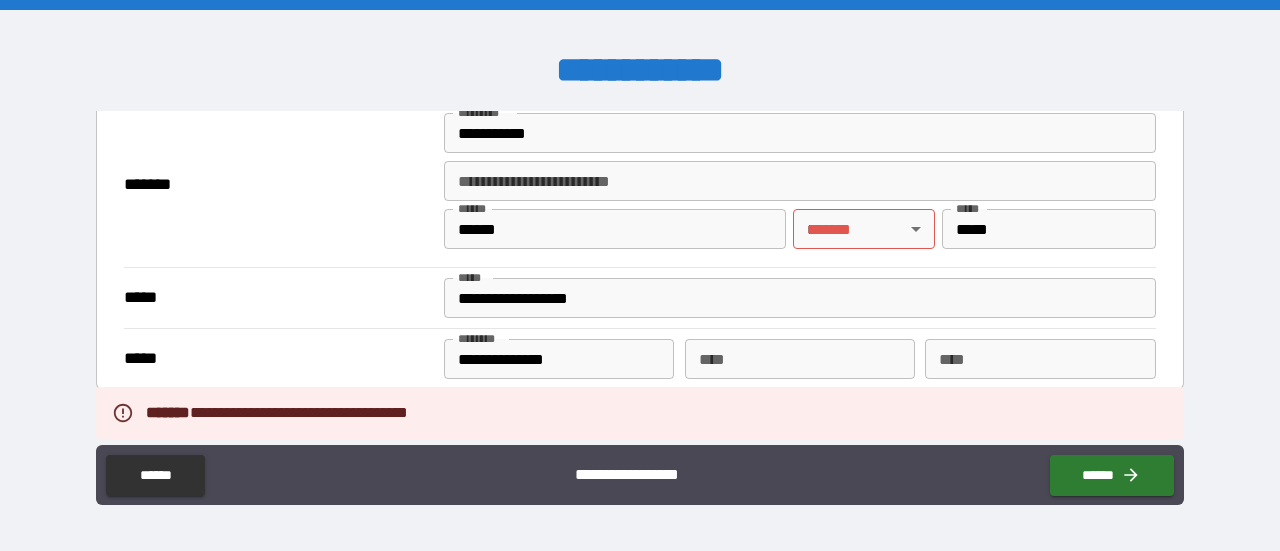 click on "**********" at bounding box center (640, 275) 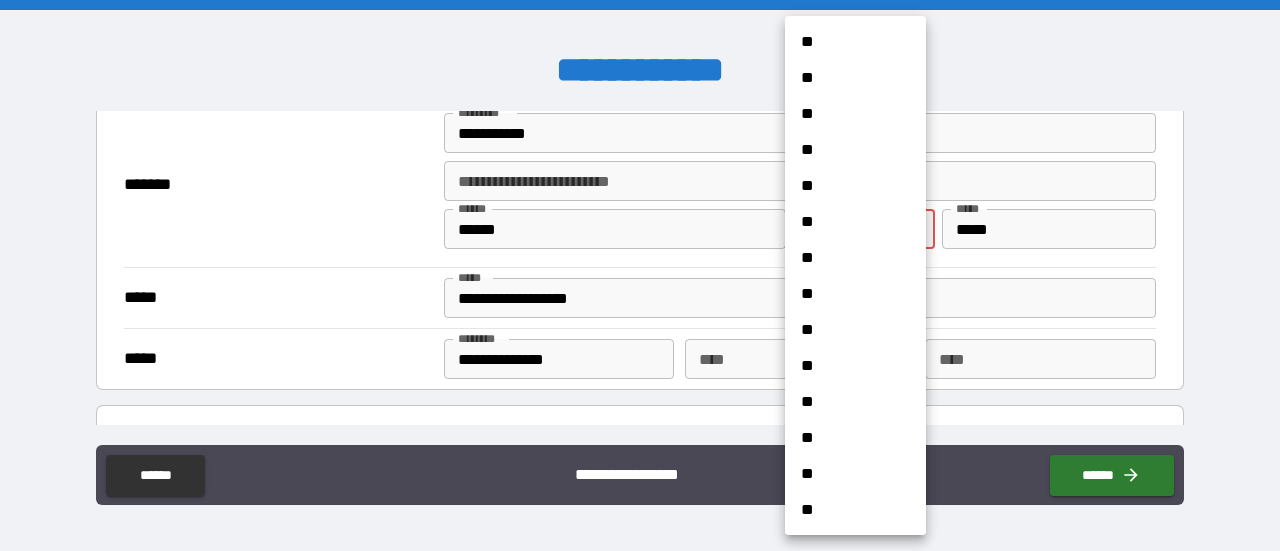 scroll, scrollTop: 1620, scrollLeft: 0, axis: vertical 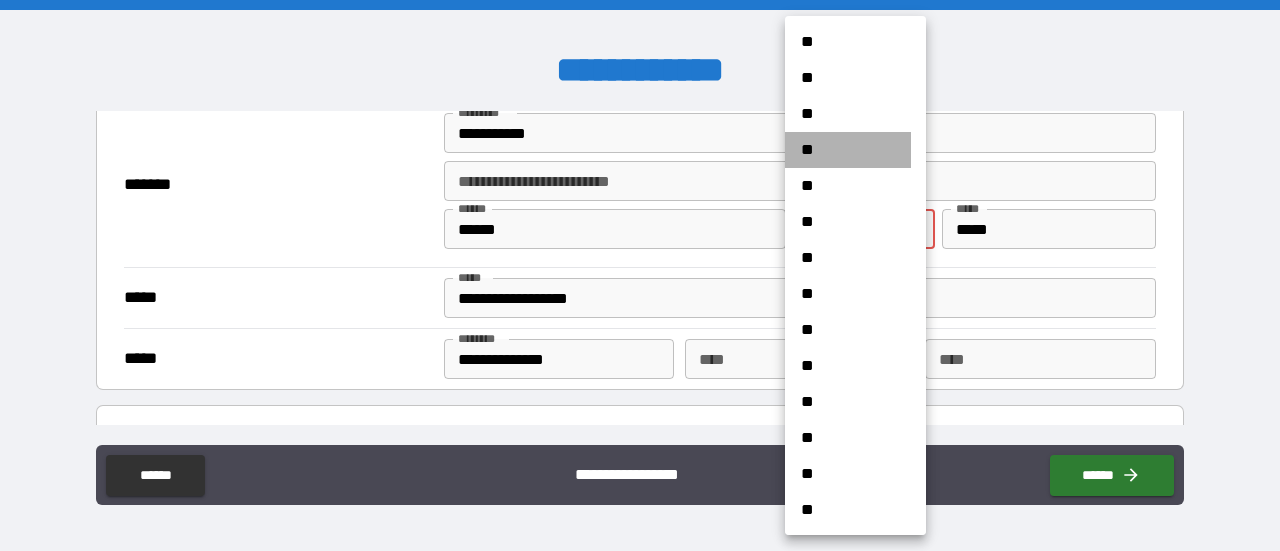 click on "**" at bounding box center (848, 150) 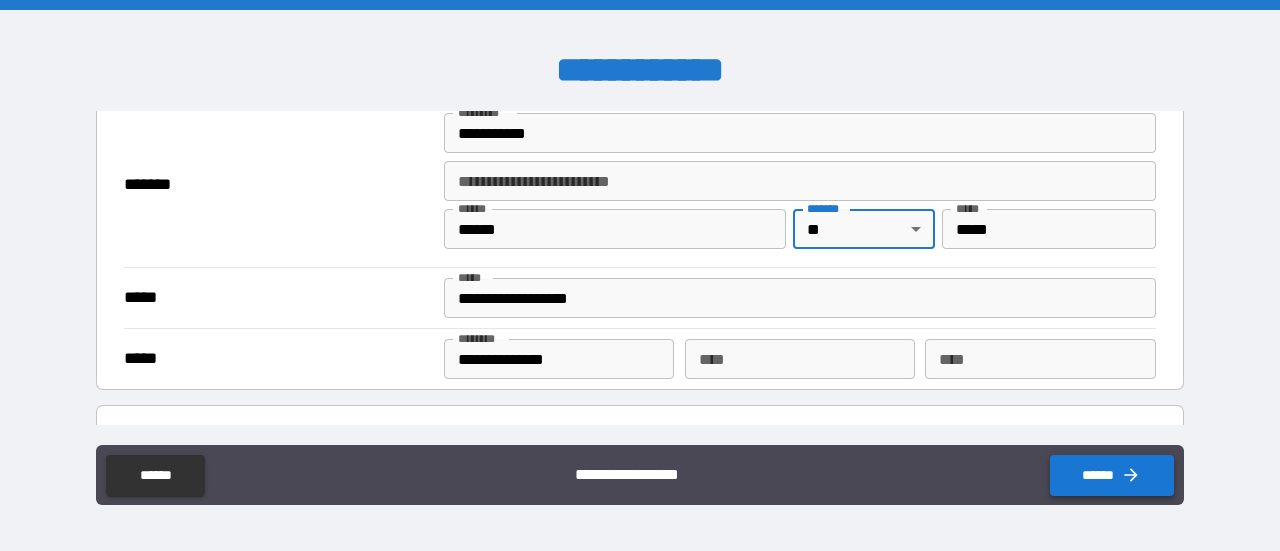 click on "******" at bounding box center (1112, 475) 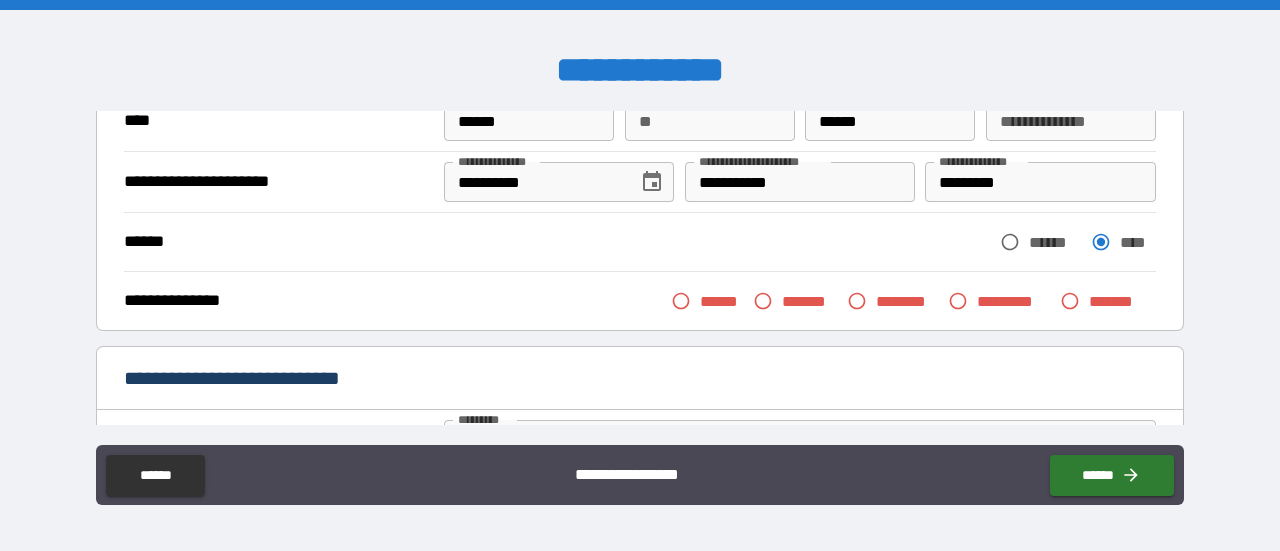scroll, scrollTop: 200, scrollLeft: 0, axis: vertical 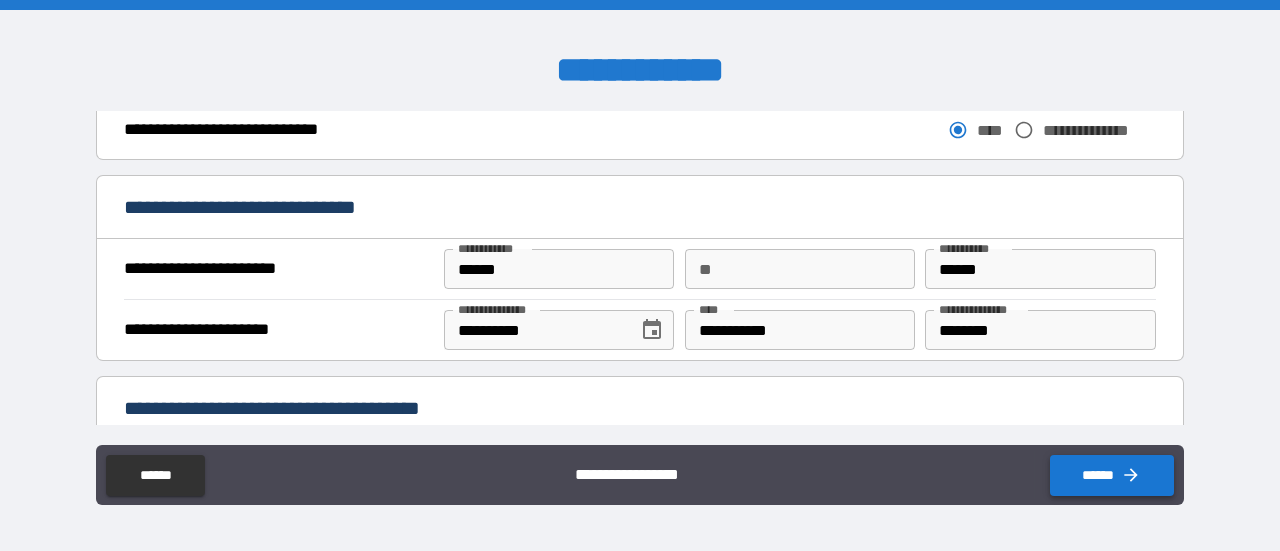 click on "******" at bounding box center [1112, 475] 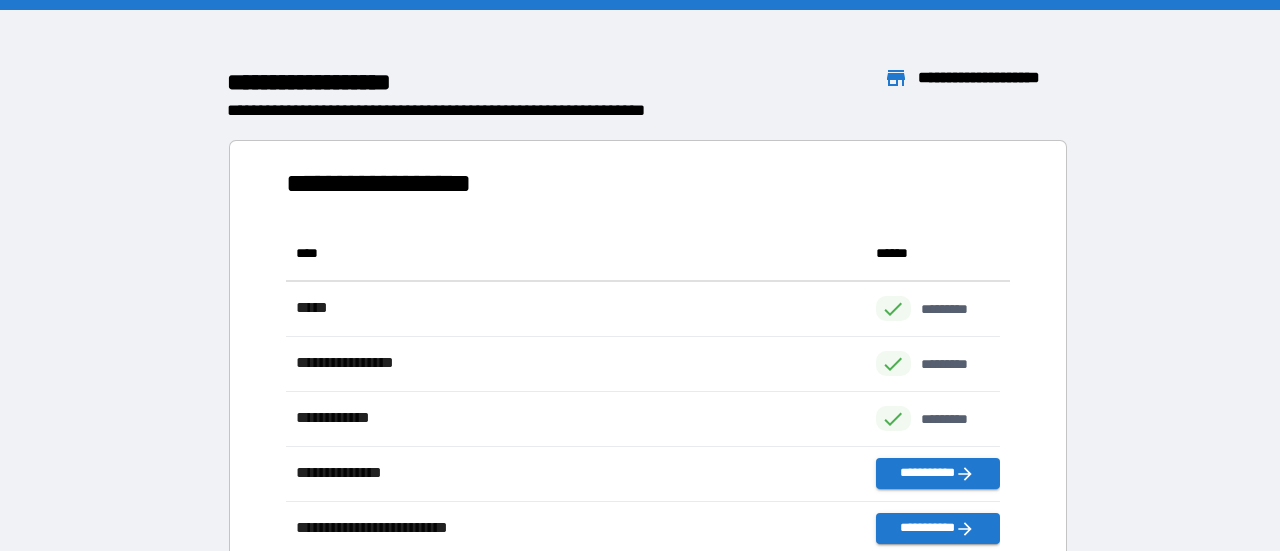 scroll, scrollTop: 16, scrollLeft: 16, axis: both 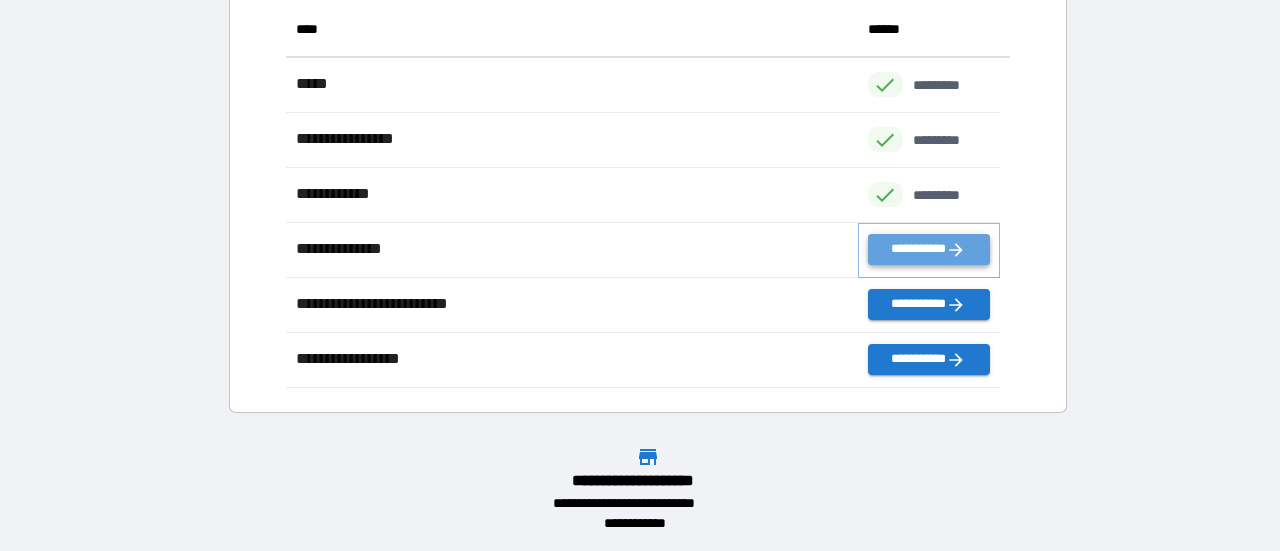 click on "**********" at bounding box center (929, 249) 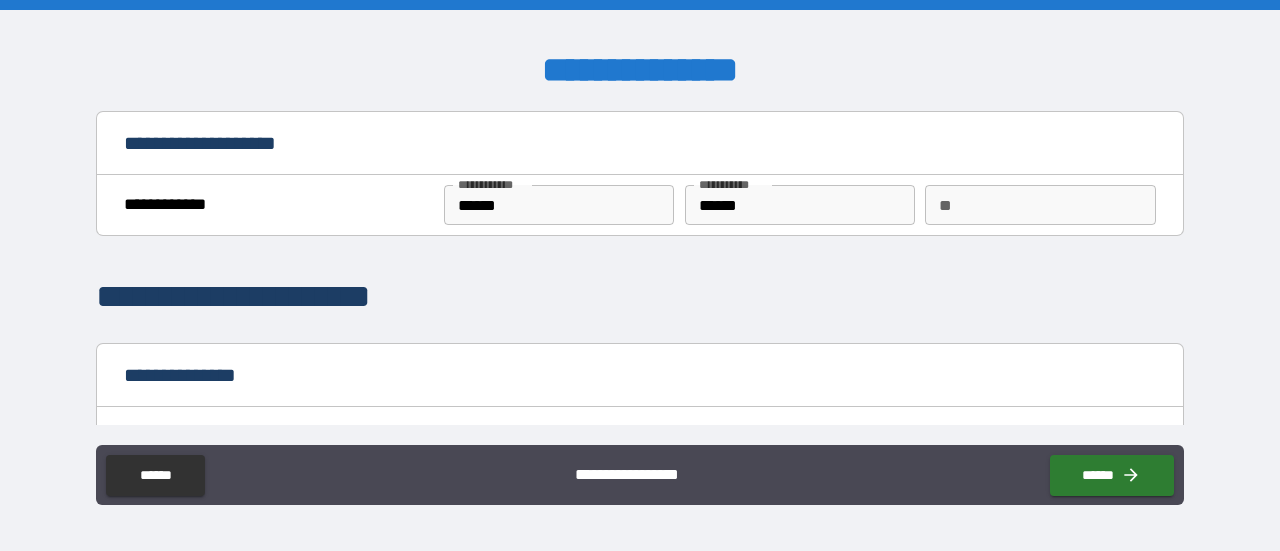 scroll, scrollTop: 200, scrollLeft: 0, axis: vertical 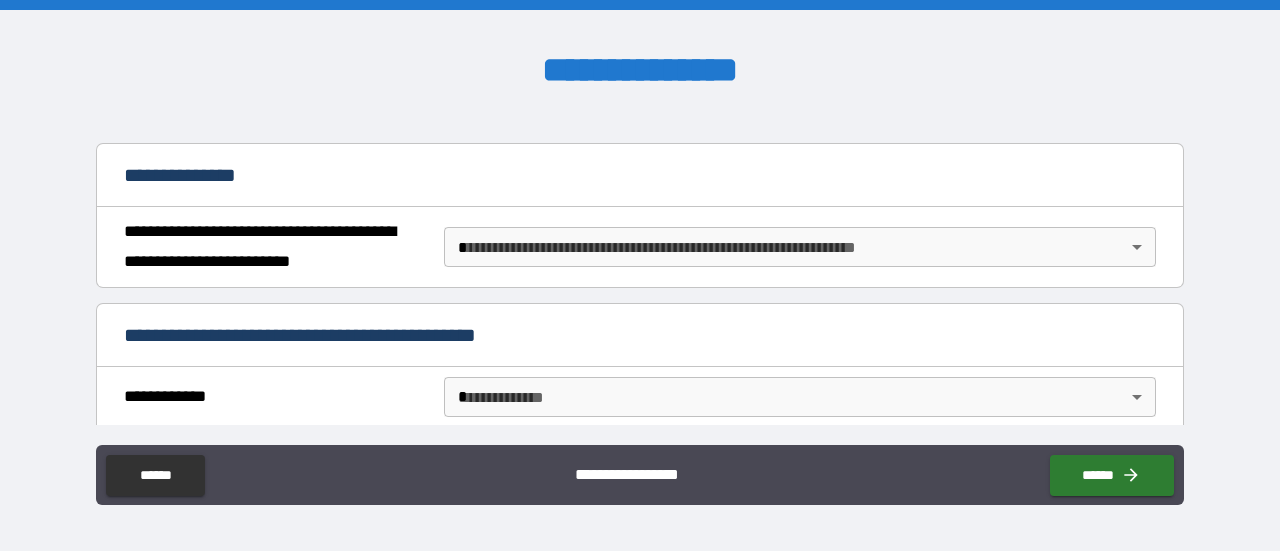 click on "**********" at bounding box center (640, 275) 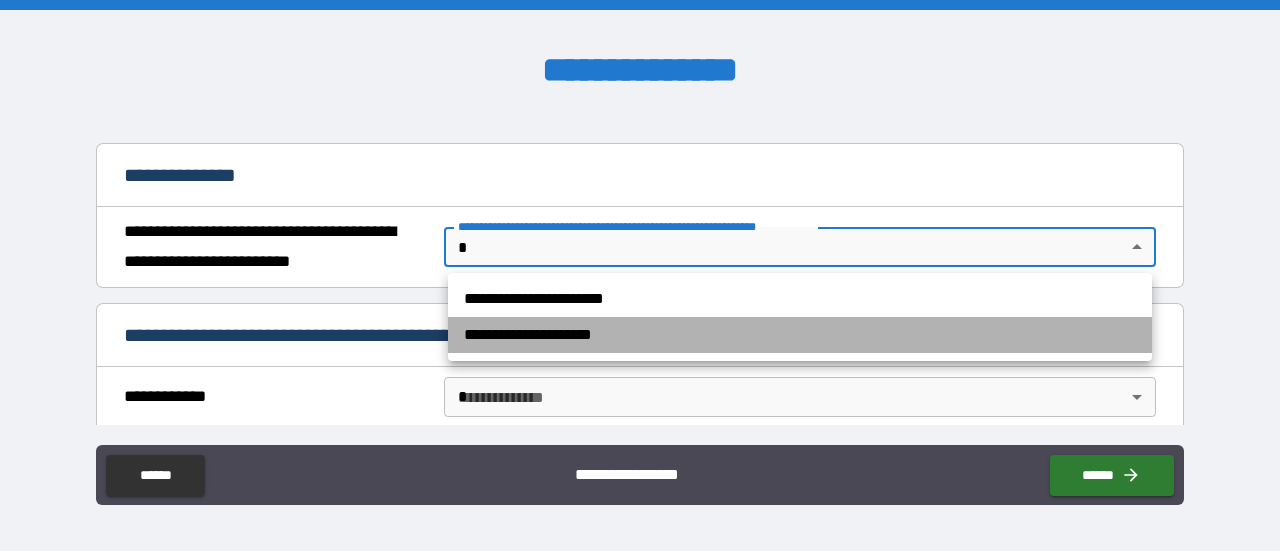 click on "**********" at bounding box center [800, 335] 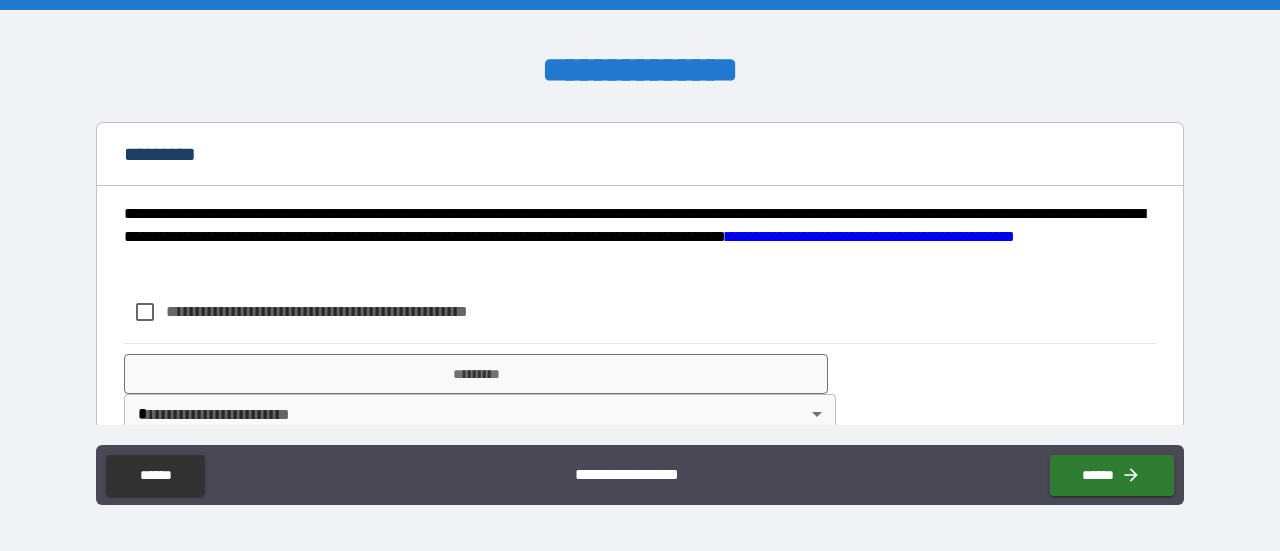 scroll, scrollTop: 400, scrollLeft: 0, axis: vertical 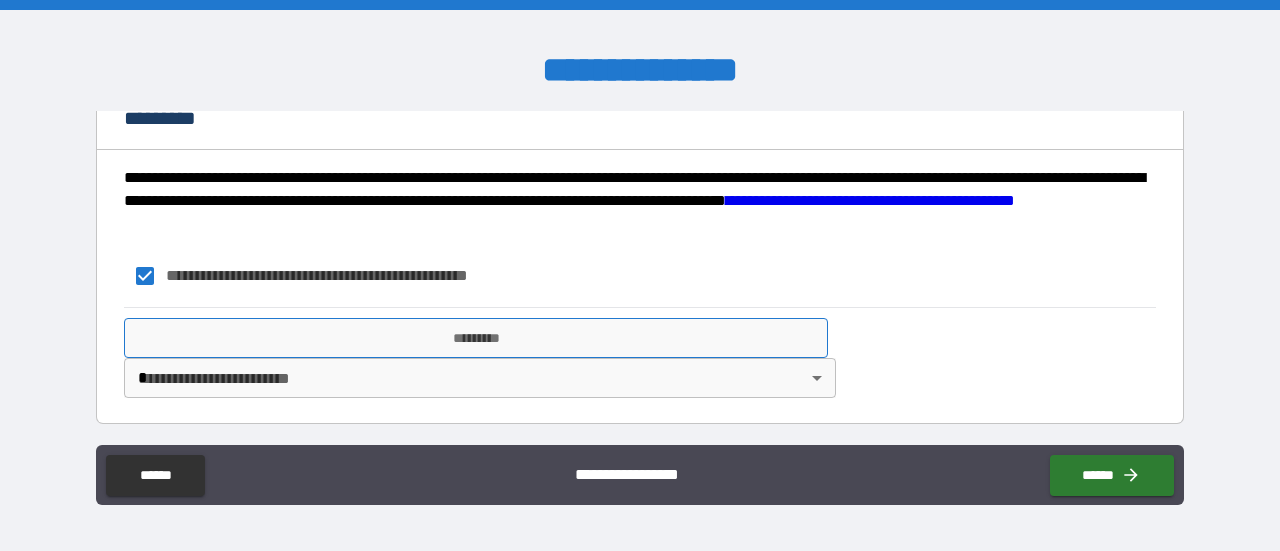 click on "*********" at bounding box center [476, 338] 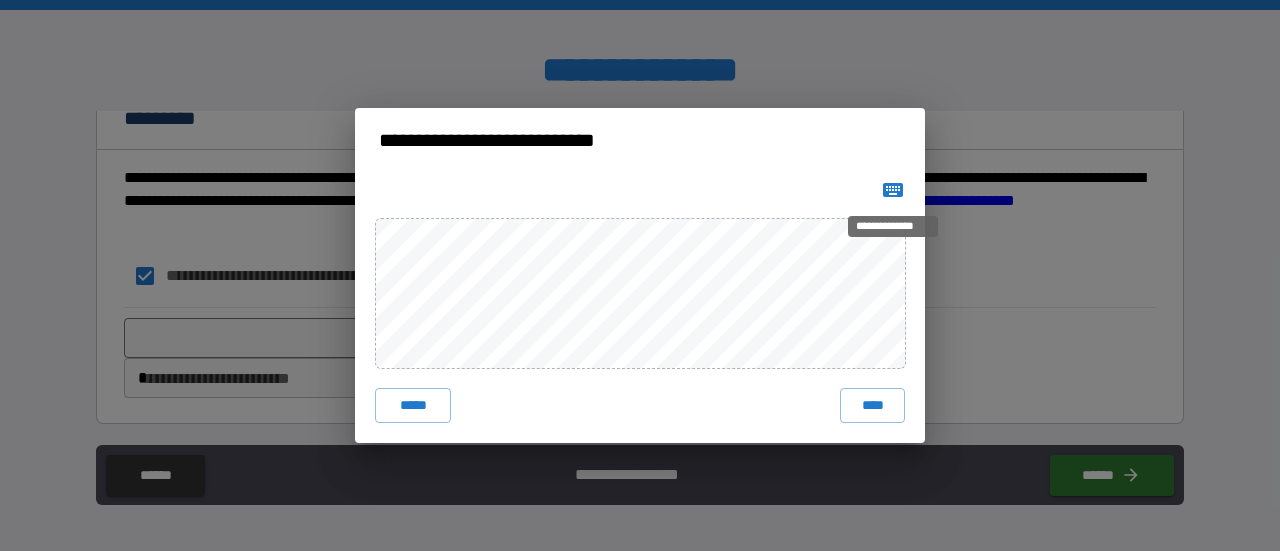click 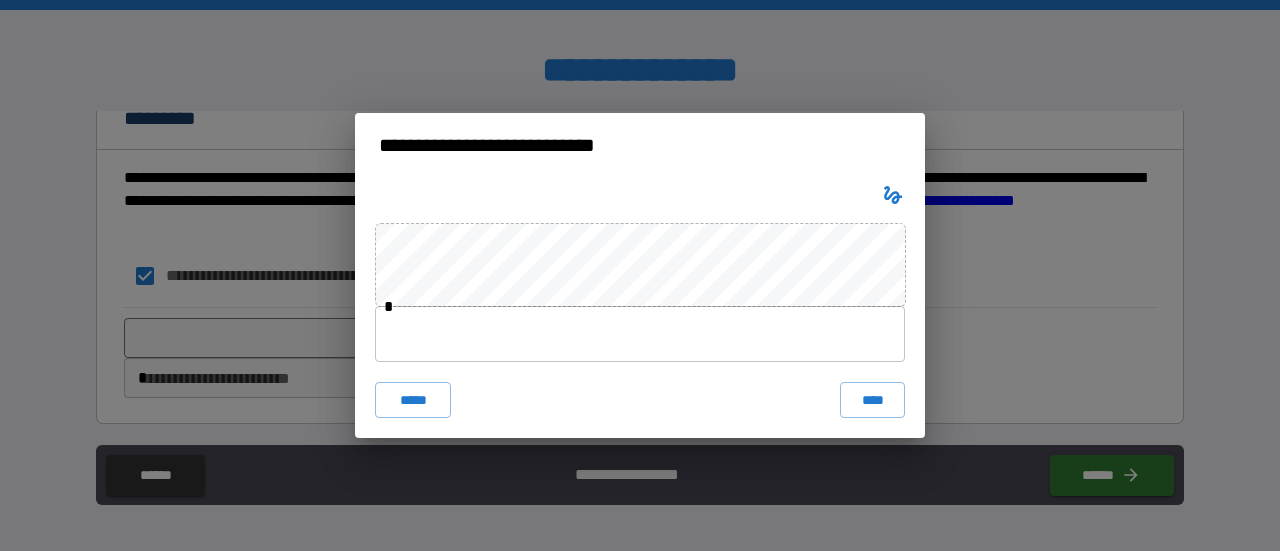 click at bounding box center [640, 334] 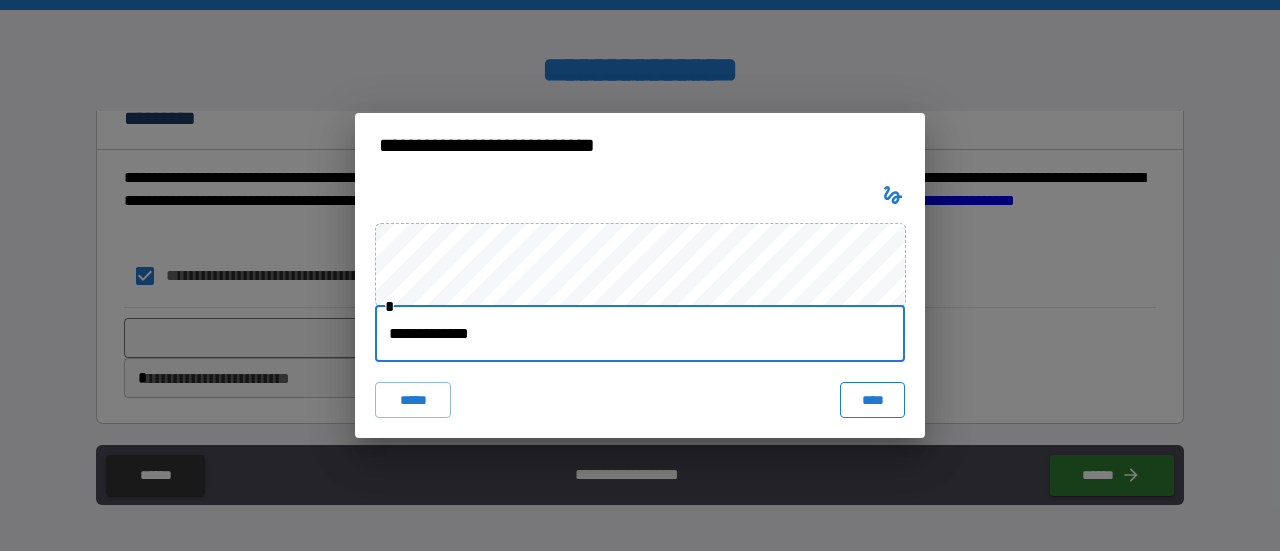 type on "**********" 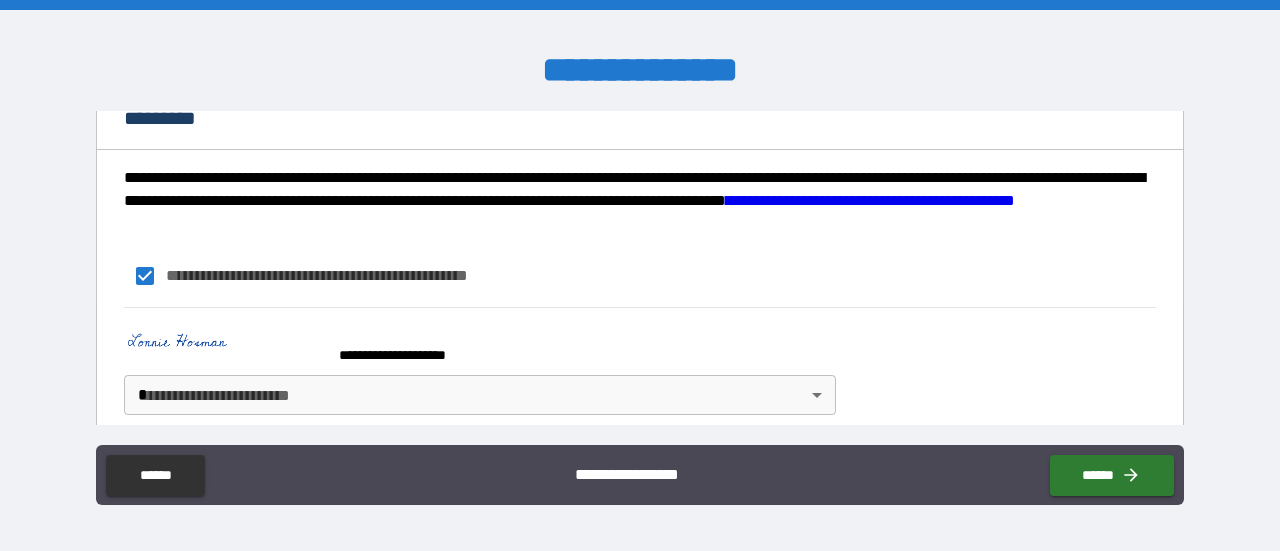 scroll, scrollTop: 434, scrollLeft: 0, axis: vertical 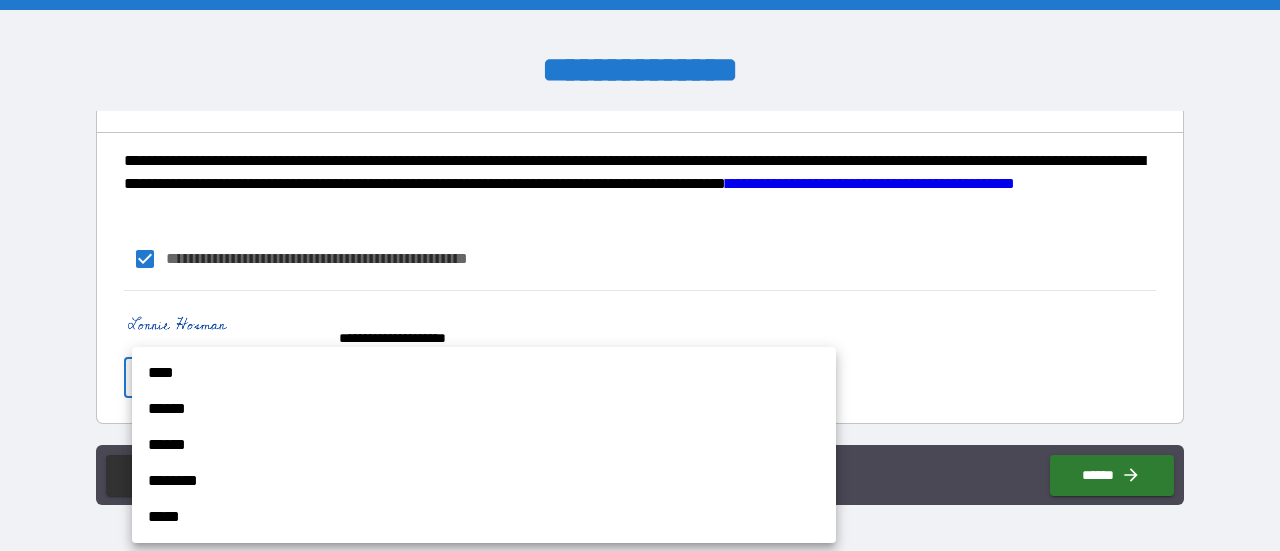 click on "**********" at bounding box center (640, 275) 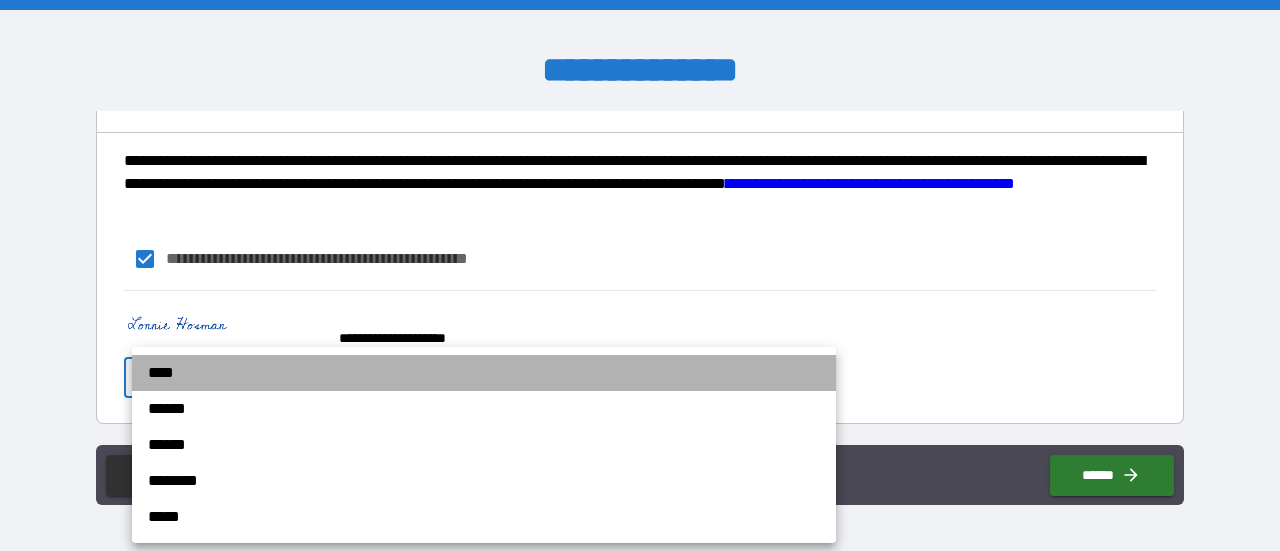 click on "****" at bounding box center (484, 373) 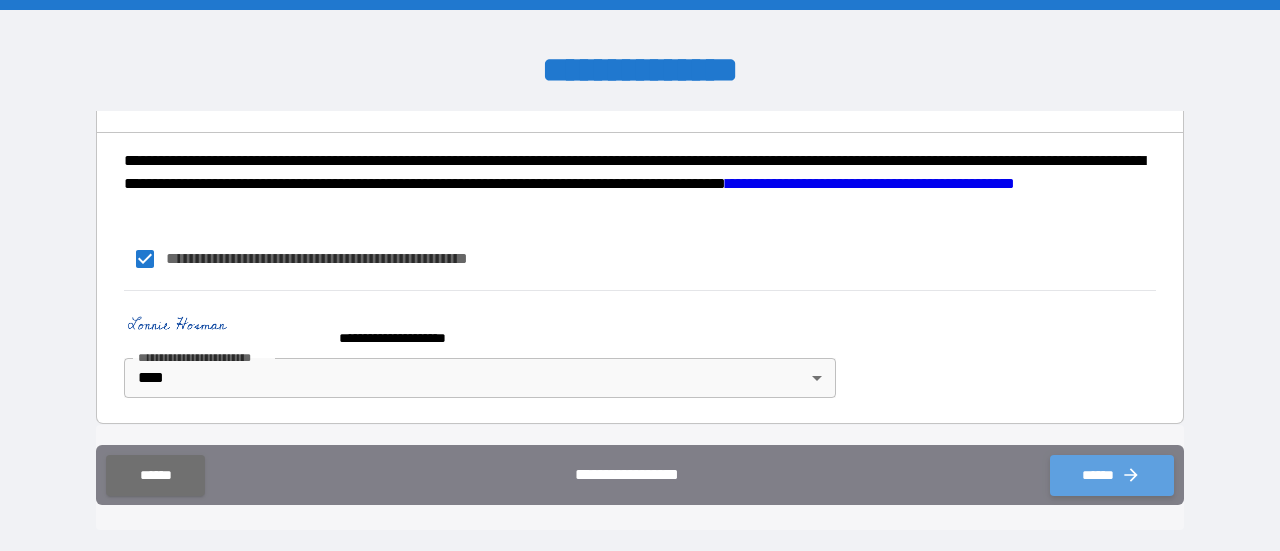click on "******" at bounding box center (1112, 475) 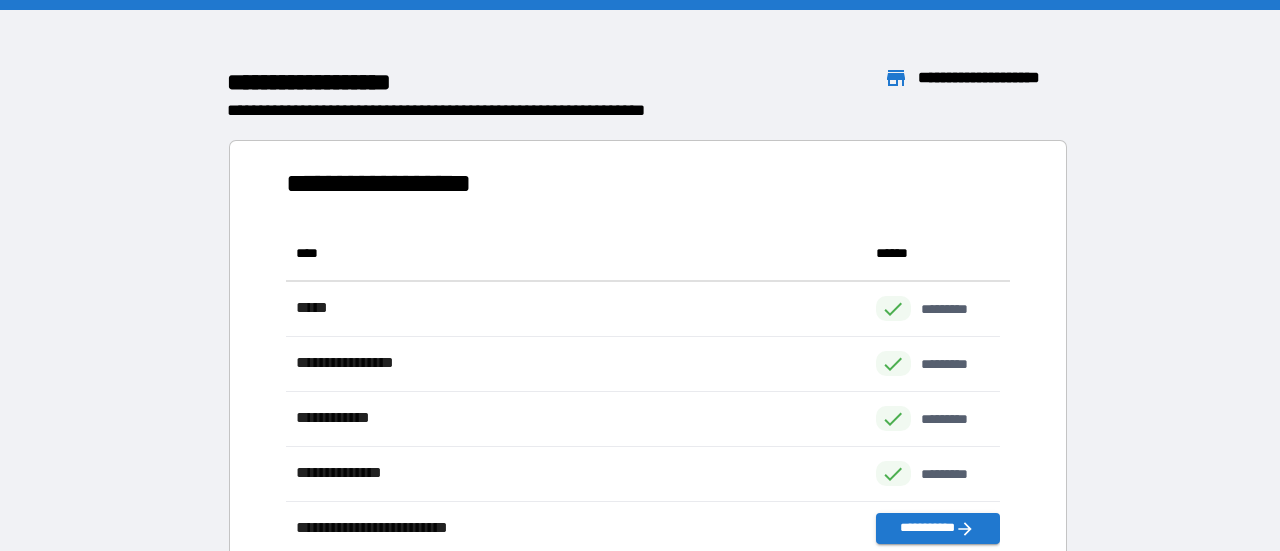 scroll, scrollTop: 16, scrollLeft: 16, axis: both 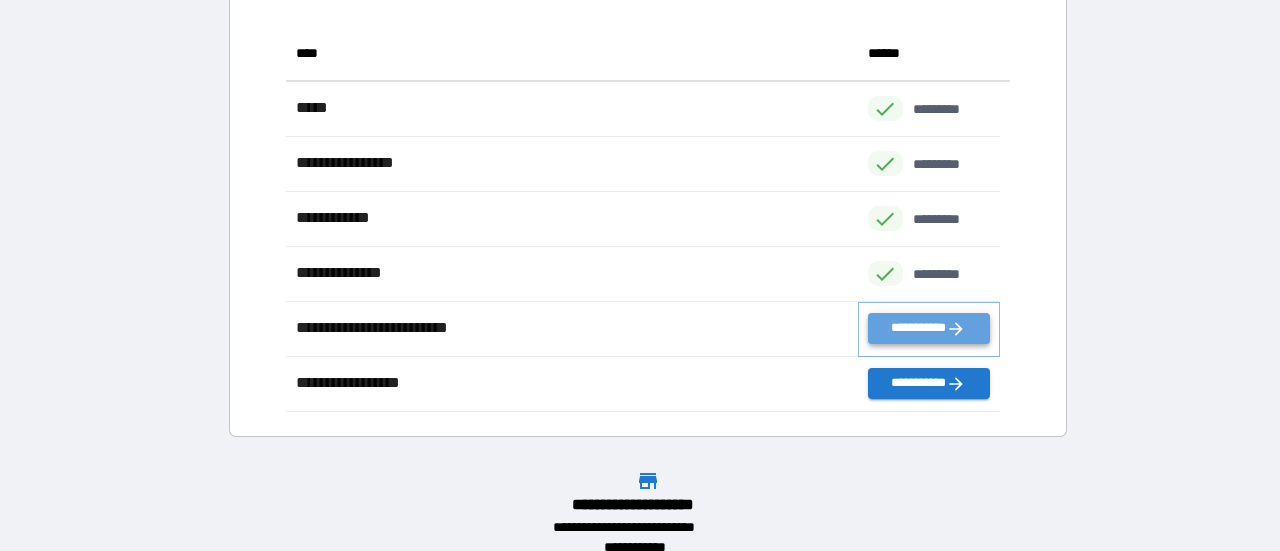 click on "**********" at bounding box center [929, 328] 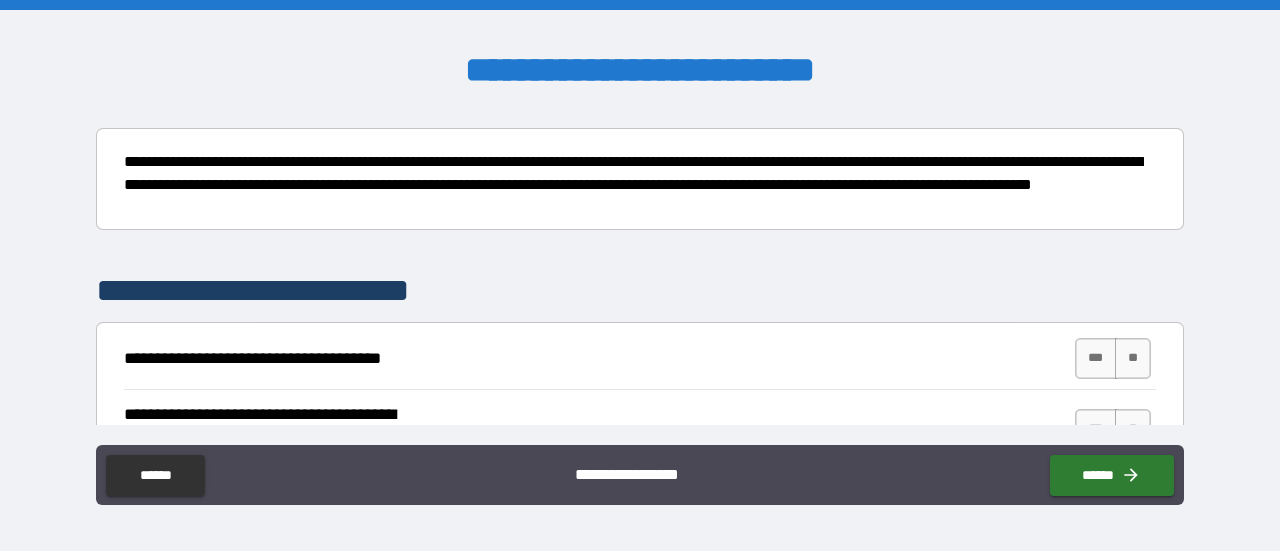 scroll, scrollTop: 400, scrollLeft: 0, axis: vertical 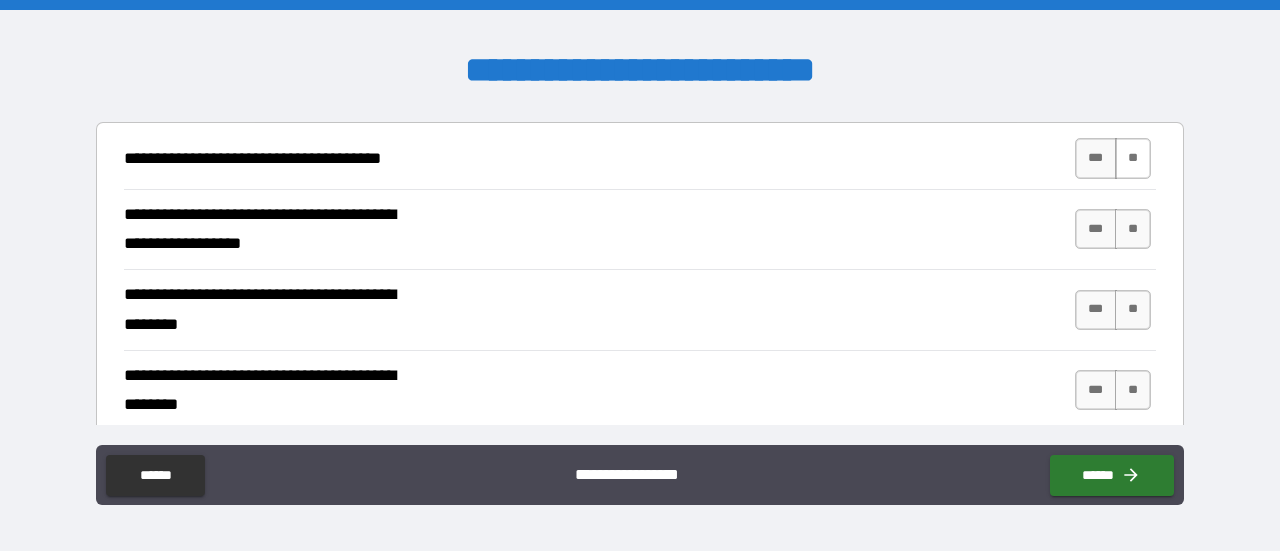 click on "**" at bounding box center (1133, 158) 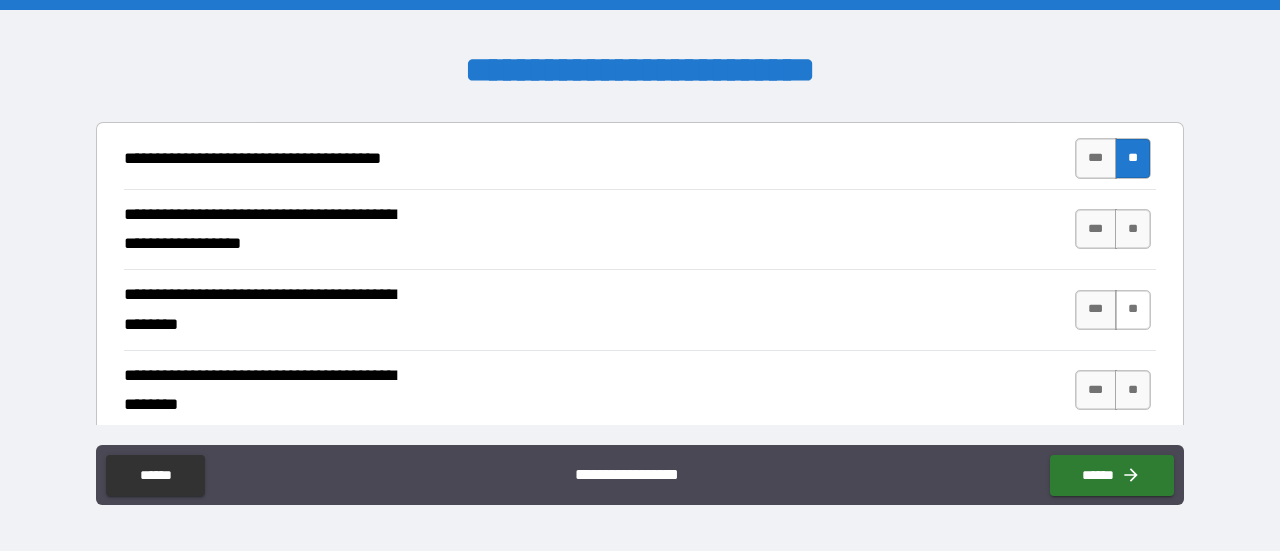 click on "**" at bounding box center [1133, 310] 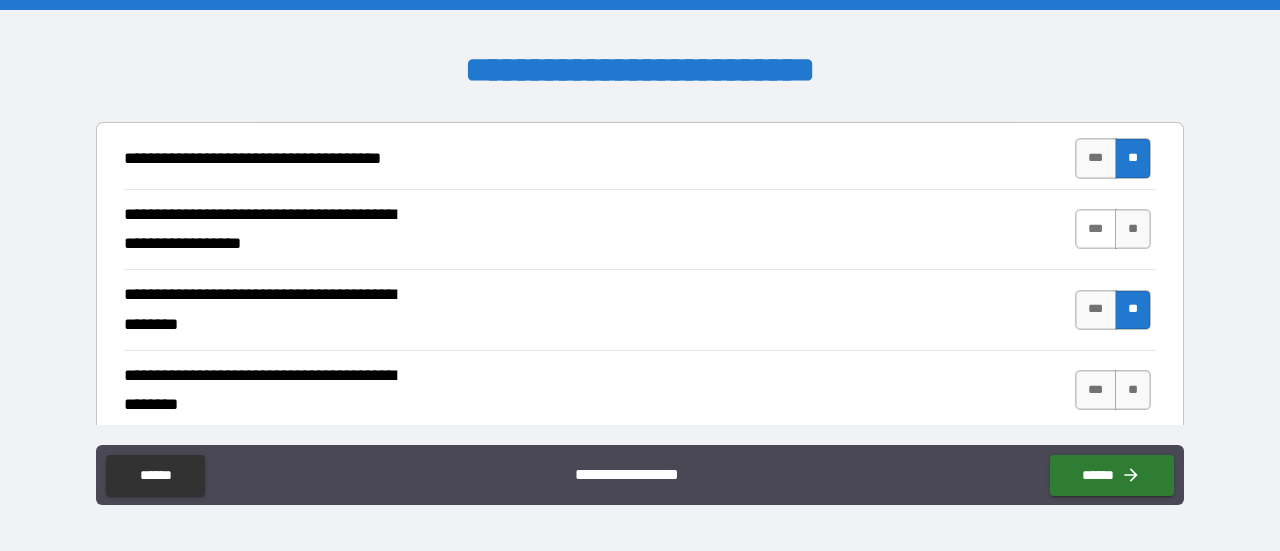 click on "***" at bounding box center [1096, 229] 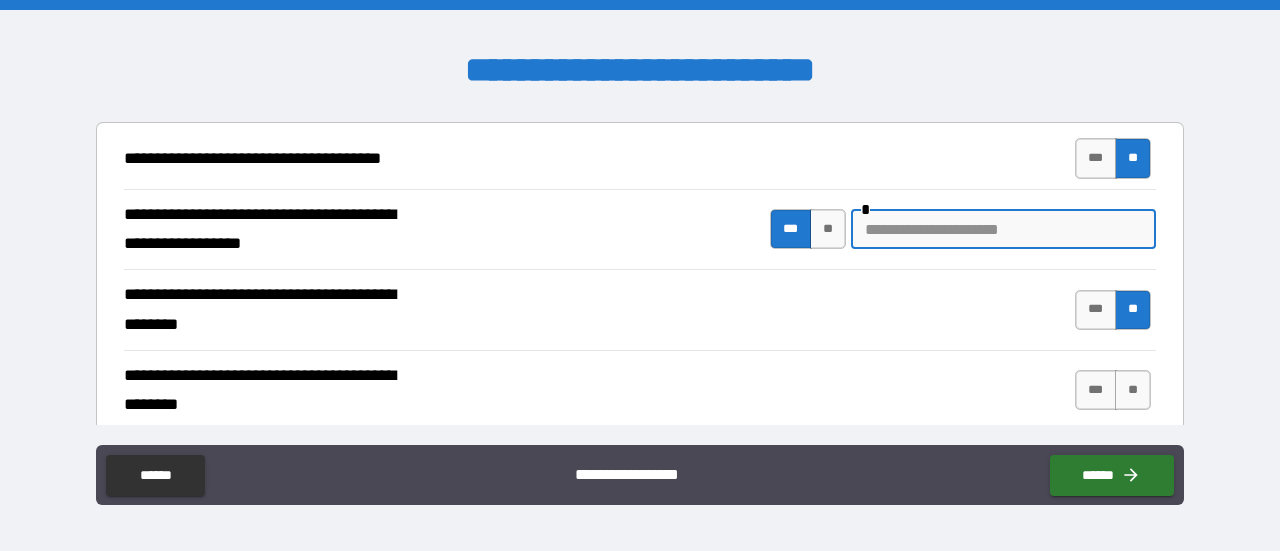 click at bounding box center (1003, 229) 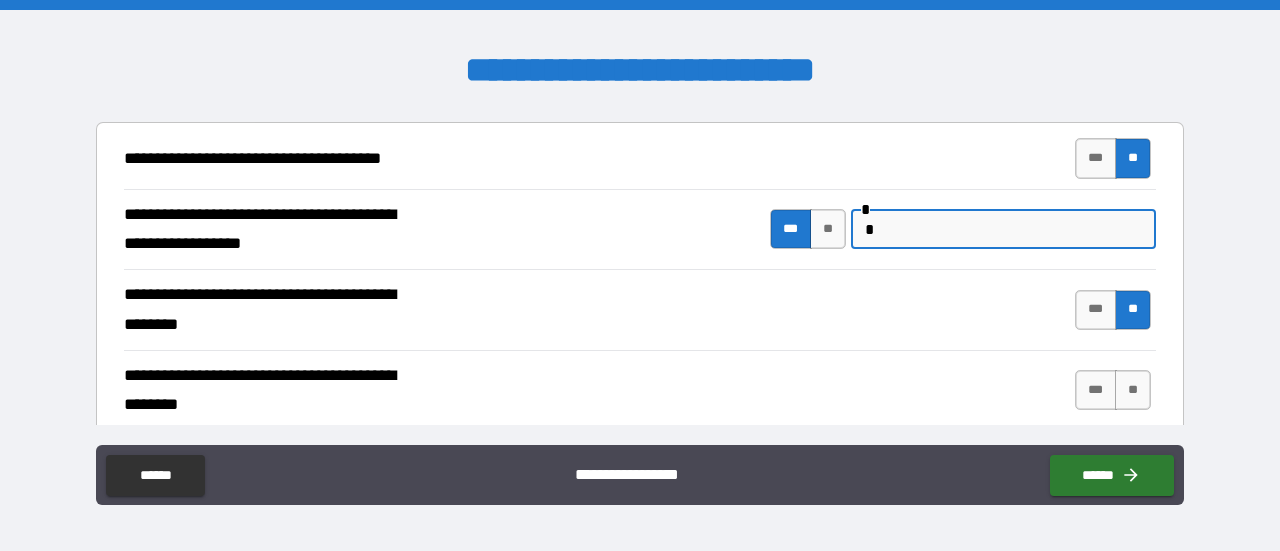 type on "*" 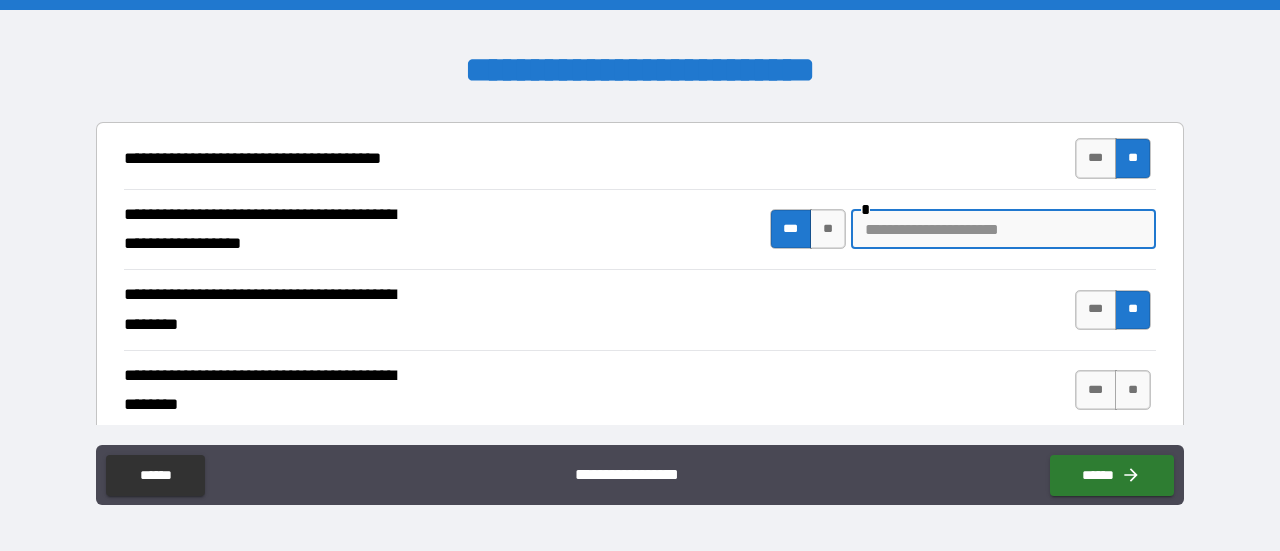 type on "*" 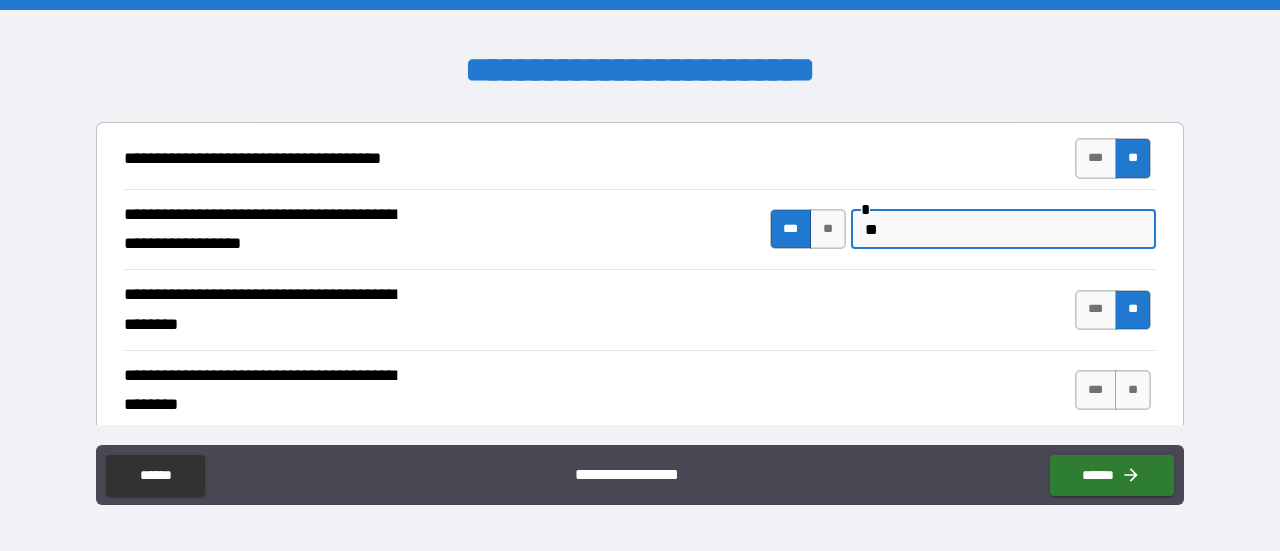 type on "*" 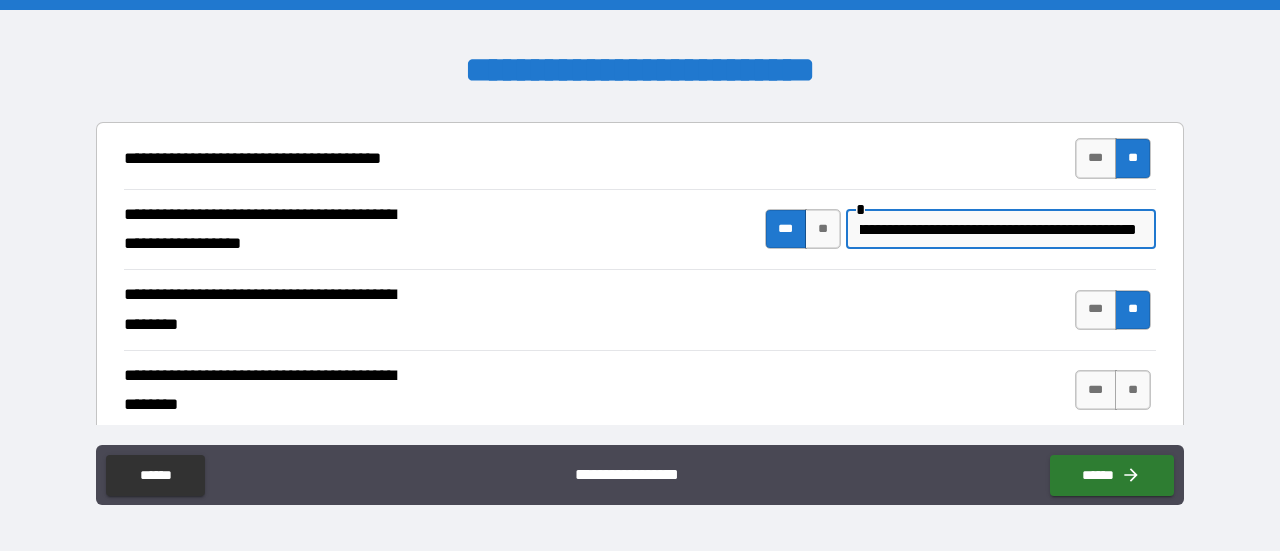 scroll, scrollTop: 0, scrollLeft: 156, axis: horizontal 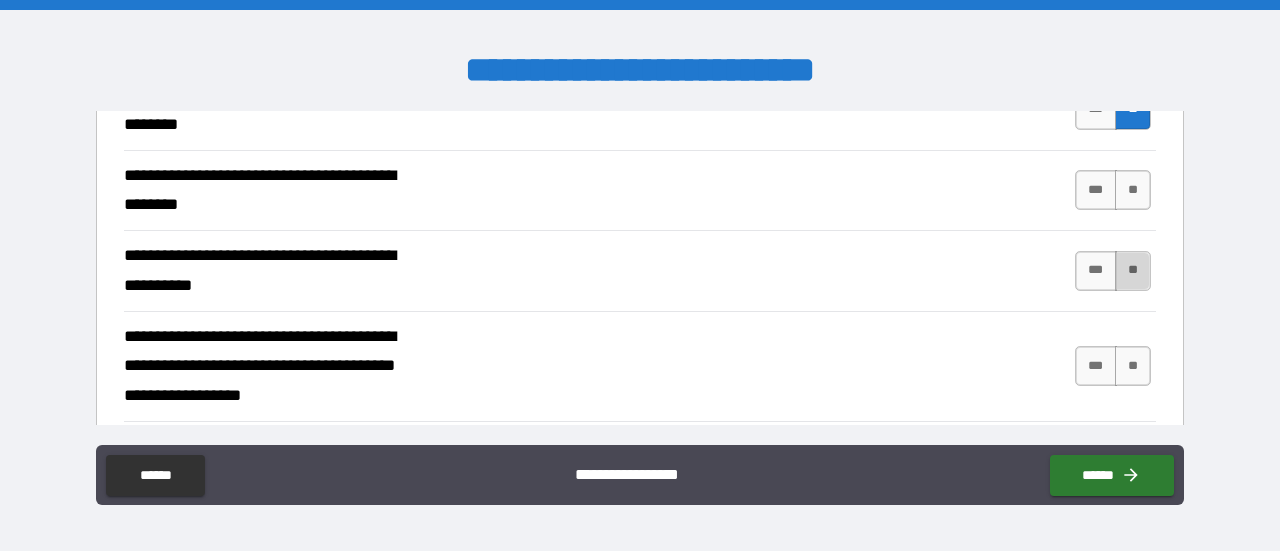 click on "**" at bounding box center (1133, 271) 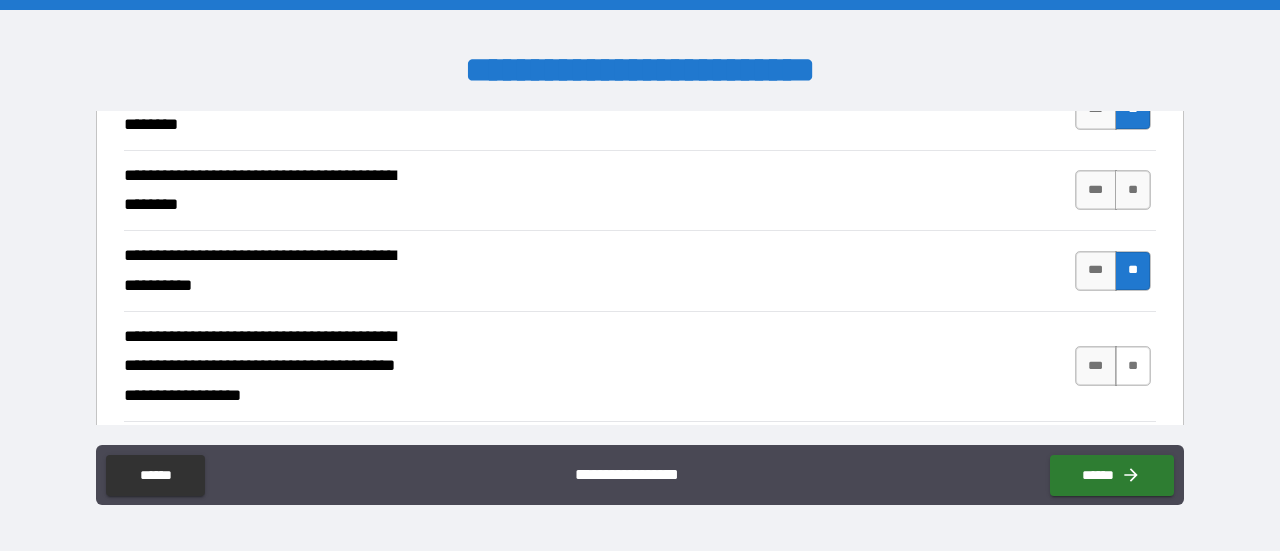 click on "**" at bounding box center (1133, 366) 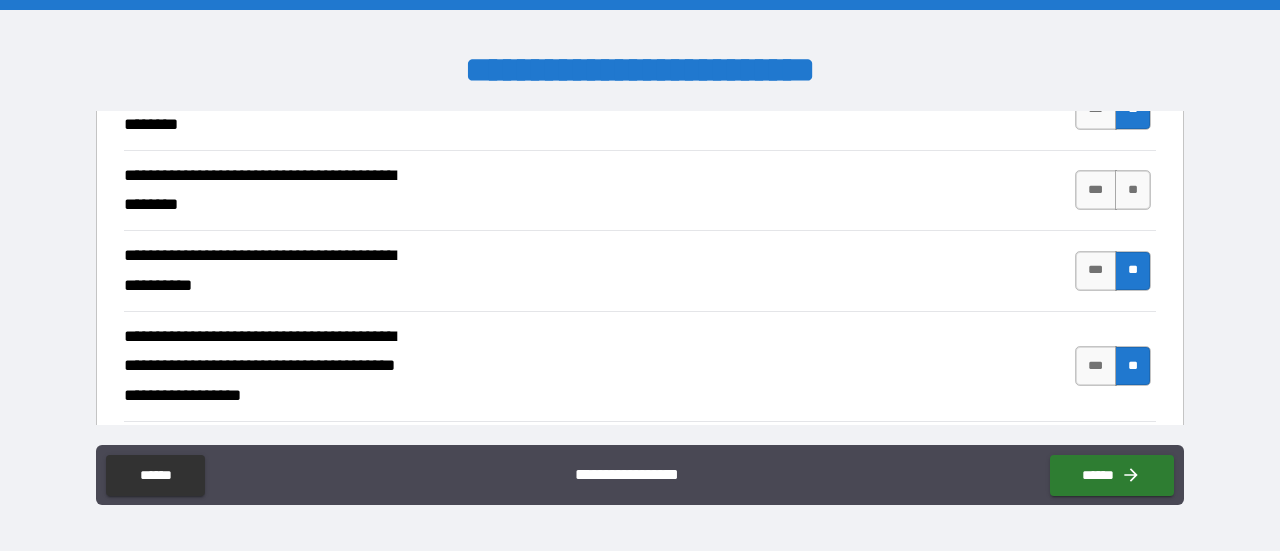 scroll, scrollTop: 800, scrollLeft: 0, axis: vertical 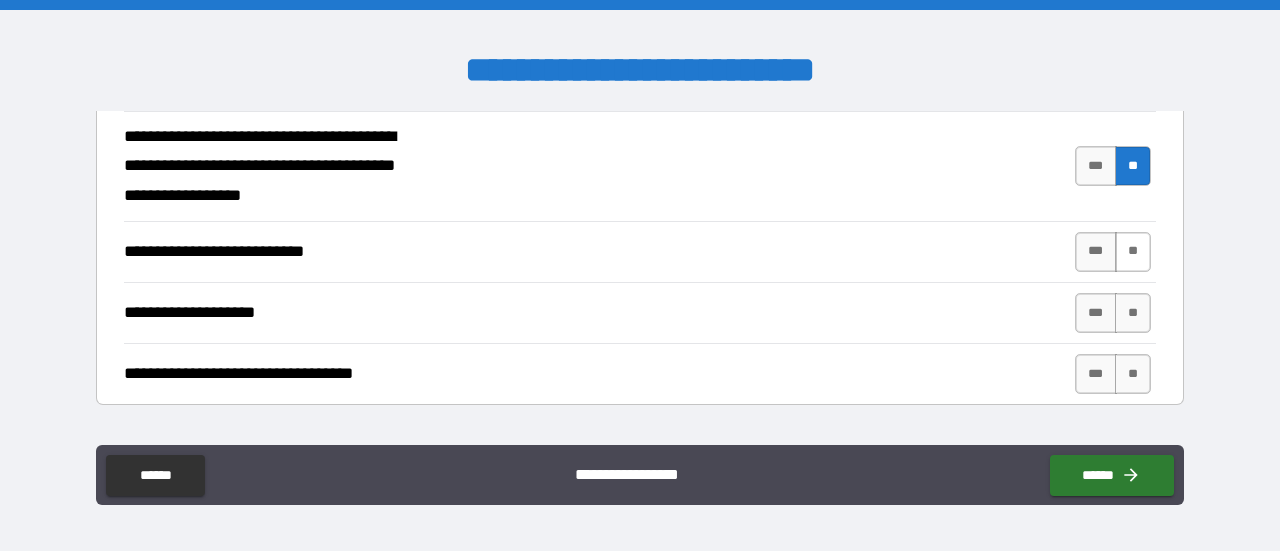 drag, startPoint x: 1127, startPoint y: 243, endPoint x: 1126, endPoint y: 254, distance: 11.045361 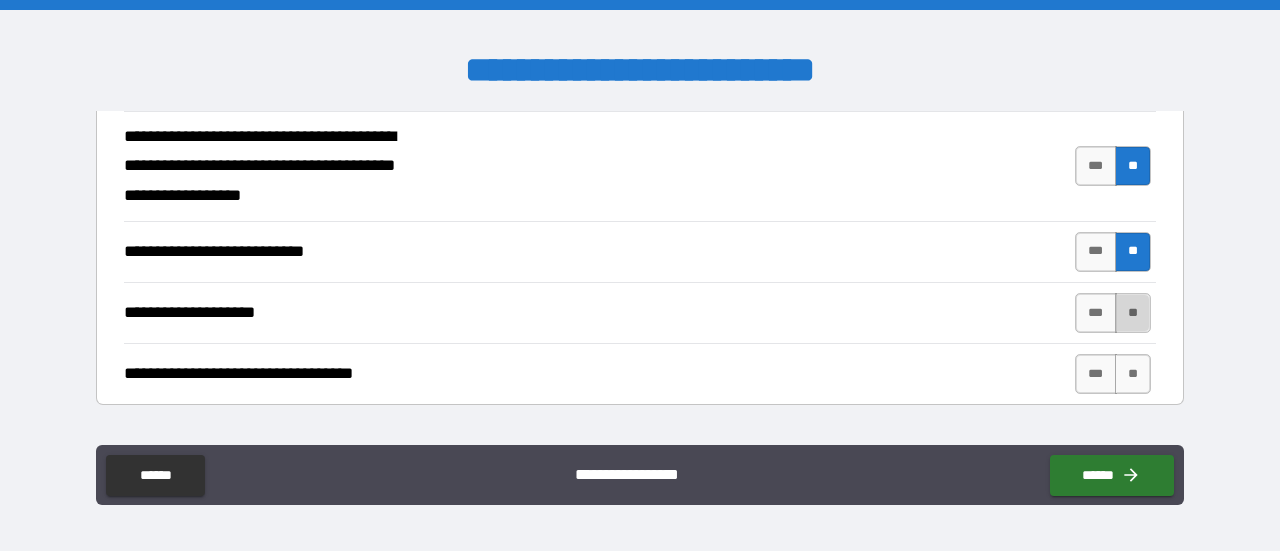 click on "**" at bounding box center [1133, 313] 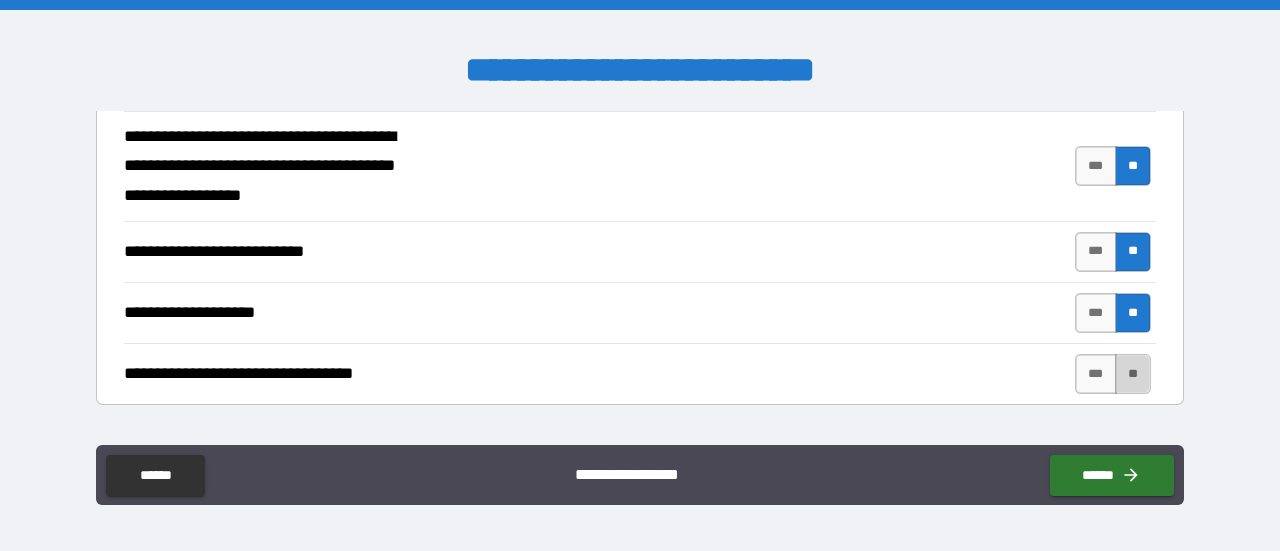 click on "**" at bounding box center (1133, 374) 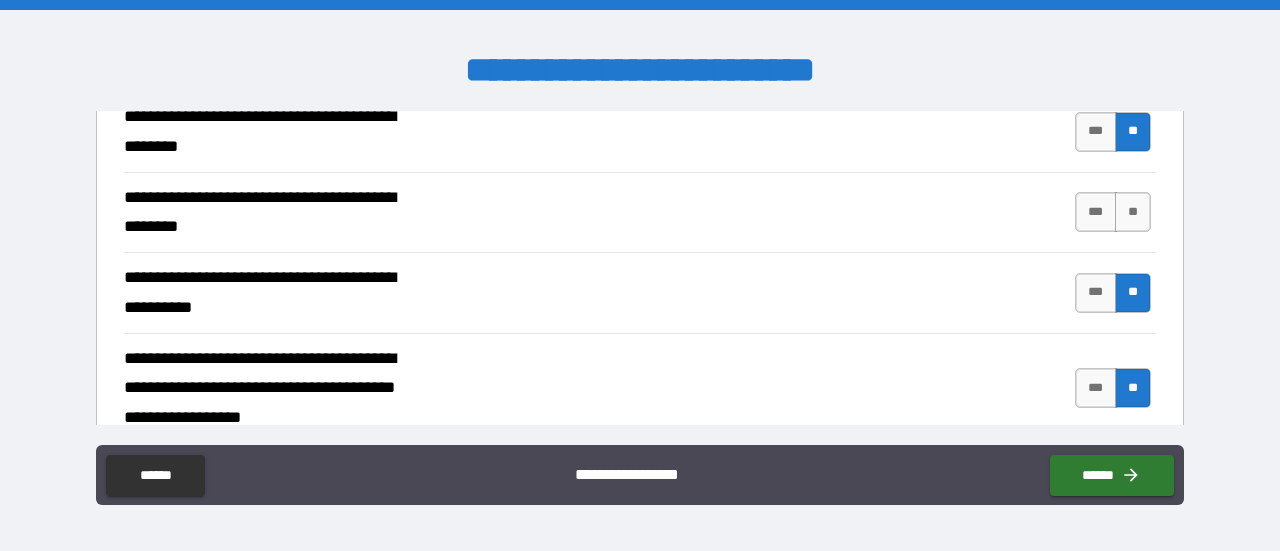 scroll, scrollTop: 400, scrollLeft: 0, axis: vertical 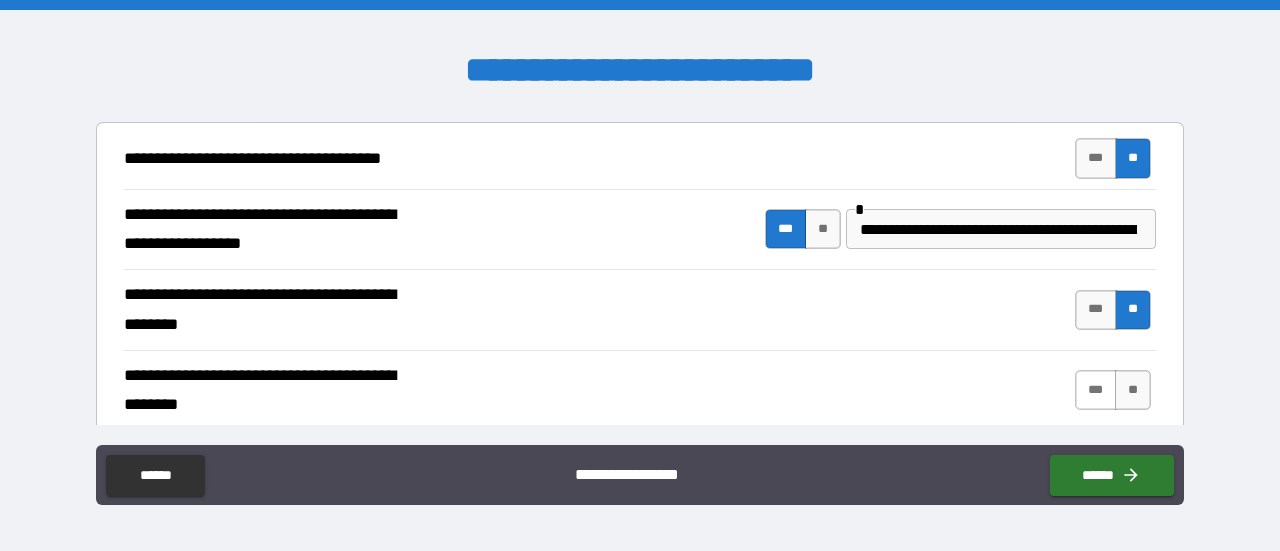 click on "***" at bounding box center [1096, 390] 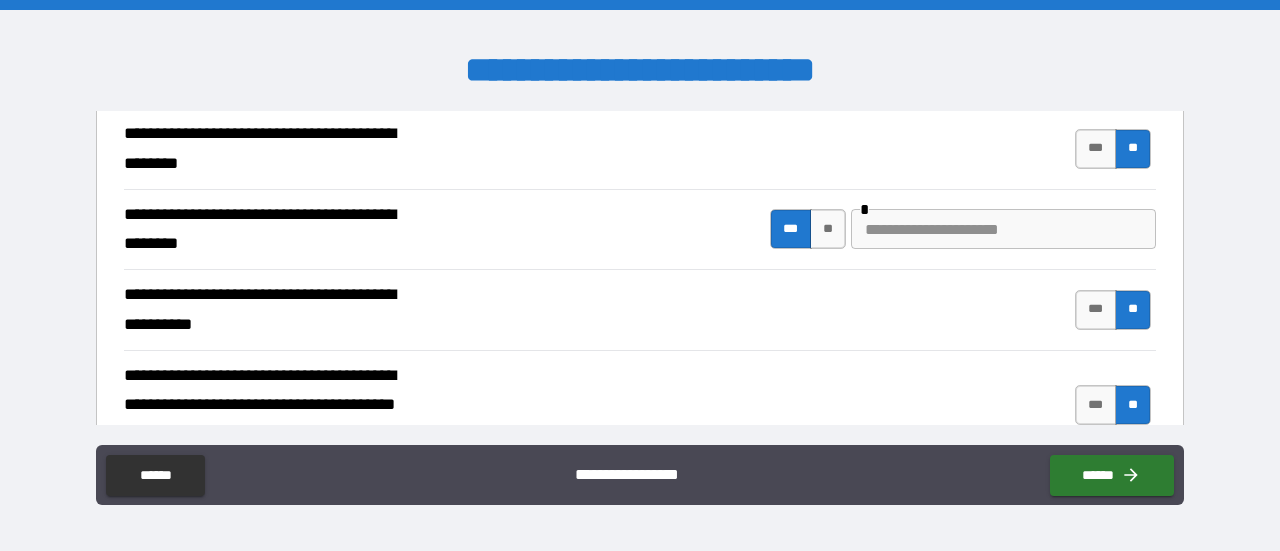 scroll, scrollTop: 600, scrollLeft: 0, axis: vertical 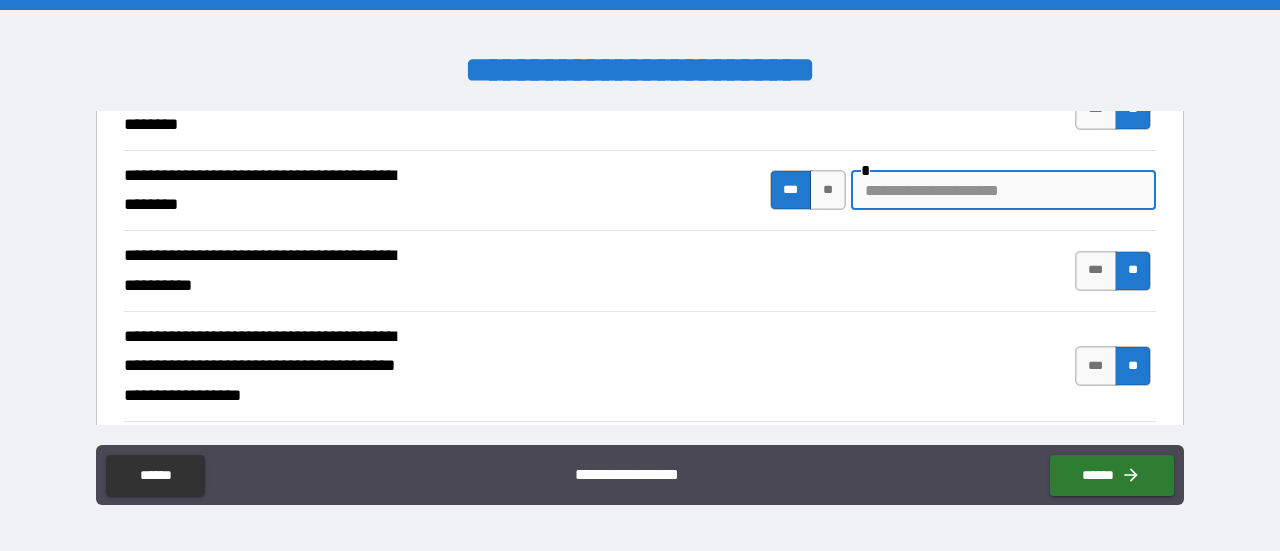 click at bounding box center [1003, 190] 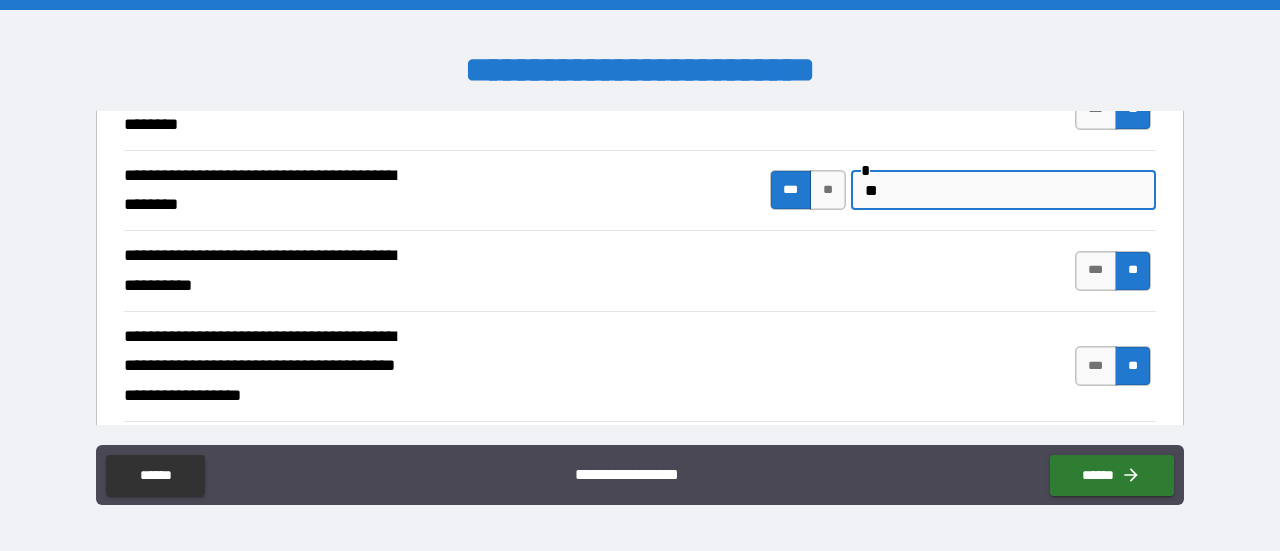 type on "*" 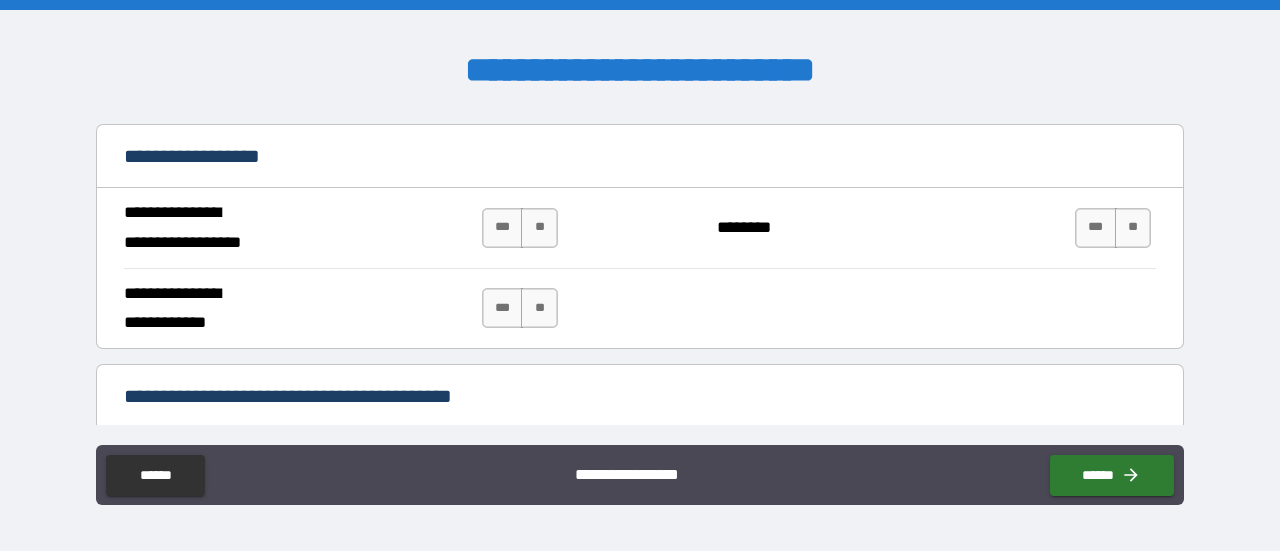 scroll, scrollTop: 1200, scrollLeft: 0, axis: vertical 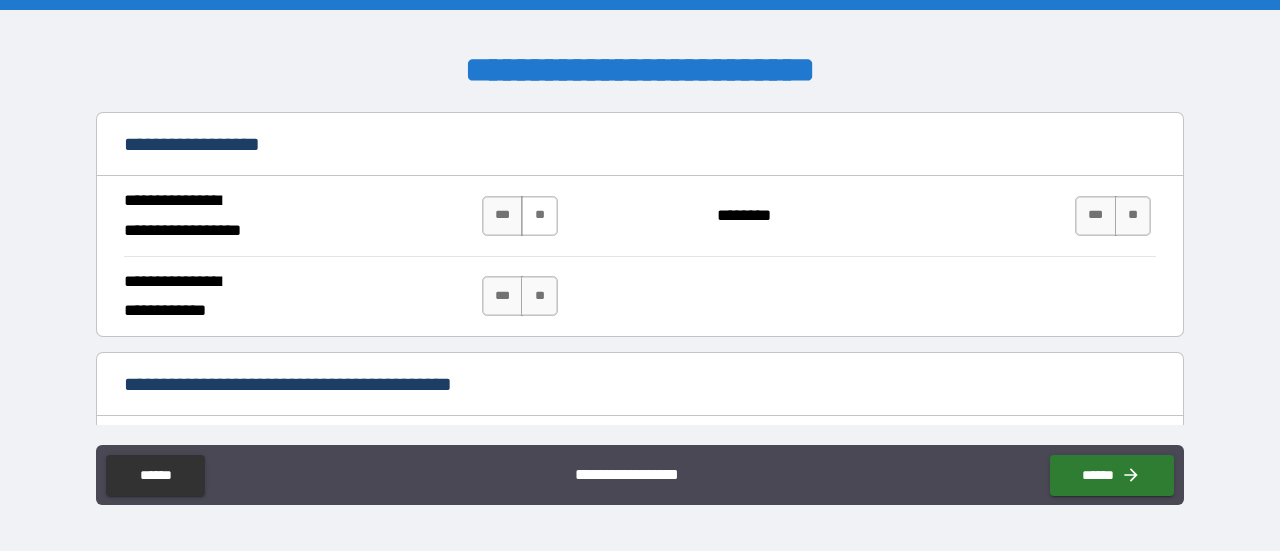 type on "**********" 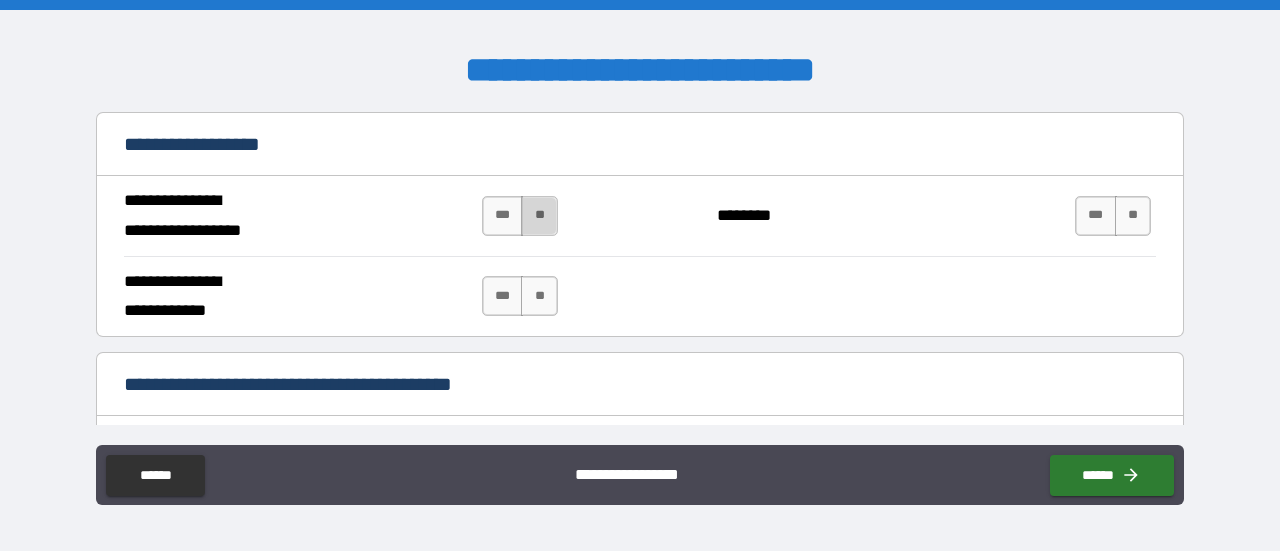 click on "**" at bounding box center [539, 216] 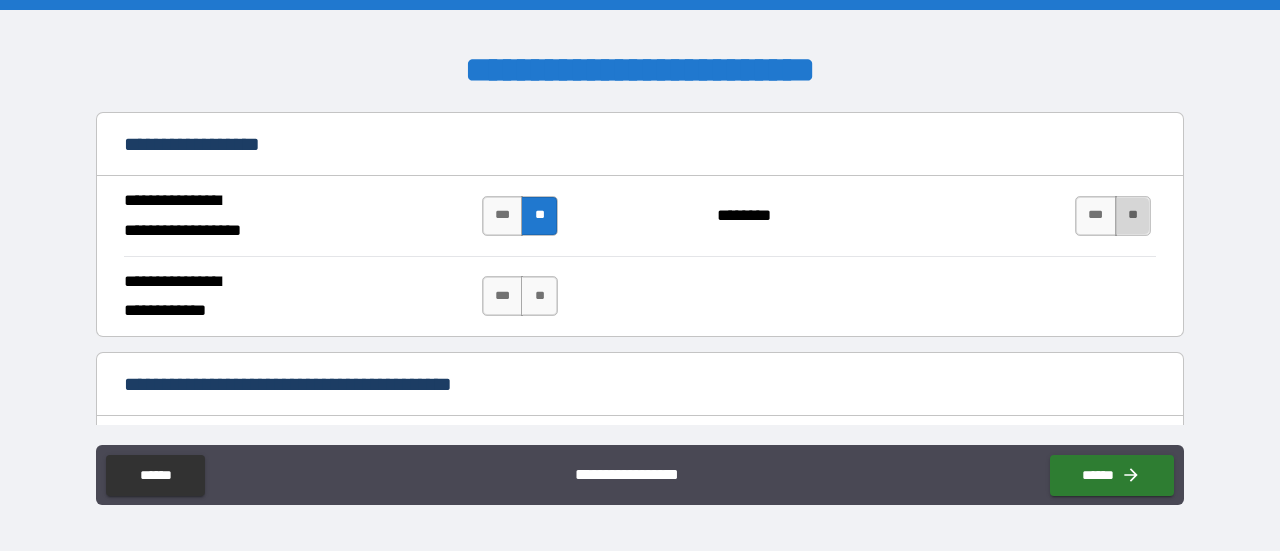 click on "**" at bounding box center [1133, 216] 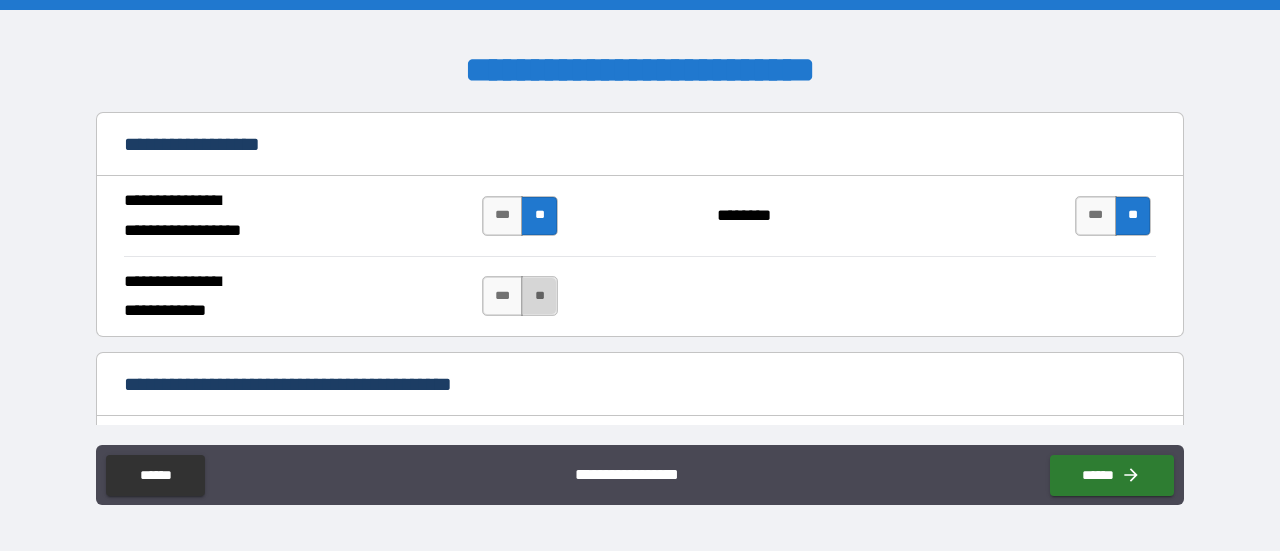 click on "**" at bounding box center [539, 296] 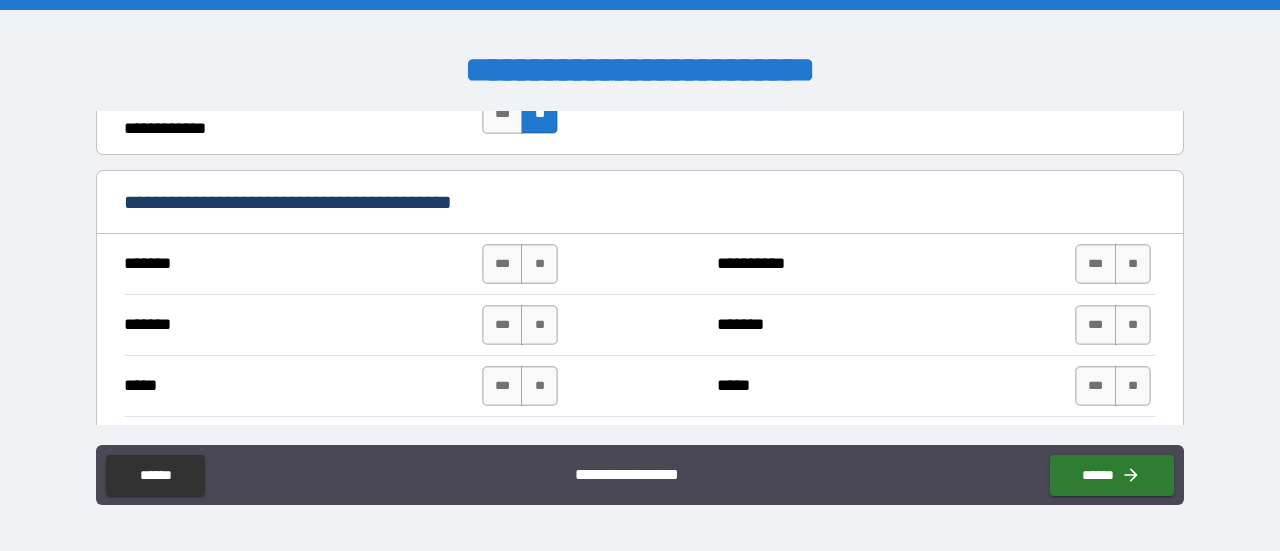 scroll, scrollTop: 1400, scrollLeft: 0, axis: vertical 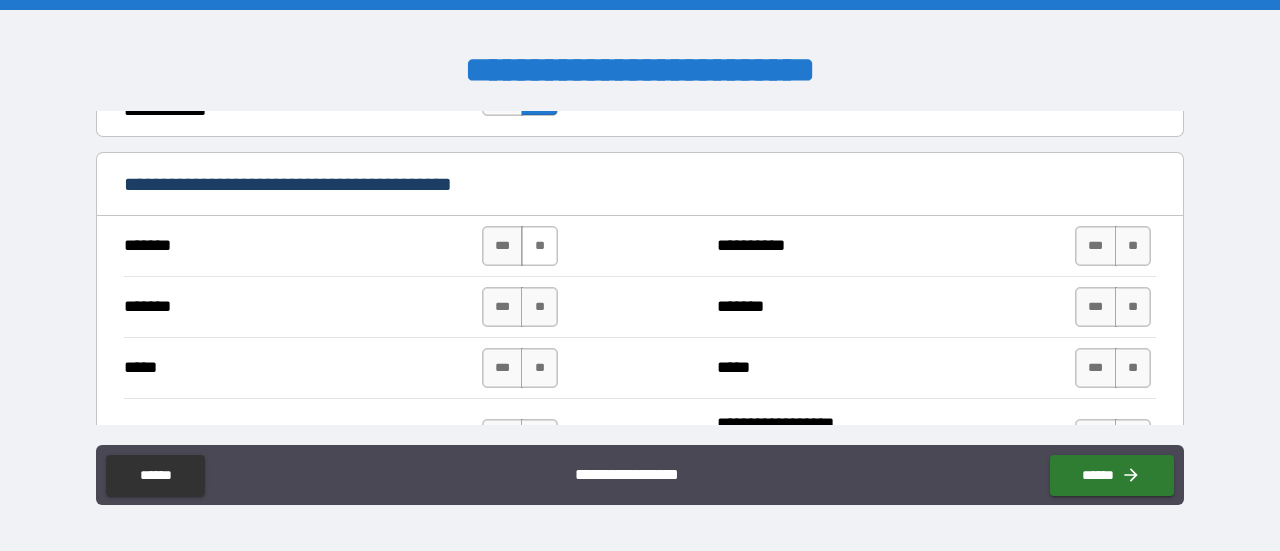 click on "**" at bounding box center [539, 246] 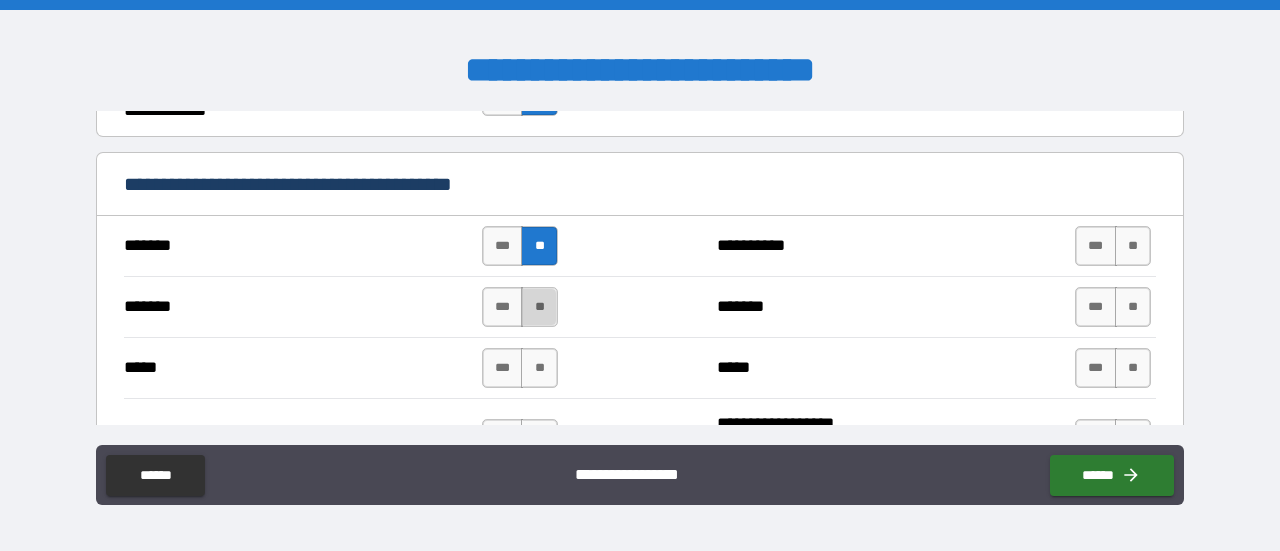 click on "**" at bounding box center (539, 307) 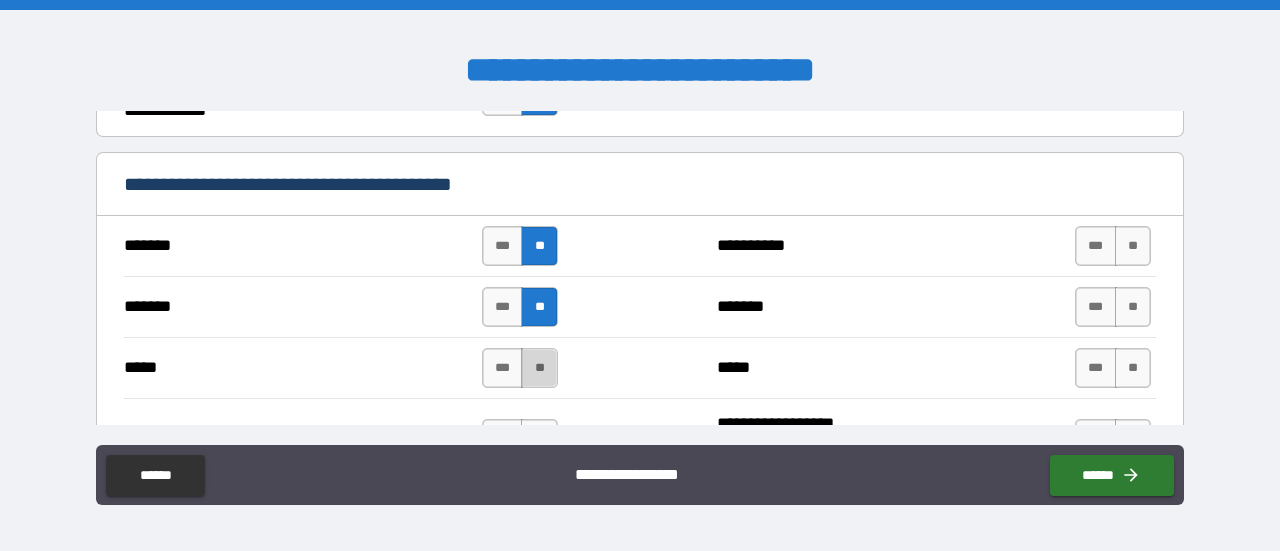 click on "**" at bounding box center (539, 368) 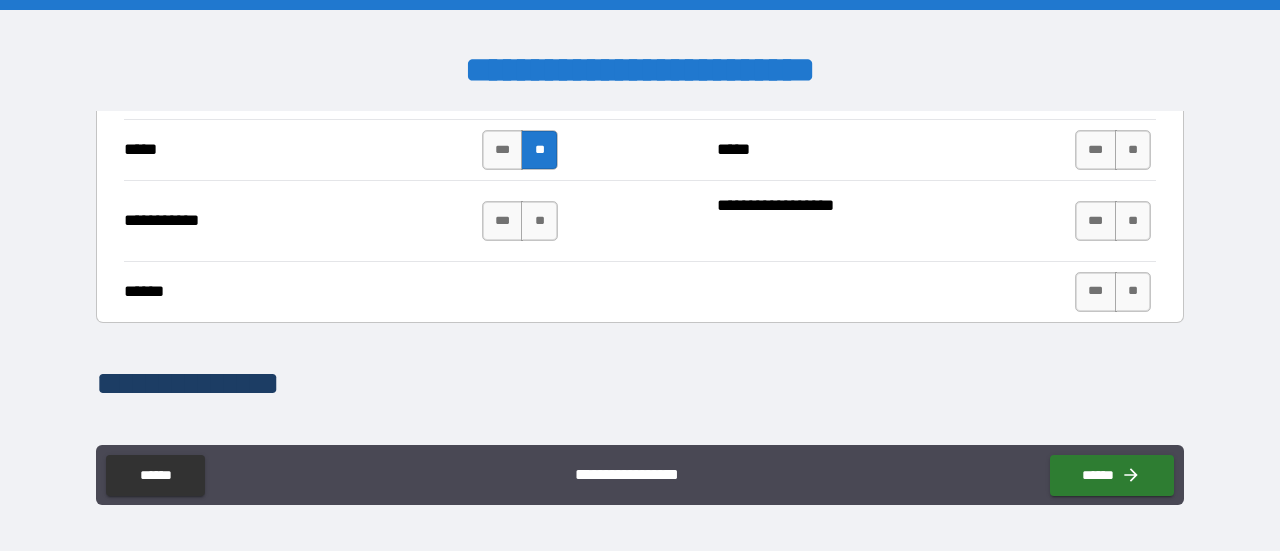 scroll, scrollTop: 1600, scrollLeft: 0, axis: vertical 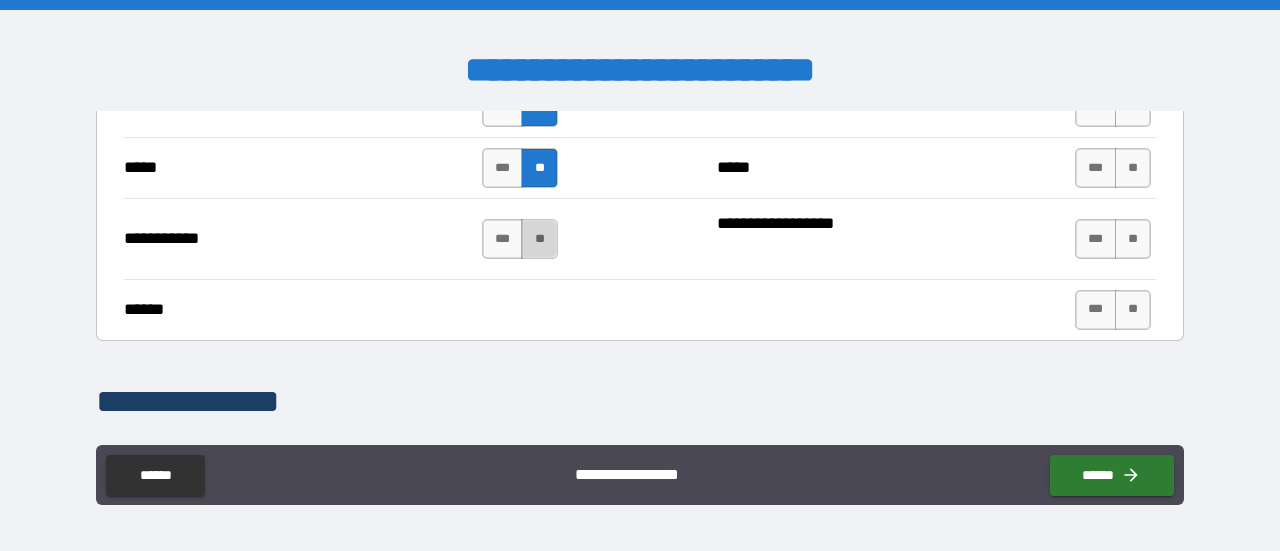 click on "**" at bounding box center (539, 239) 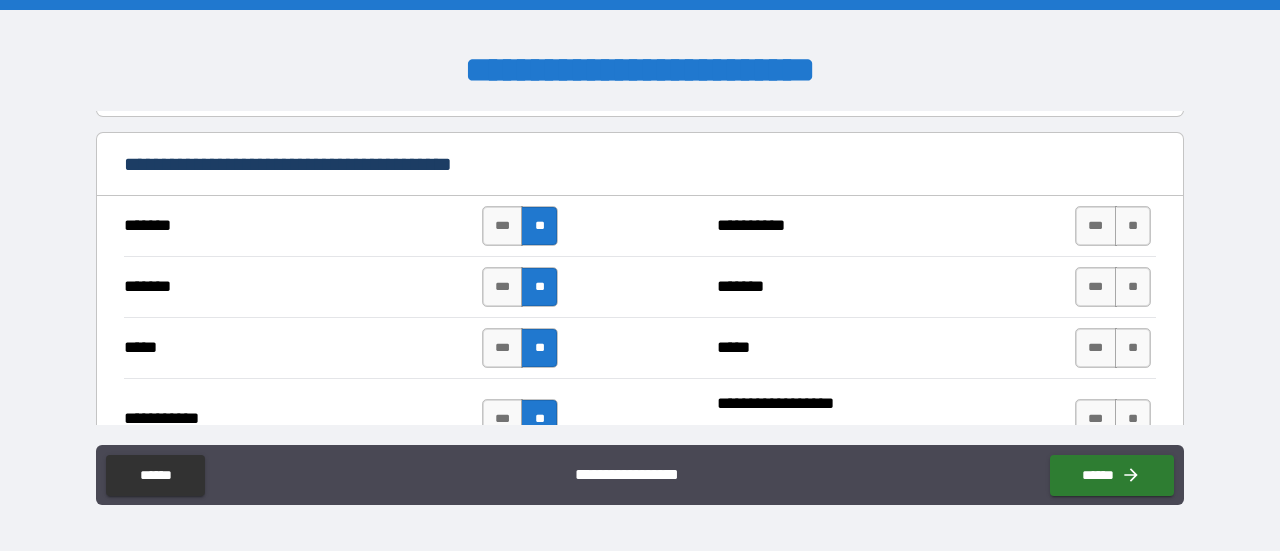 scroll, scrollTop: 1400, scrollLeft: 0, axis: vertical 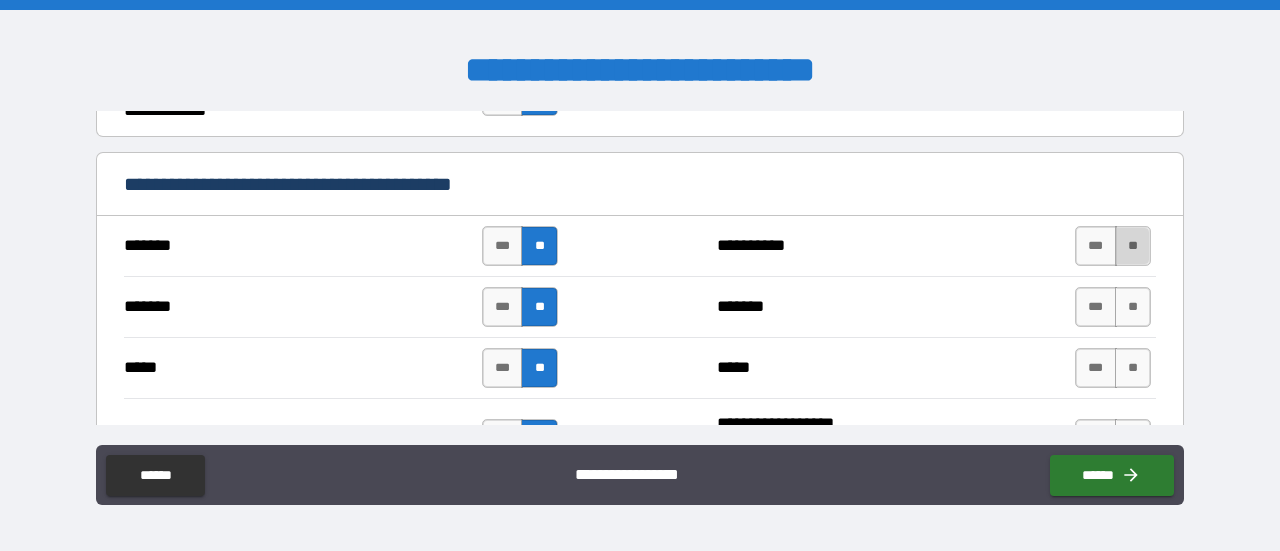 click on "**" at bounding box center [1133, 246] 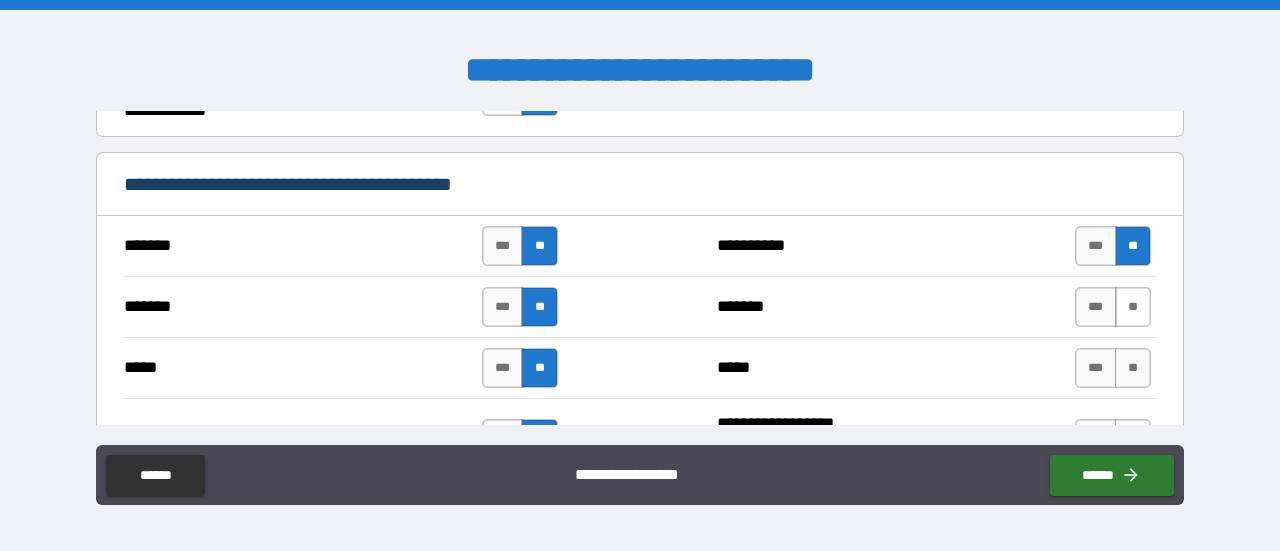 click on "**" at bounding box center (1133, 307) 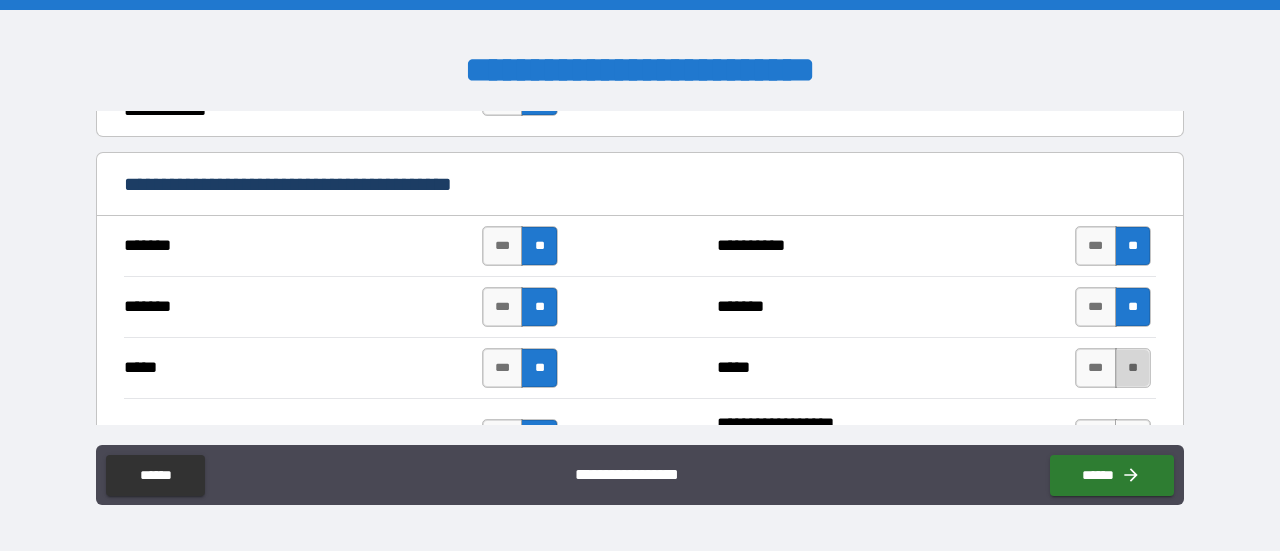 click on "**" at bounding box center [1133, 368] 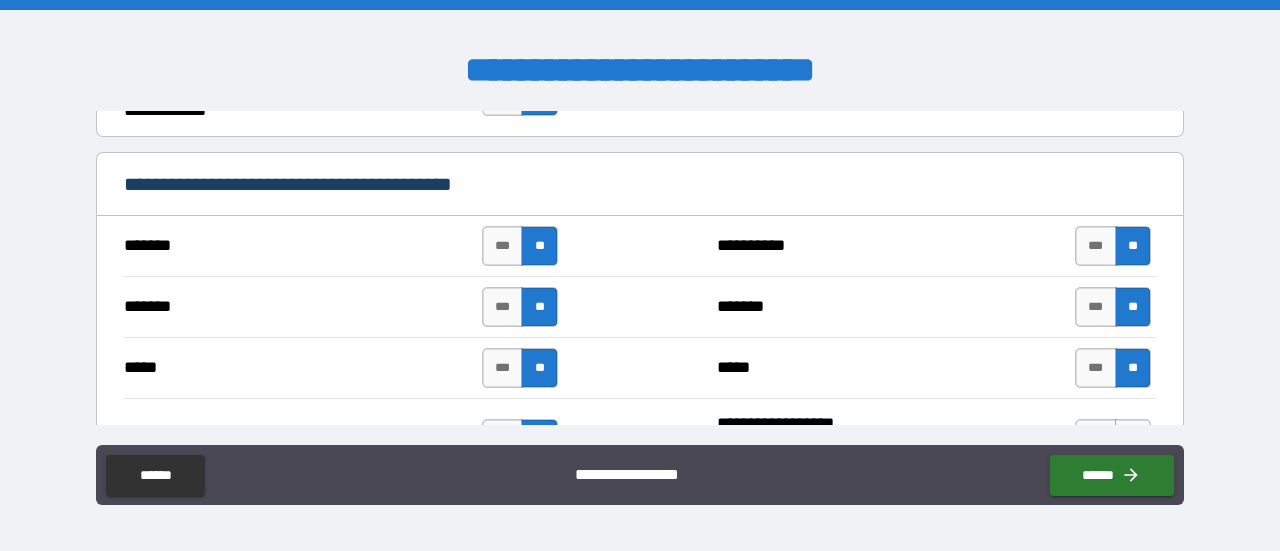 scroll, scrollTop: 1600, scrollLeft: 0, axis: vertical 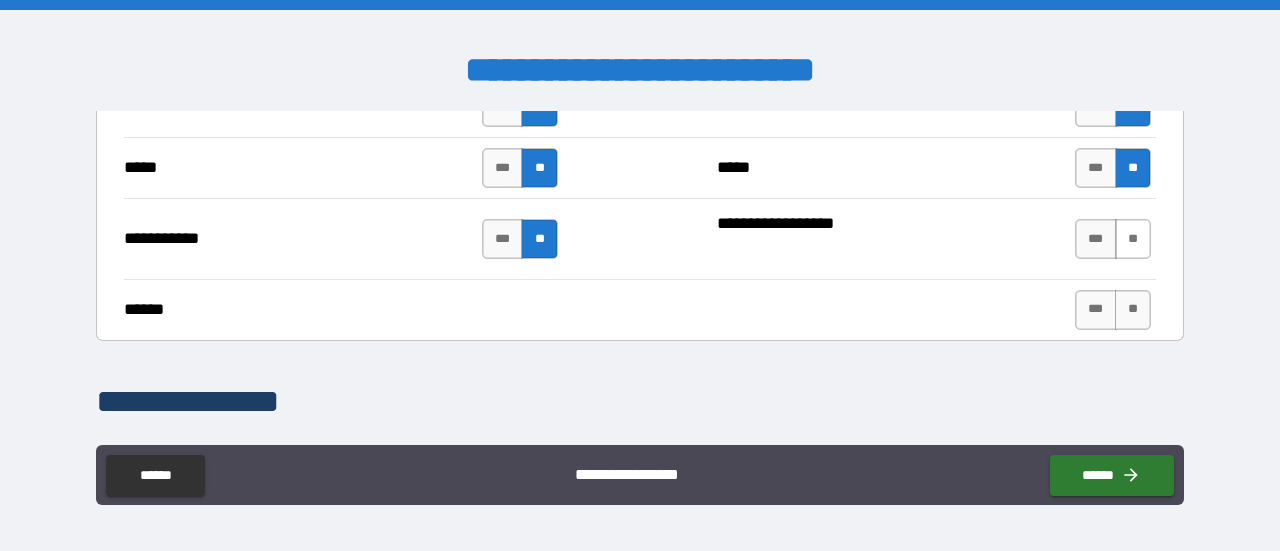 click on "**" at bounding box center [1133, 239] 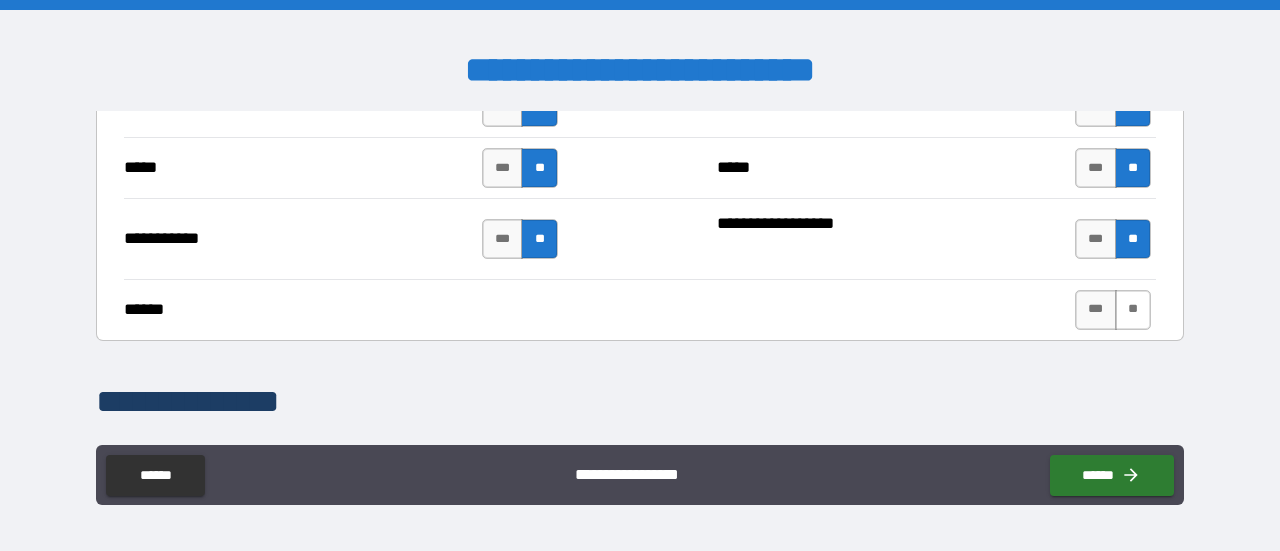 click on "**" at bounding box center (1133, 310) 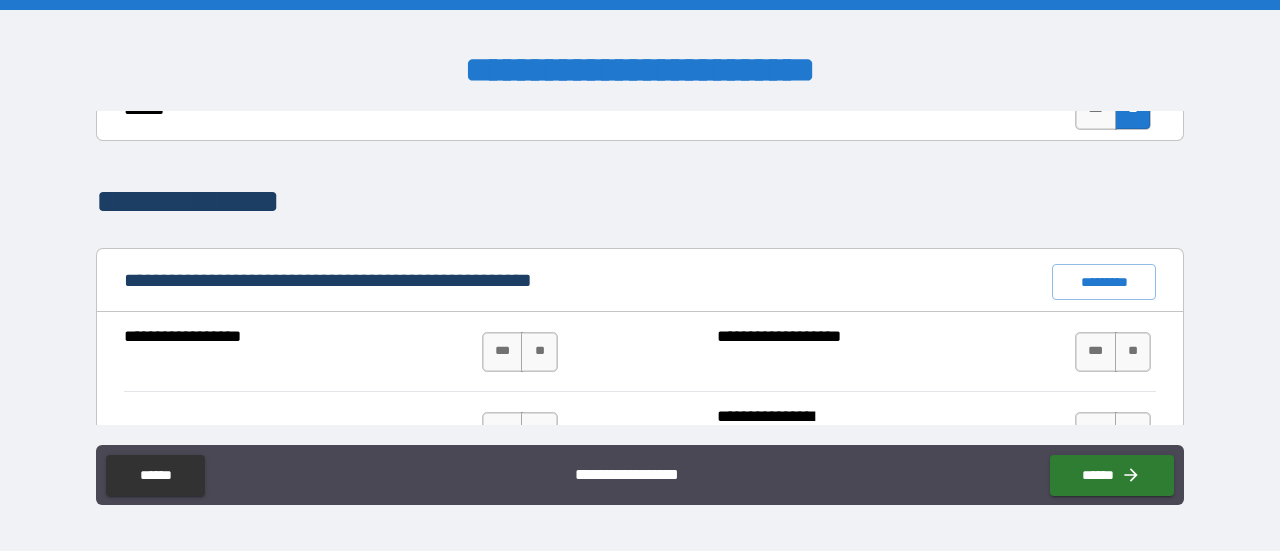 scroll, scrollTop: 2000, scrollLeft: 0, axis: vertical 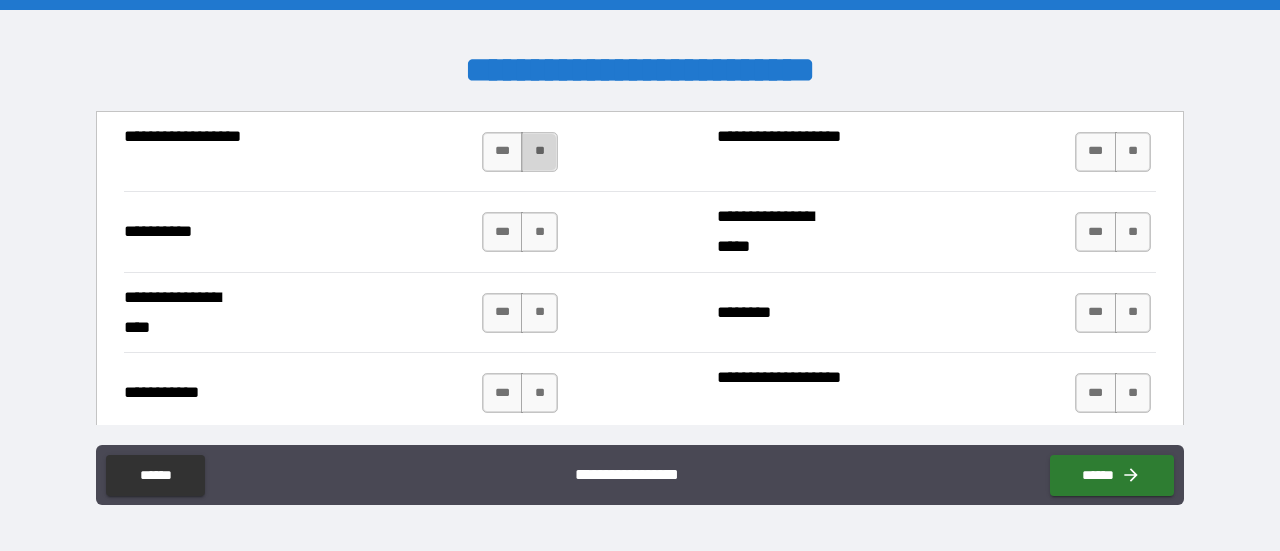 click on "**" at bounding box center [539, 152] 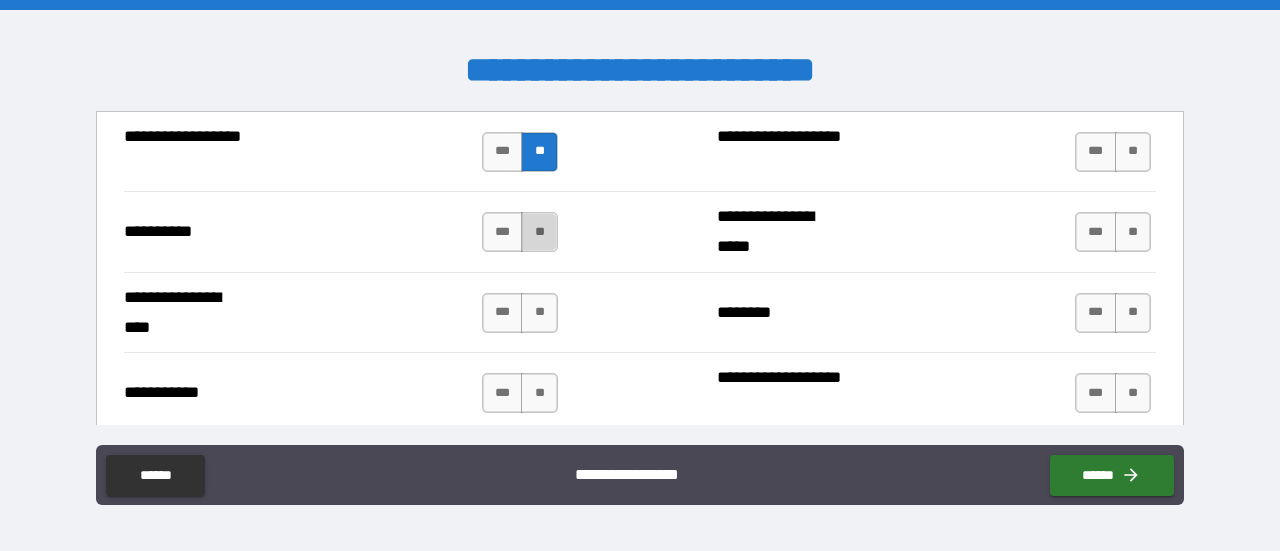 click on "**" at bounding box center [539, 232] 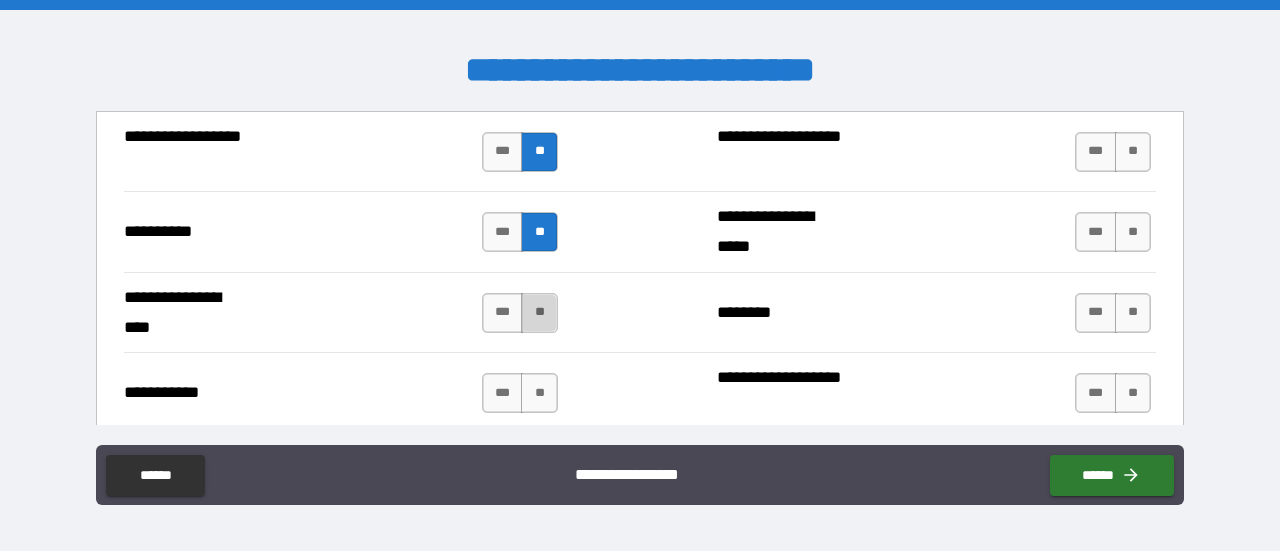 click on "**" at bounding box center [539, 313] 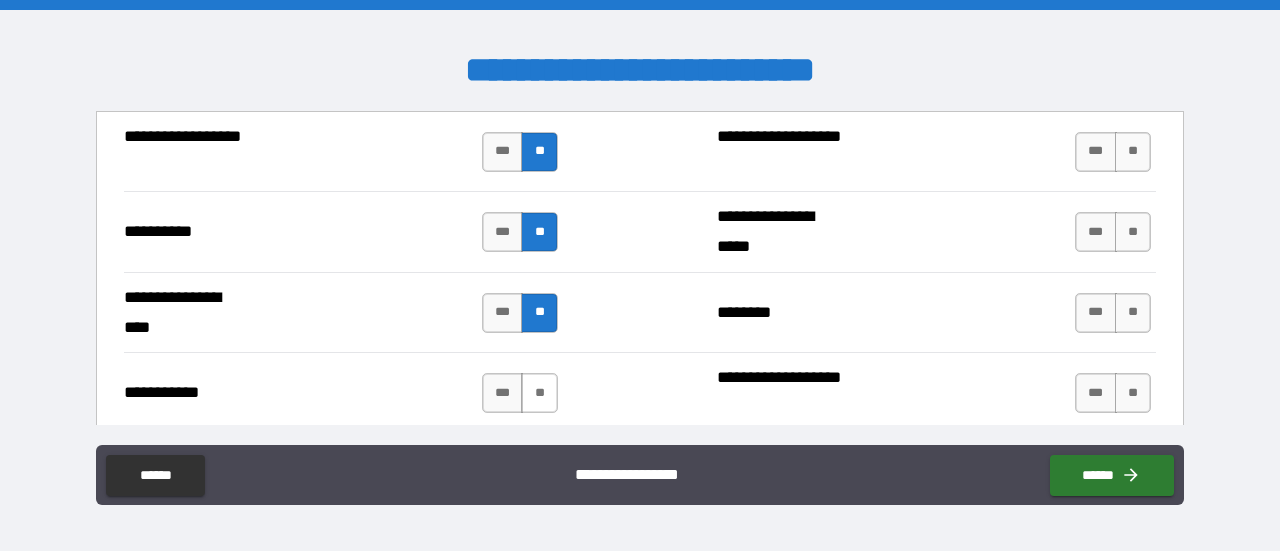 click on "**" at bounding box center [539, 393] 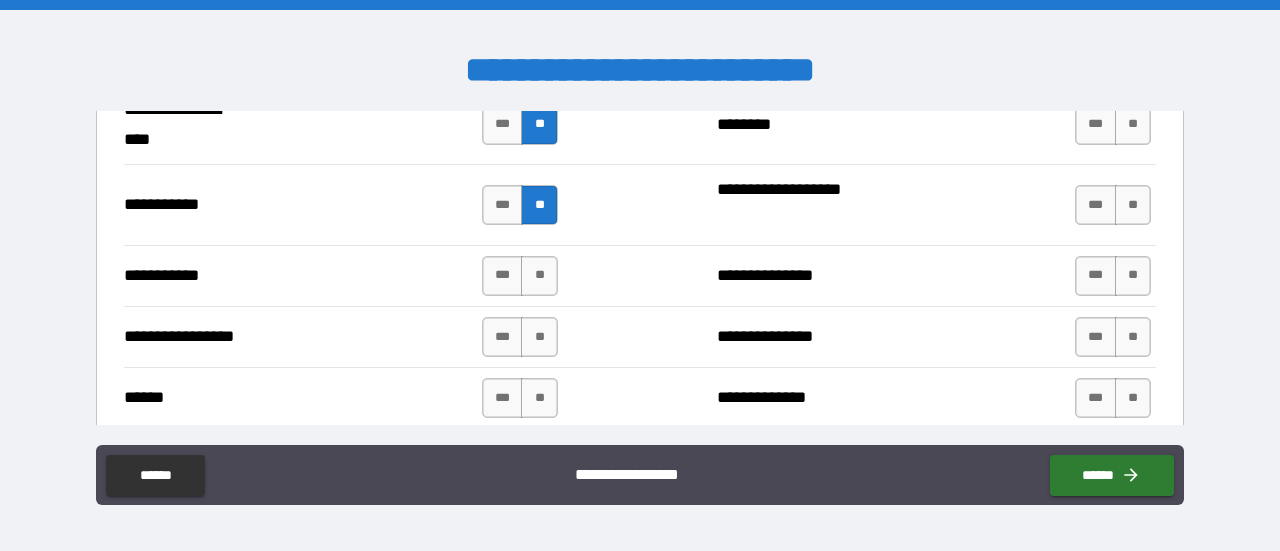 scroll, scrollTop: 2200, scrollLeft: 0, axis: vertical 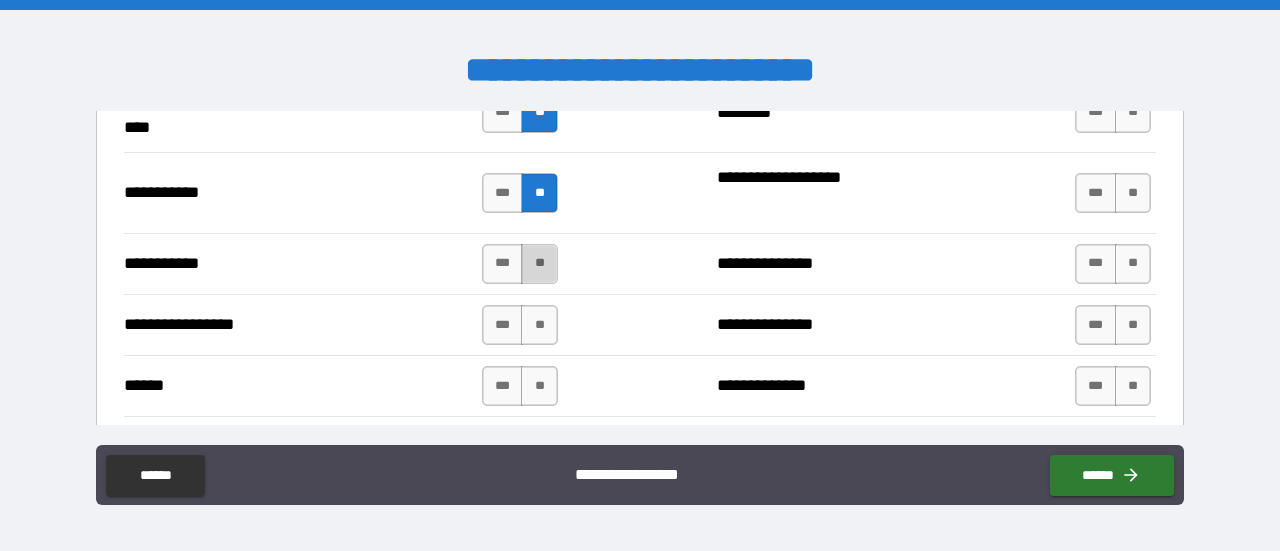 click on "**" at bounding box center [539, 264] 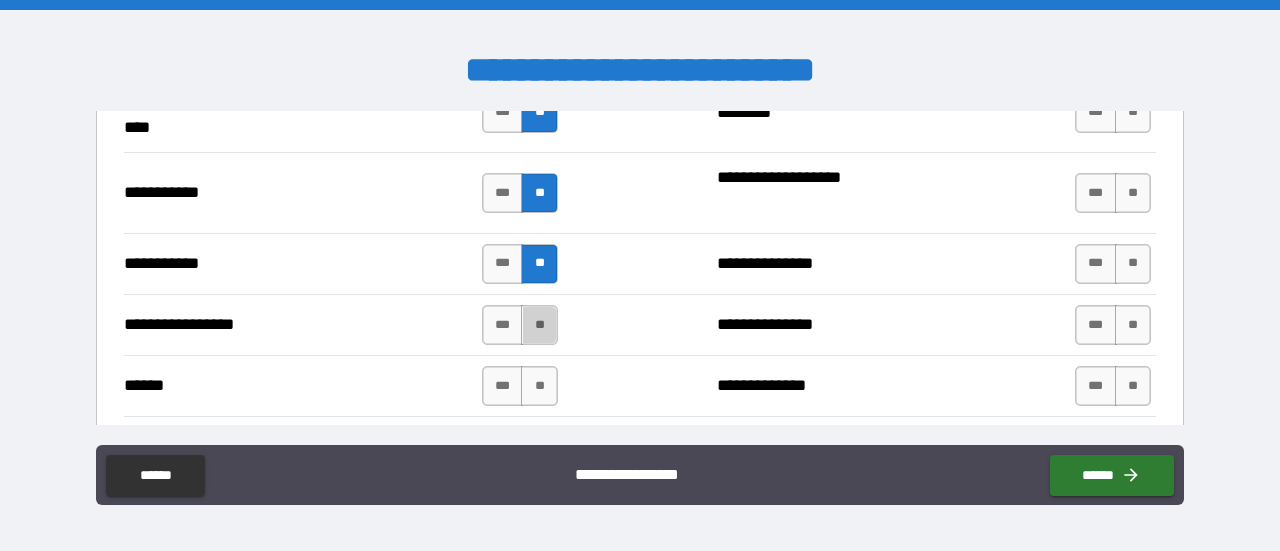 drag, startPoint x: 536, startPoint y: 322, endPoint x: 530, endPoint y: 353, distance: 31.575306 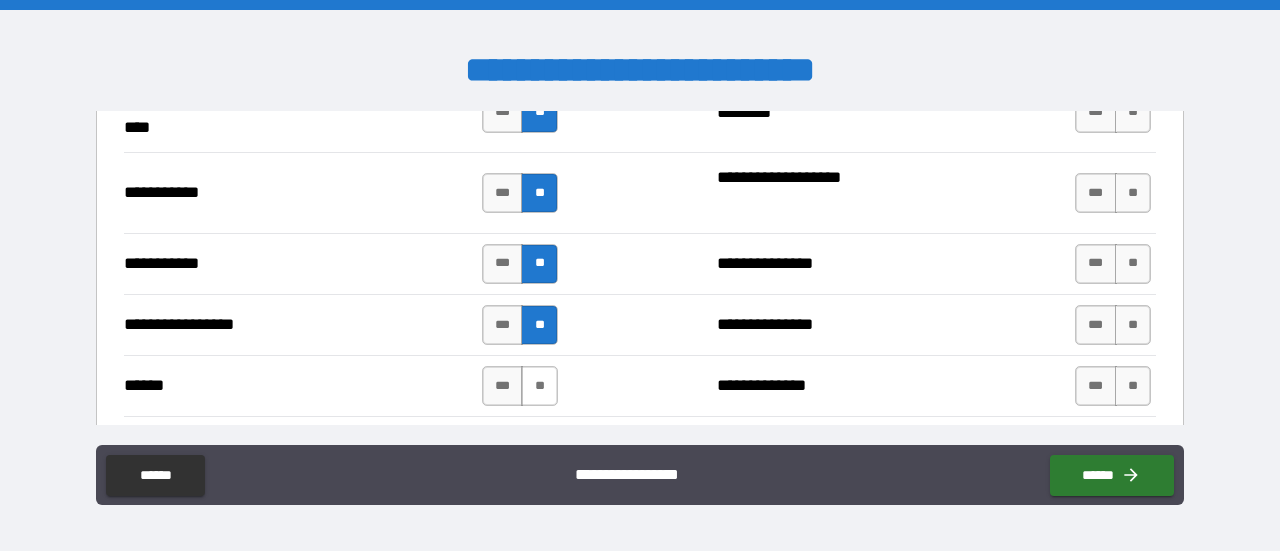 click on "**" at bounding box center (539, 386) 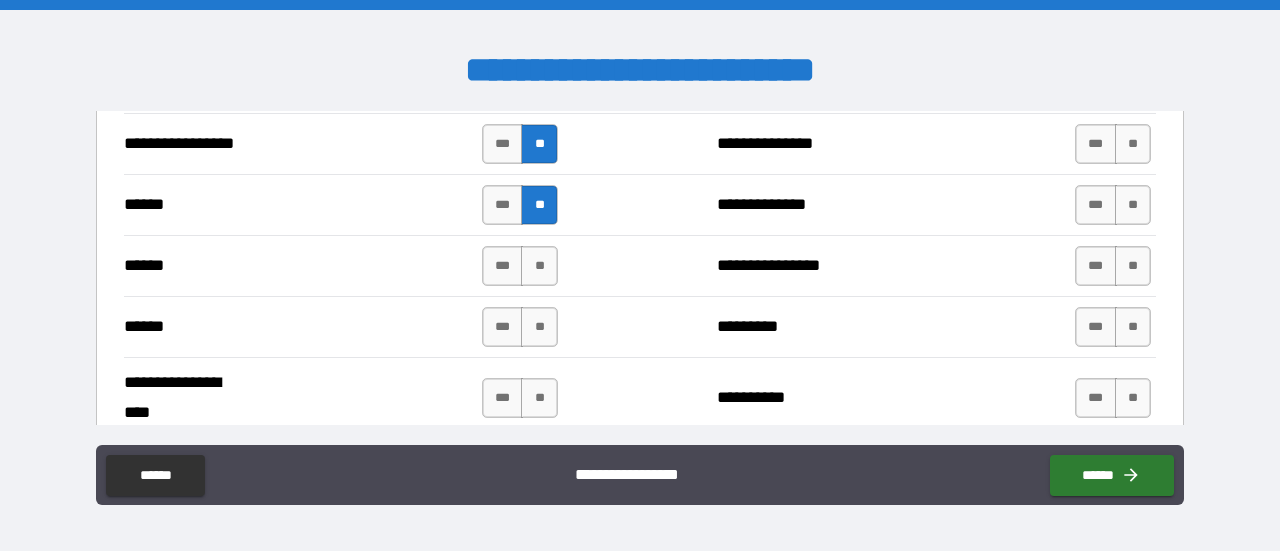 scroll, scrollTop: 2400, scrollLeft: 0, axis: vertical 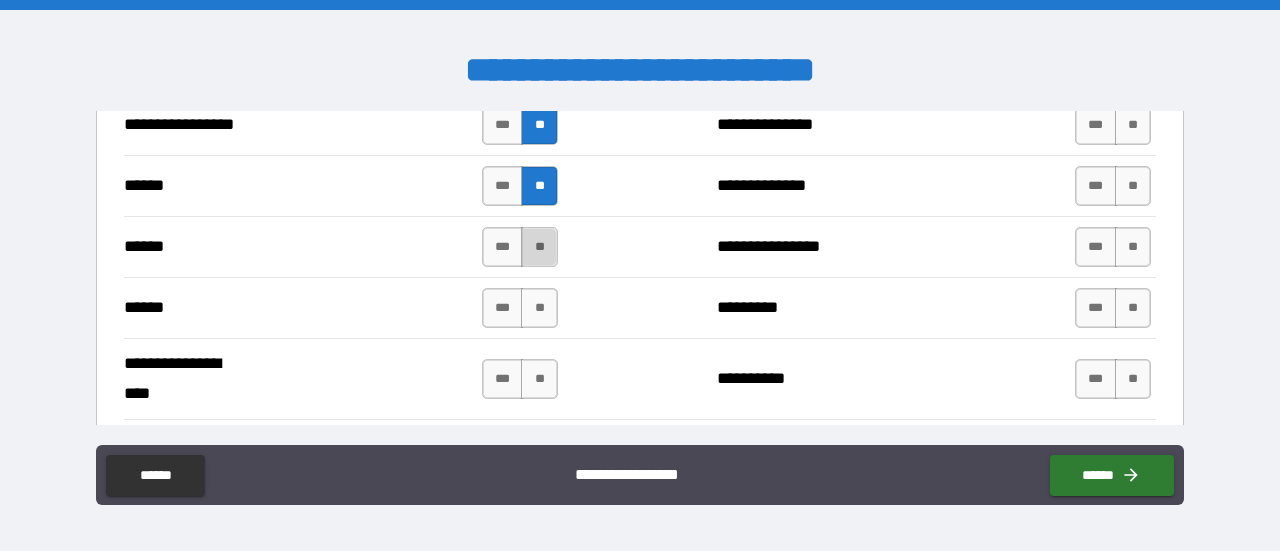 click on "**" at bounding box center (539, 247) 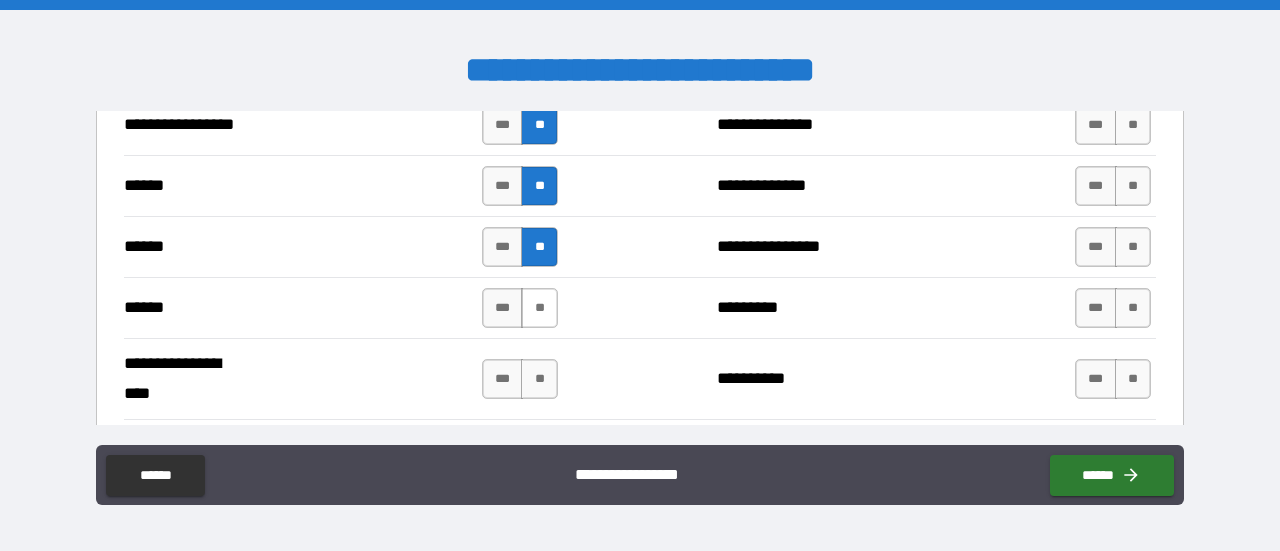 drag, startPoint x: 526, startPoint y: 298, endPoint x: 534, endPoint y: 312, distance: 16.124516 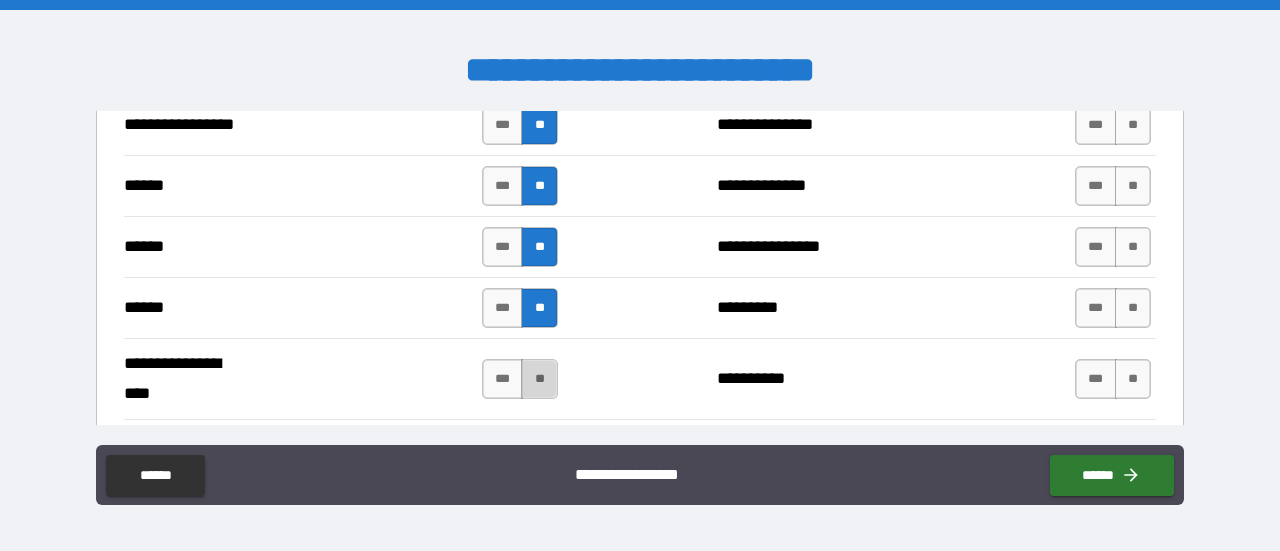 click on "**" at bounding box center [539, 379] 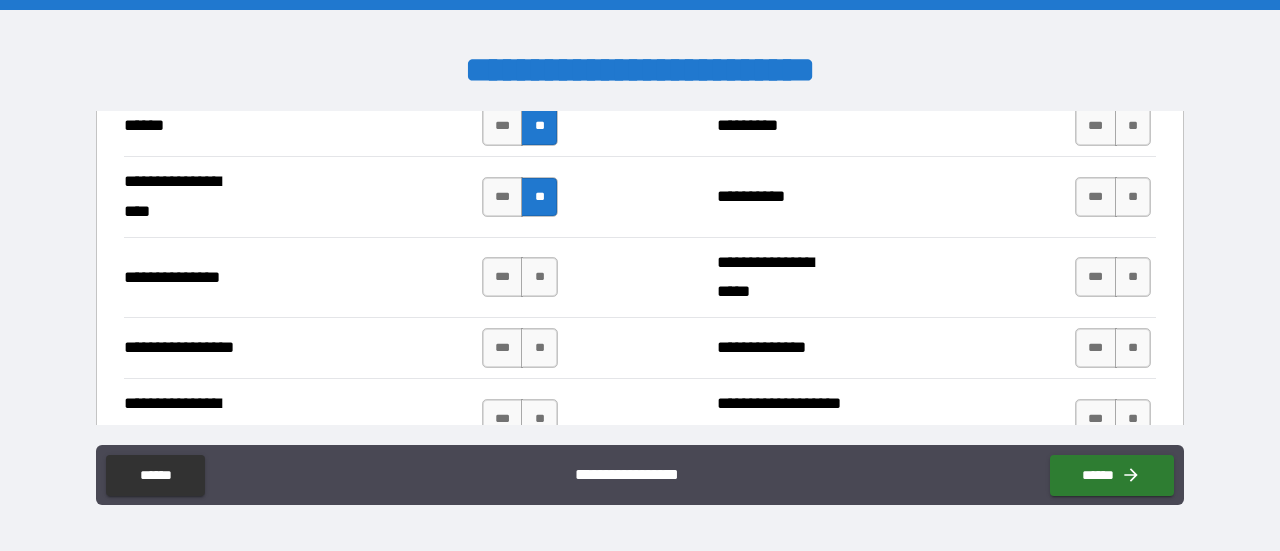 scroll, scrollTop: 2600, scrollLeft: 0, axis: vertical 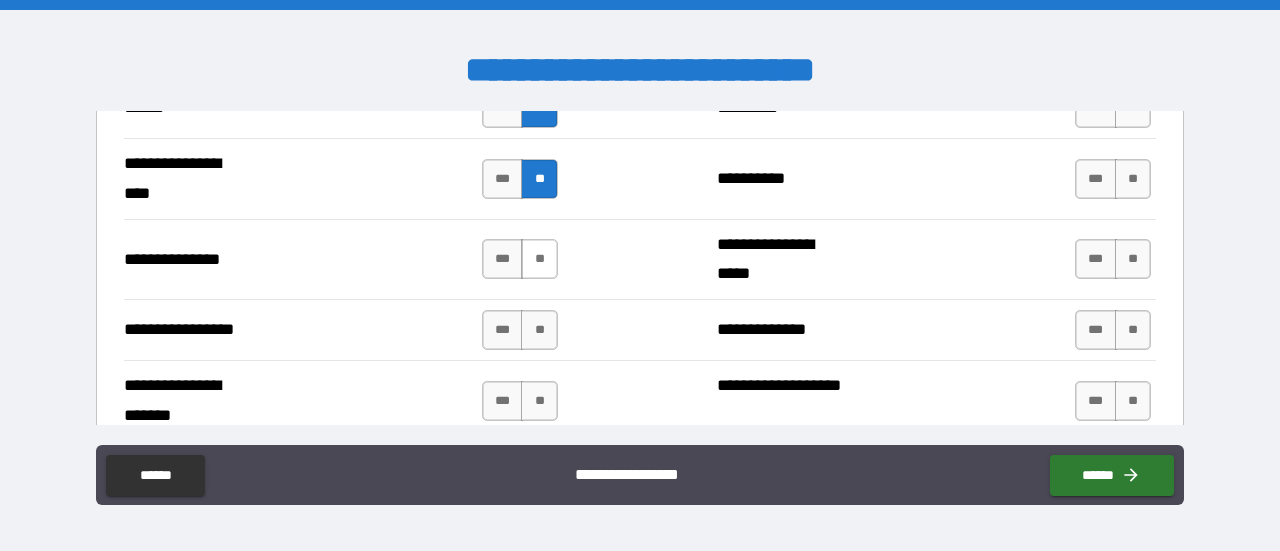 click on "**" at bounding box center (539, 259) 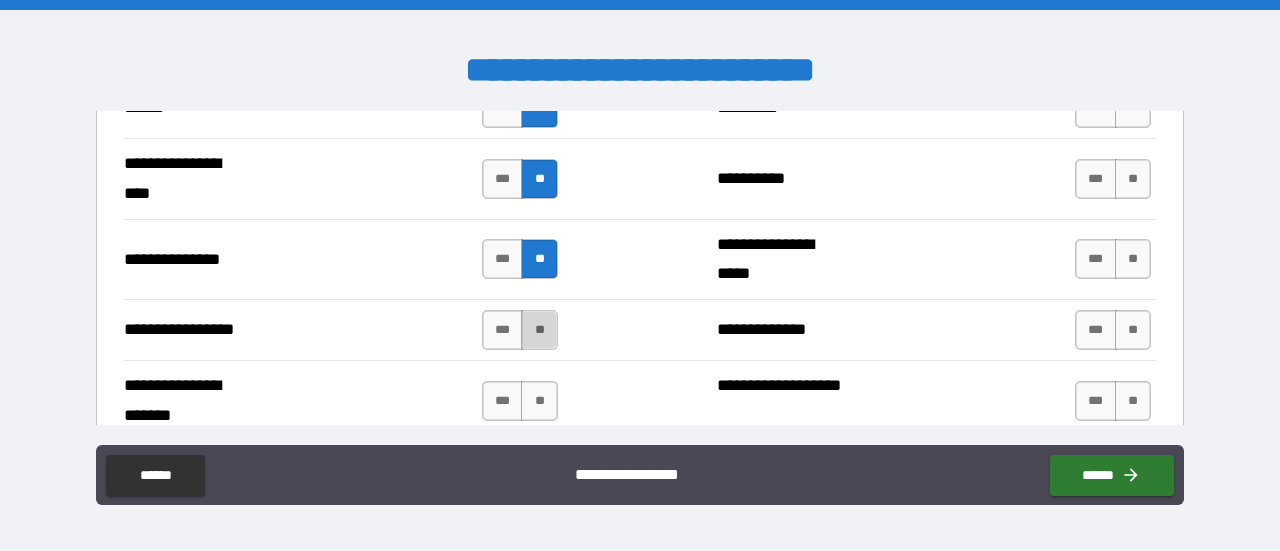 click on "**" at bounding box center [539, 330] 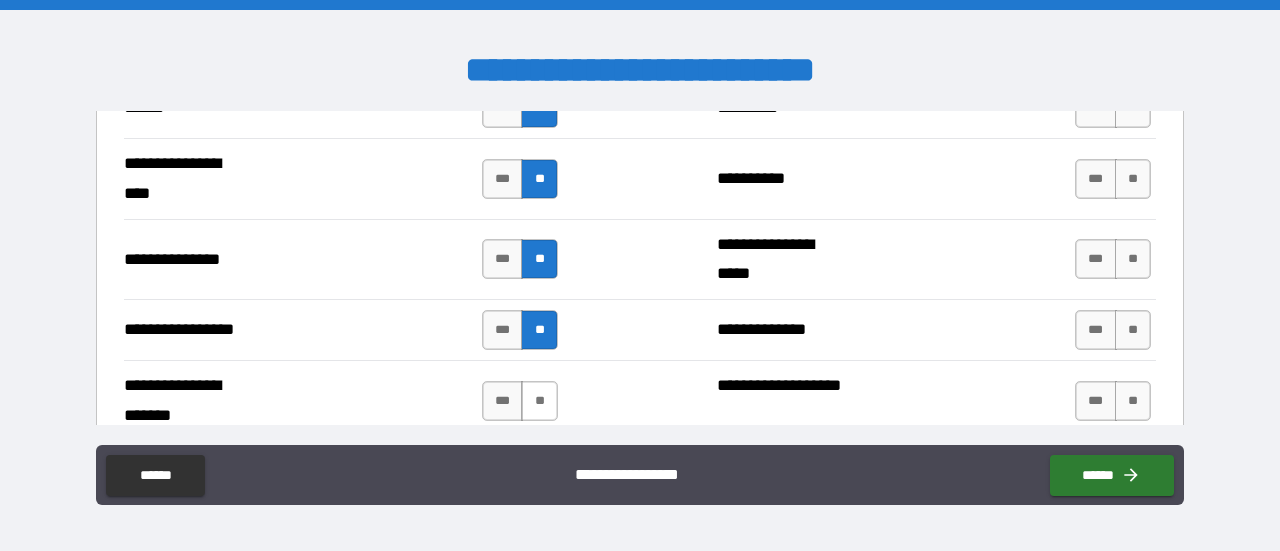 click on "**" at bounding box center [539, 401] 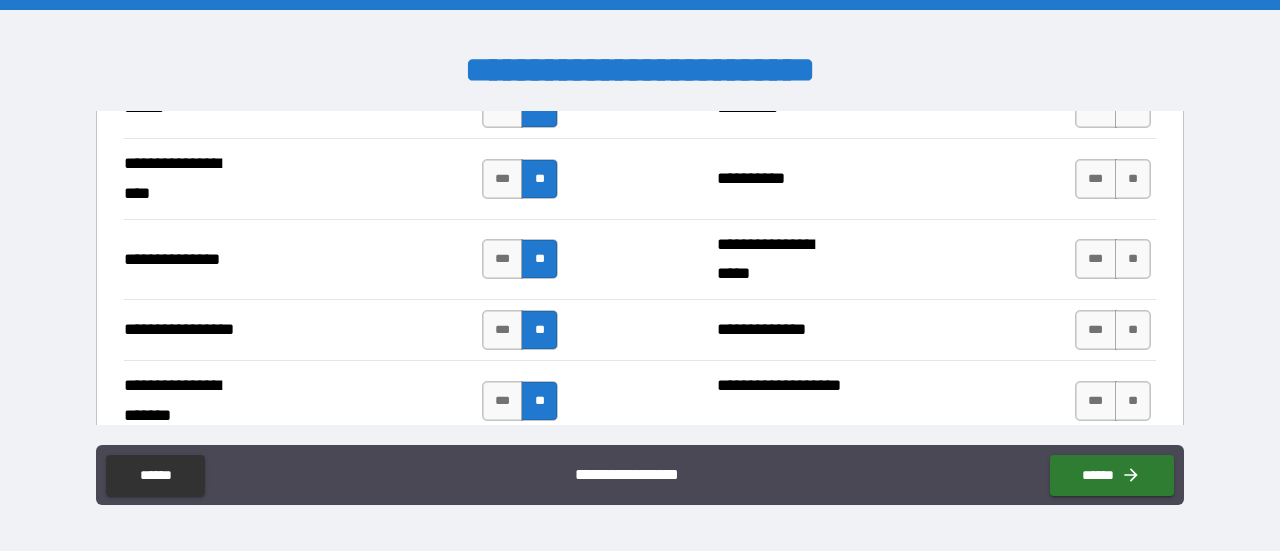 scroll, scrollTop: 2800, scrollLeft: 0, axis: vertical 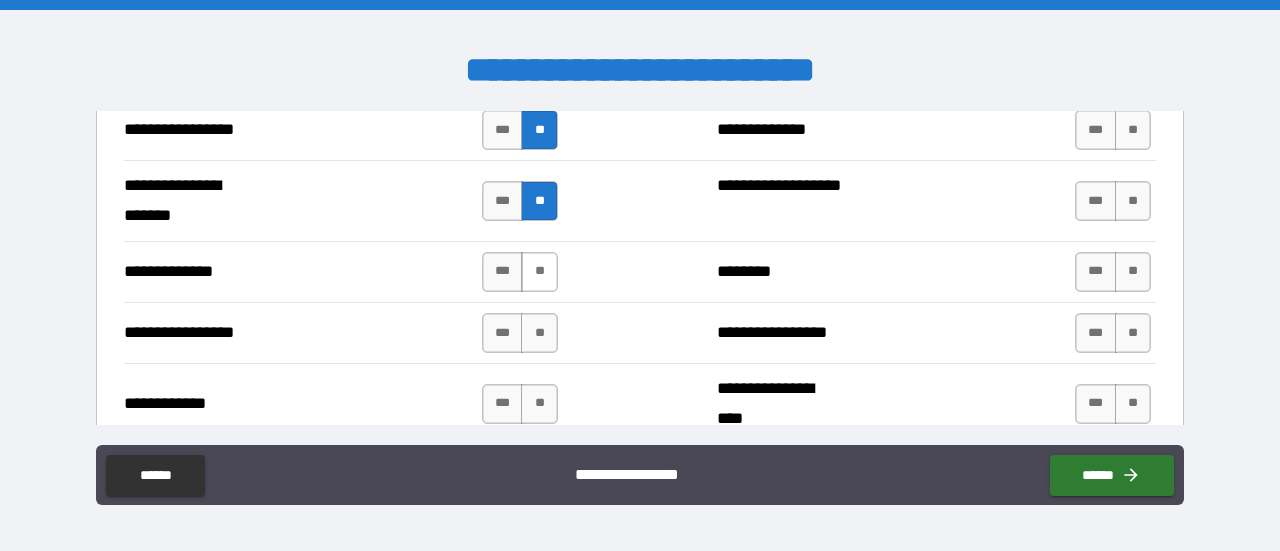 click on "**" at bounding box center (539, 272) 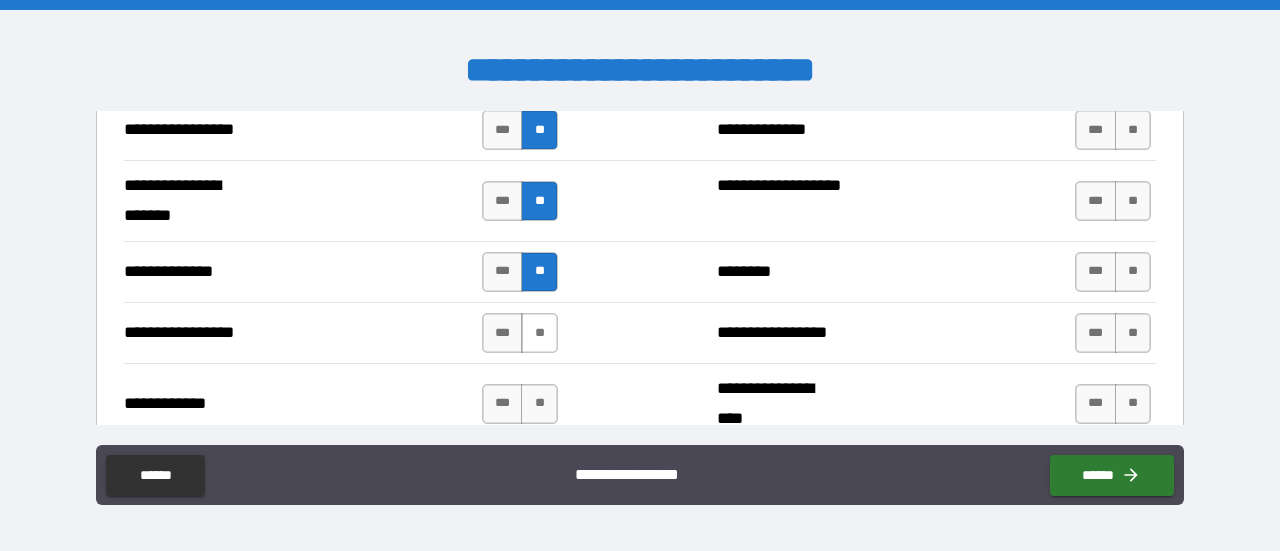 click on "**" at bounding box center (539, 333) 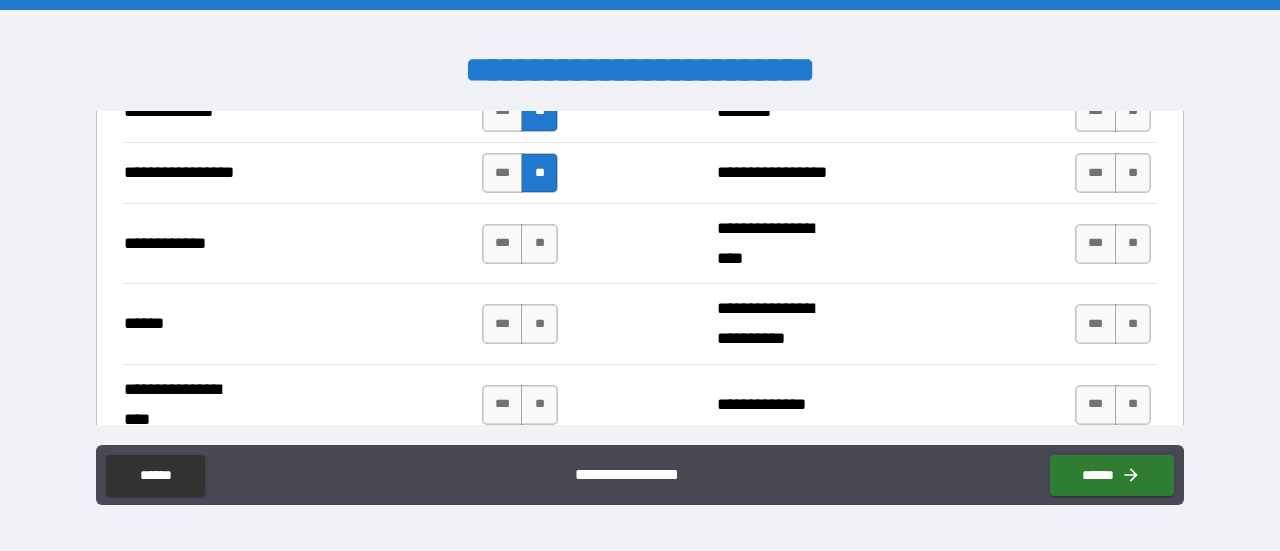 scroll, scrollTop: 3000, scrollLeft: 0, axis: vertical 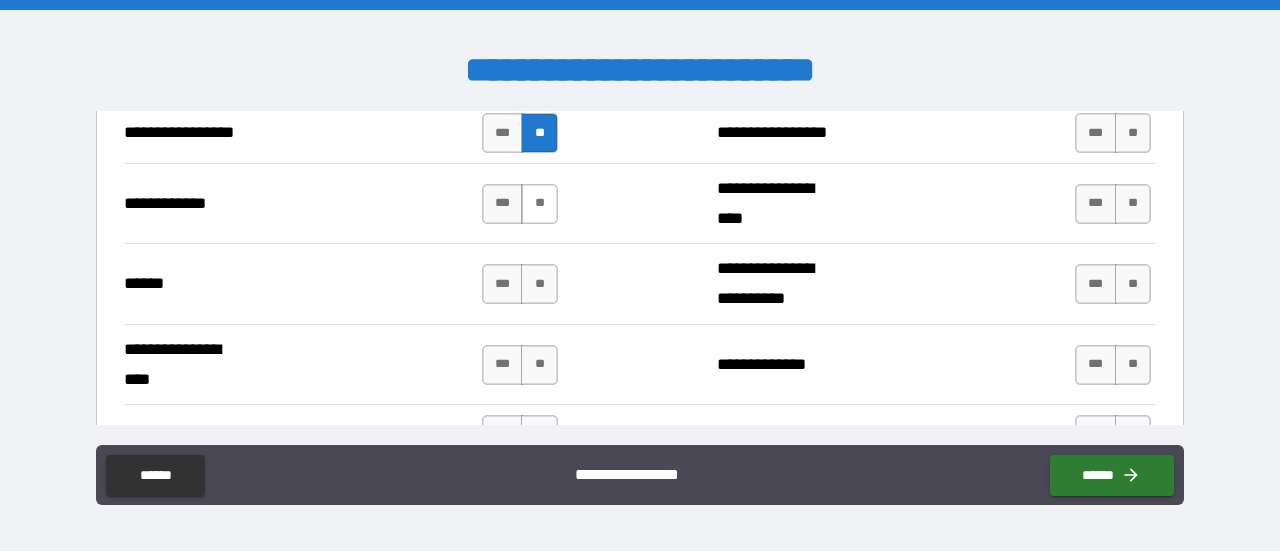 click on "**" at bounding box center [539, 204] 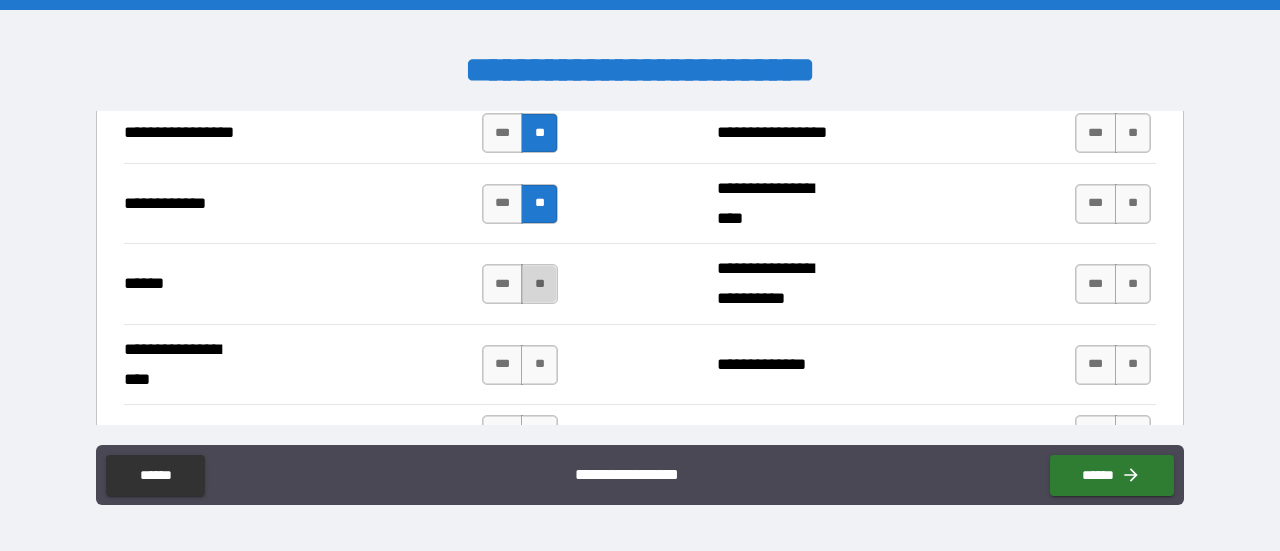 click on "**" at bounding box center (539, 284) 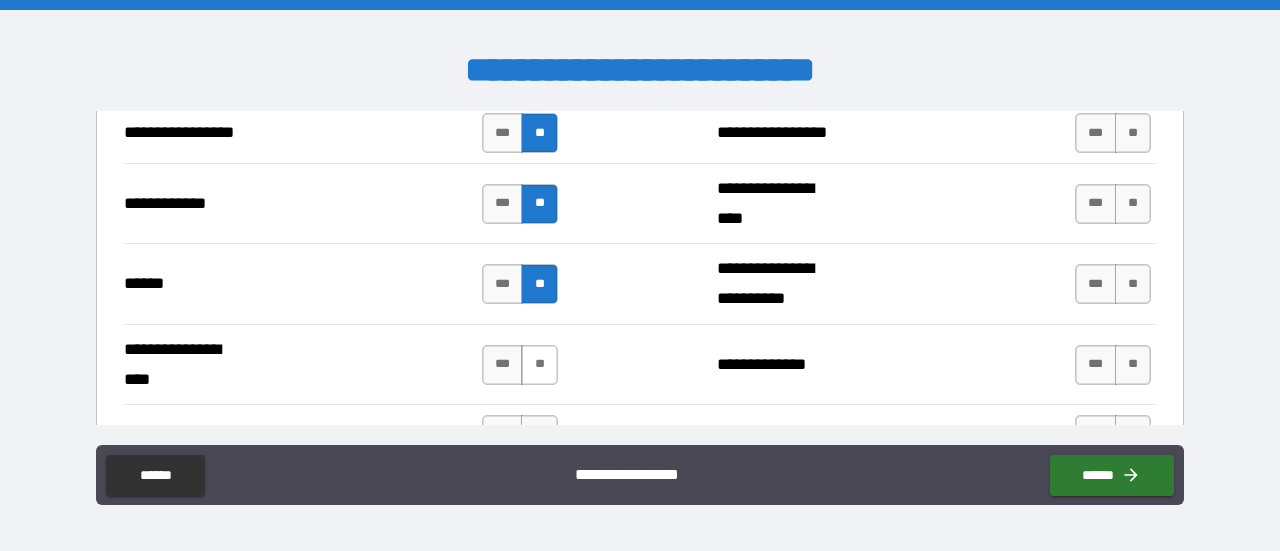 click on "**" at bounding box center (539, 365) 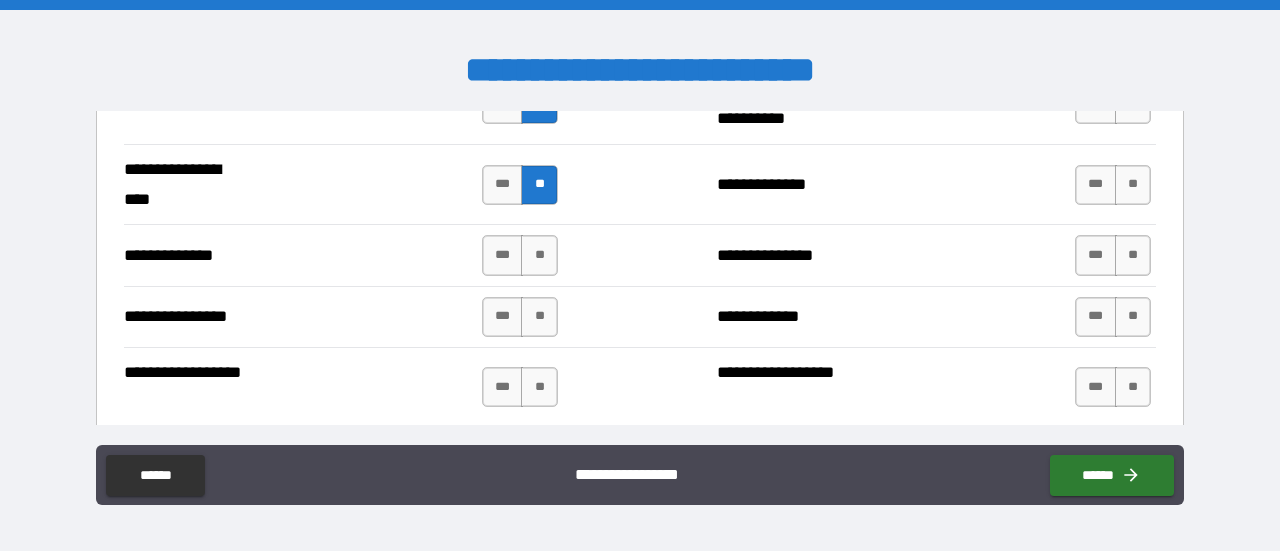 scroll, scrollTop: 3200, scrollLeft: 0, axis: vertical 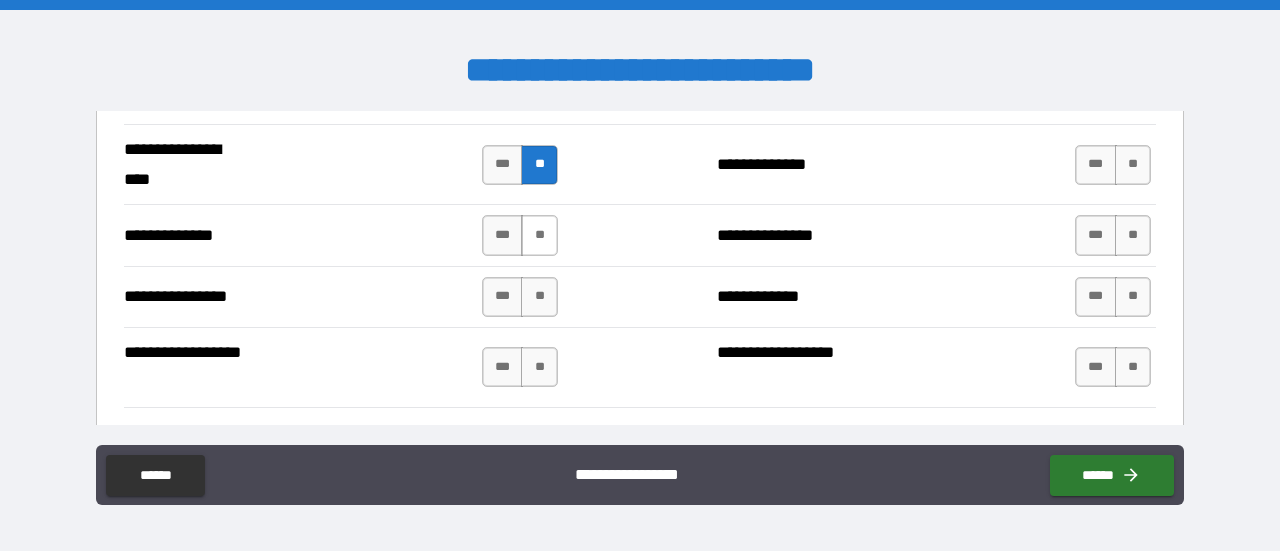 click on "**" at bounding box center [539, 235] 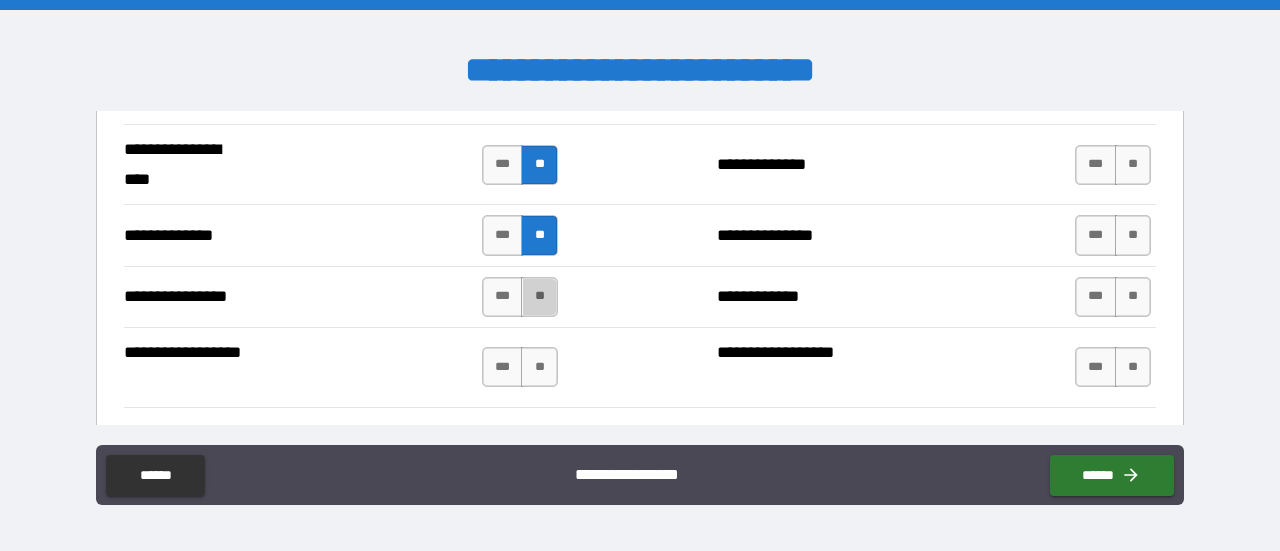drag, startPoint x: 530, startPoint y: 283, endPoint x: 536, endPoint y: 321, distance: 38.470768 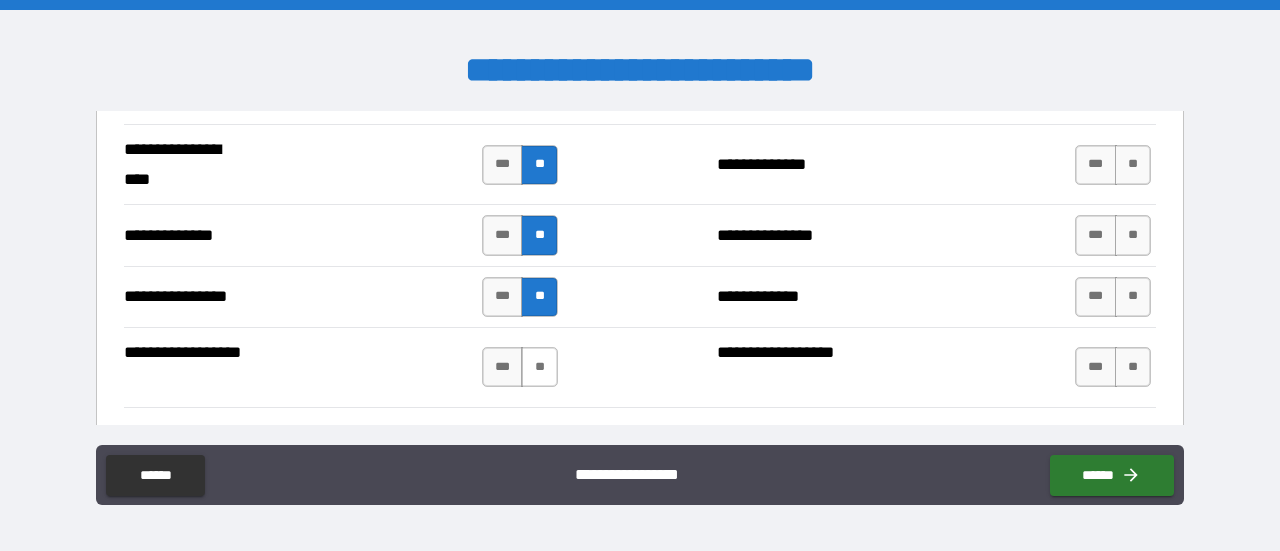drag, startPoint x: 534, startPoint y: 353, endPoint x: 437, endPoint y: 308, distance: 106.929886 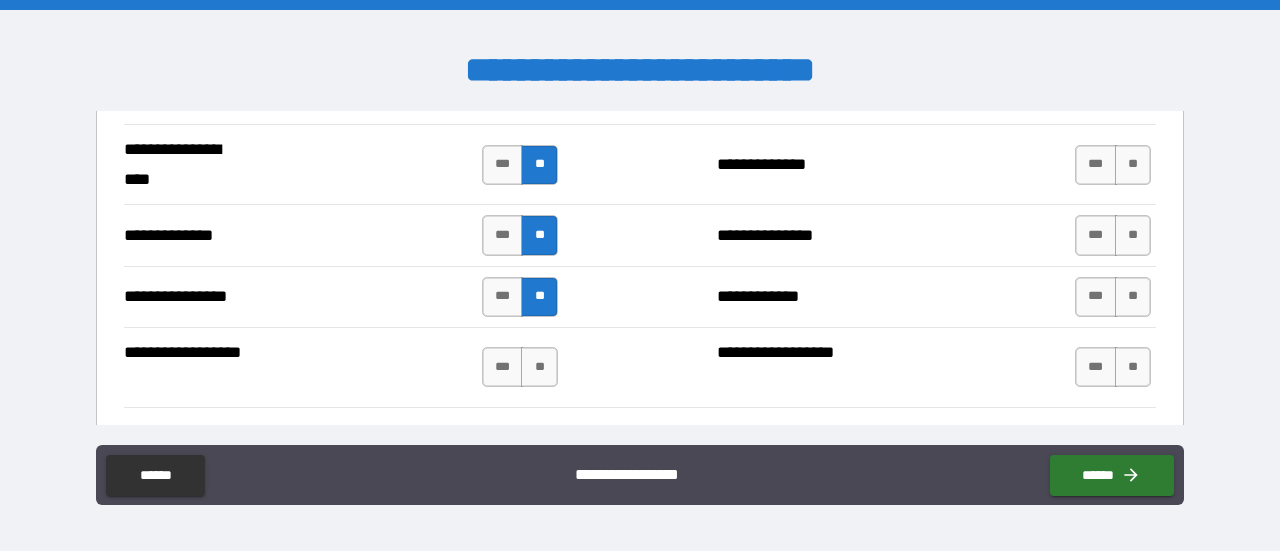 click on "**" at bounding box center [539, 367] 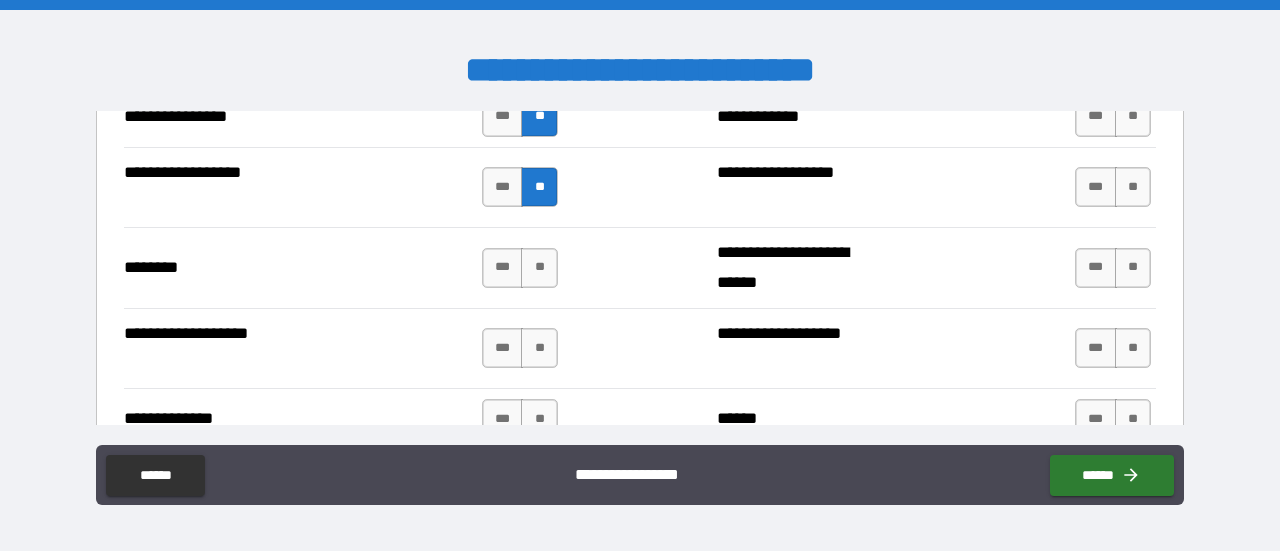 scroll, scrollTop: 3400, scrollLeft: 0, axis: vertical 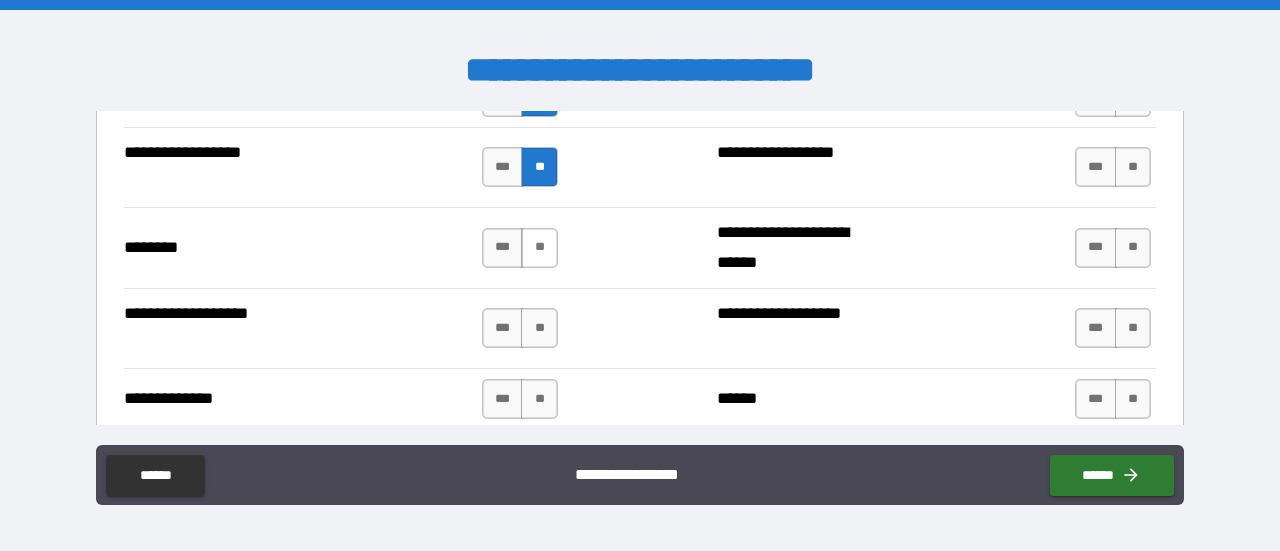click on "**" at bounding box center [539, 248] 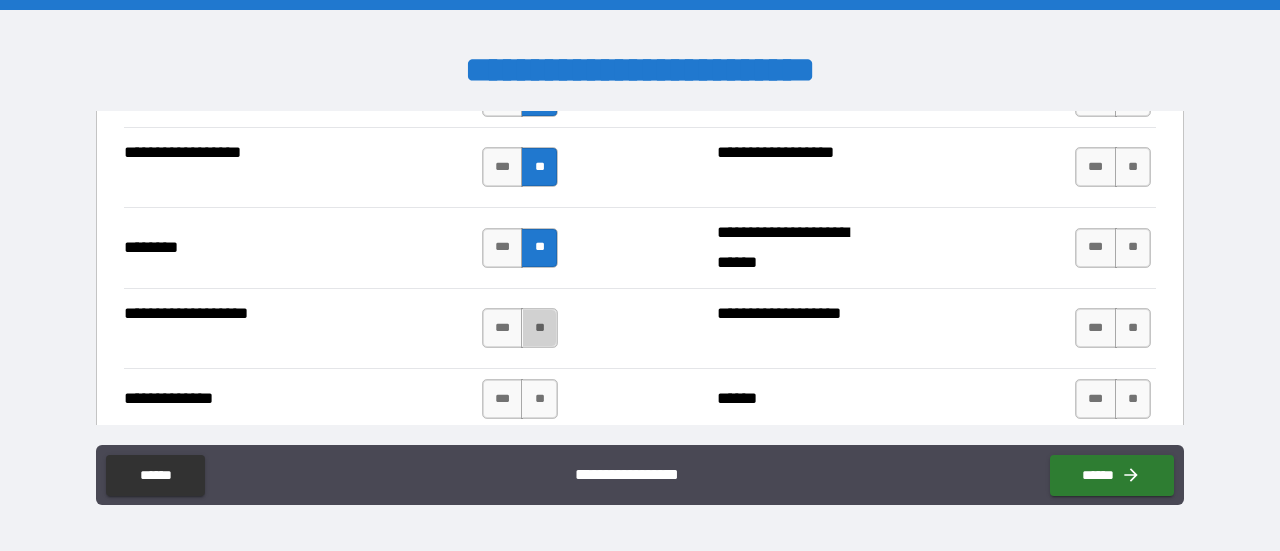 drag, startPoint x: 544, startPoint y: 317, endPoint x: 536, endPoint y: 344, distance: 28.160255 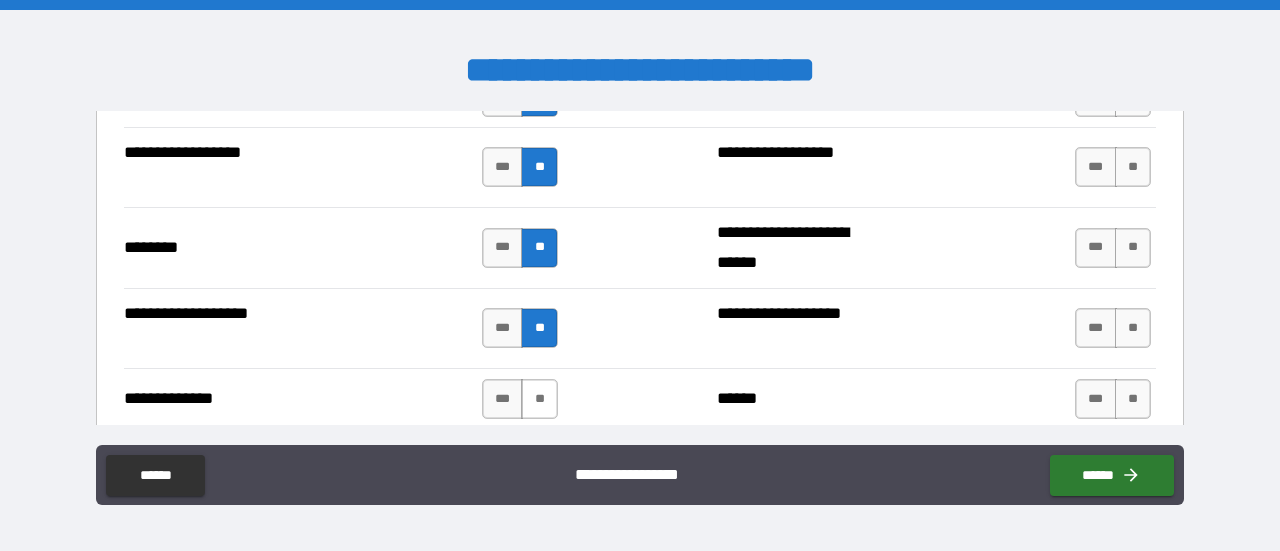 click on "**" at bounding box center [539, 399] 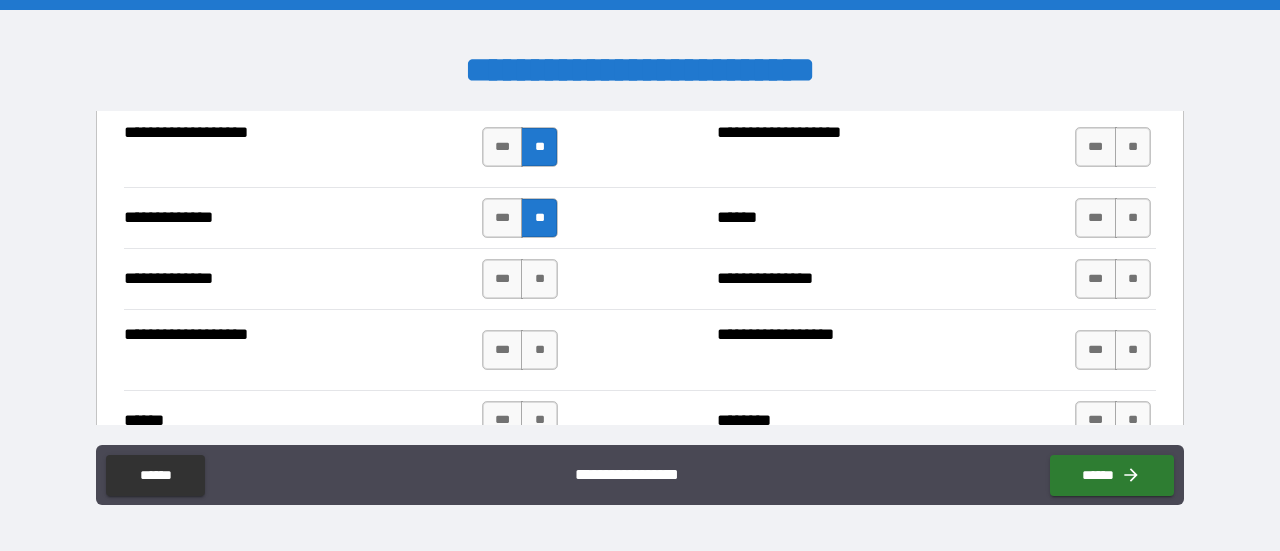 scroll, scrollTop: 3600, scrollLeft: 0, axis: vertical 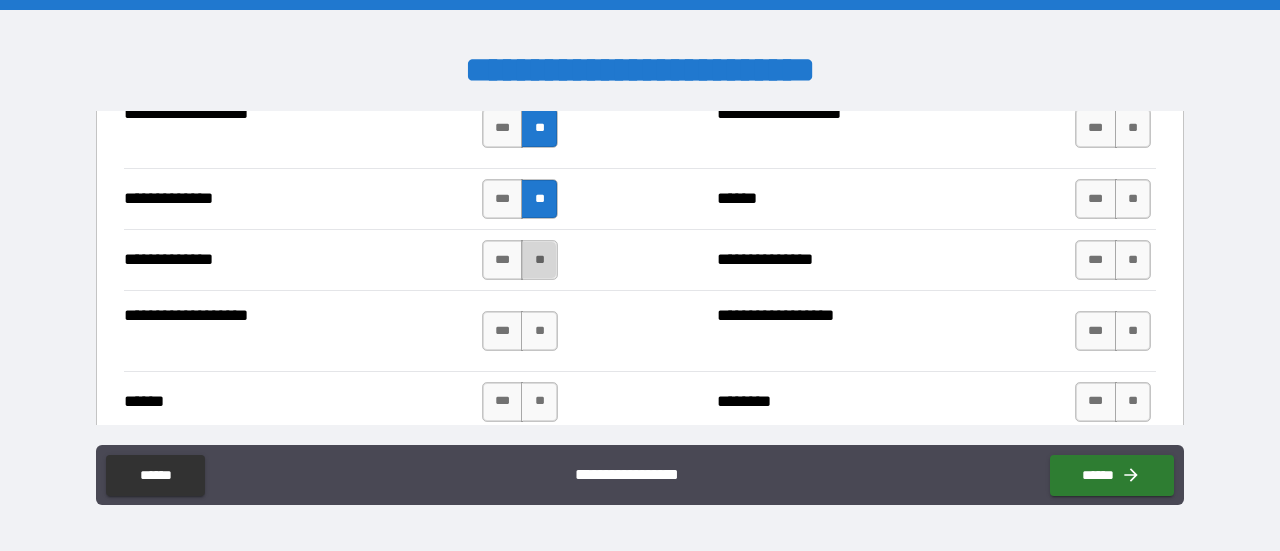 click on "**" at bounding box center (539, 260) 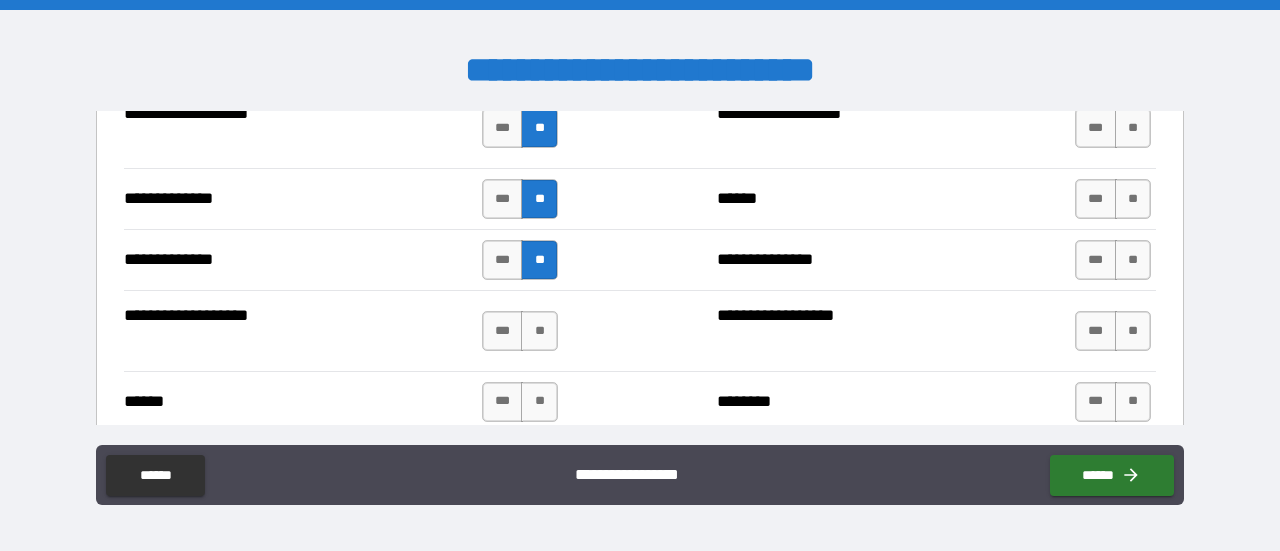 click on "**" at bounding box center (539, 331) 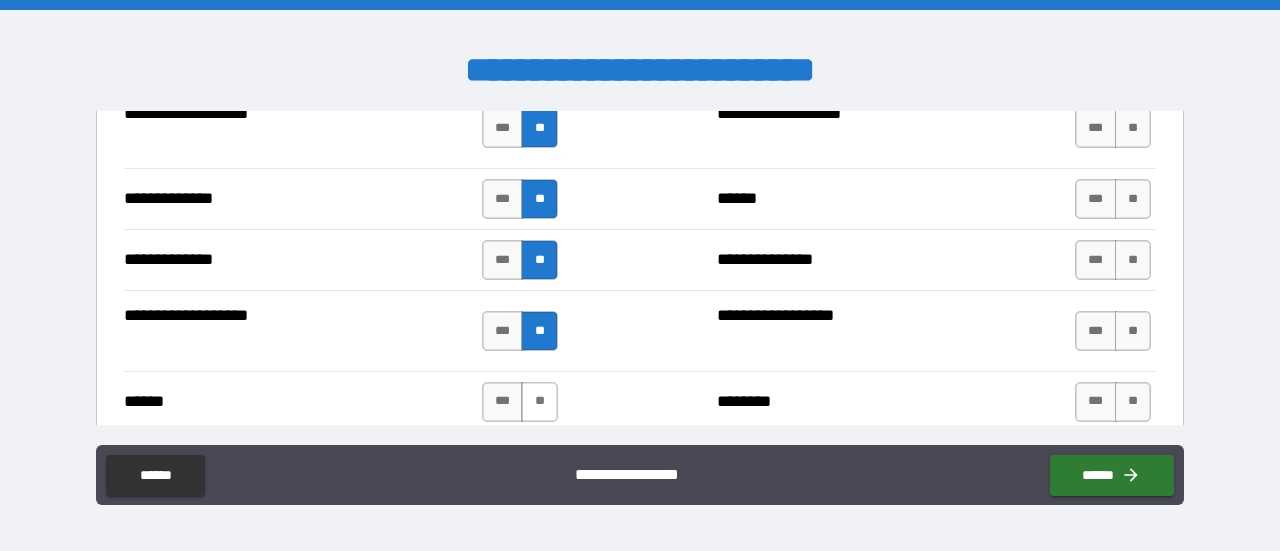 click on "**" at bounding box center [539, 402] 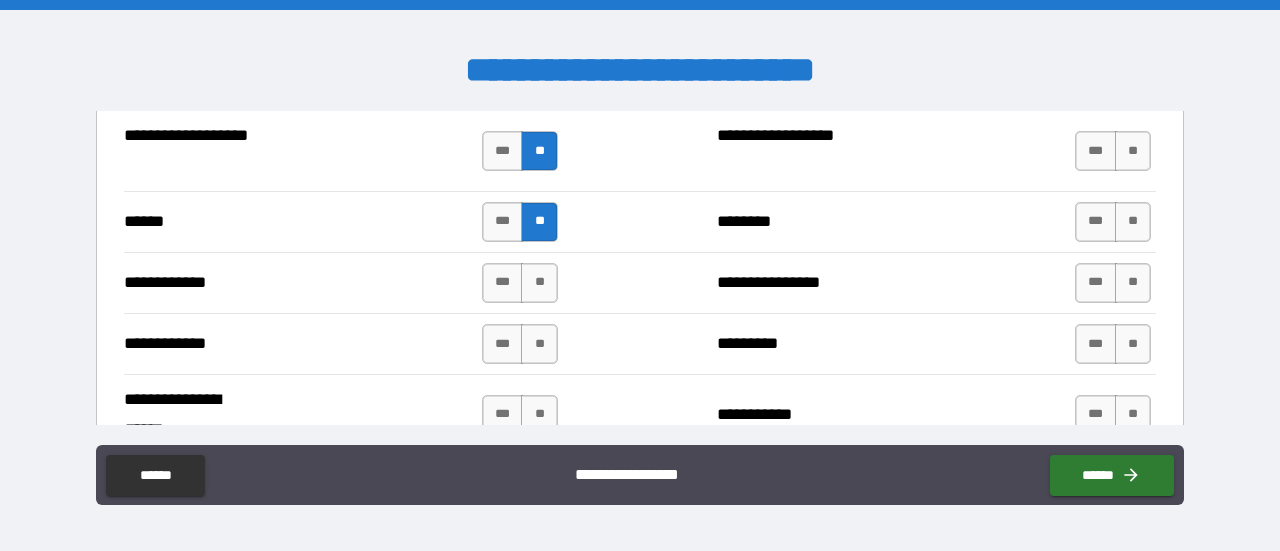 scroll, scrollTop: 3800, scrollLeft: 0, axis: vertical 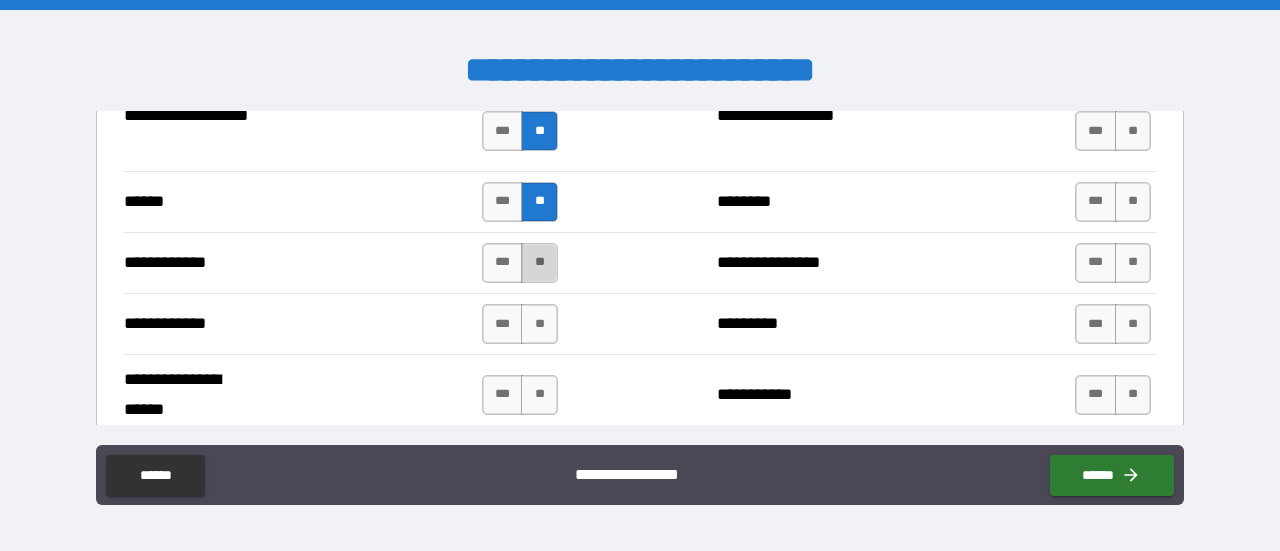 click on "**" at bounding box center (539, 263) 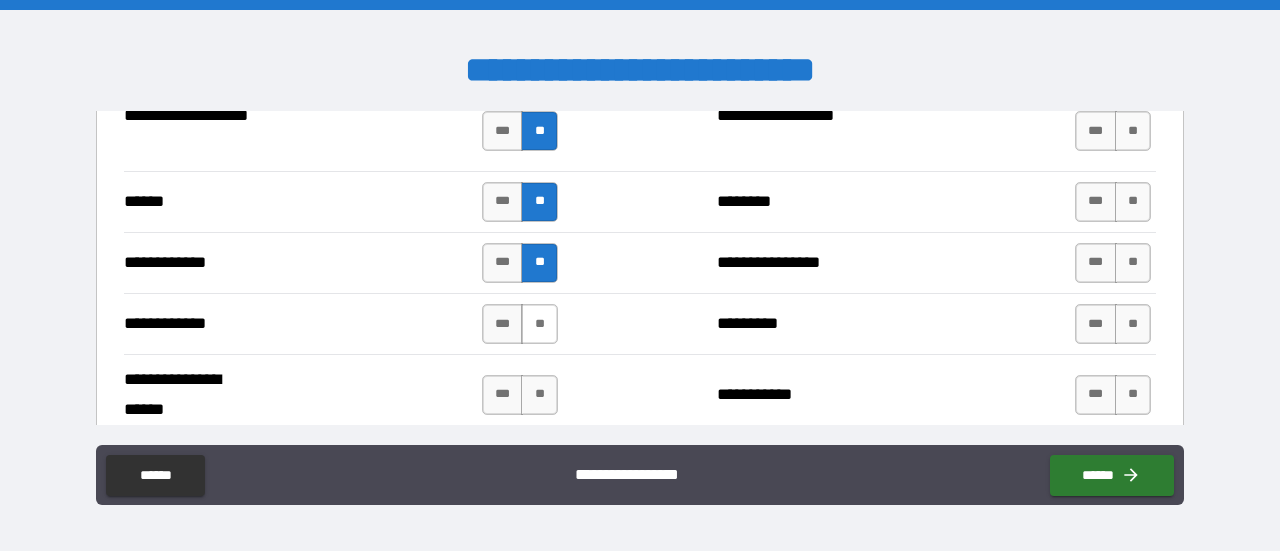 click on "**" at bounding box center [539, 324] 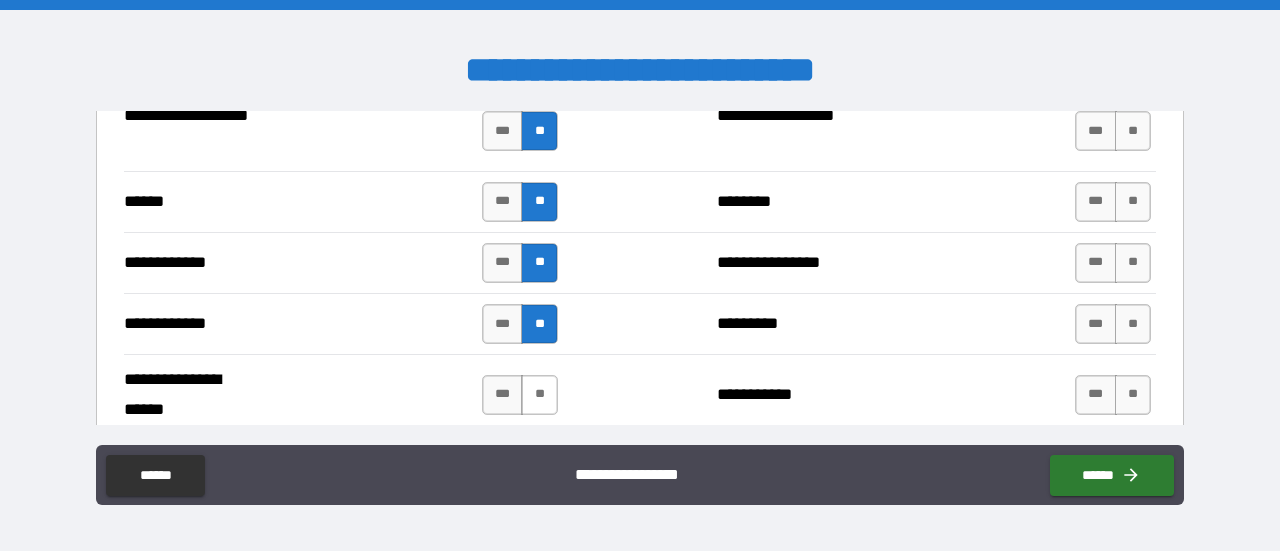 click on "**" at bounding box center [539, 395] 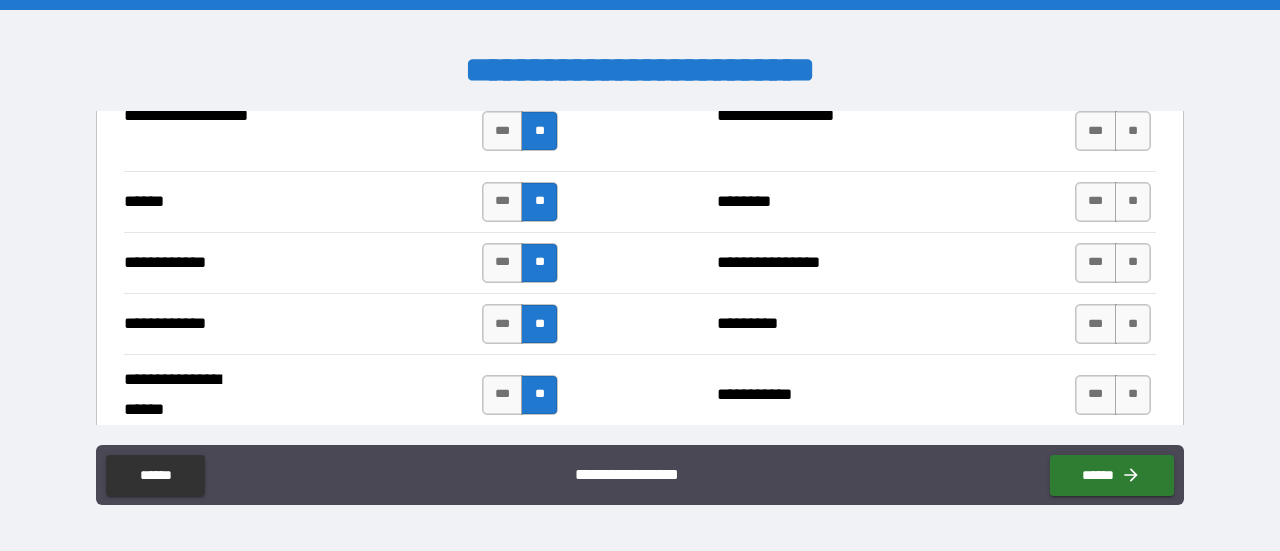 scroll, scrollTop: 4000, scrollLeft: 0, axis: vertical 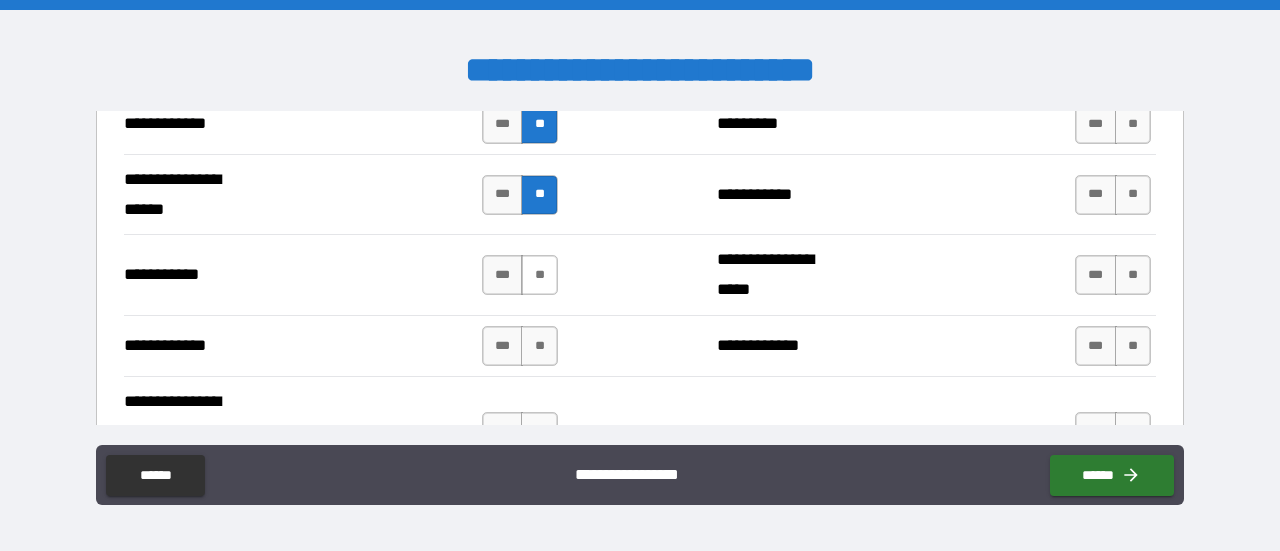 click on "**" at bounding box center (539, 275) 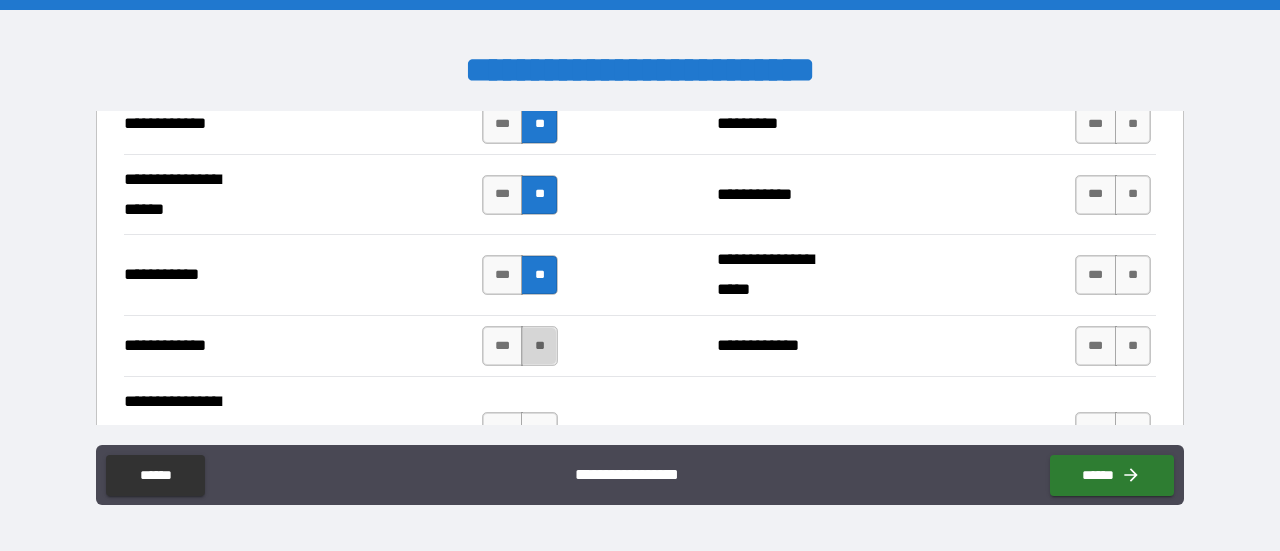 click on "**" at bounding box center [539, 346] 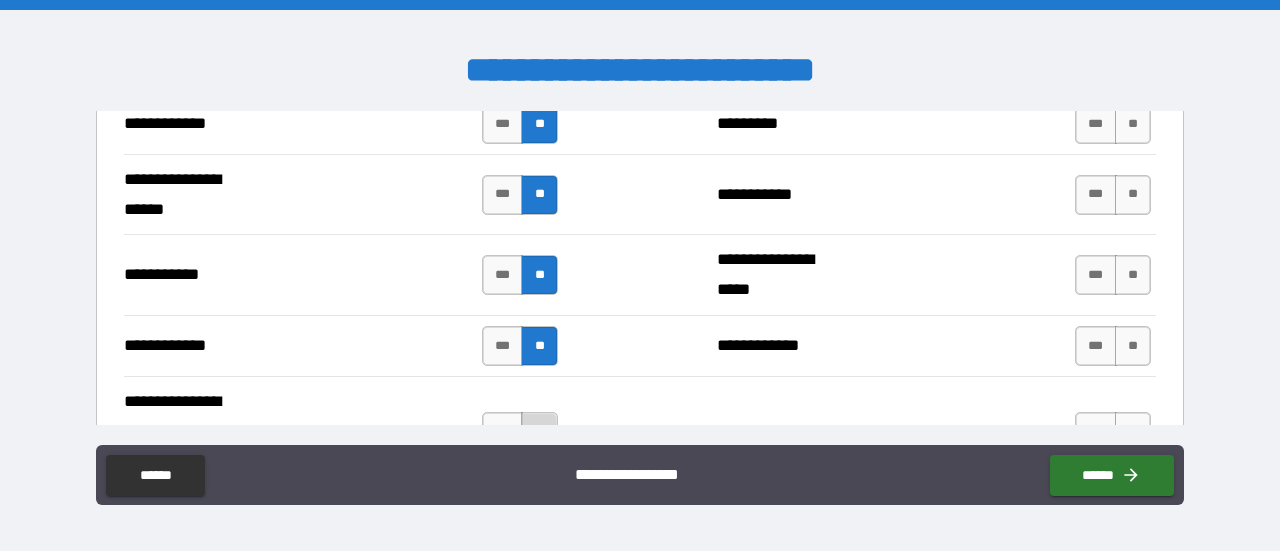 click on "**" at bounding box center (539, 432) 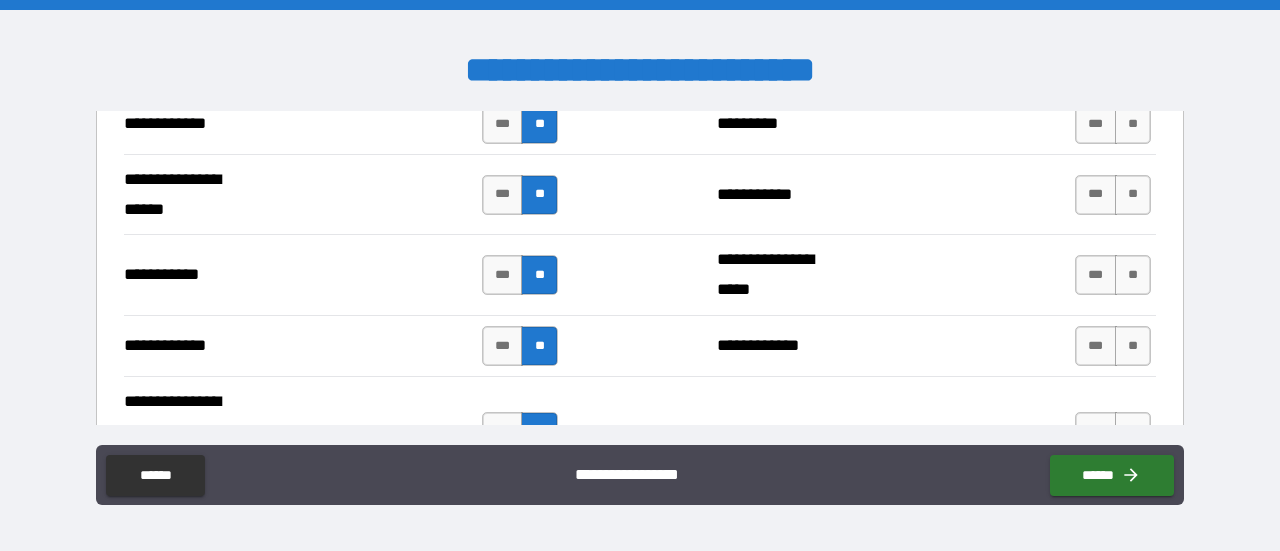 scroll, scrollTop: 4200, scrollLeft: 0, axis: vertical 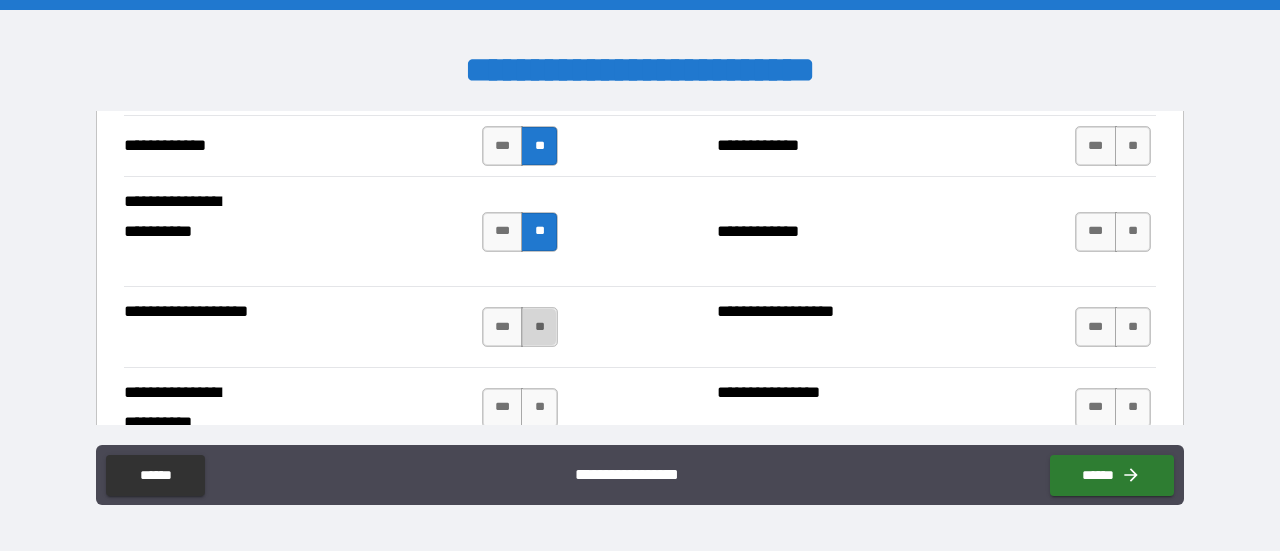 click on "**" at bounding box center (539, 327) 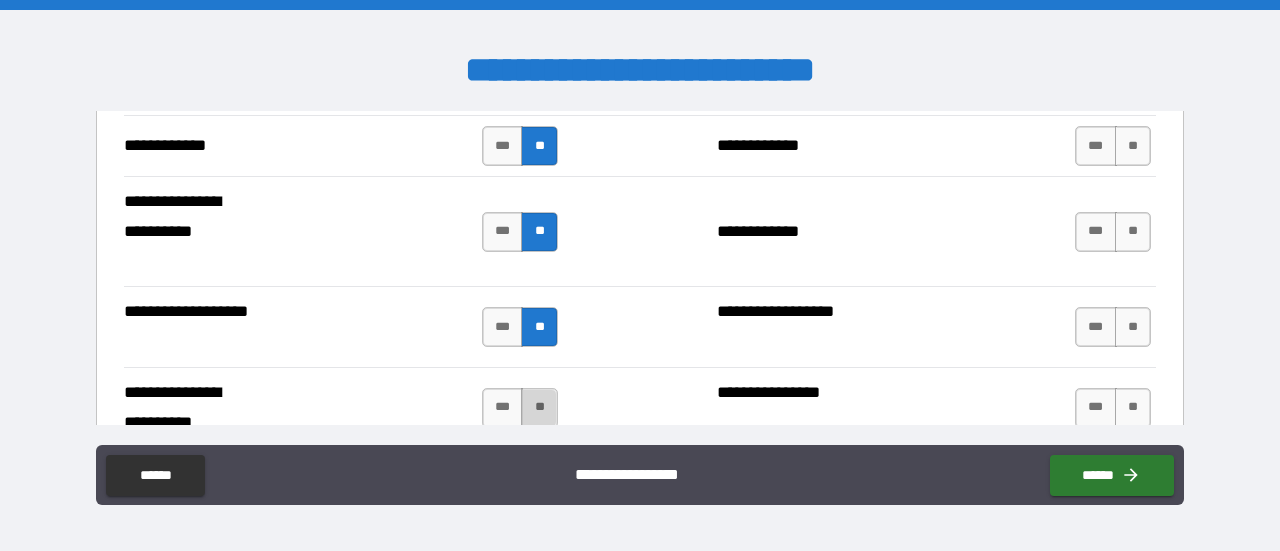click on "**" at bounding box center [539, 408] 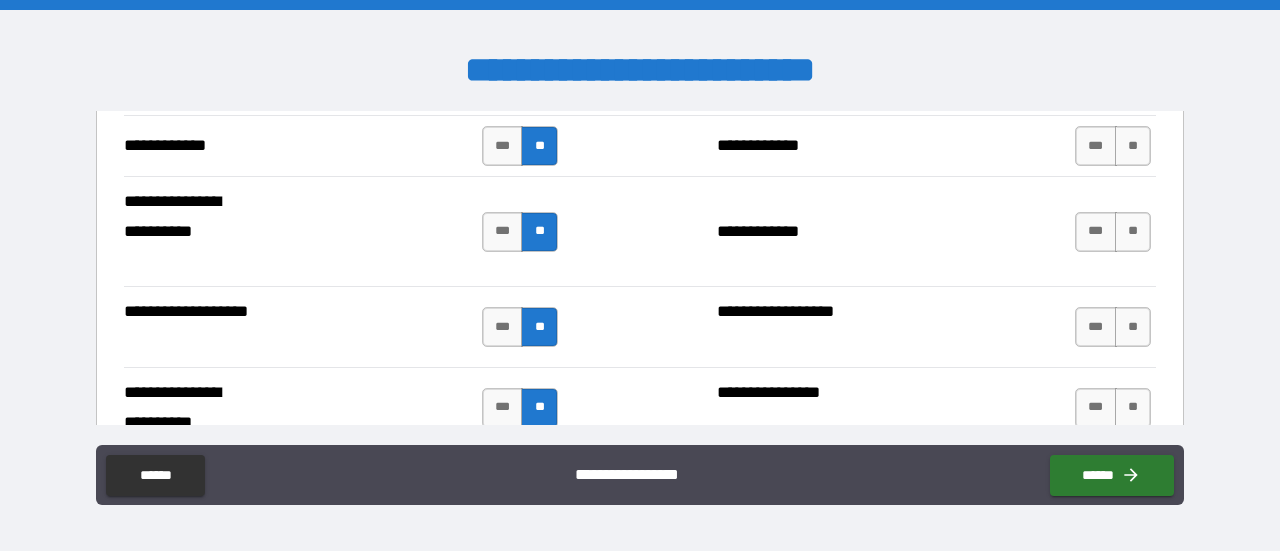 scroll, scrollTop: 4400, scrollLeft: 0, axis: vertical 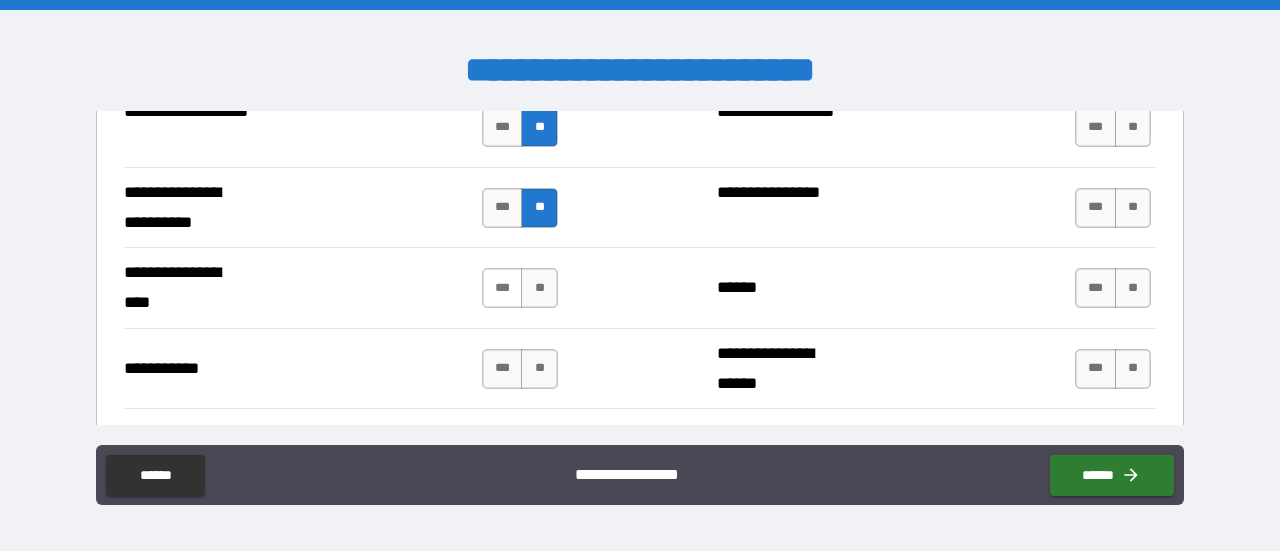 drag, startPoint x: 498, startPoint y: 262, endPoint x: 504, endPoint y: 273, distance: 12.529964 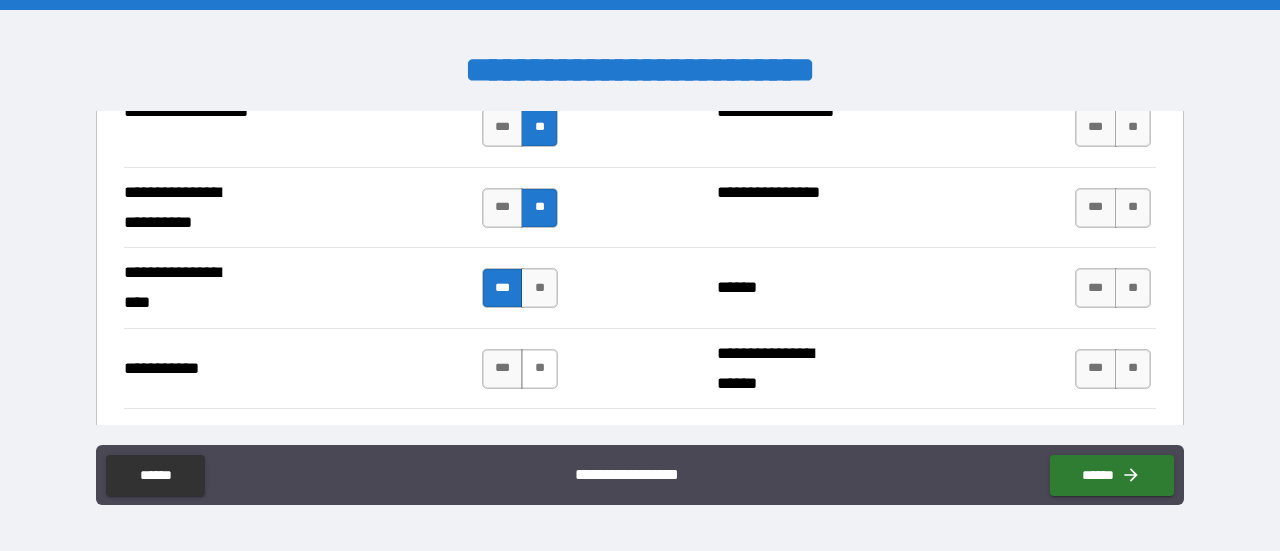 click on "**" at bounding box center [539, 369] 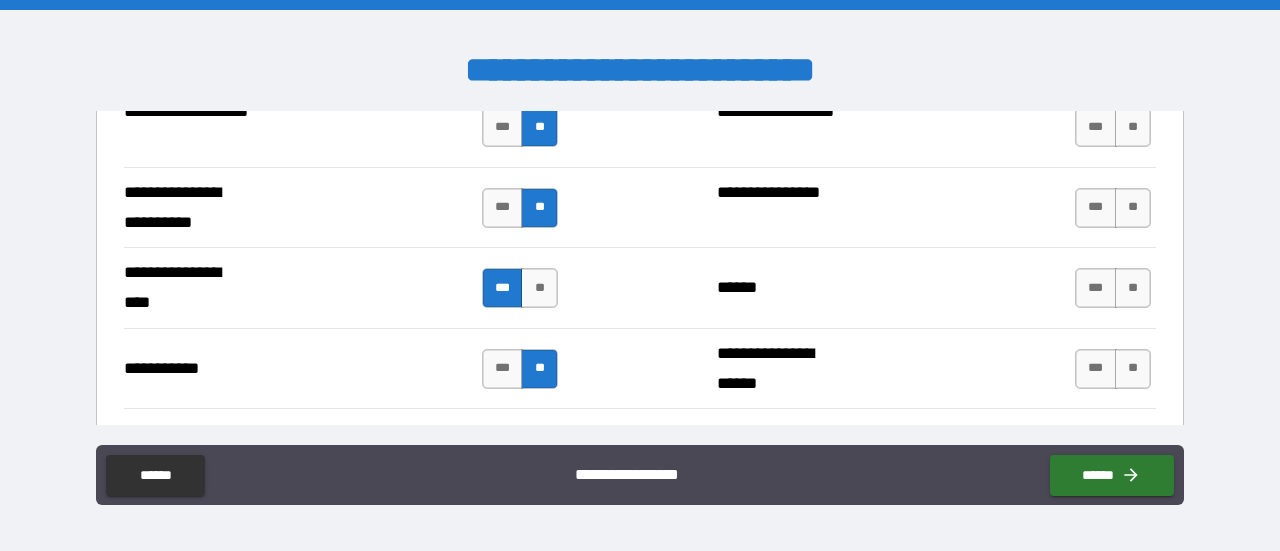 scroll, scrollTop: 4600, scrollLeft: 0, axis: vertical 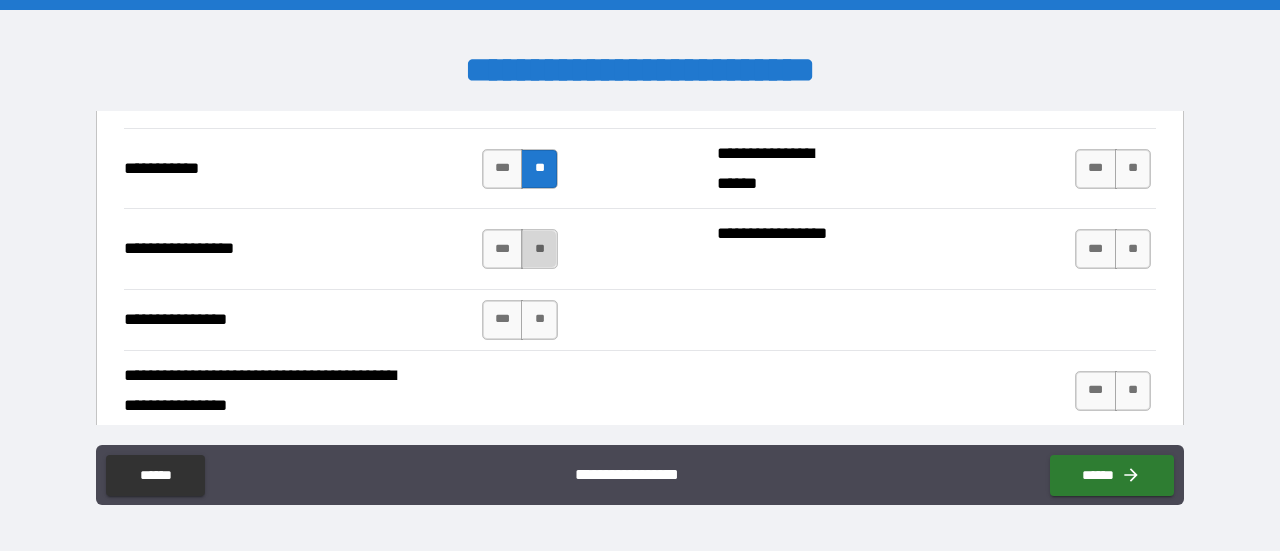 click on "**" at bounding box center [539, 249] 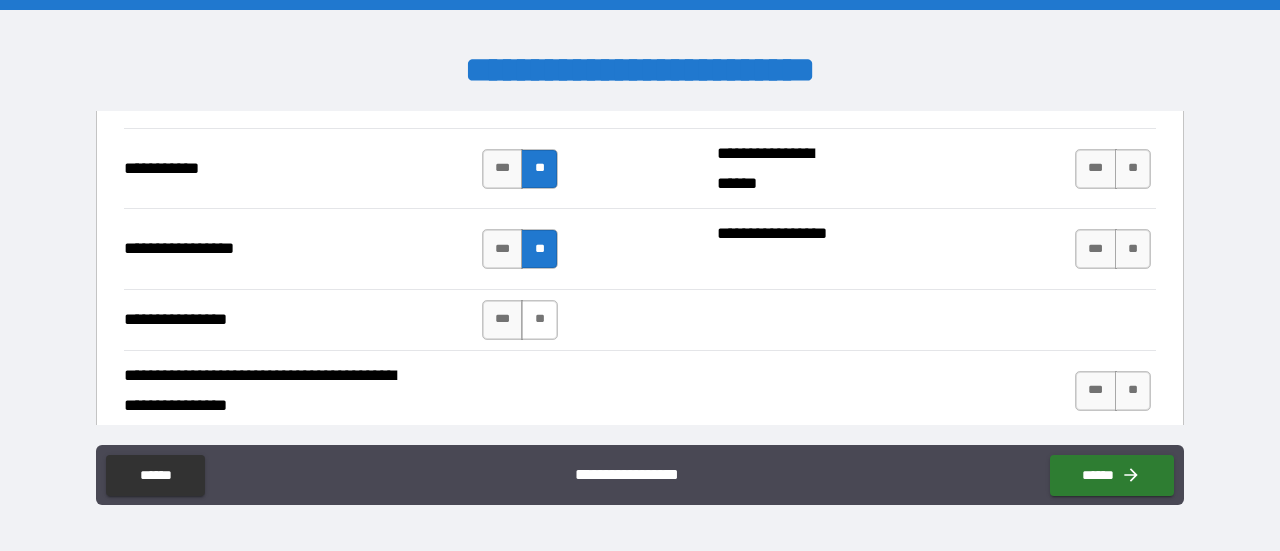 click on "**" at bounding box center [539, 320] 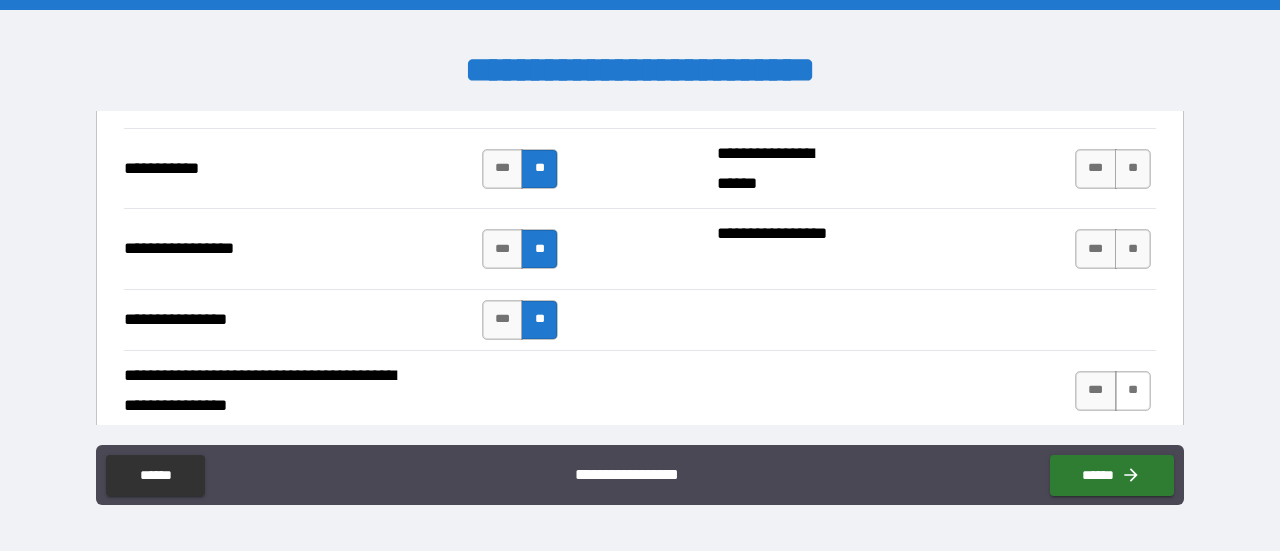 click on "**" at bounding box center (1133, 391) 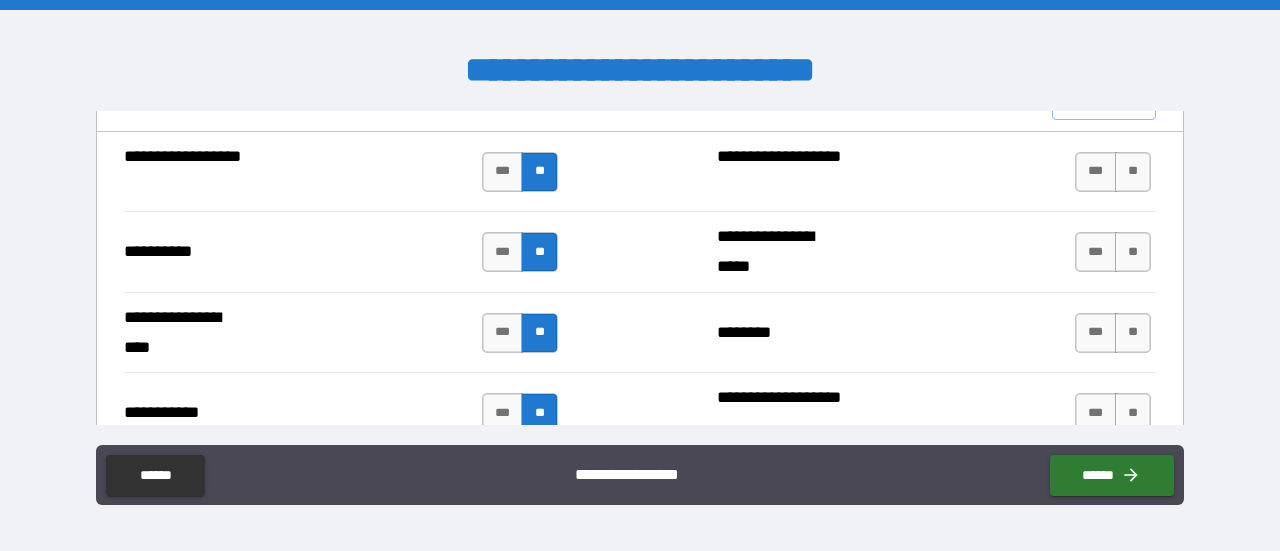 scroll, scrollTop: 2000, scrollLeft: 0, axis: vertical 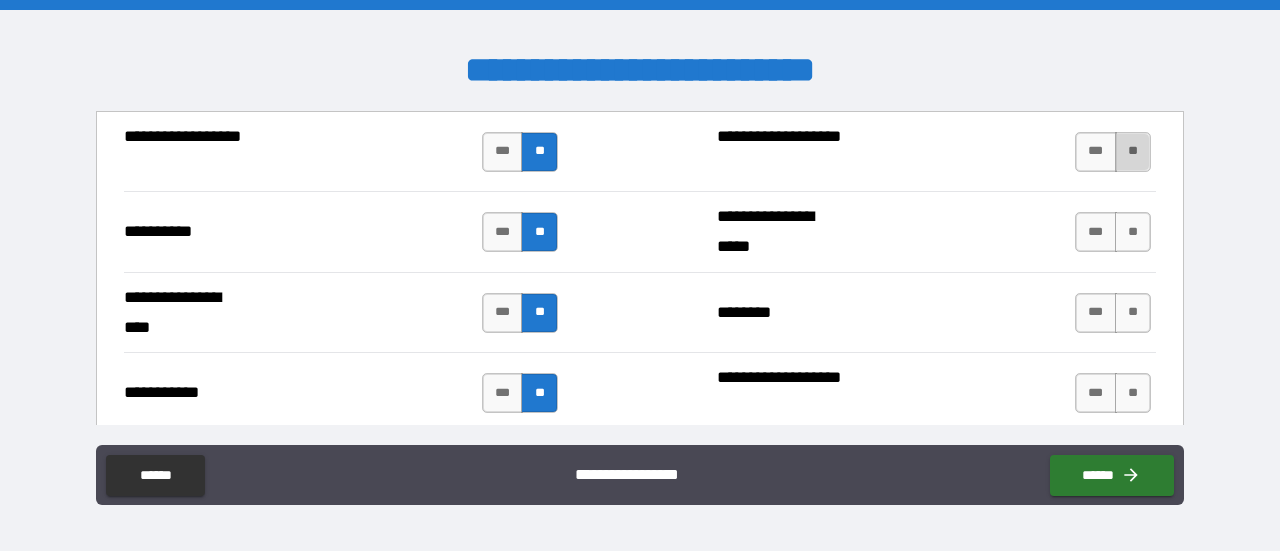 click on "**" at bounding box center (1133, 152) 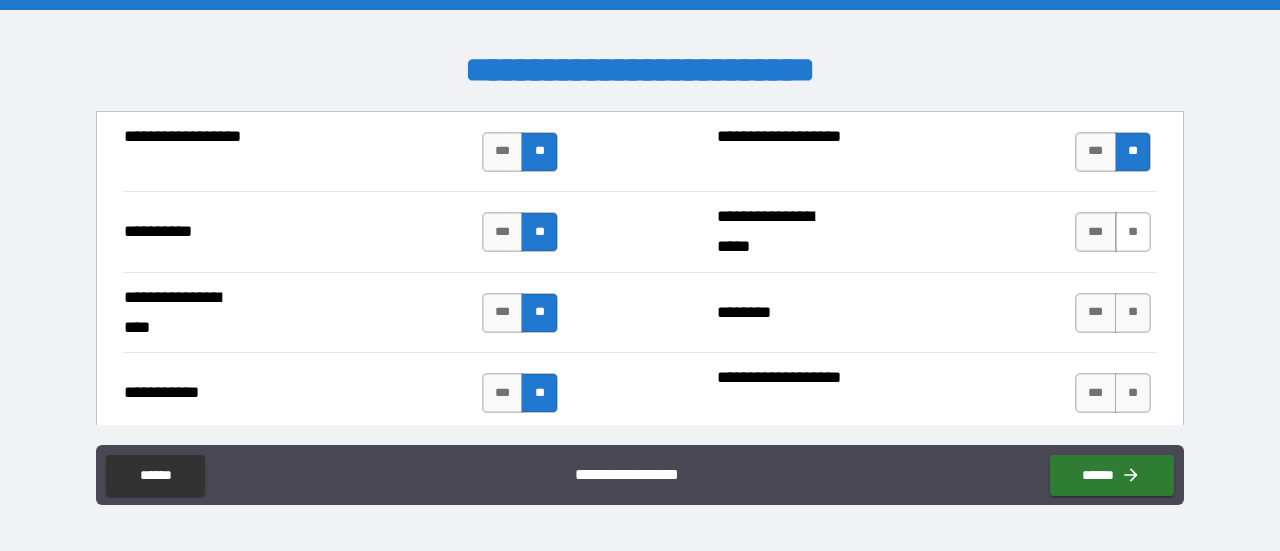 drag, startPoint x: 1130, startPoint y: 213, endPoint x: 1133, endPoint y: 266, distance: 53.08484 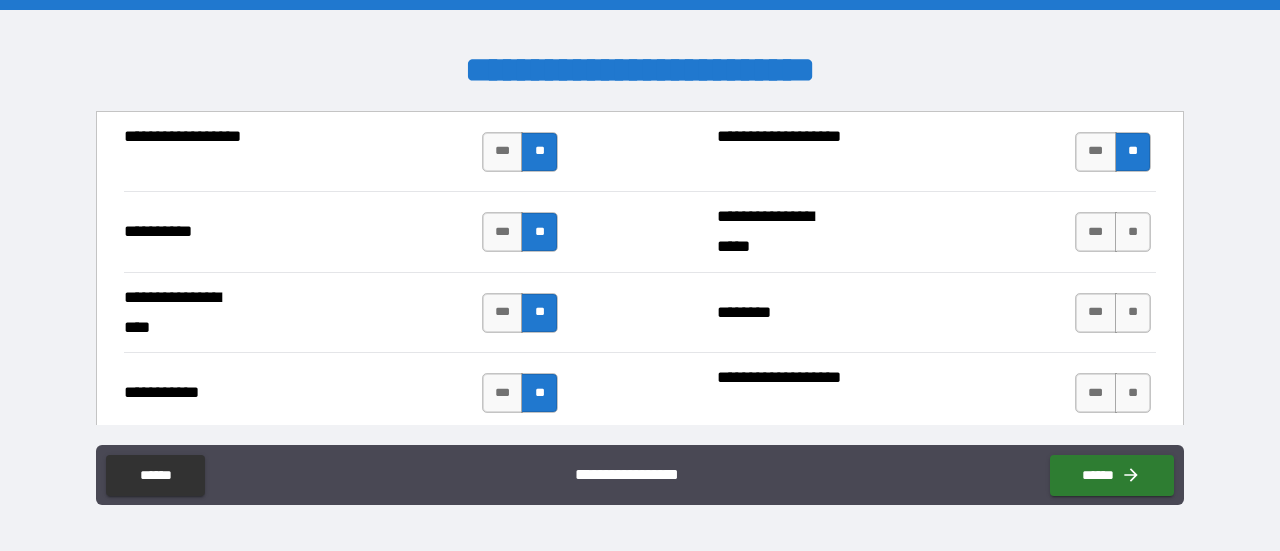 click on "**" at bounding box center [1133, 232] 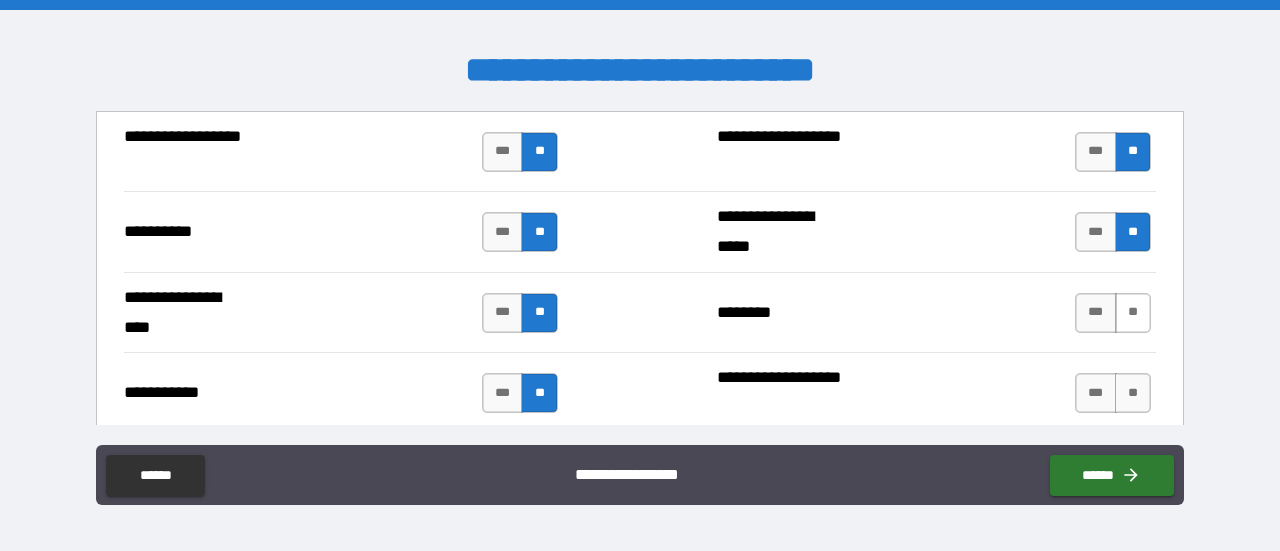 click on "**" at bounding box center (1133, 313) 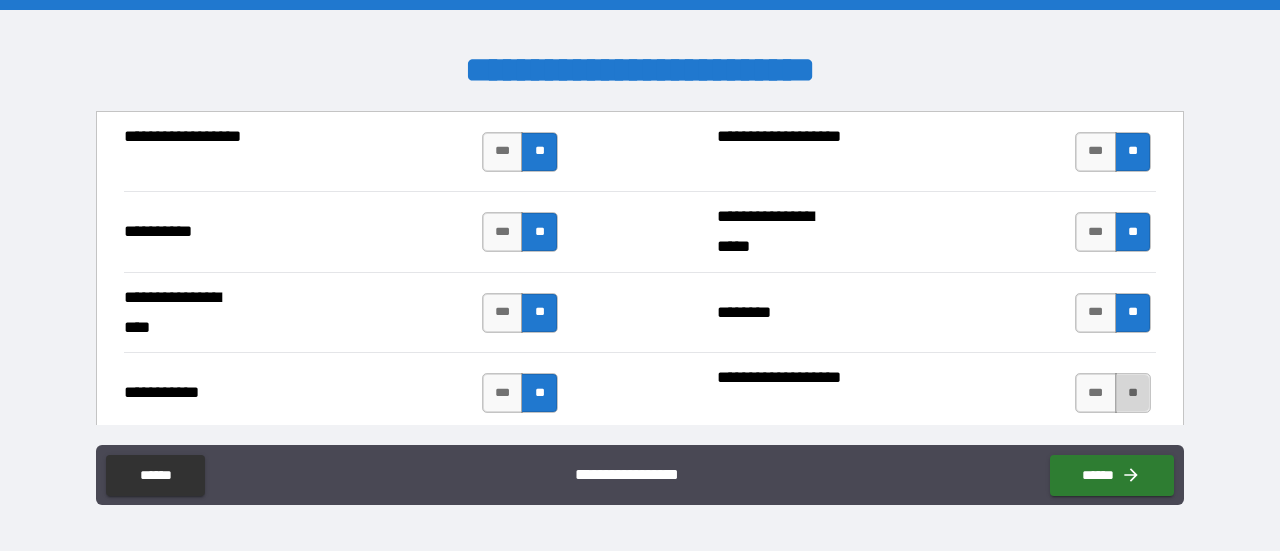 click on "**" at bounding box center [1133, 393] 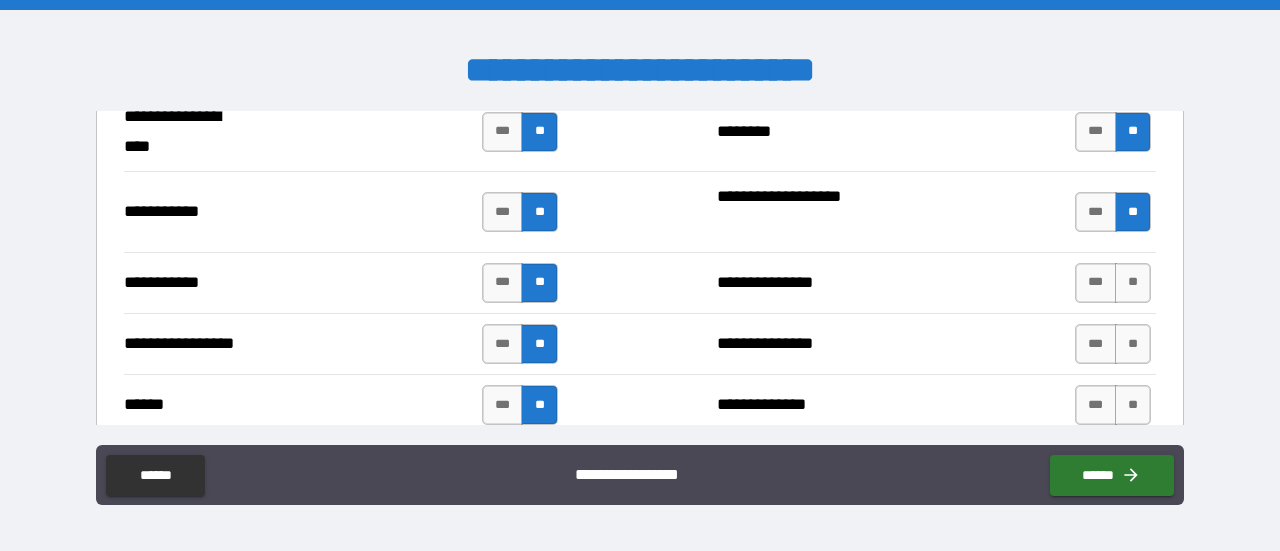 scroll, scrollTop: 2200, scrollLeft: 0, axis: vertical 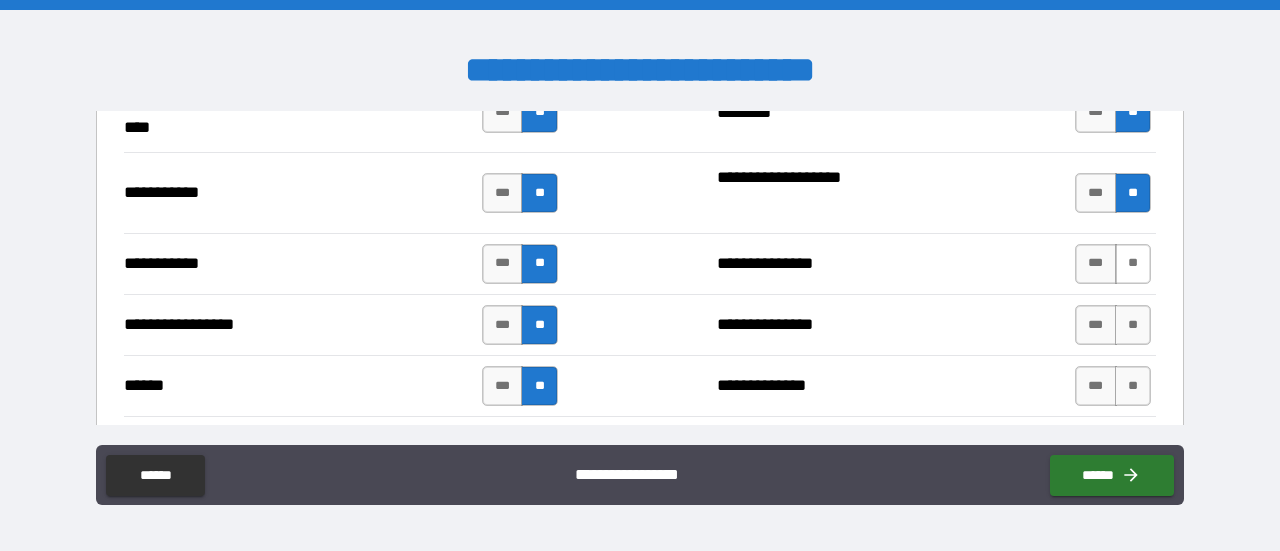 click on "**" at bounding box center (1133, 264) 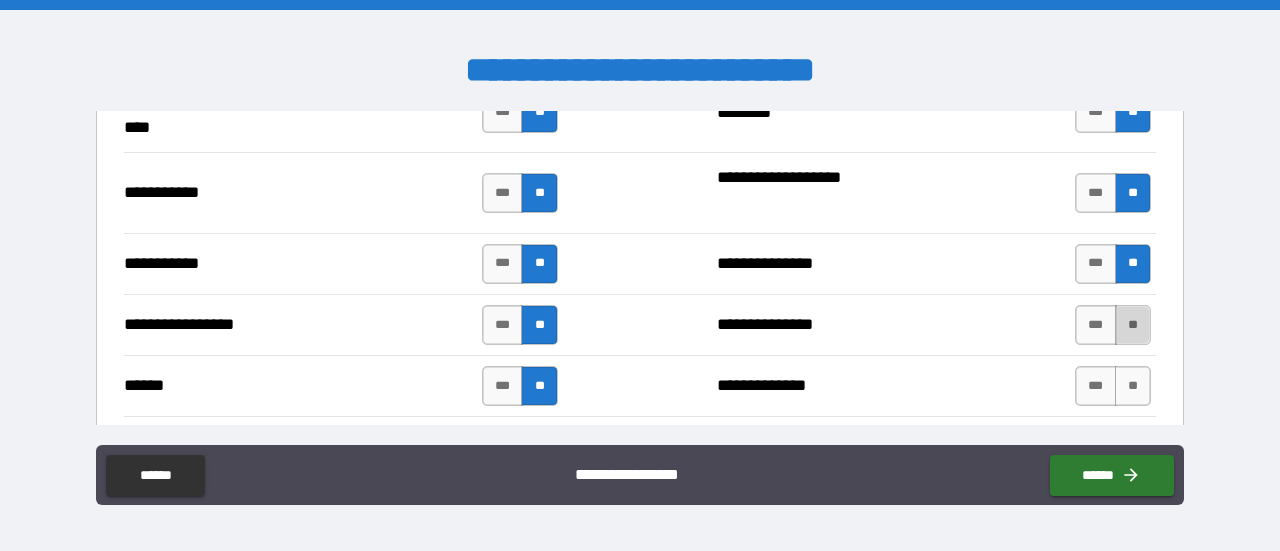 click on "**" at bounding box center [1133, 325] 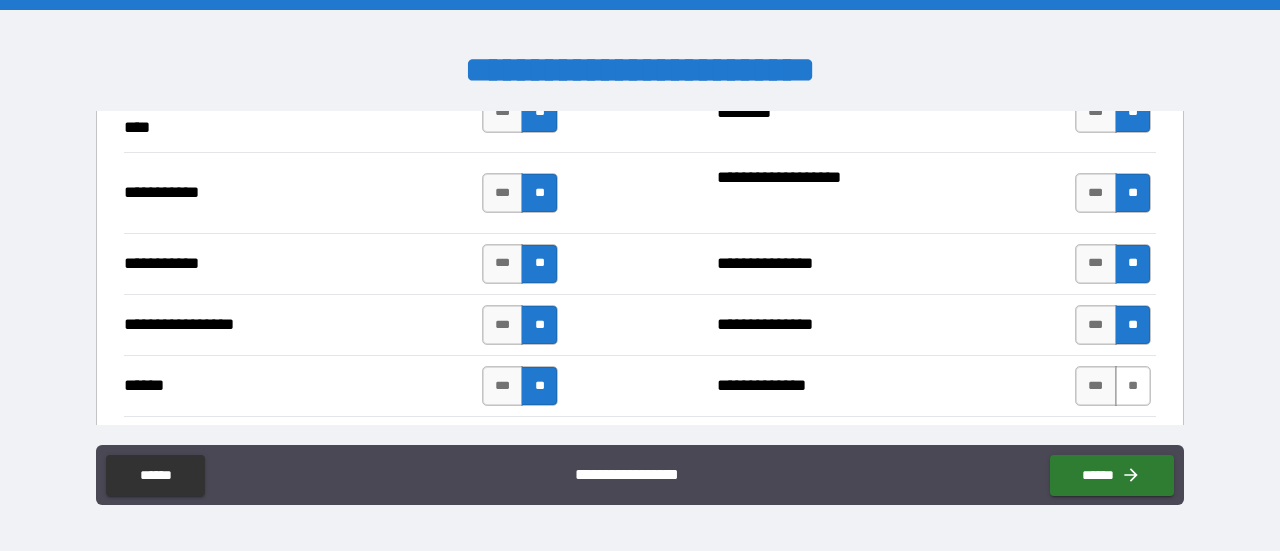 click on "**" at bounding box center [1133, 386] 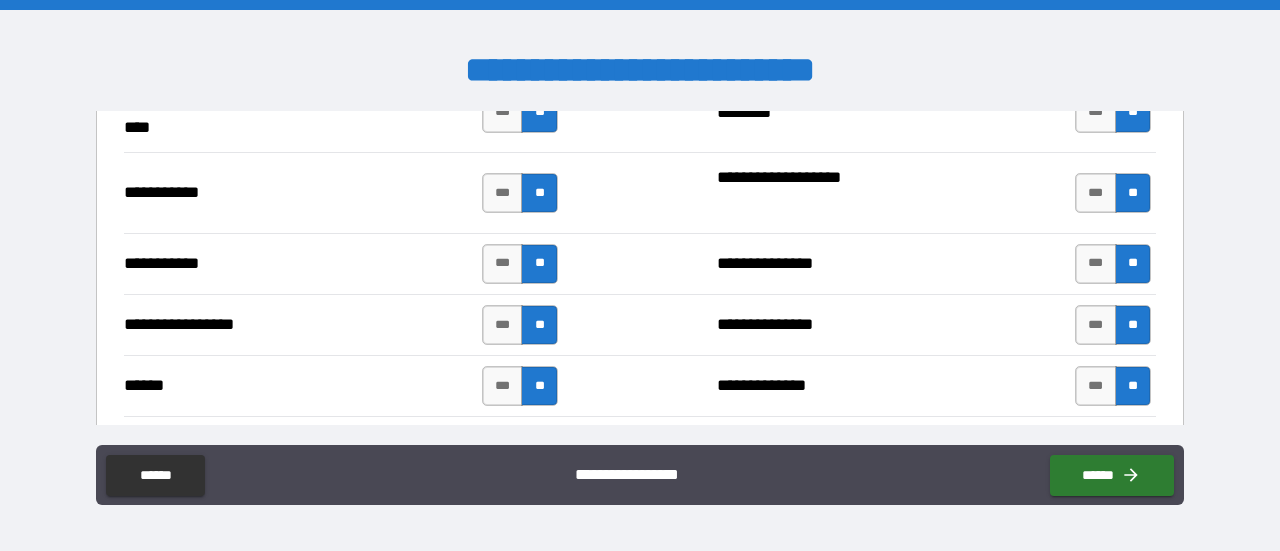 scroll, scrollTop: 2400, scrollLeft: 0, axis: vertical 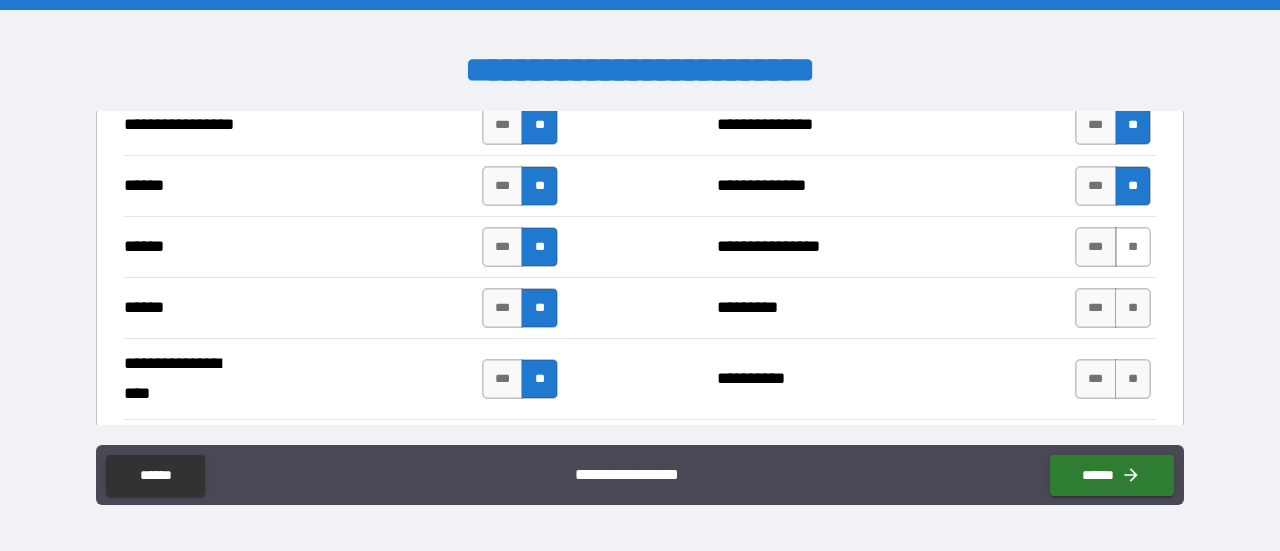 click on "**" at bounding box center [1133, 247] 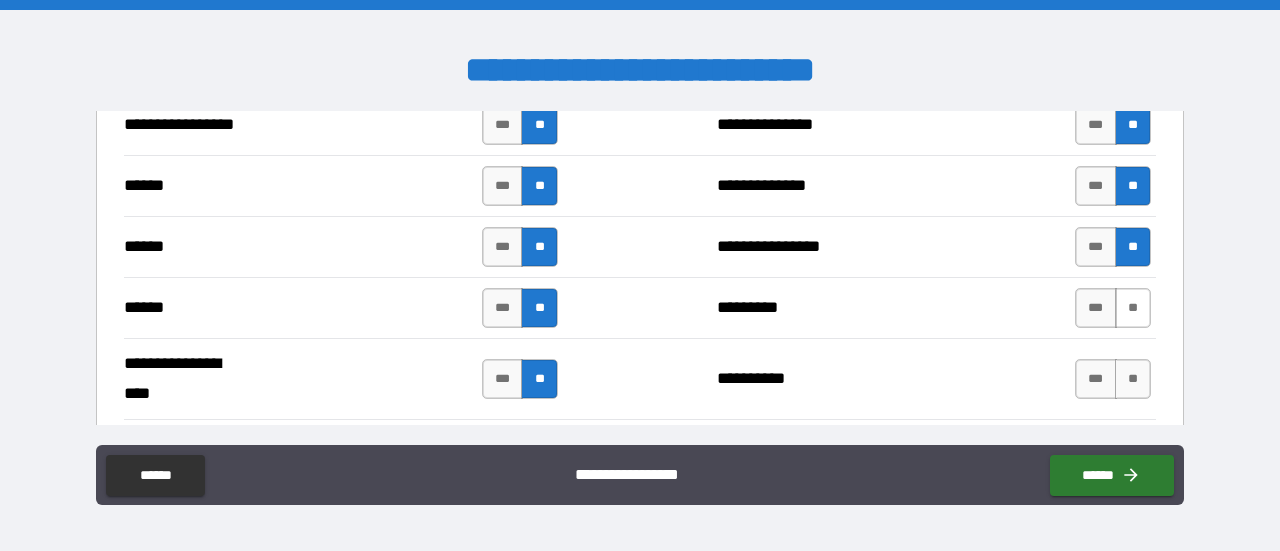 click on "**" at bounding box center (1133, 308) 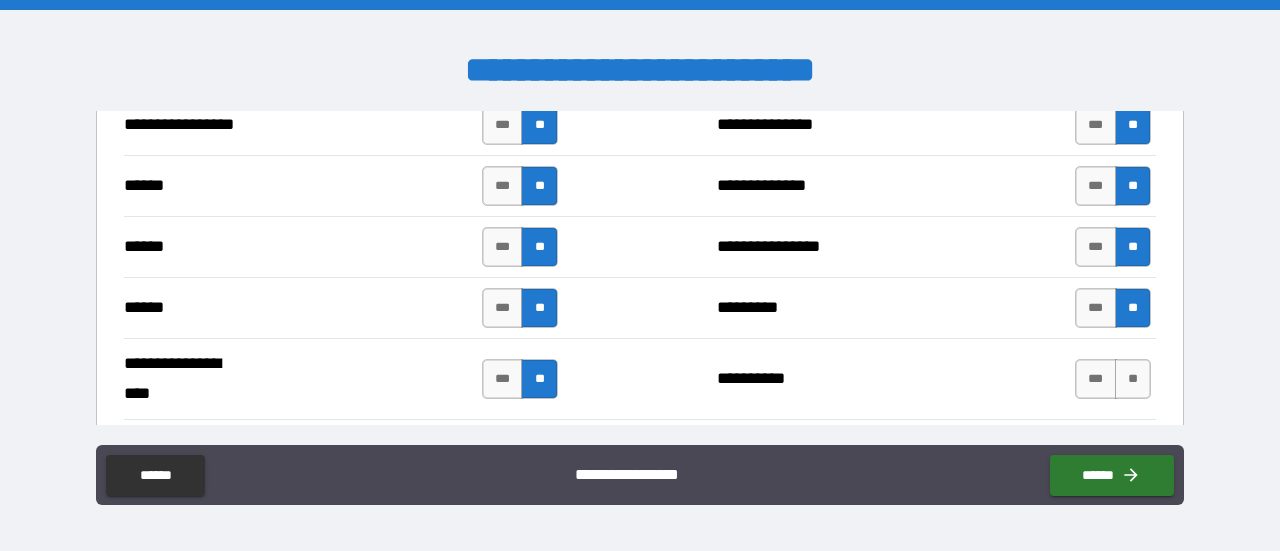 drag, startPoint x: 1128, startPoint y: 369, endPoint x: 996, endPoint y: 312, distance: 143.78108 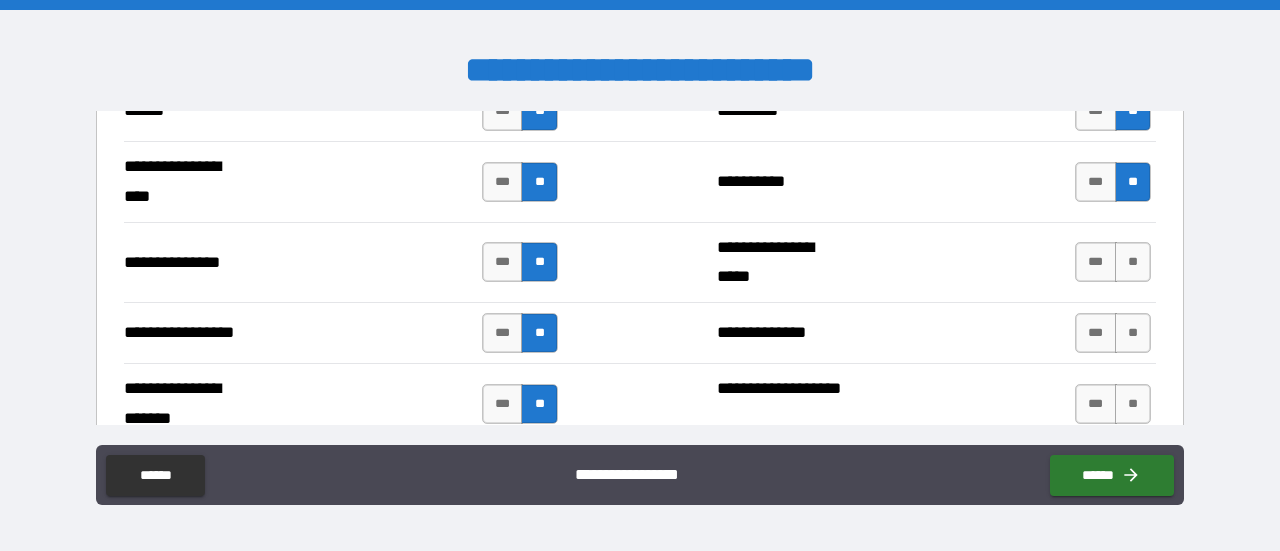 scroll, scrollTop: 2600, scrollLeft: 0, axis: vertical 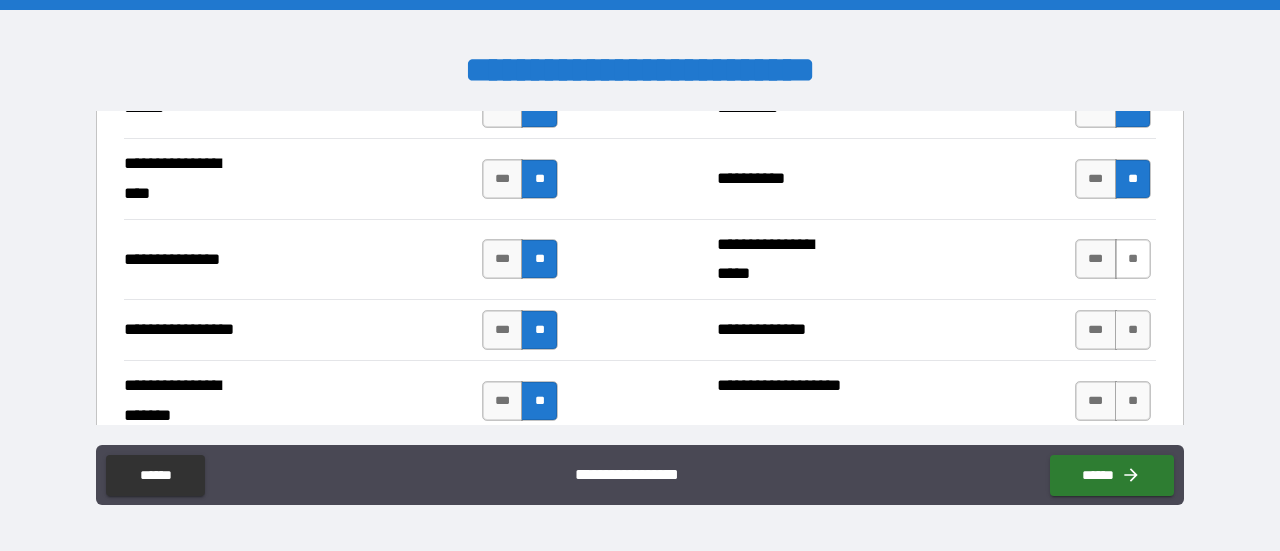 click on "**" at bounding box center [1133, 259] 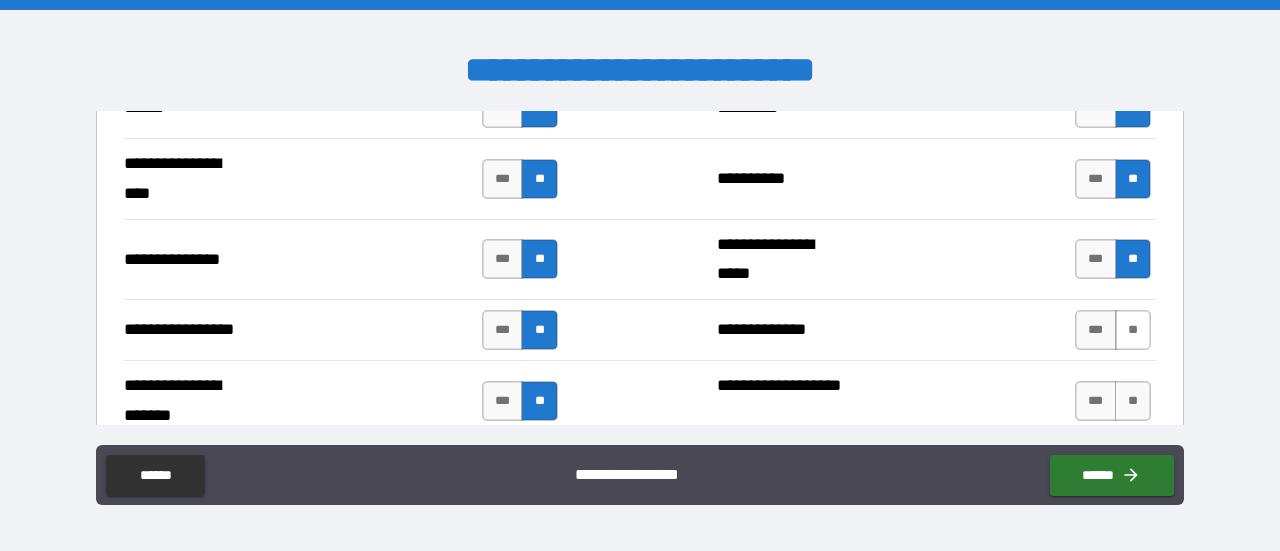 click on "**" at bounding box center [1133, 330] 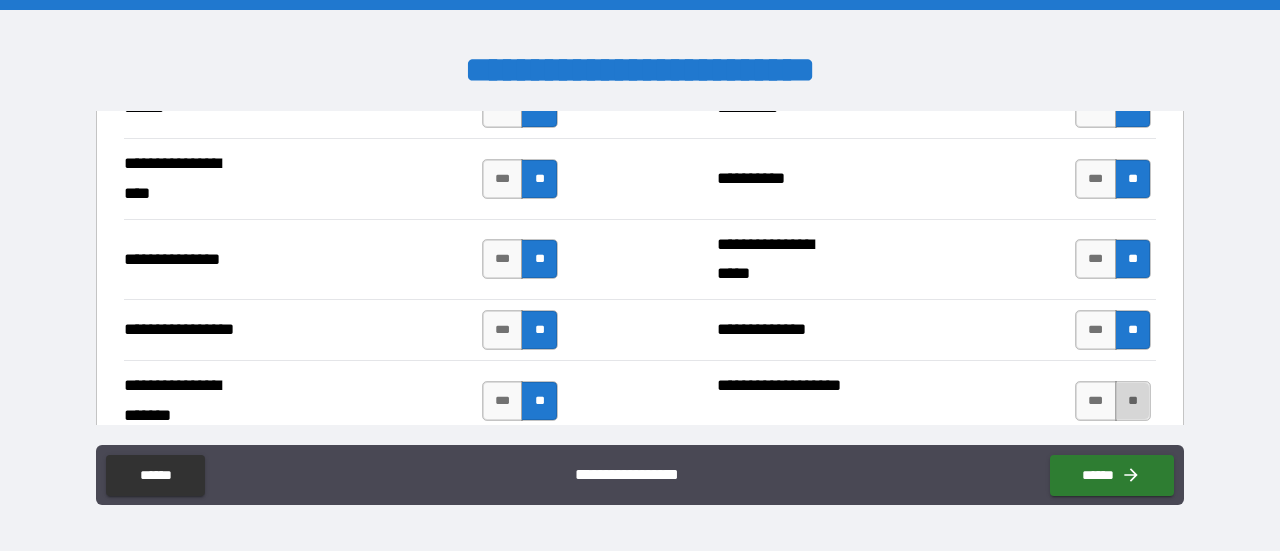 click on "**" at bounding box center [1133, 401] 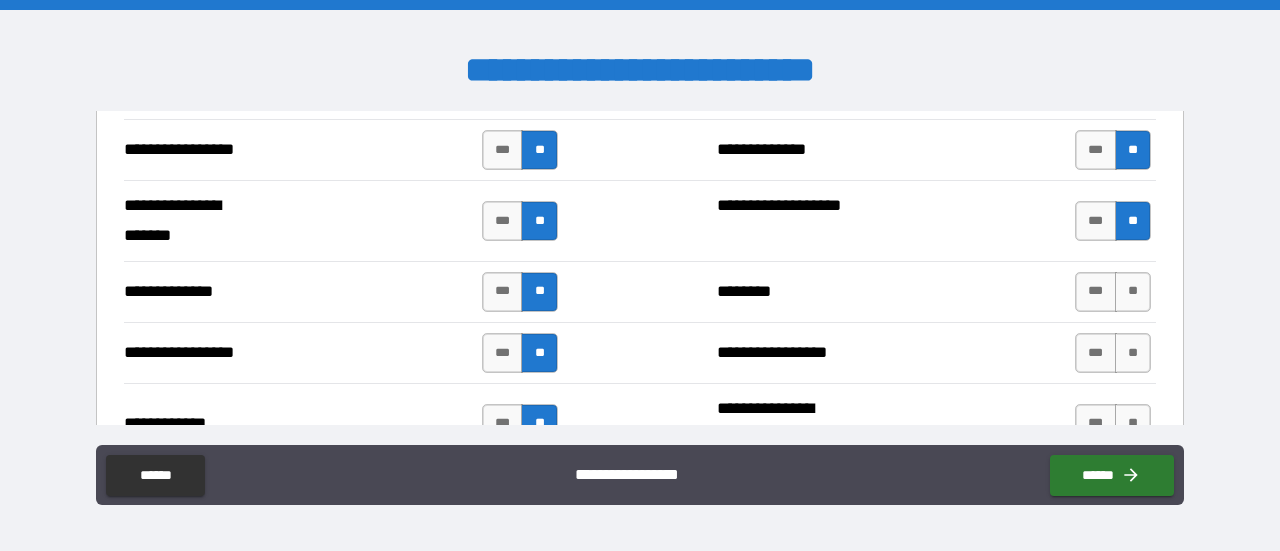 scroll, scrollTop: 2800, scrollLeft: 0, axis: vertical 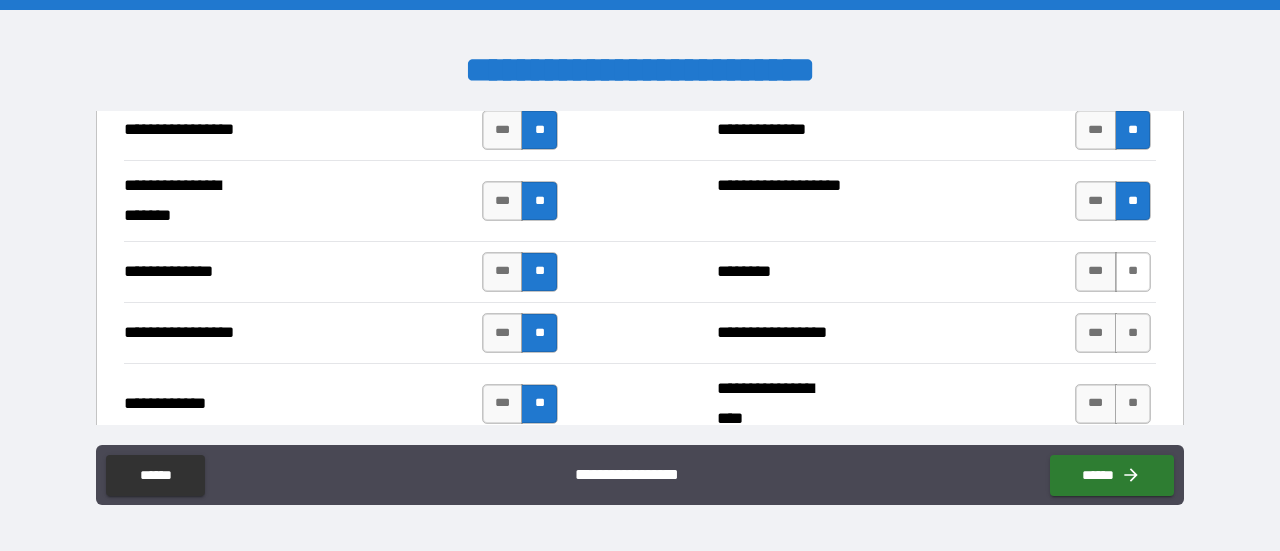 click on "**" at bounding box center (1133, 272) 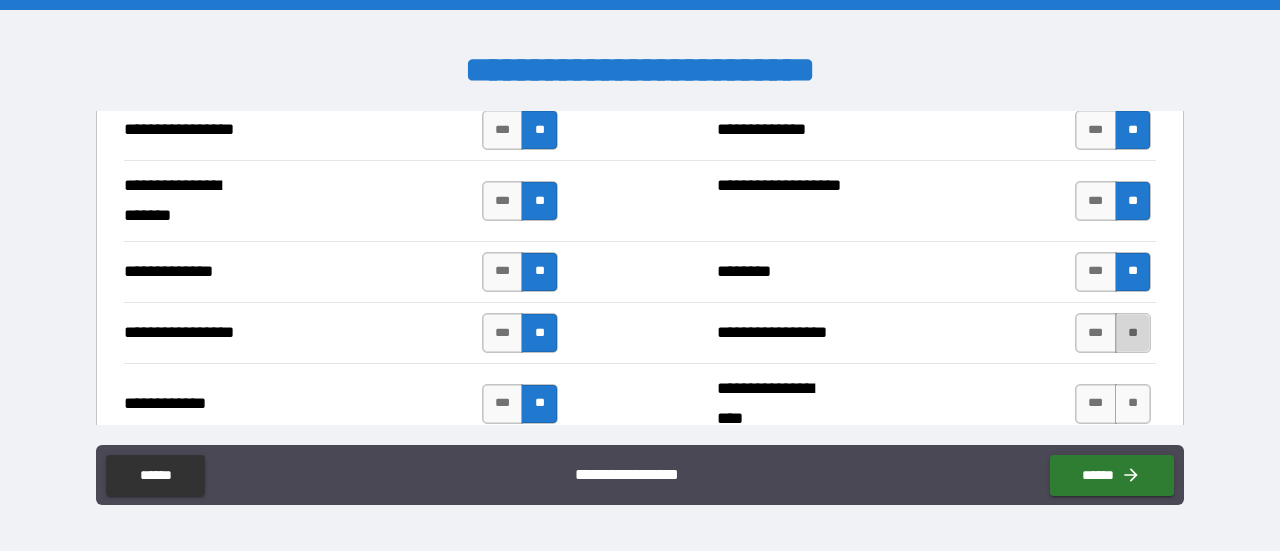 click on "**" at bounding box center [1133, 333] 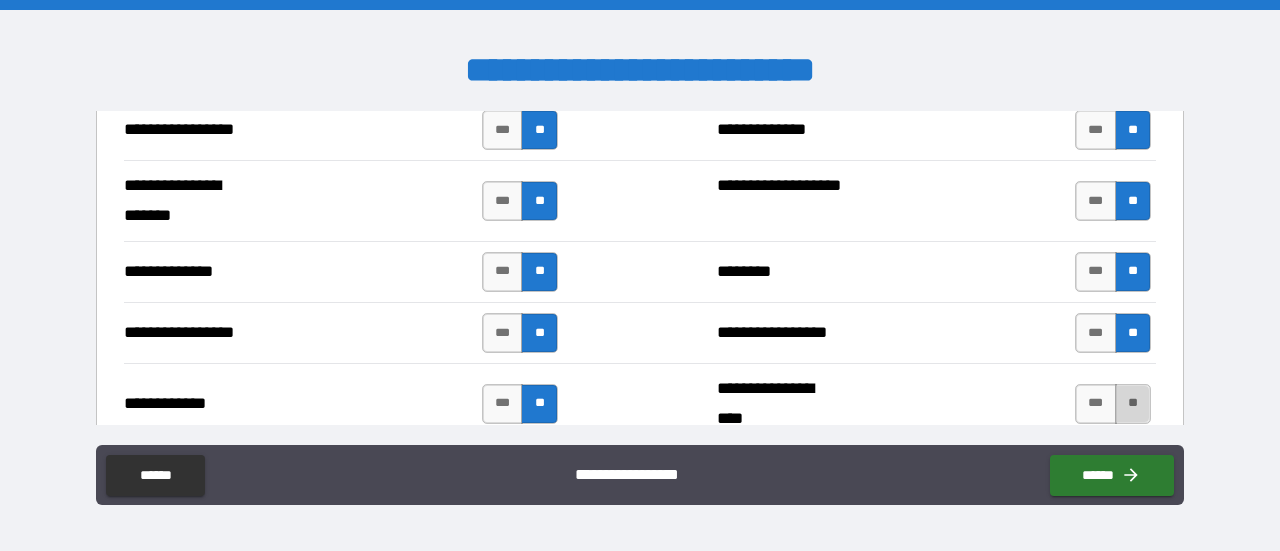 click on "**" at bounding box center (1133, 404) 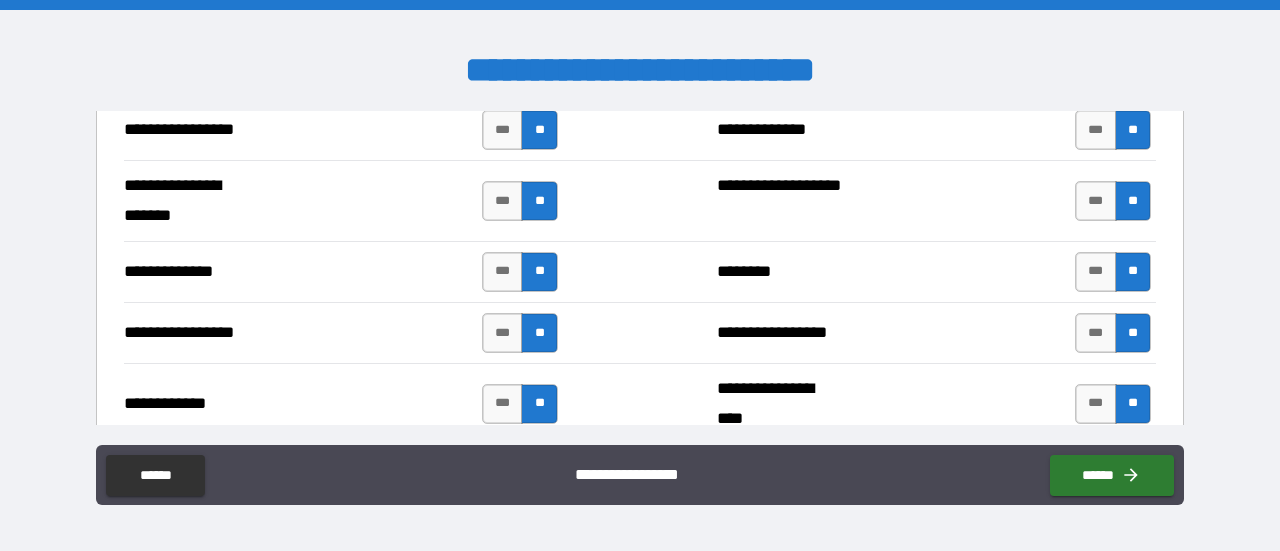 scroll, scrollTop: 3000, scrollLeft: 0, axis: vertical 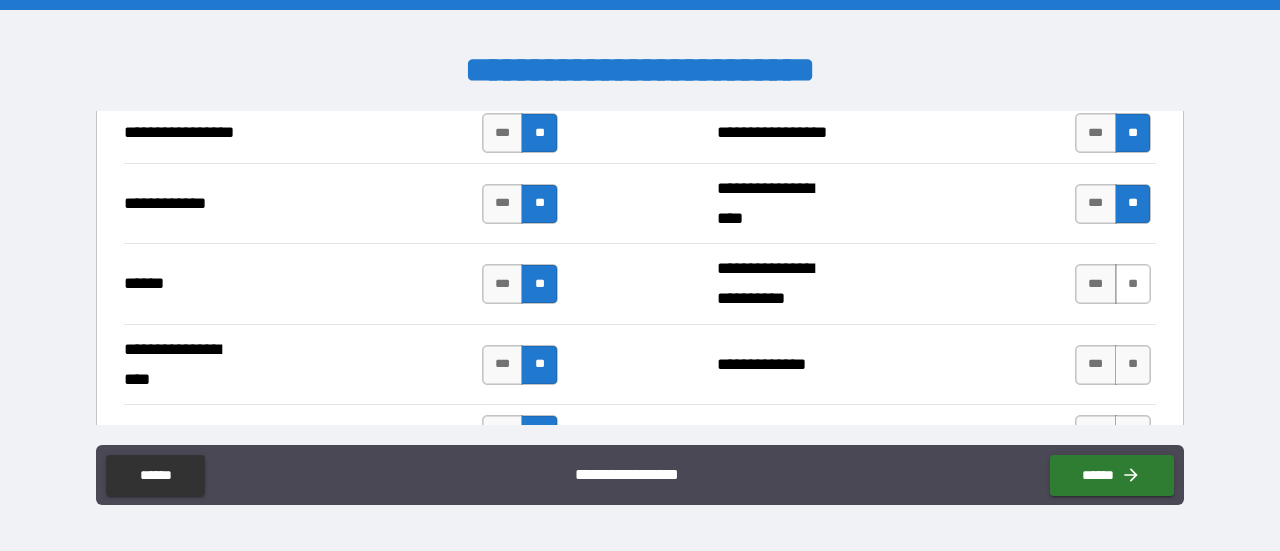 click on "**" at bounding box center (1133, 284) 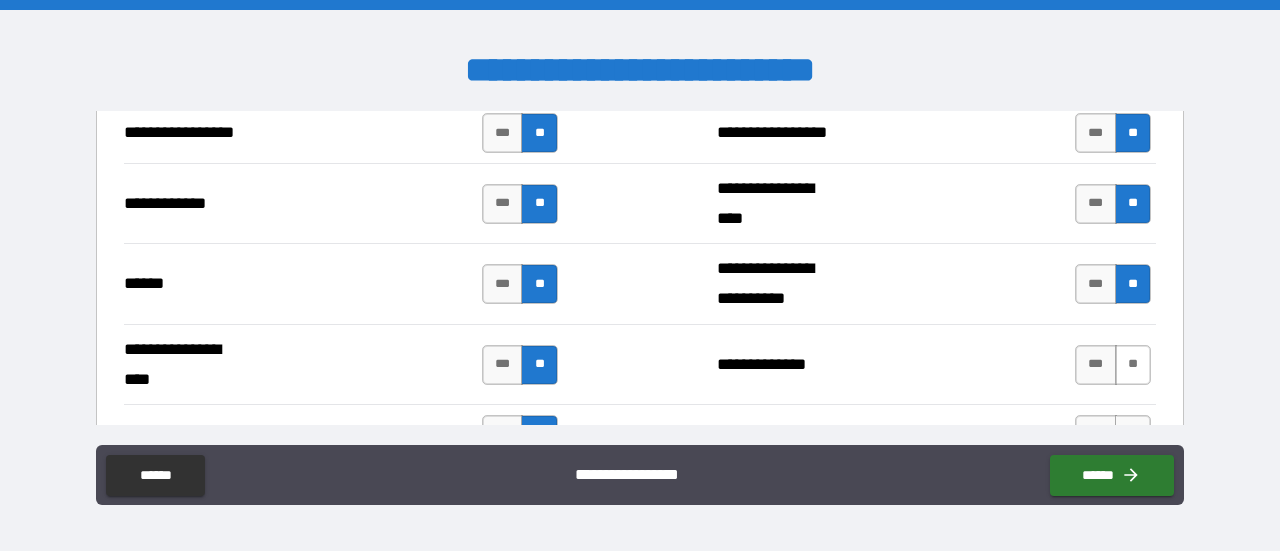 click on "**" at bounding box center [1133, 365] 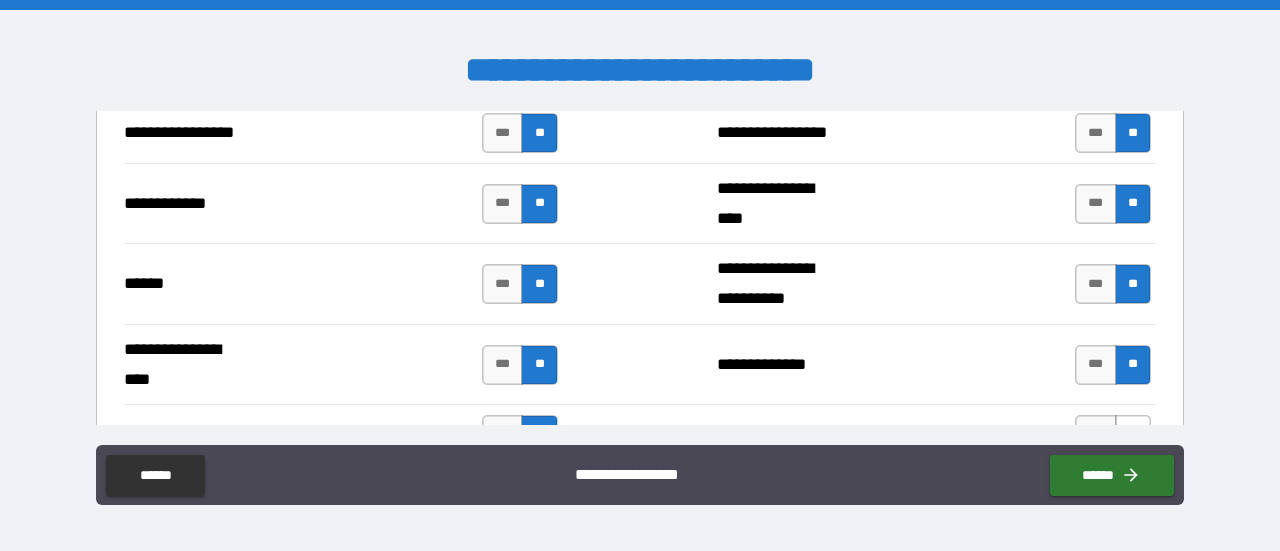 click on "**" at bounding box center (1133, 435) 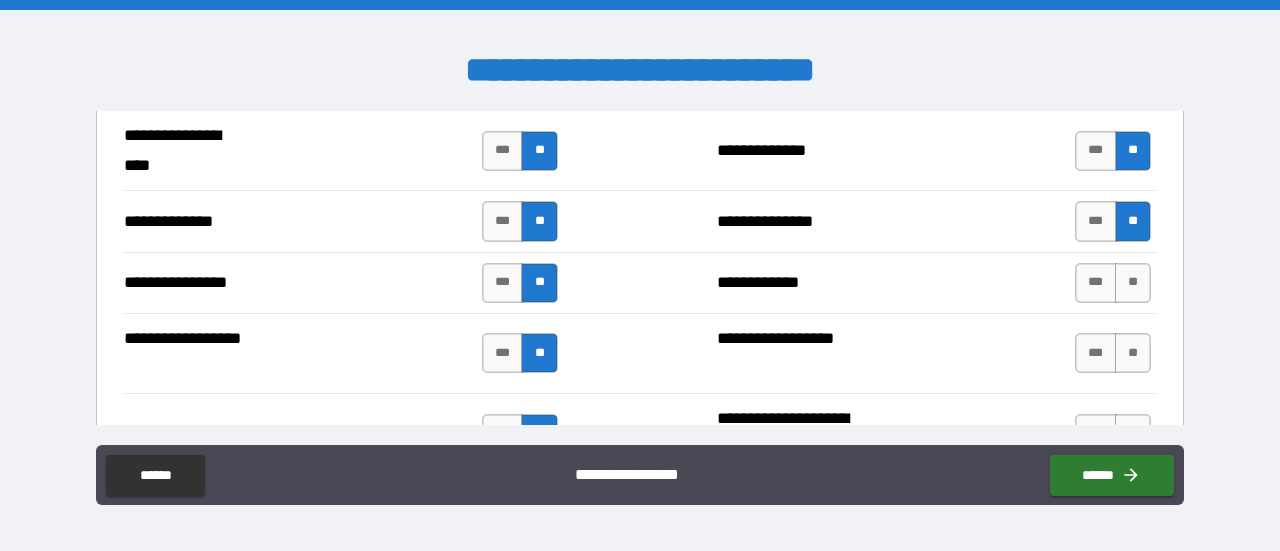 scroll, scrollTop: 3200, scrollLeft: 0, axis: vertical 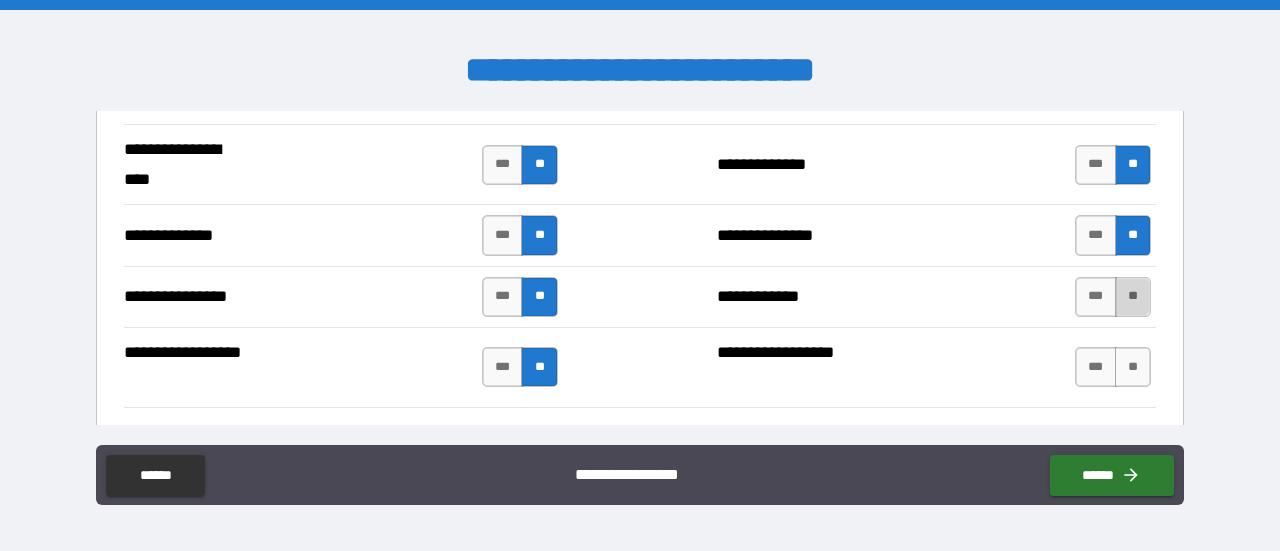 click on "**" at bounding box center (1133, 297) 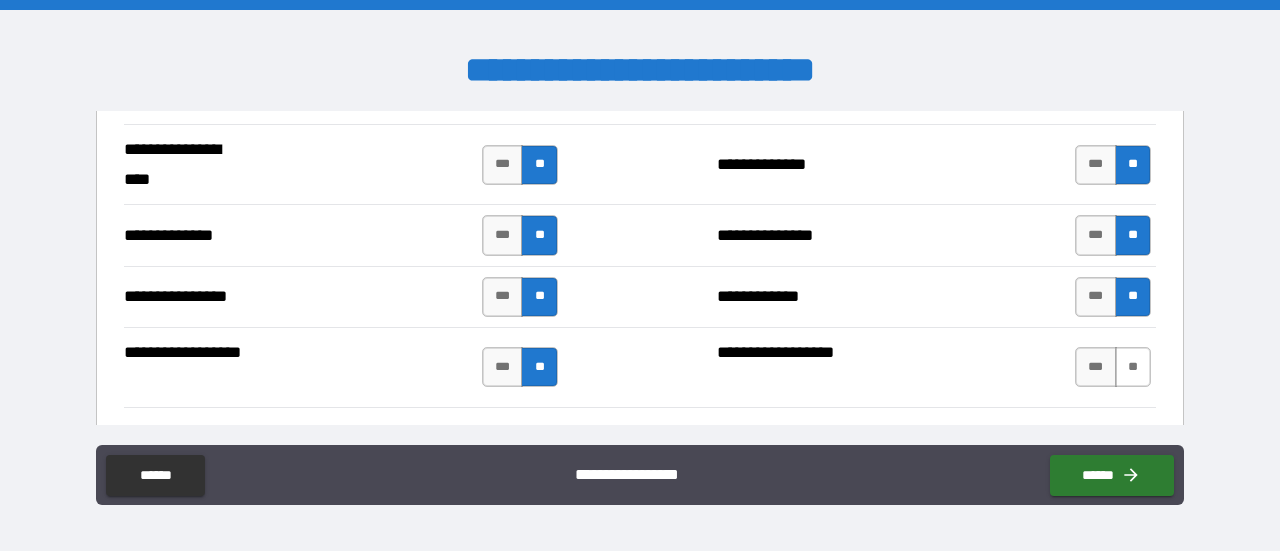 click on "**" at bounding box center (1133, 367) 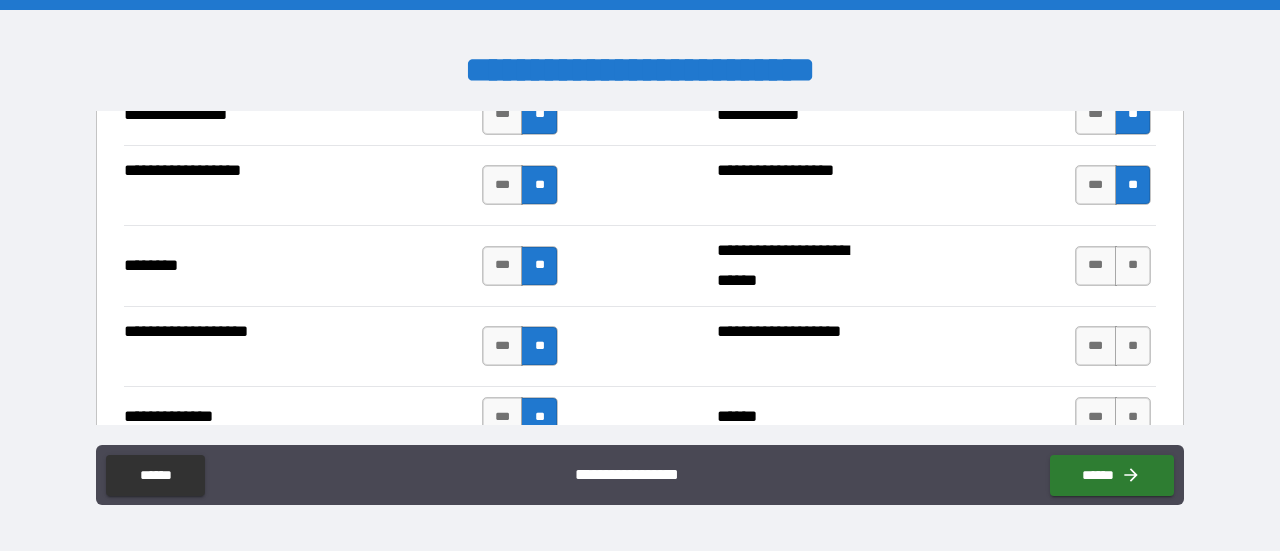 scroll, scrollTop: 3400, scrollLeft: 0, axis: vertical 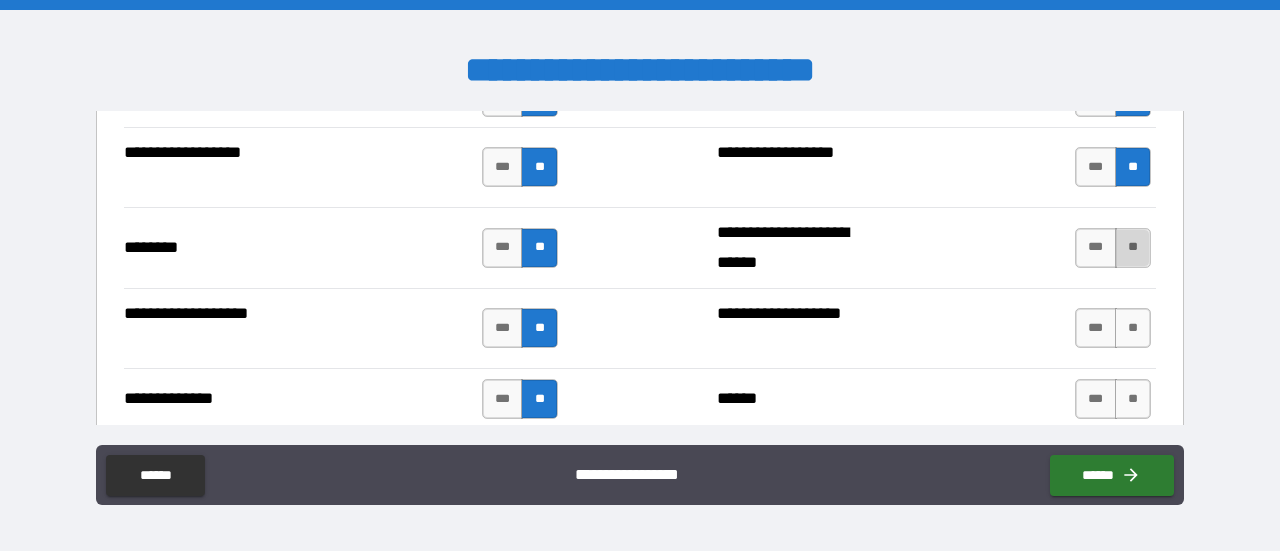 click on "**" at bounding box center (1133, 248) 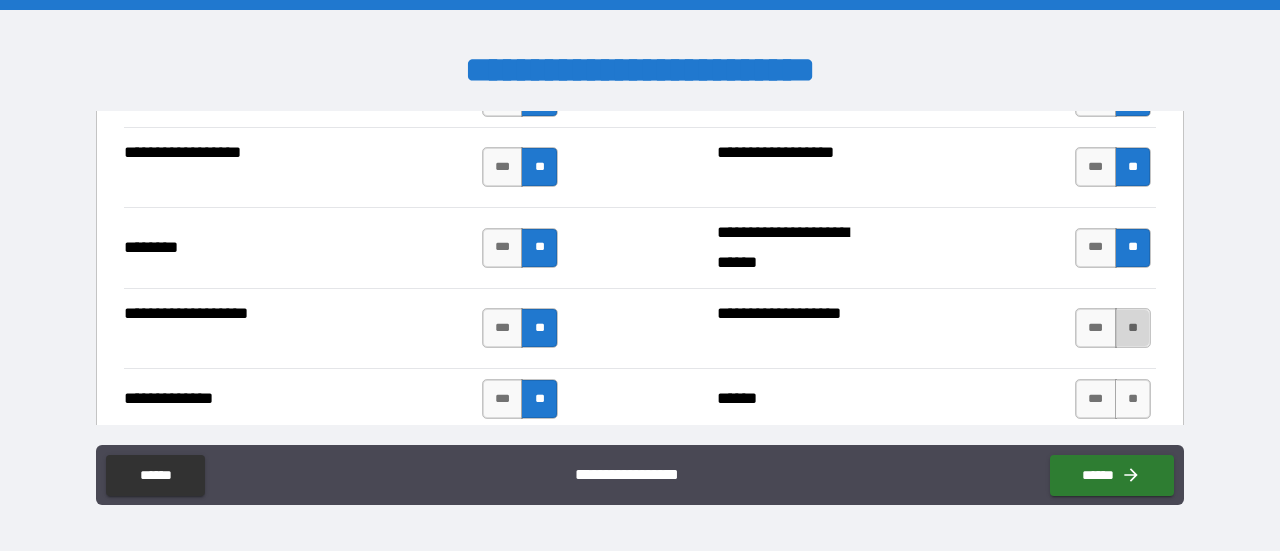 click on "**" at bounding box center [1133, 328] 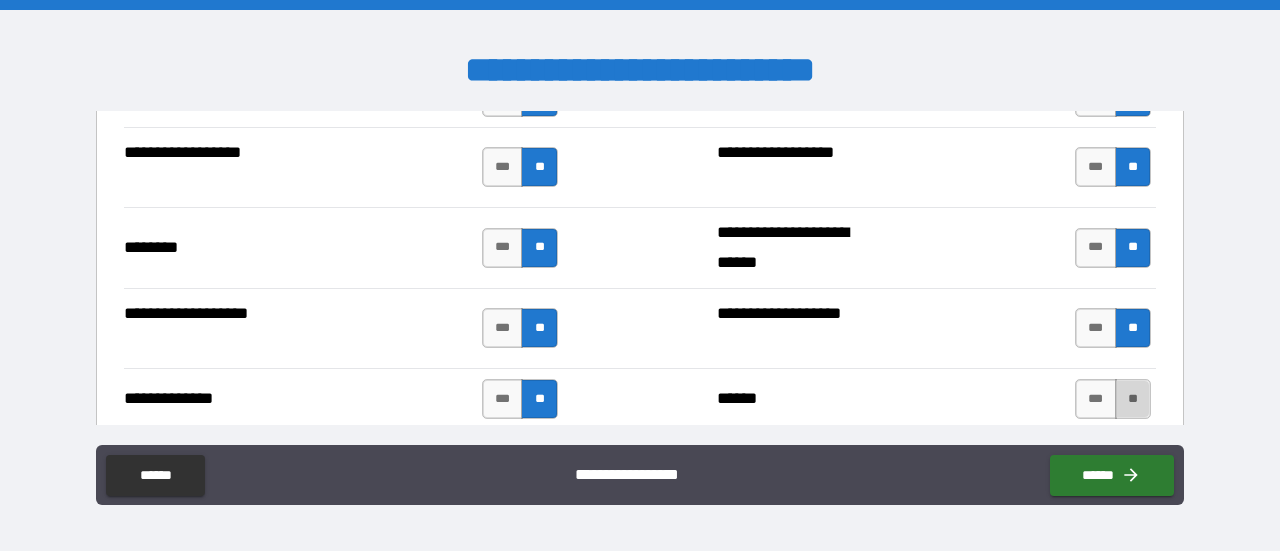 click on "**" at bounding box center (1133, 399) 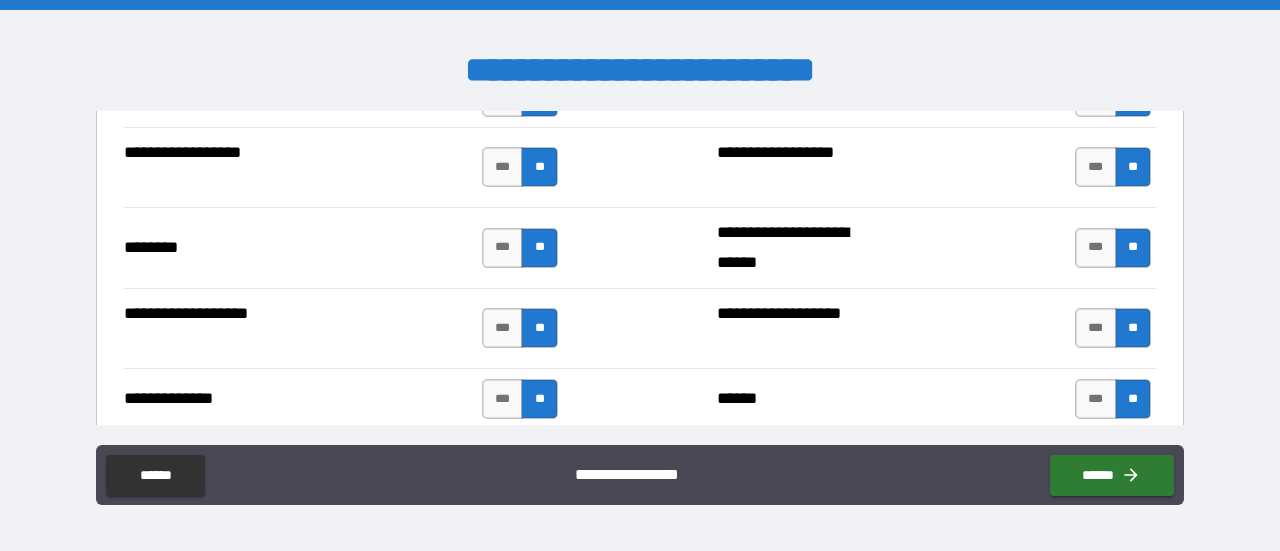 scroll, scrollTop: 3600, scrollLeft: 0, axis: vertical 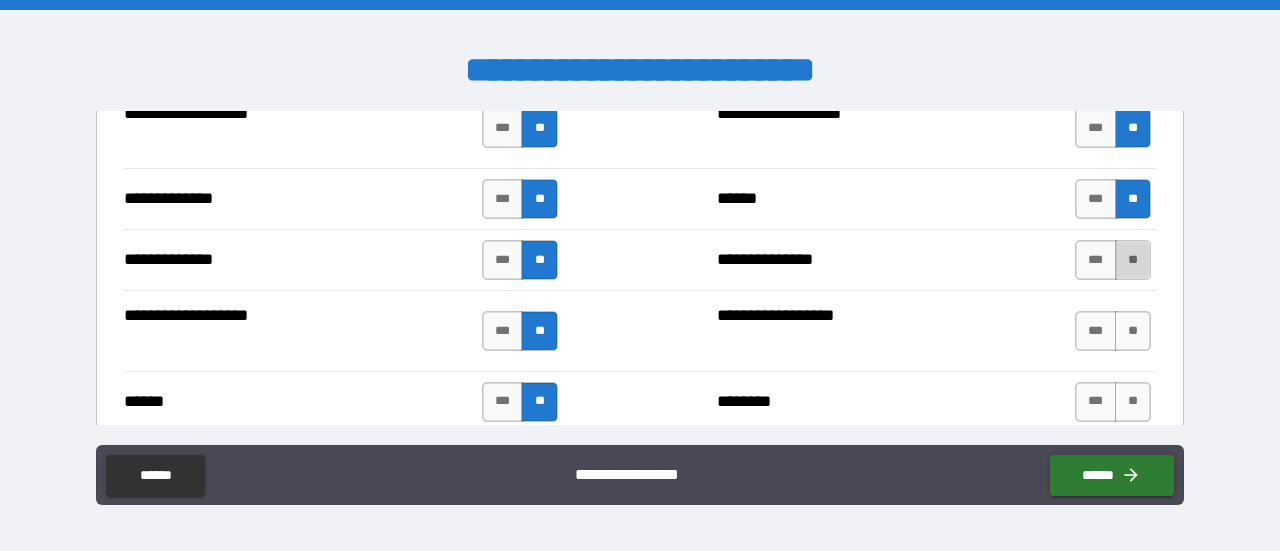 click on "**" at bounding box center [1133, 260] 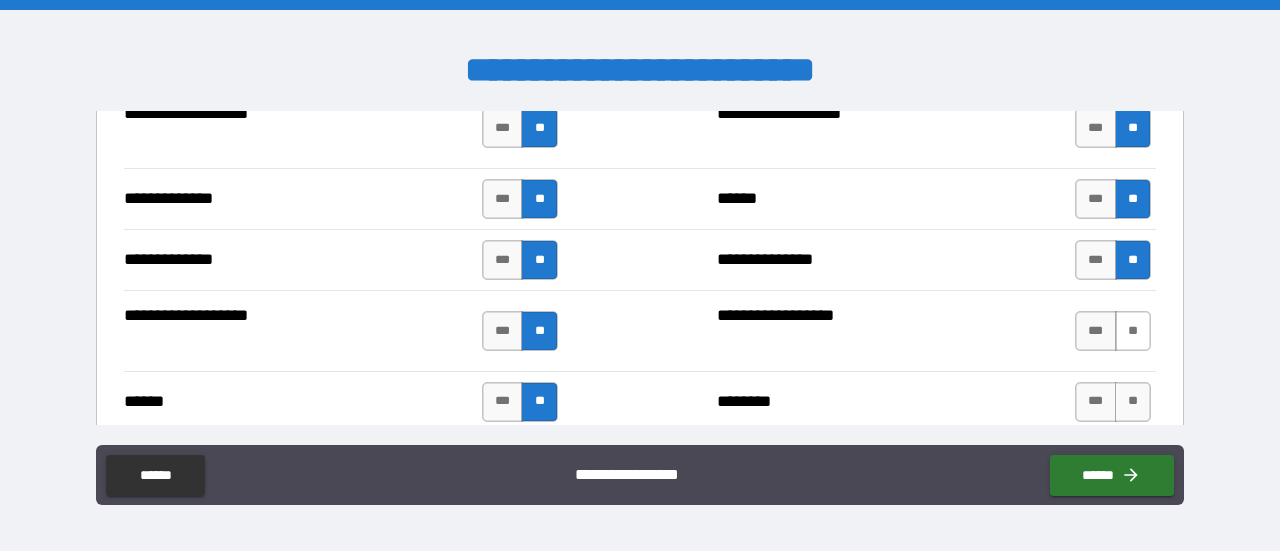 click on "**" at bounding box center [1133, 331] 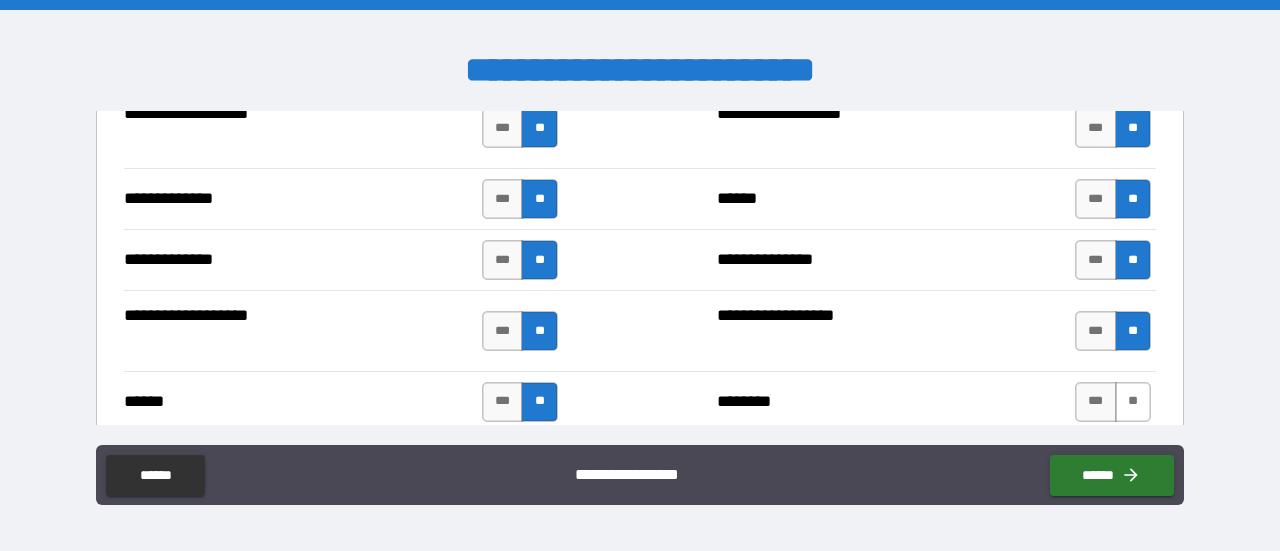 click on "**" at bounding box center (1133, 402) 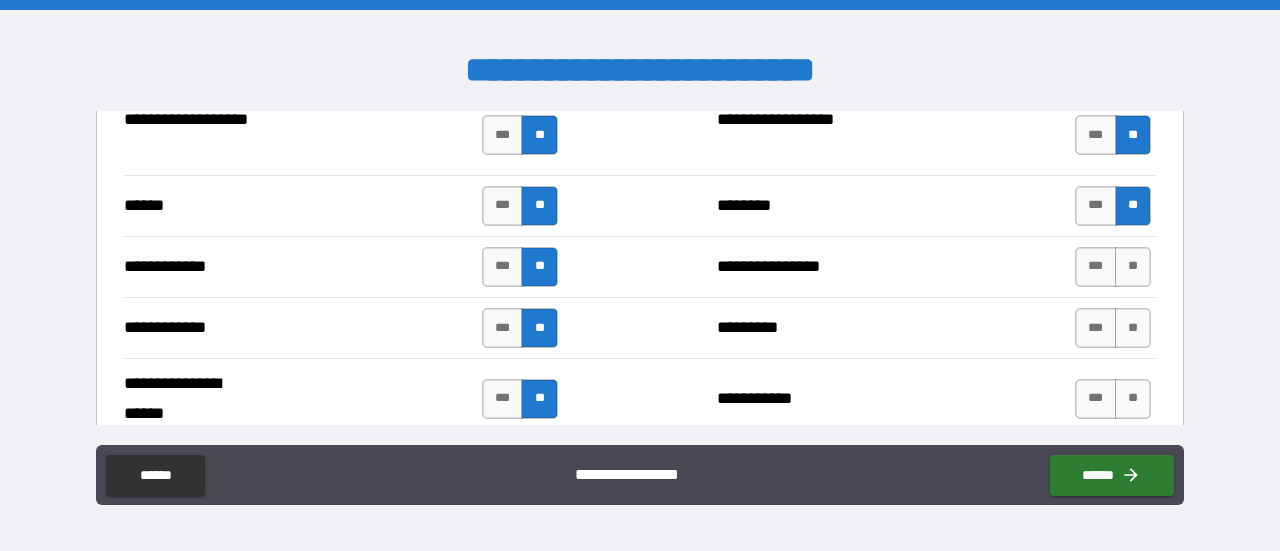 scroll, scrollTop: 3800, scrollLeft: 0, axis: vertical 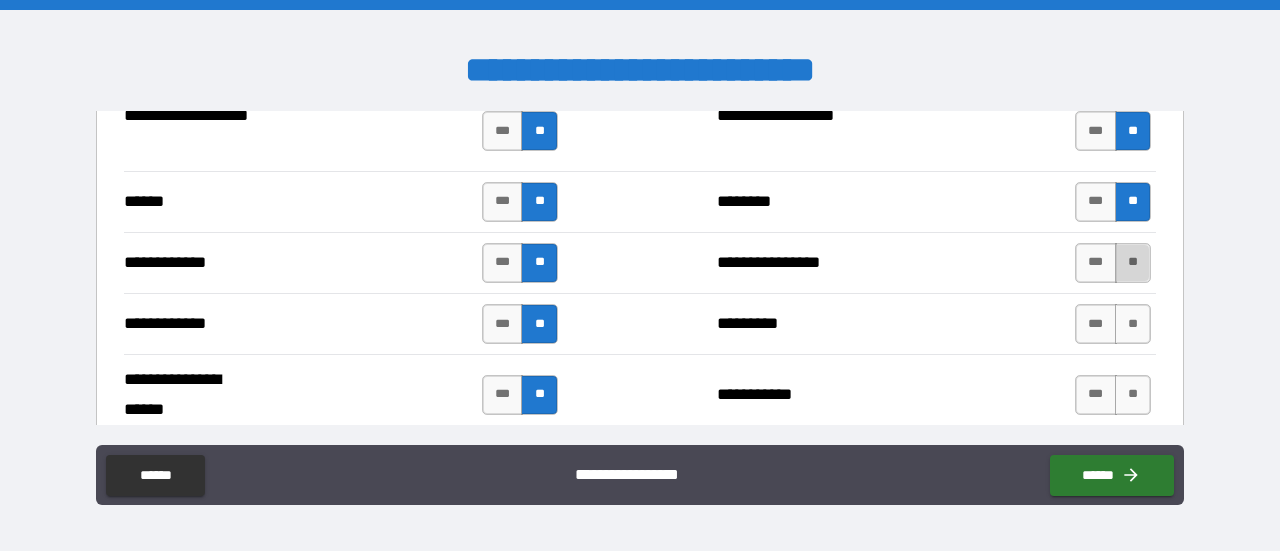 click on "**" at bounding box center [1133, 263] 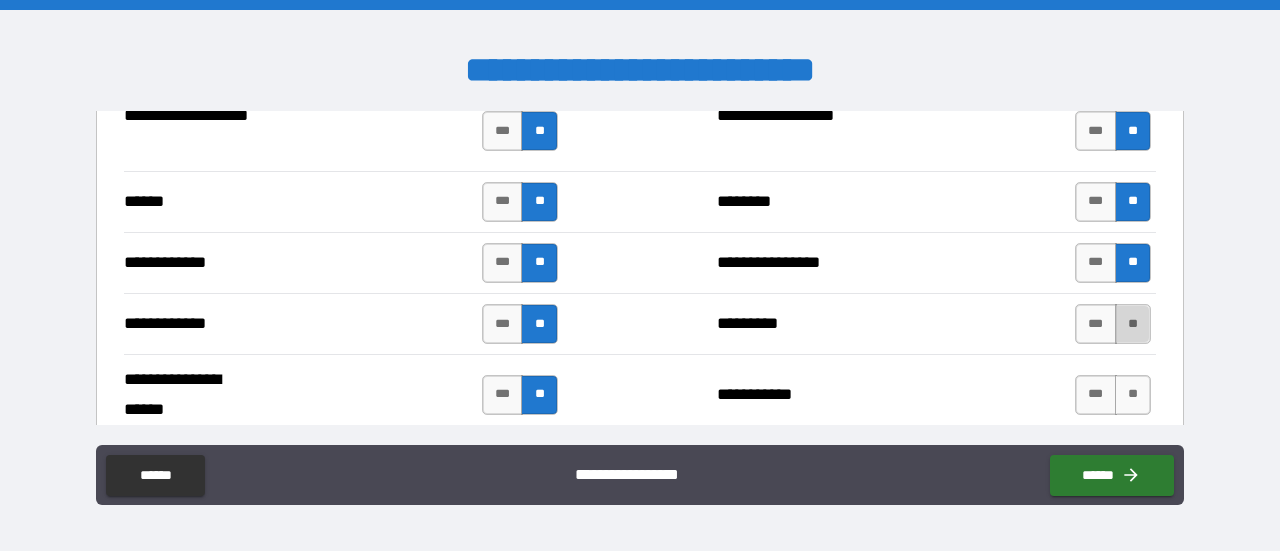 click on "**" at bounding box center (1133, 324) 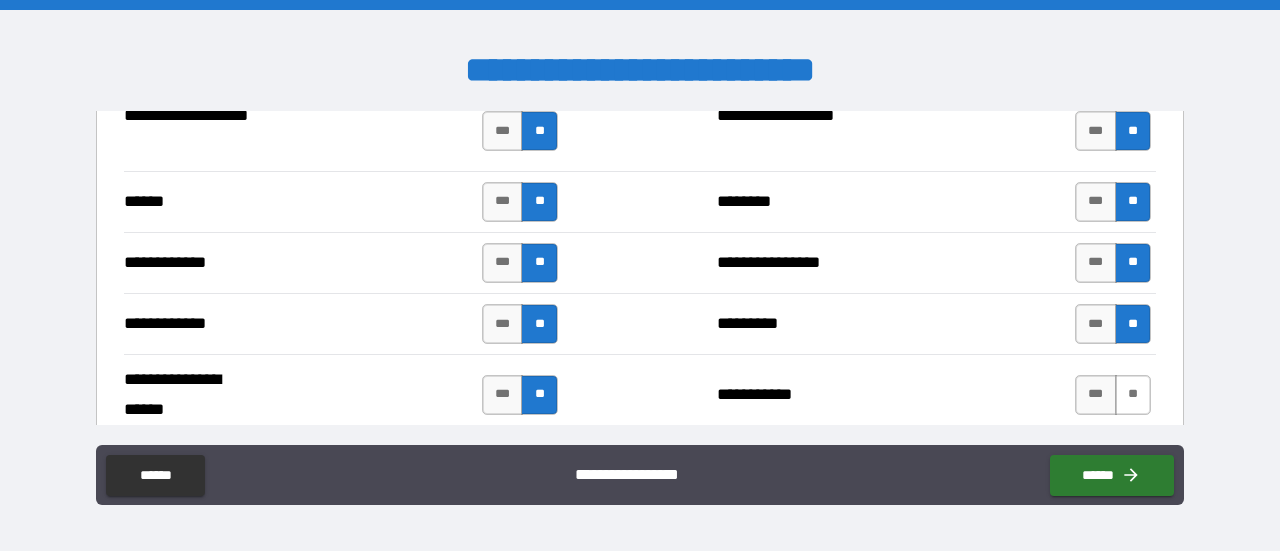 click on "**" at bounding box center (1133, 395) 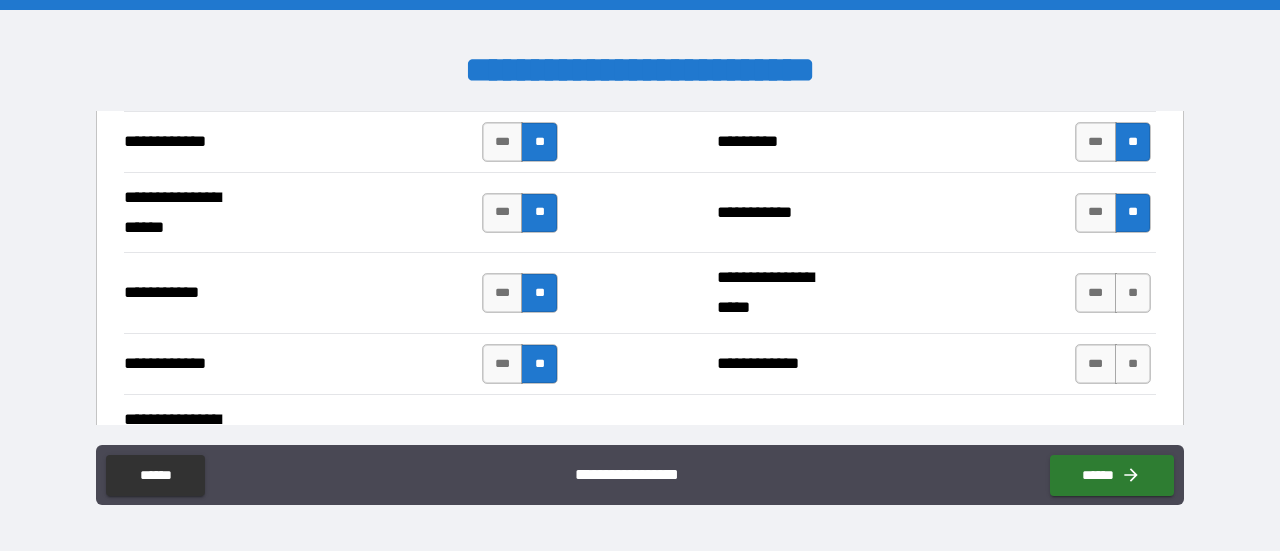 scroll, scrollTop: 4000, scrollLeft: 0, axis: vertical 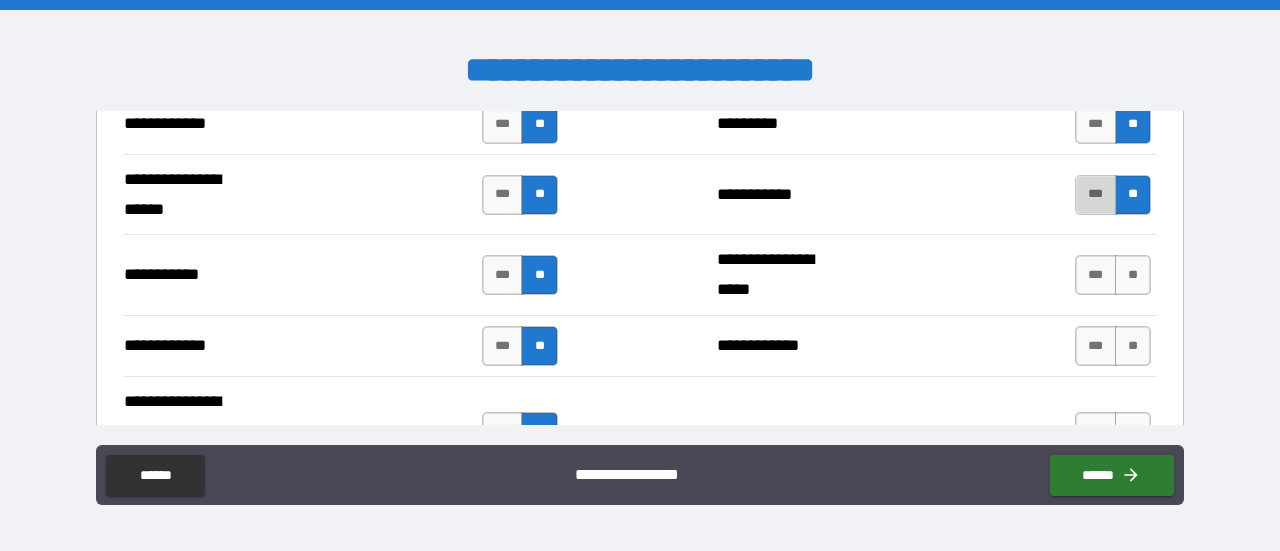 click on "***" at bounding box center [1096, 195] 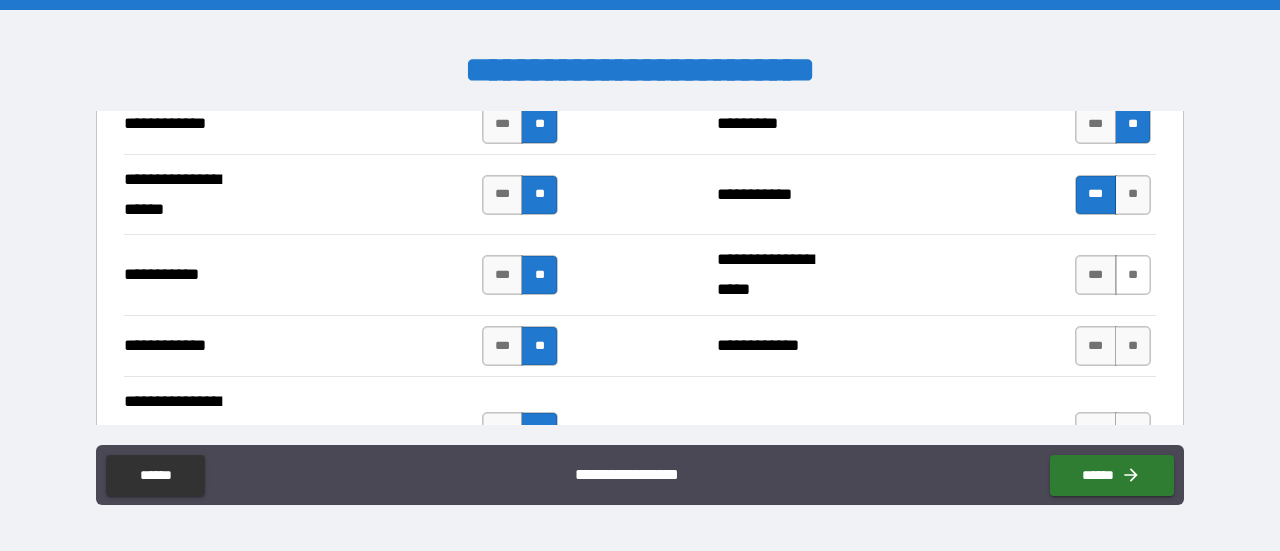 click on "**" at bounding box center [1133, 275] 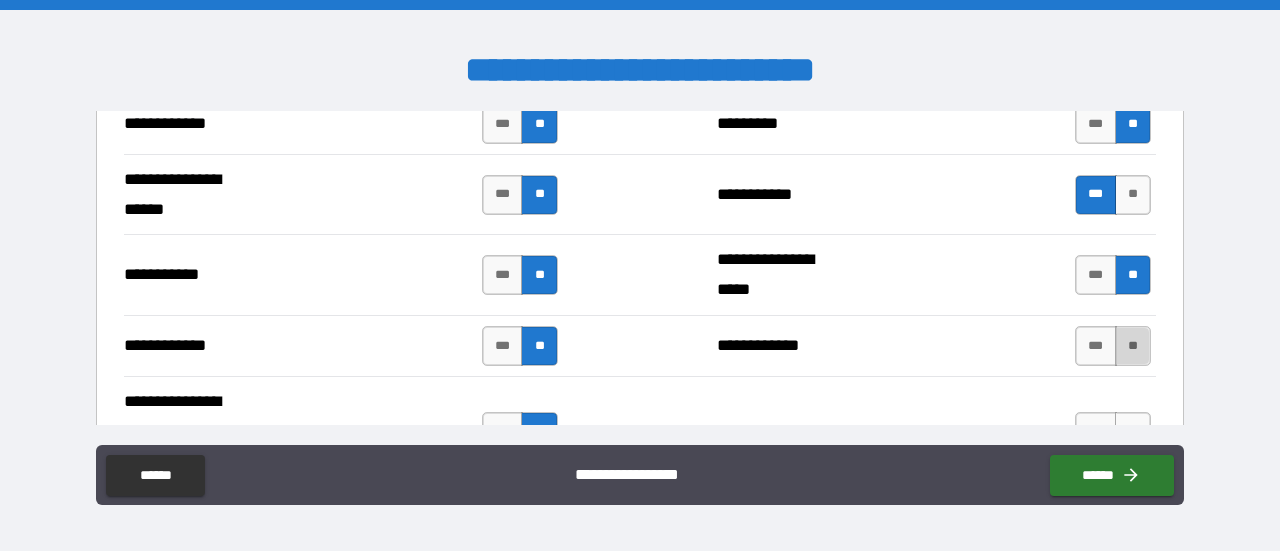 click on "**" at bounding box center [1133, 346] 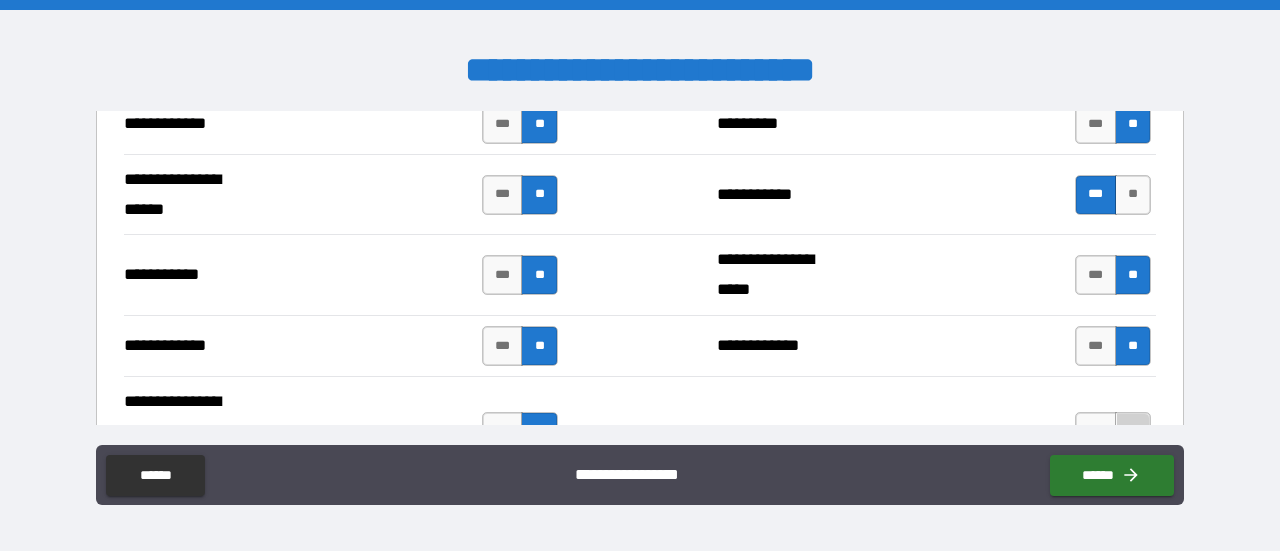 drag, startPoint x: 1130, startPoint y: 406, endPoint x: 988, endPoint y: 273, distance: 194.55847 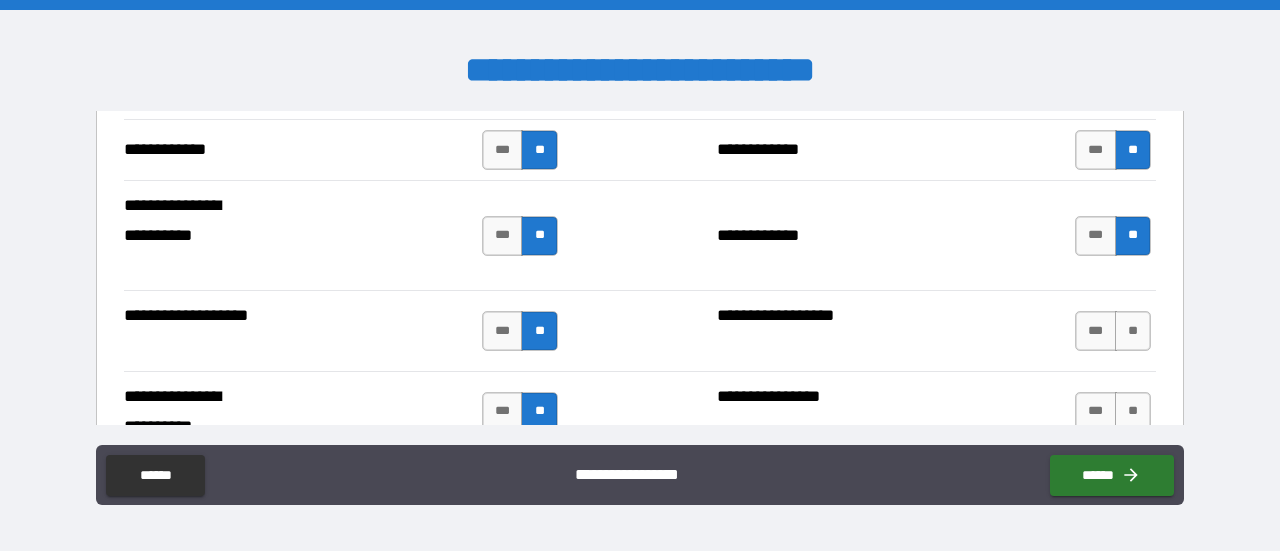 scroll, scrollTop: 4200, scrollLeft: 0, axis: vertical 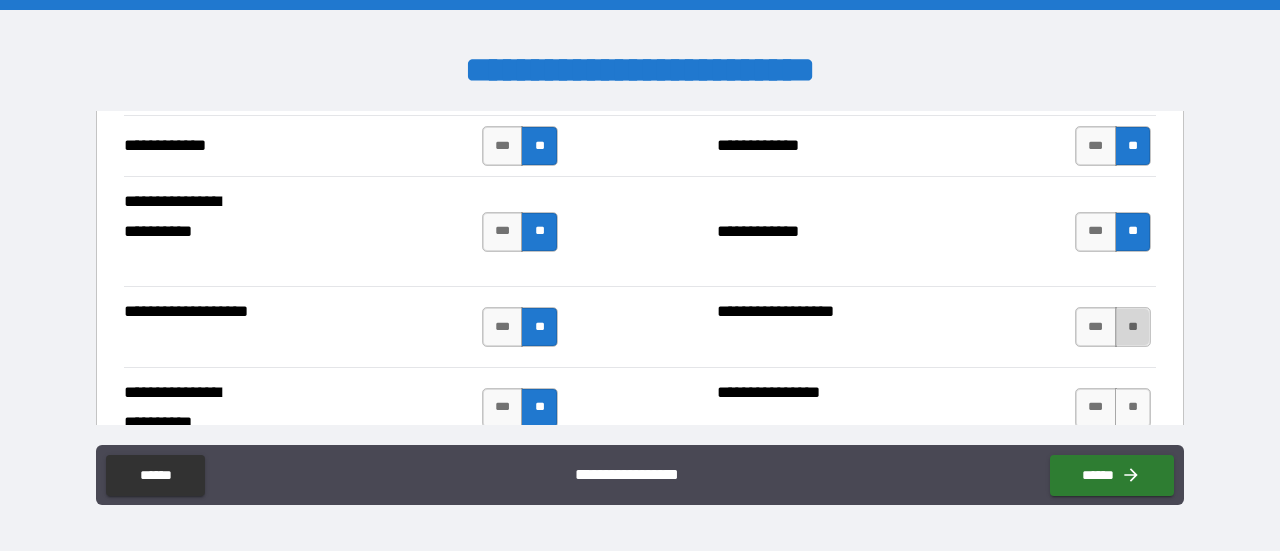 click on "**" at bounding box center (1133, 327) 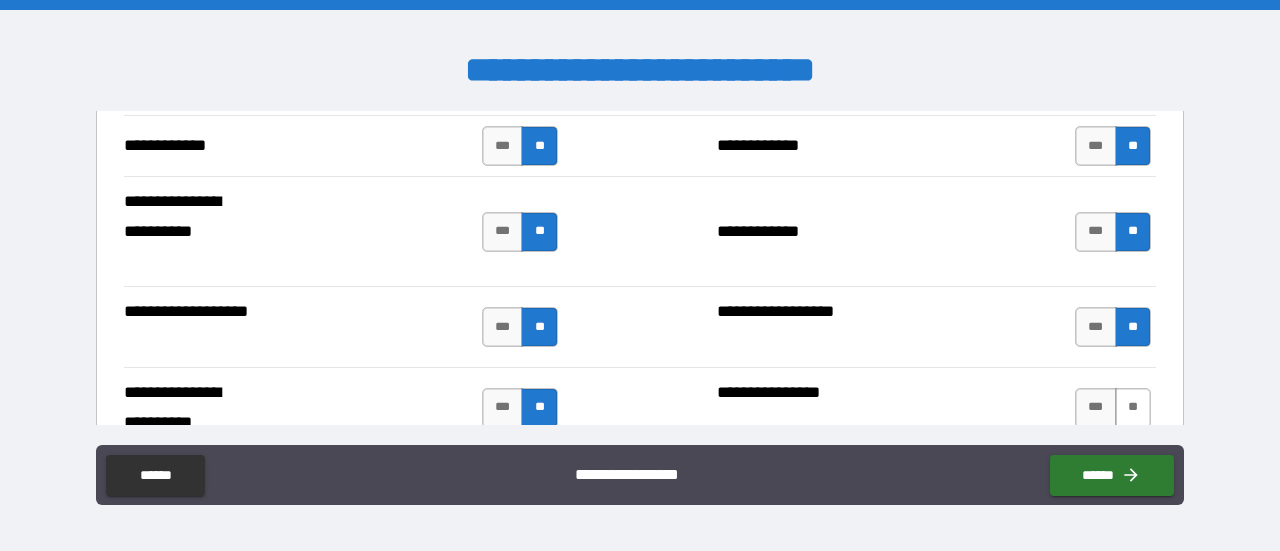 click on "**" at bounding box center (1133, 408) 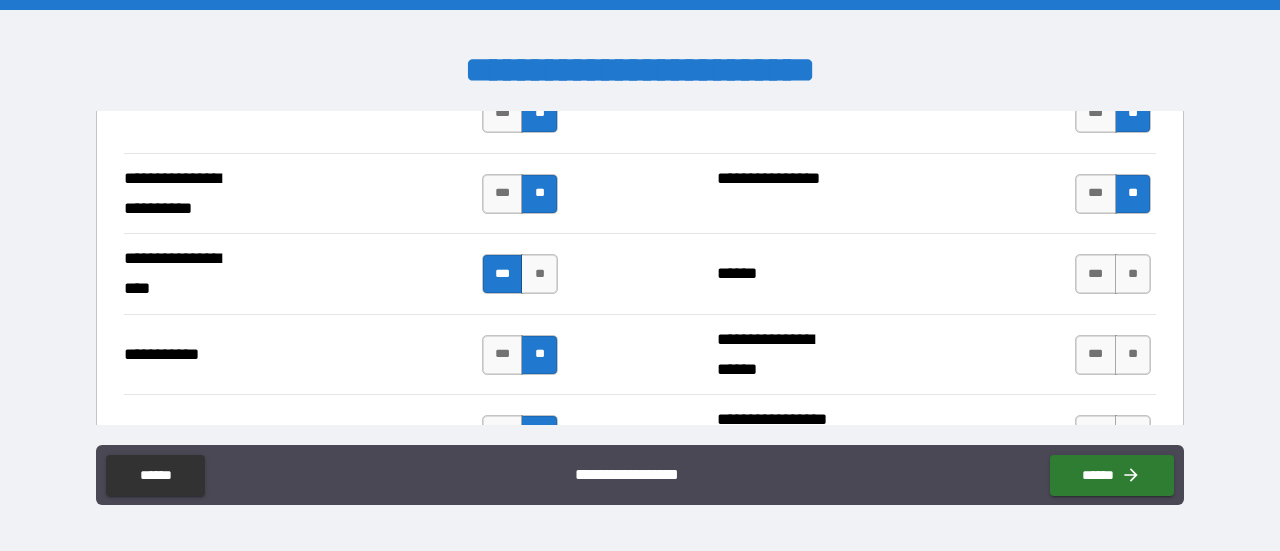 scroll, scrollTop: 4400, scrollLeft: 0, axis: vertical 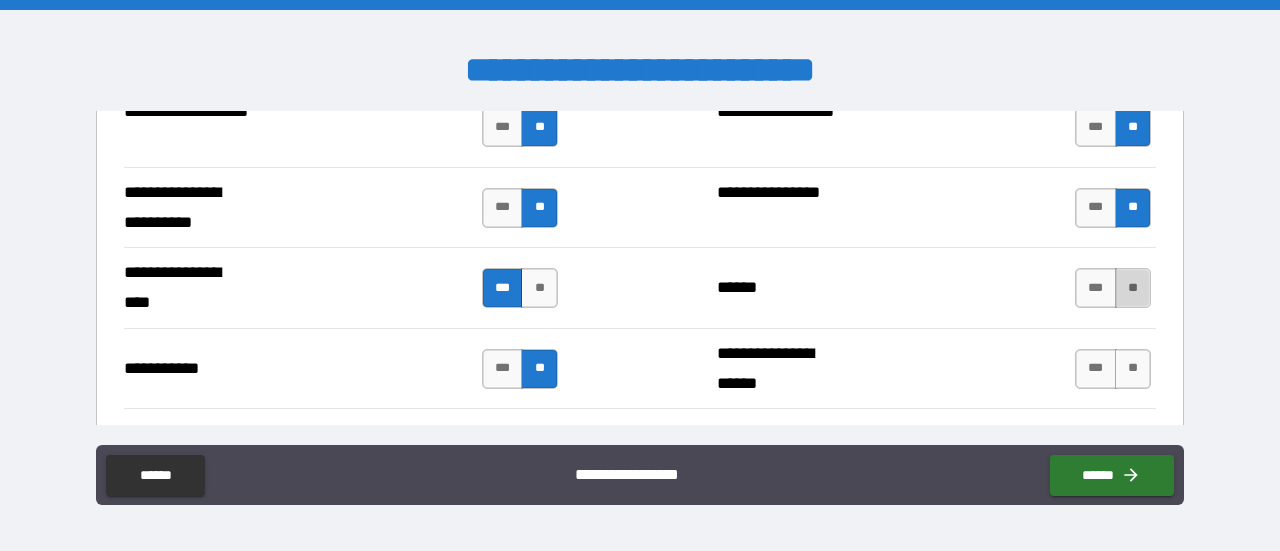 click on "**" at bounding box center (1133, 288) 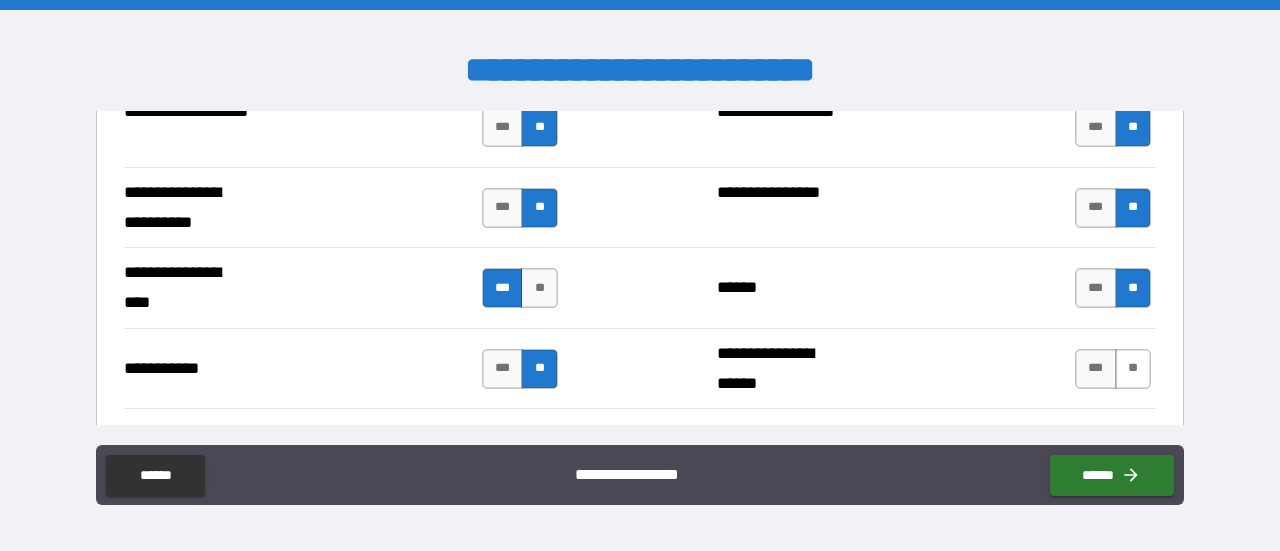 click on "**" at bounding box center (1133, 369) 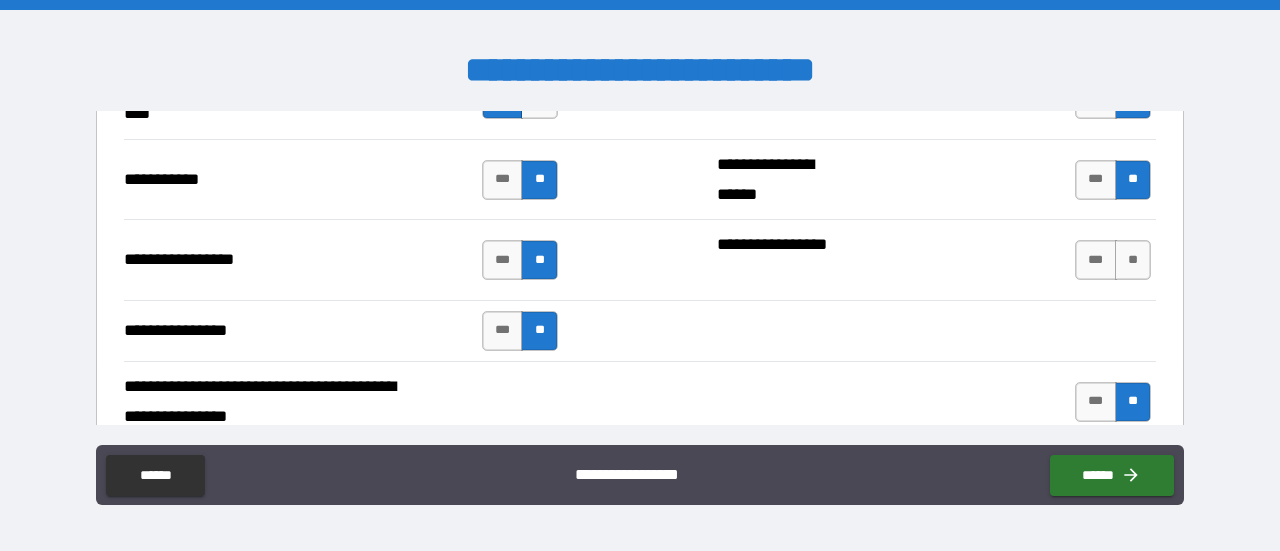 scroll, scrollTop: 4600, scrollLeft: 0, axis: vertical 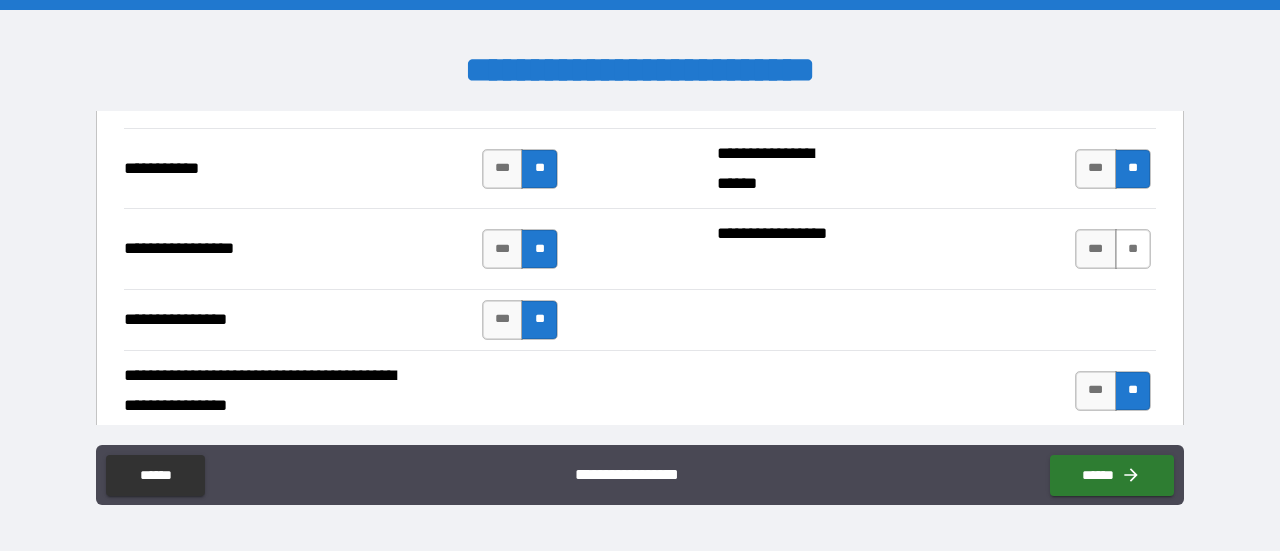 click on "**" at bounding box center [1133, 249] 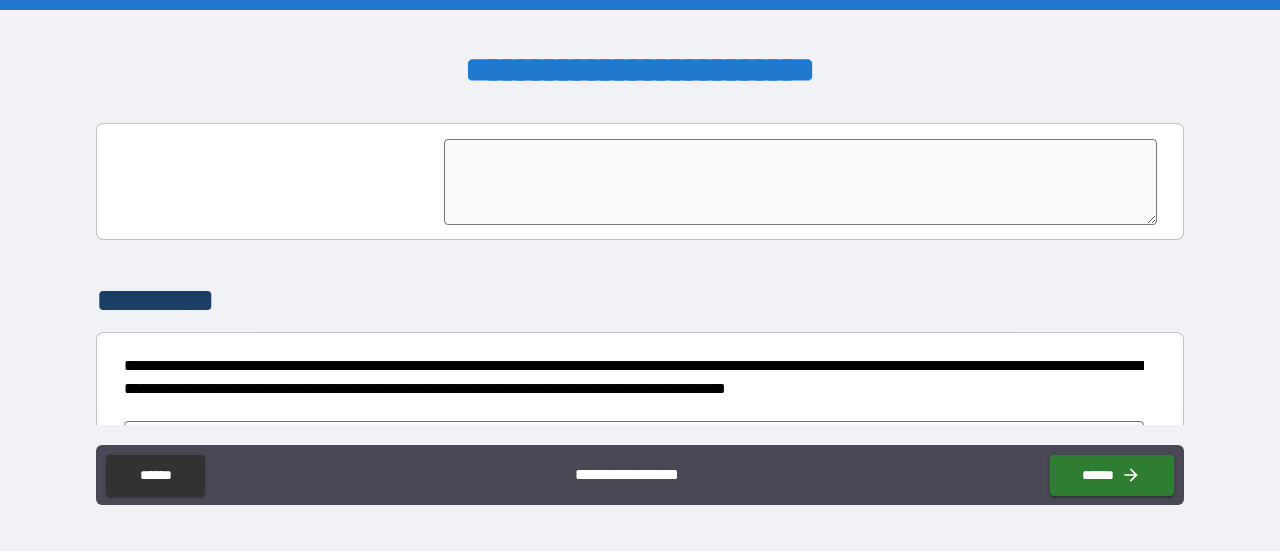 scroll, scrollTop: 5042, scrollLeft: 0, axis: vertical 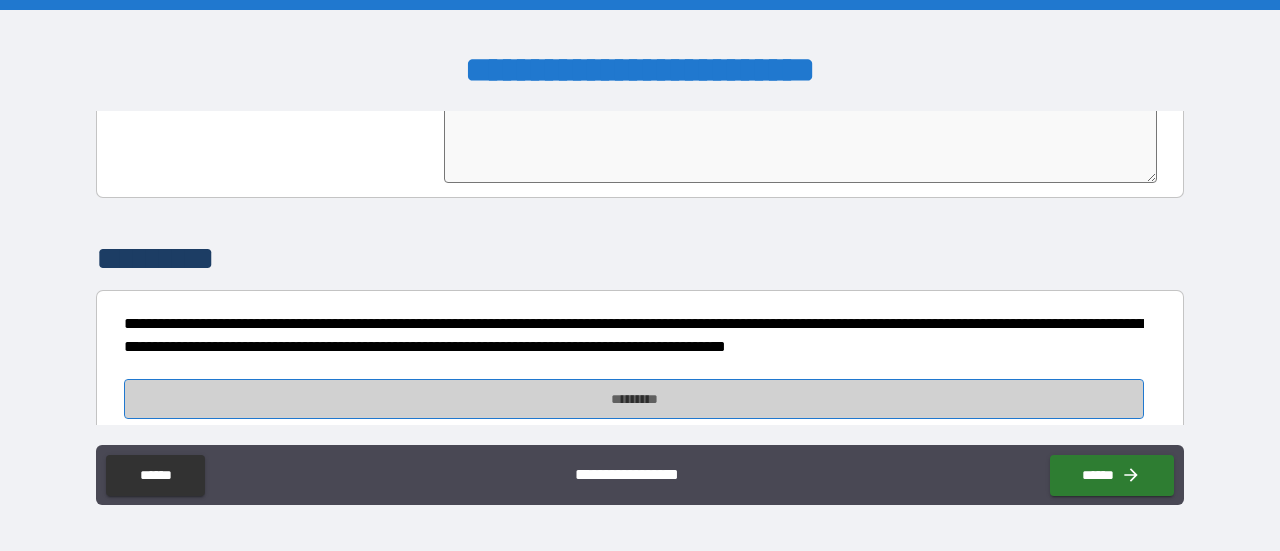 click on "*********" at bounding box center [634, 399] 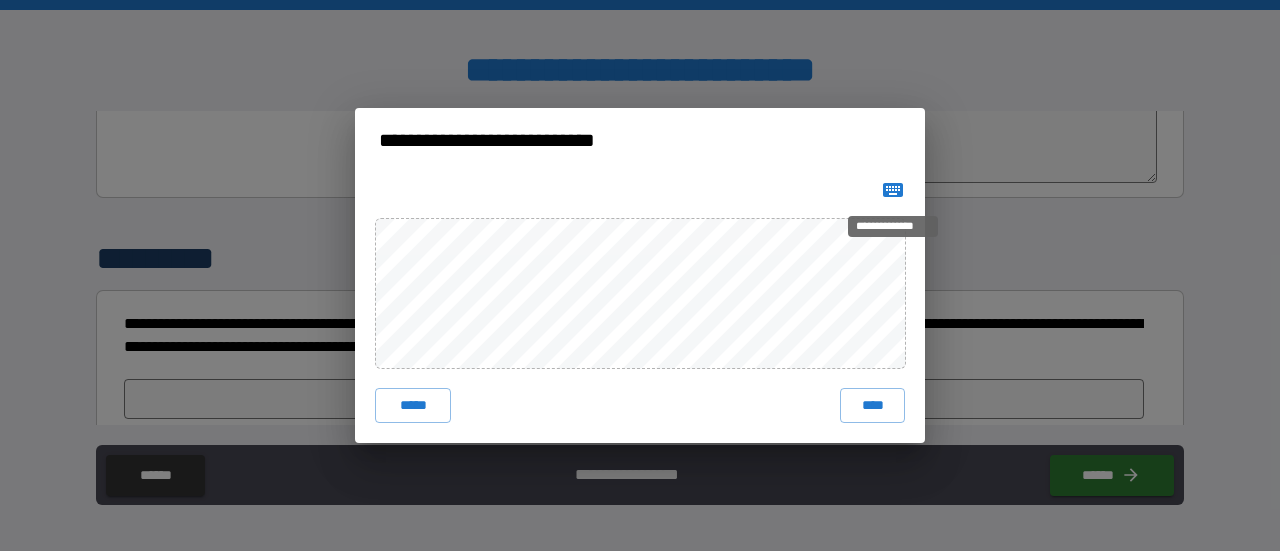 click 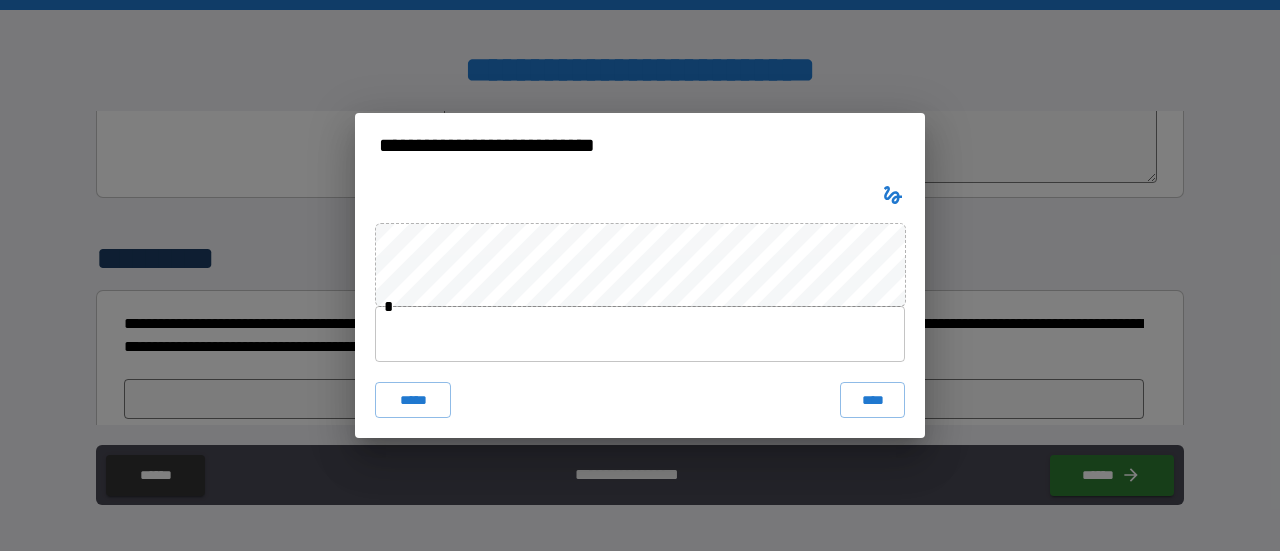 click at bounding box center (640, 334) 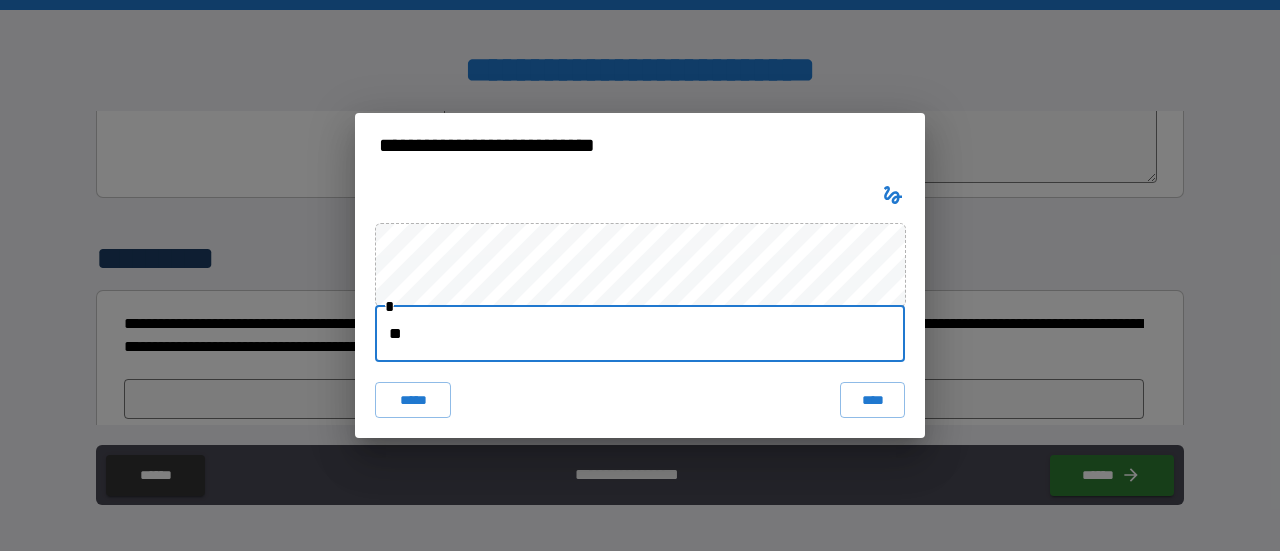 type on "*" 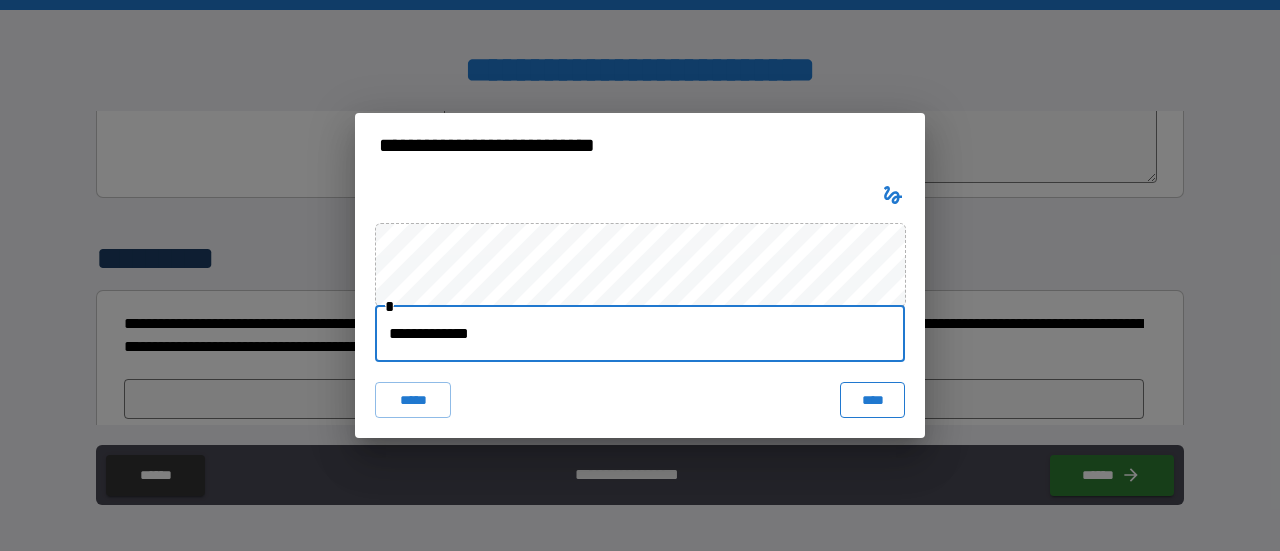 type on "**********" 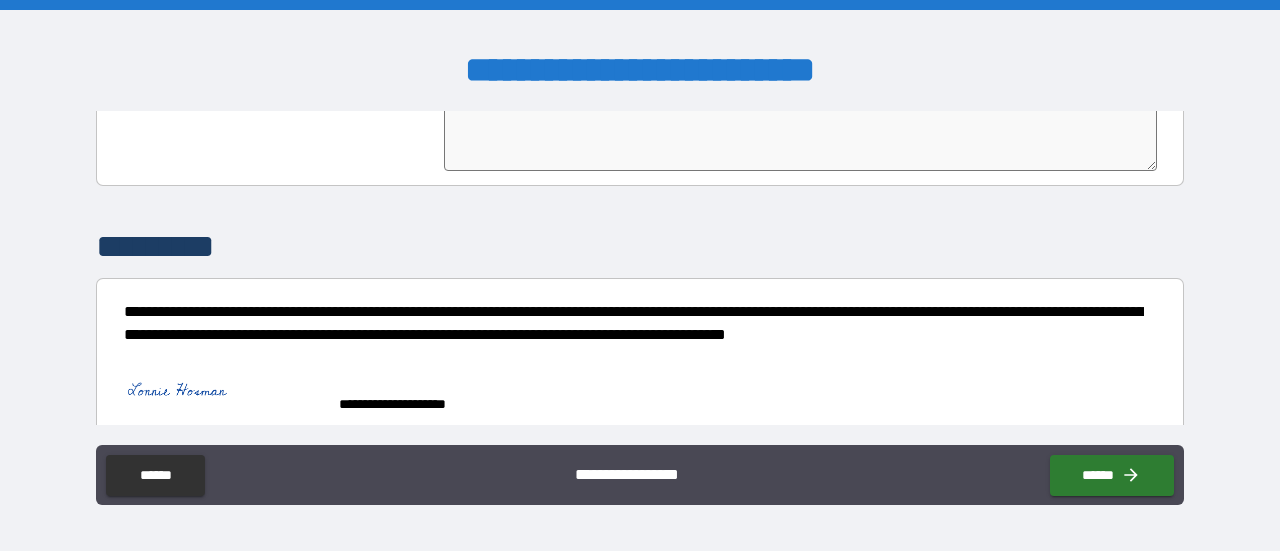 scroll, scrollTop: 5058, scrollLeft: 0, axis: vertical 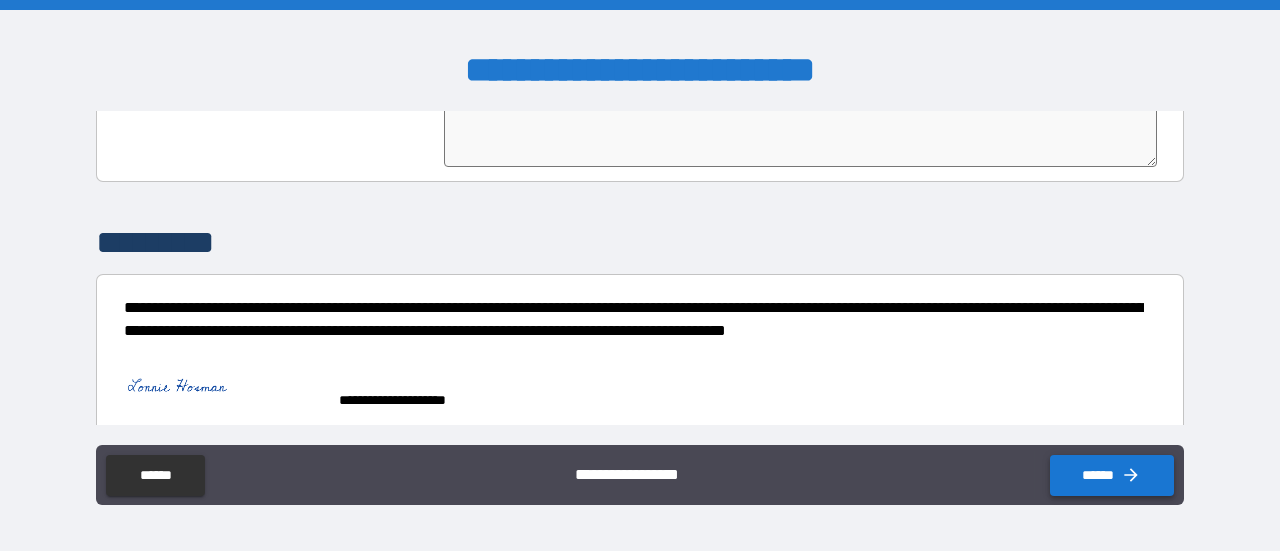 click on "******" at bounding box center (1112, 475) 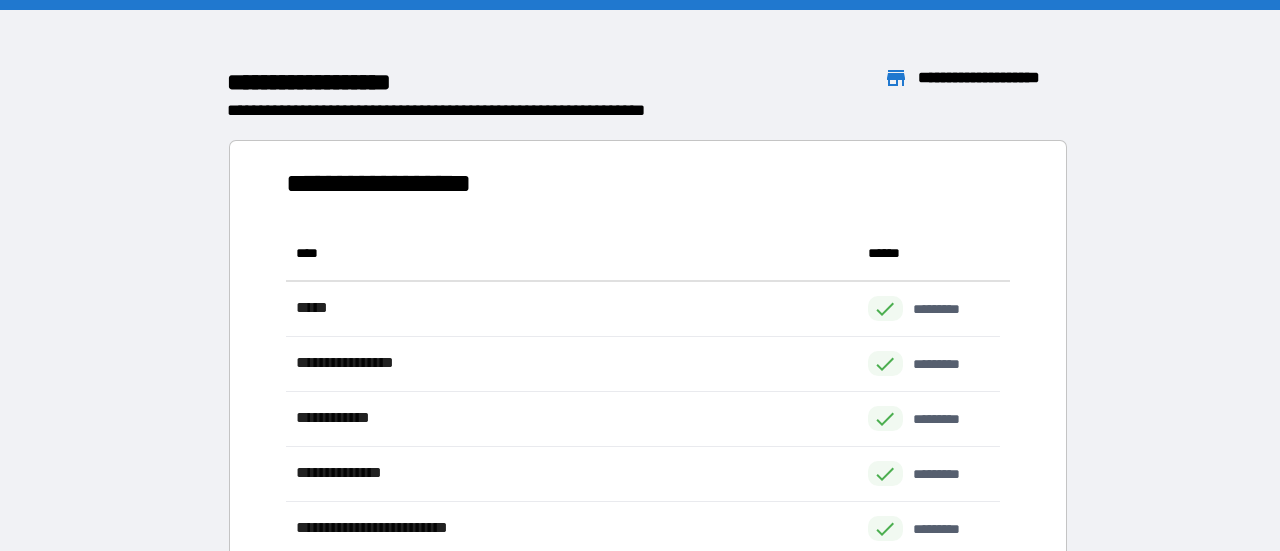 scroll, scrollTop: 16, scrollLeft: 16, axis: both 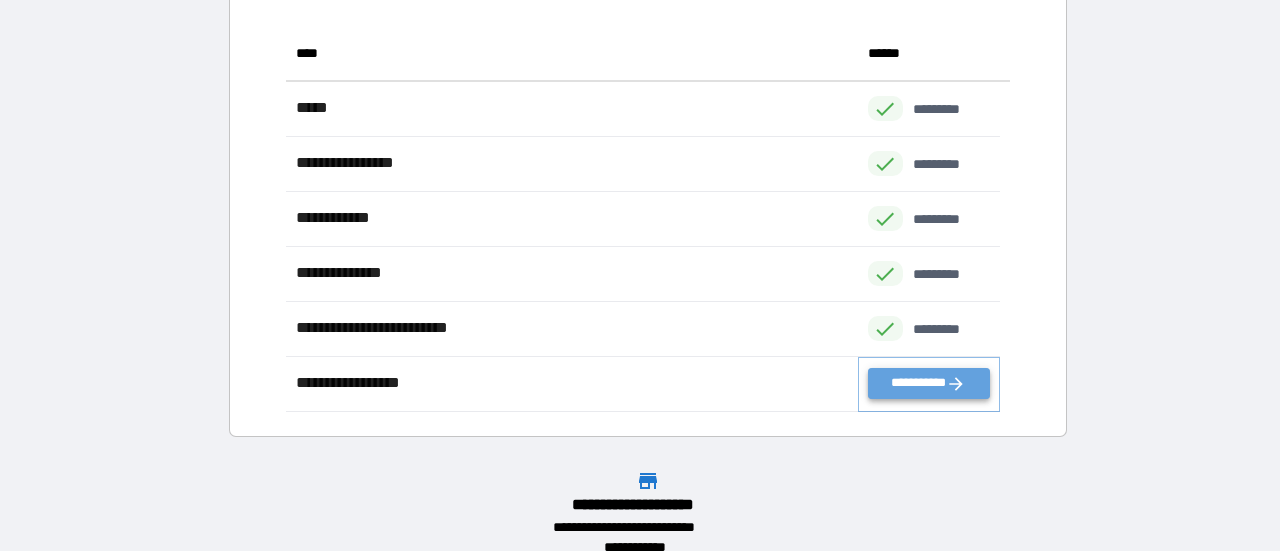 click on "**********" at bounding box center (929, 383) 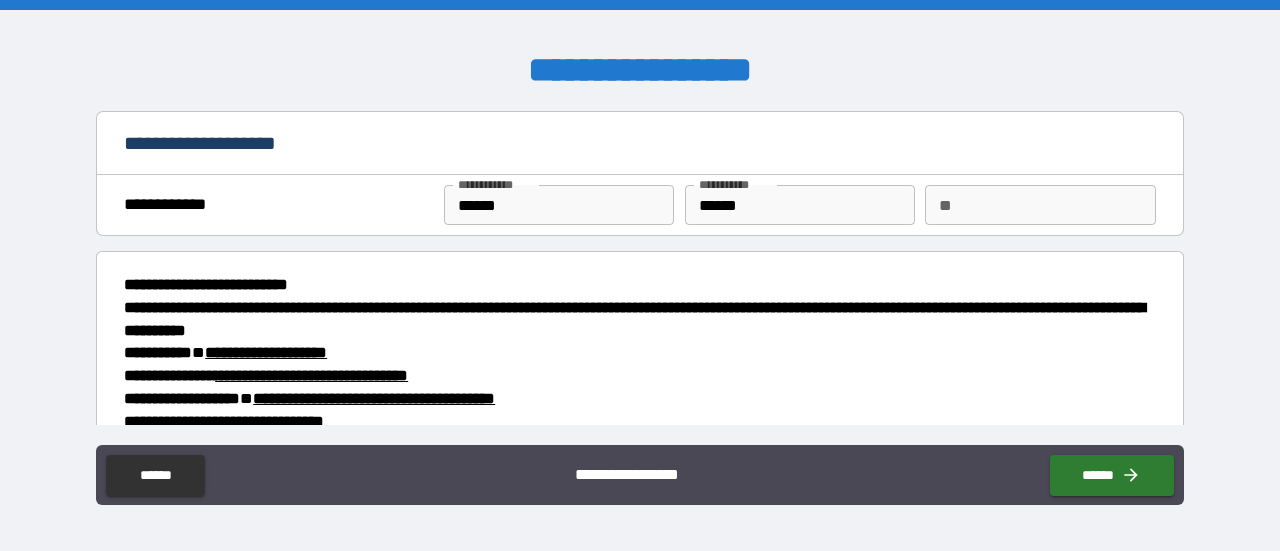 type on "*" 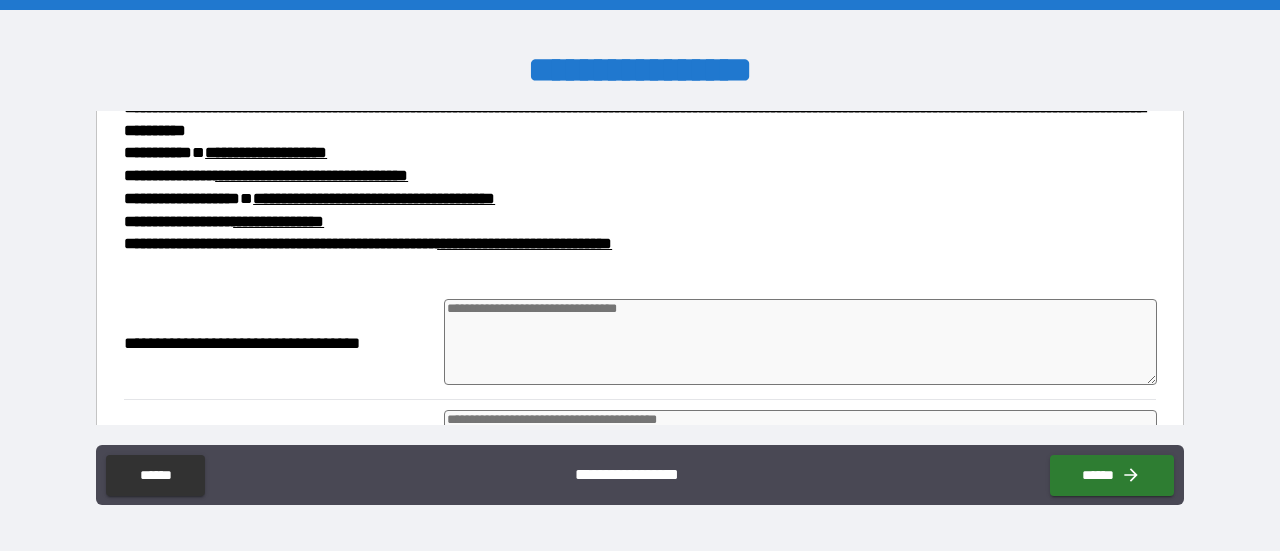 click at bounding box center (800, 342) 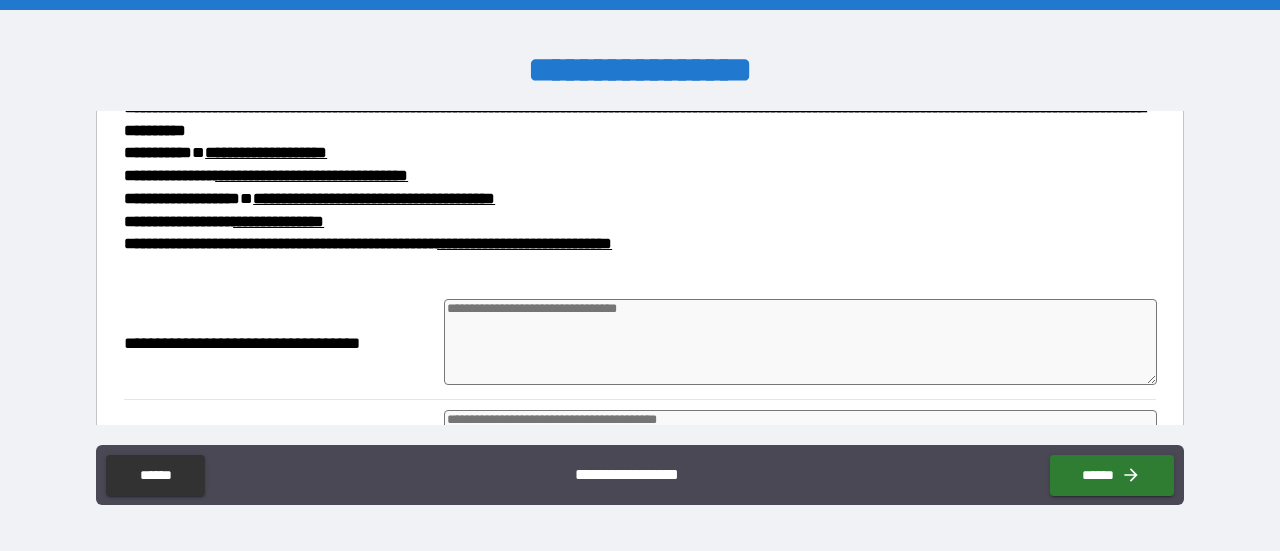 type on "*" 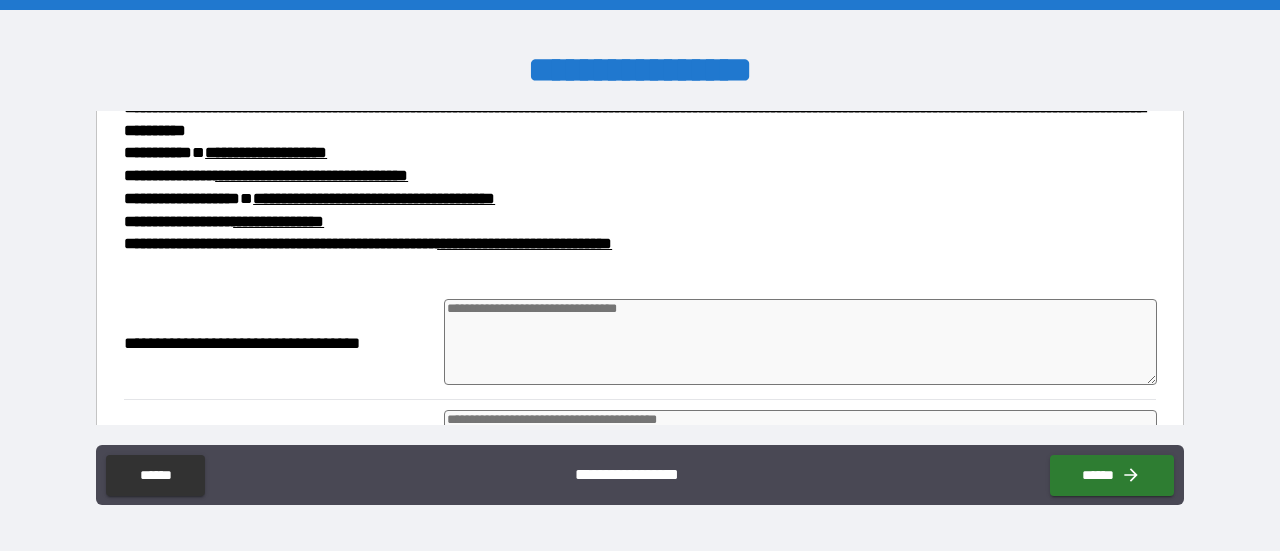 type on "*" 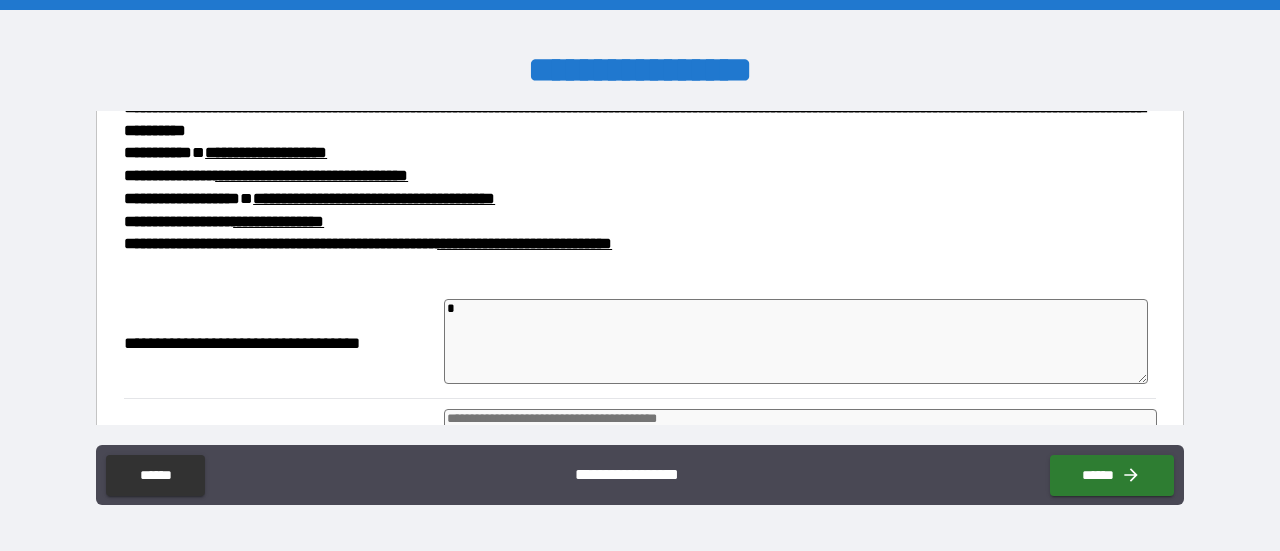 type on "*" 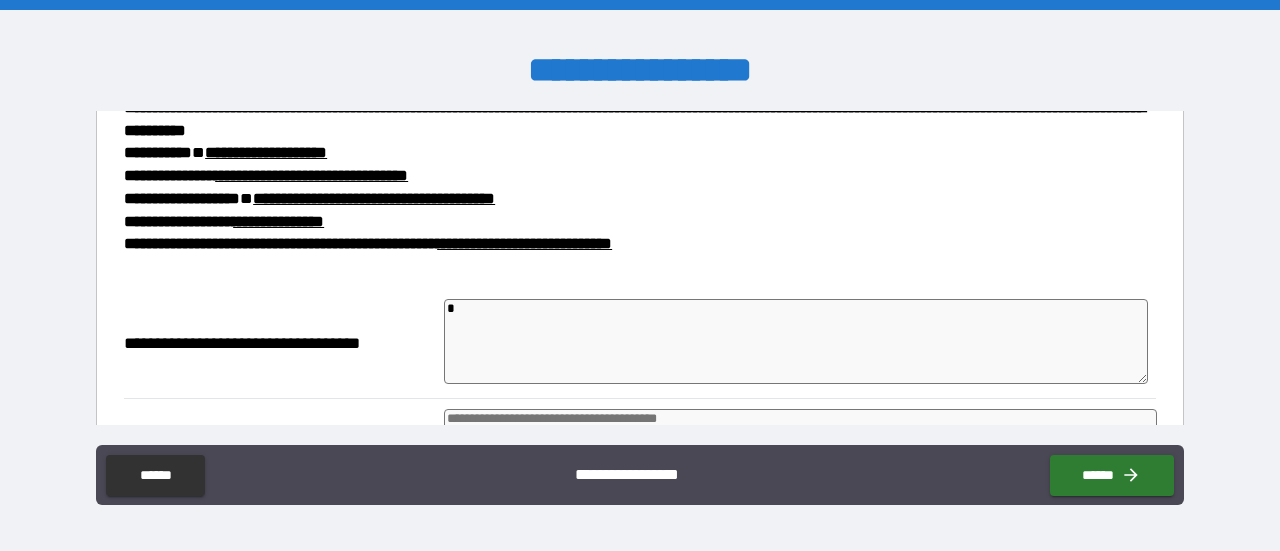 type on "*" 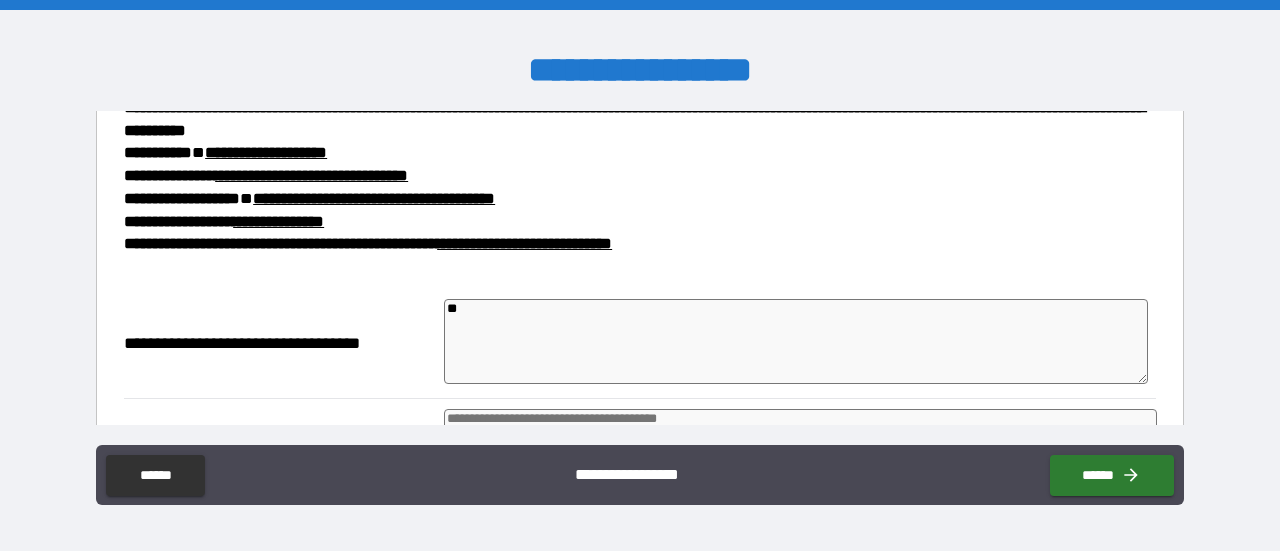 type on "*" 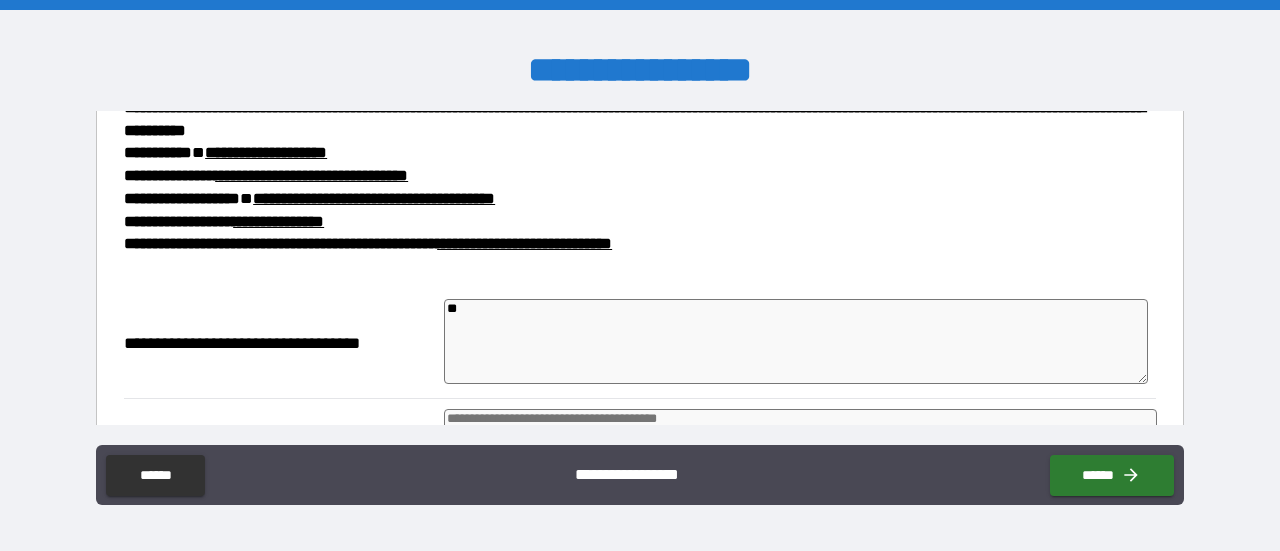type on "*" 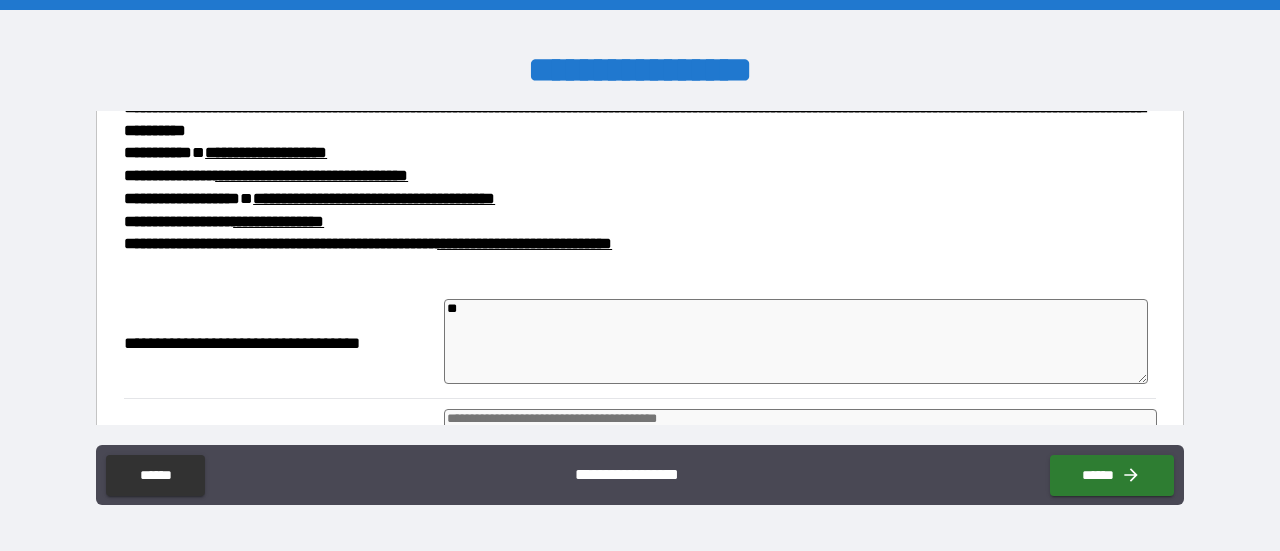 type on "*" 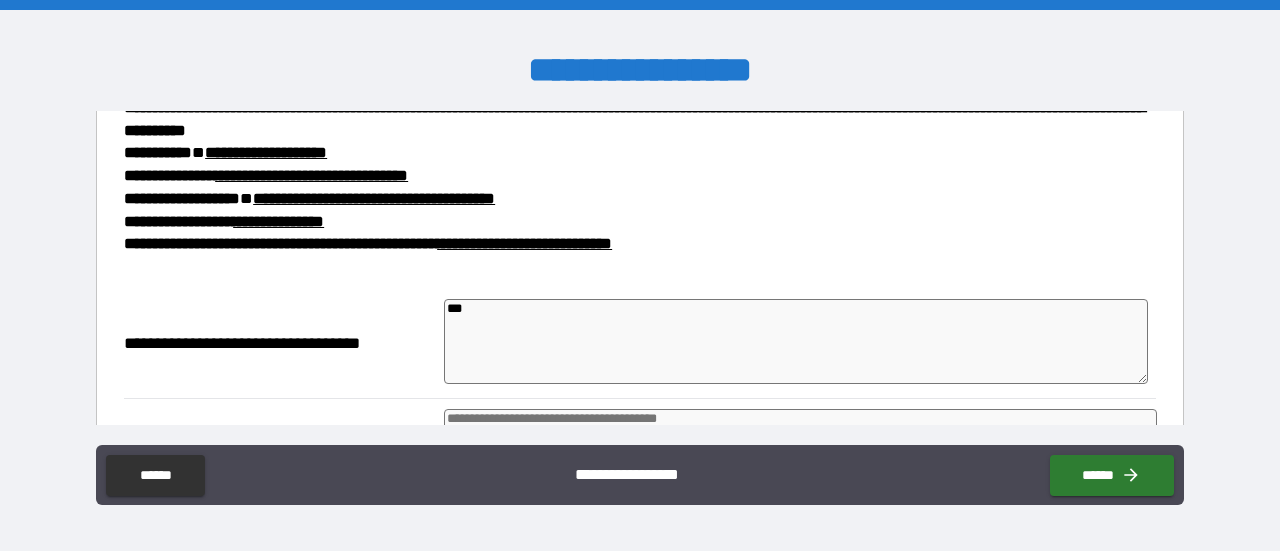 type on "****" 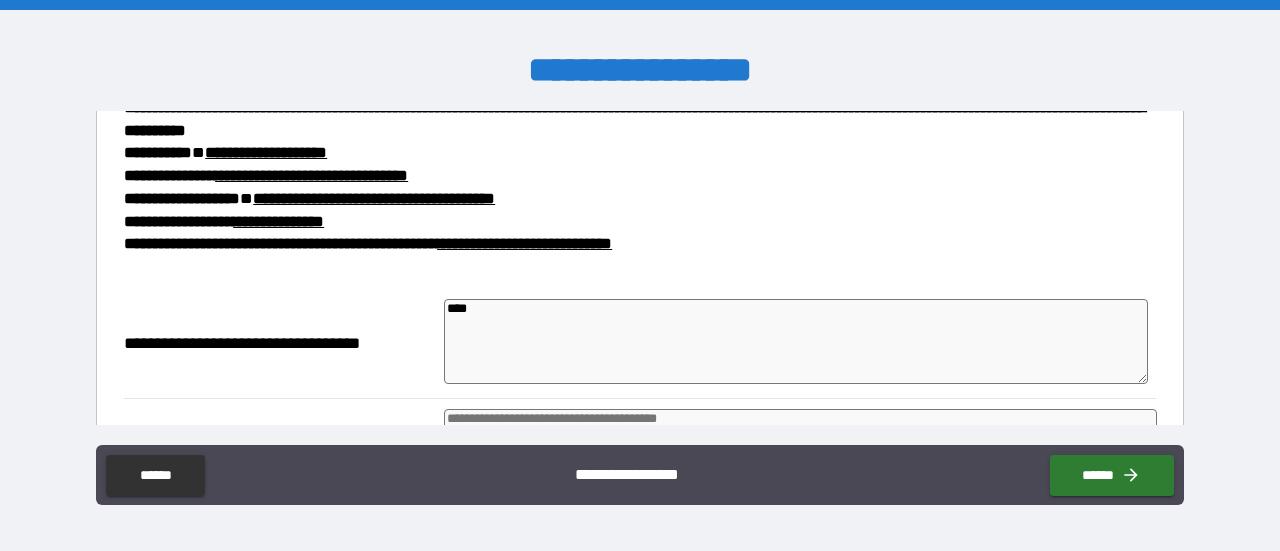 type on "*****" 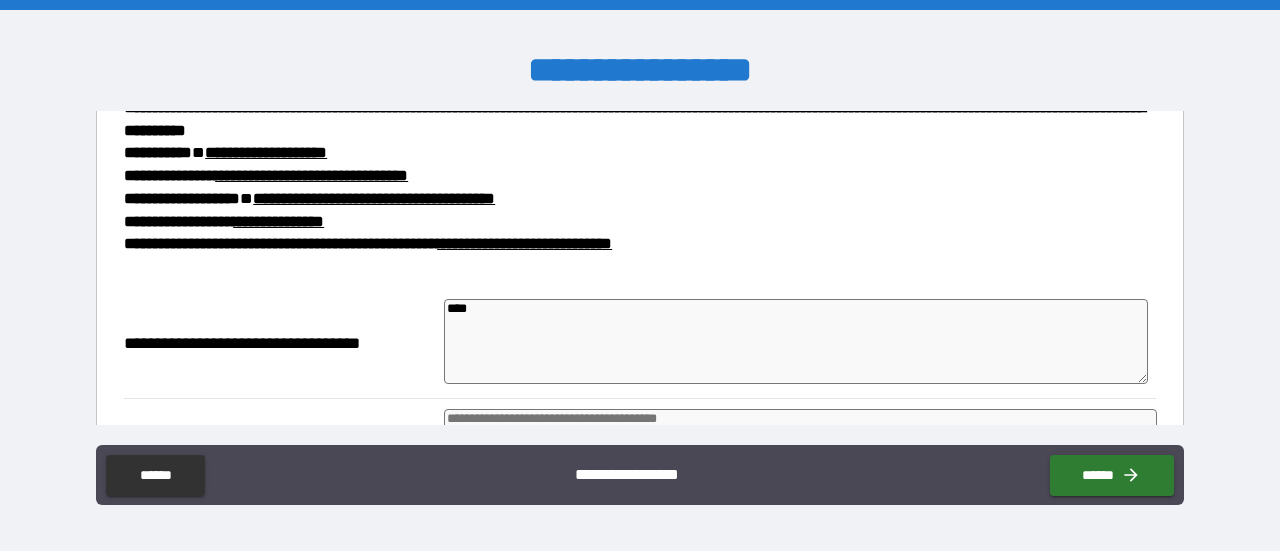 type on "*" 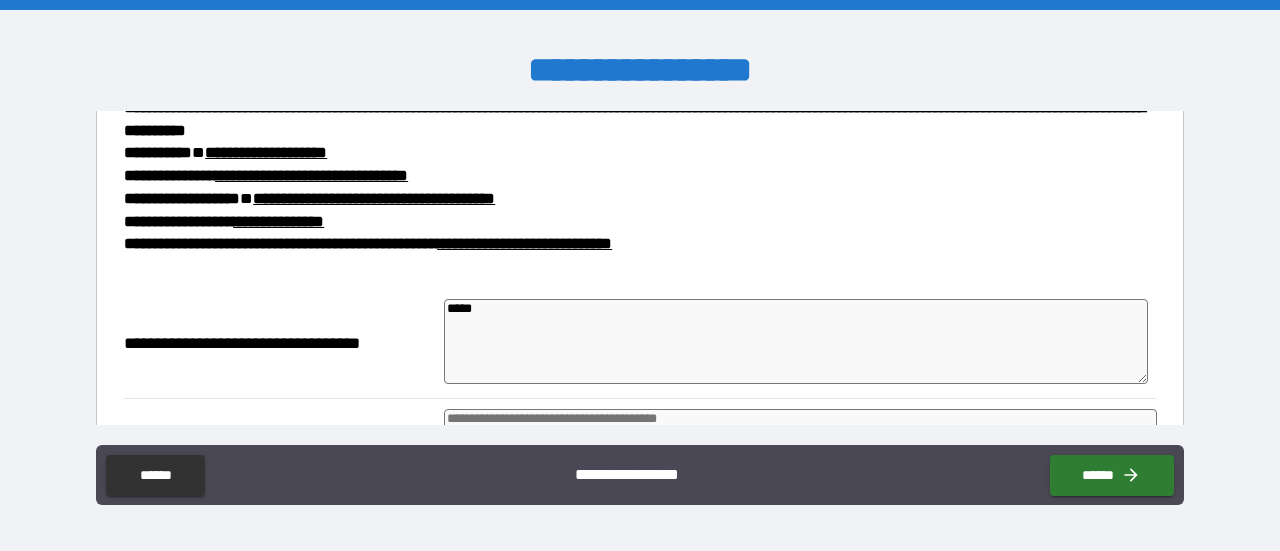 type on "*" 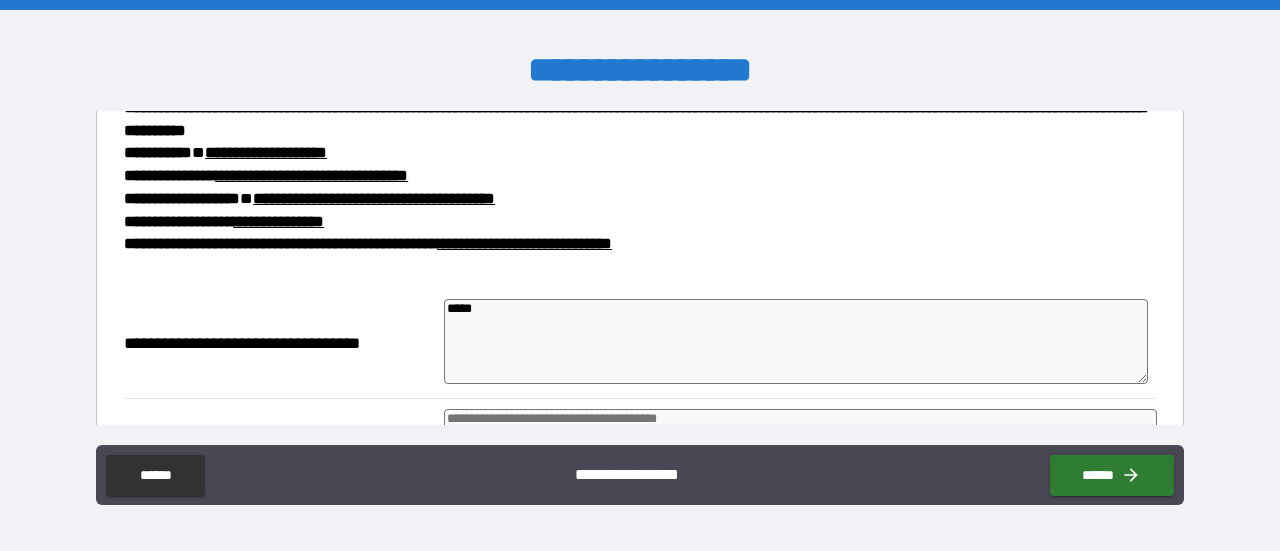 type on "******" 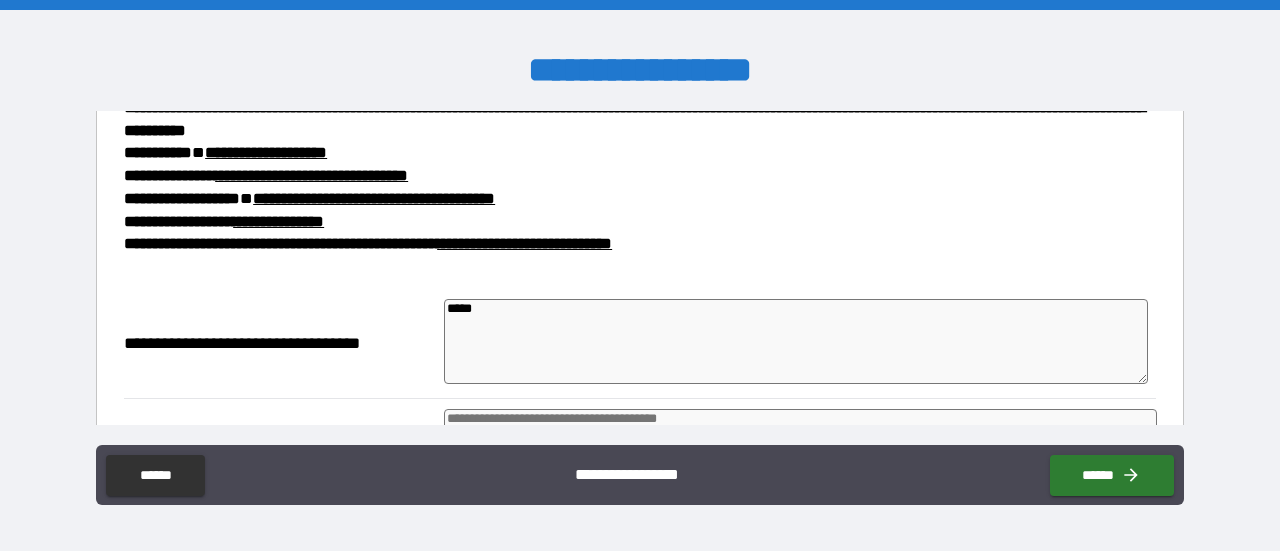 type on "*" 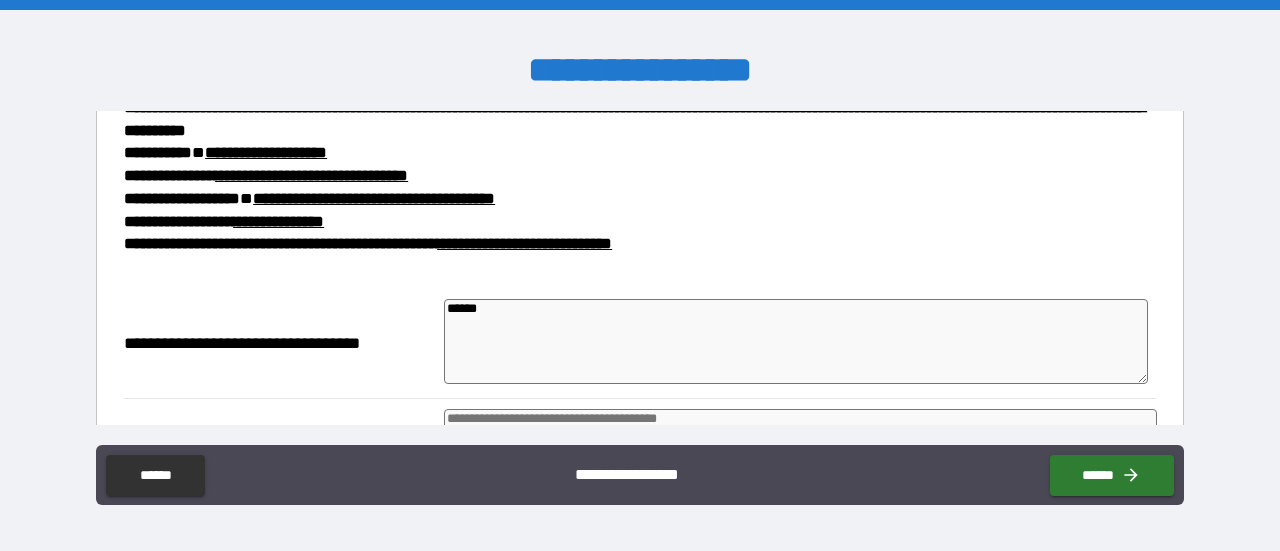 type on "*" 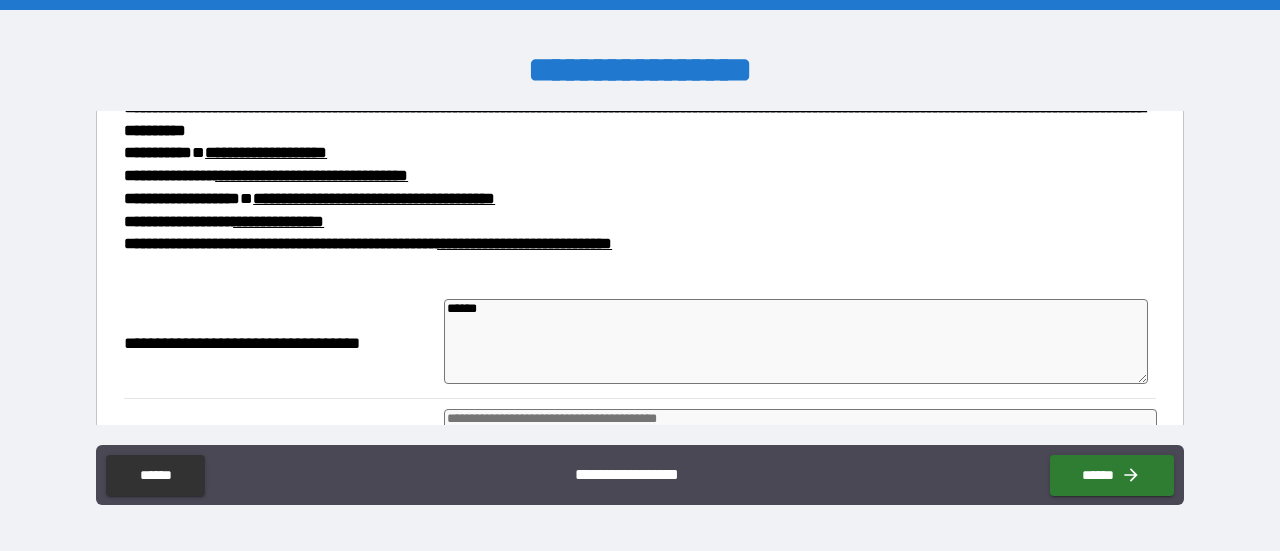 type on "*" 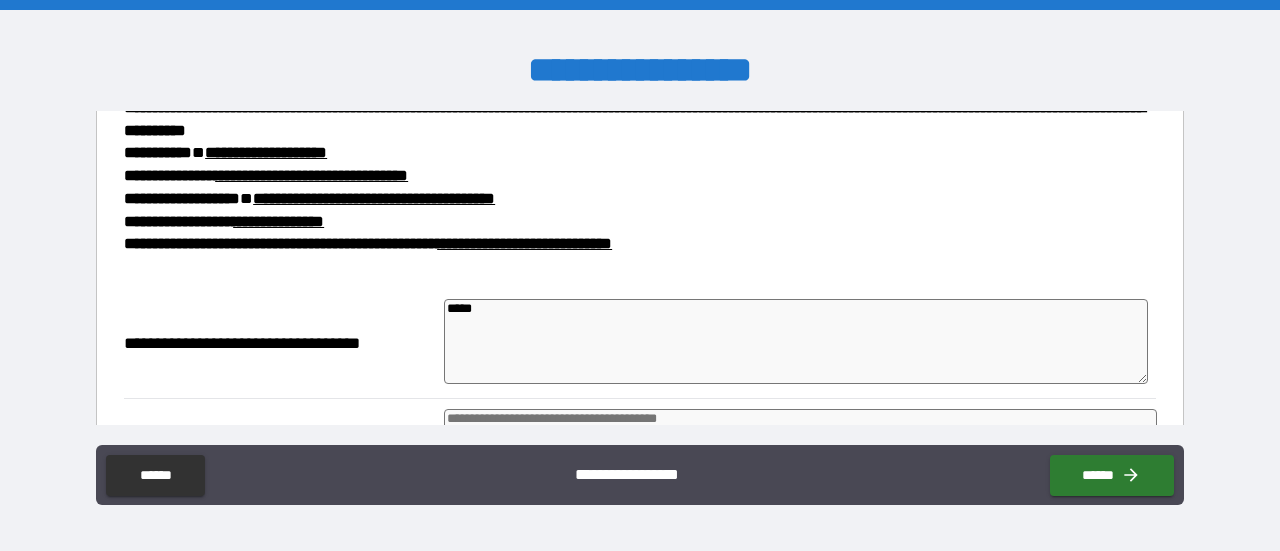 type on "****" 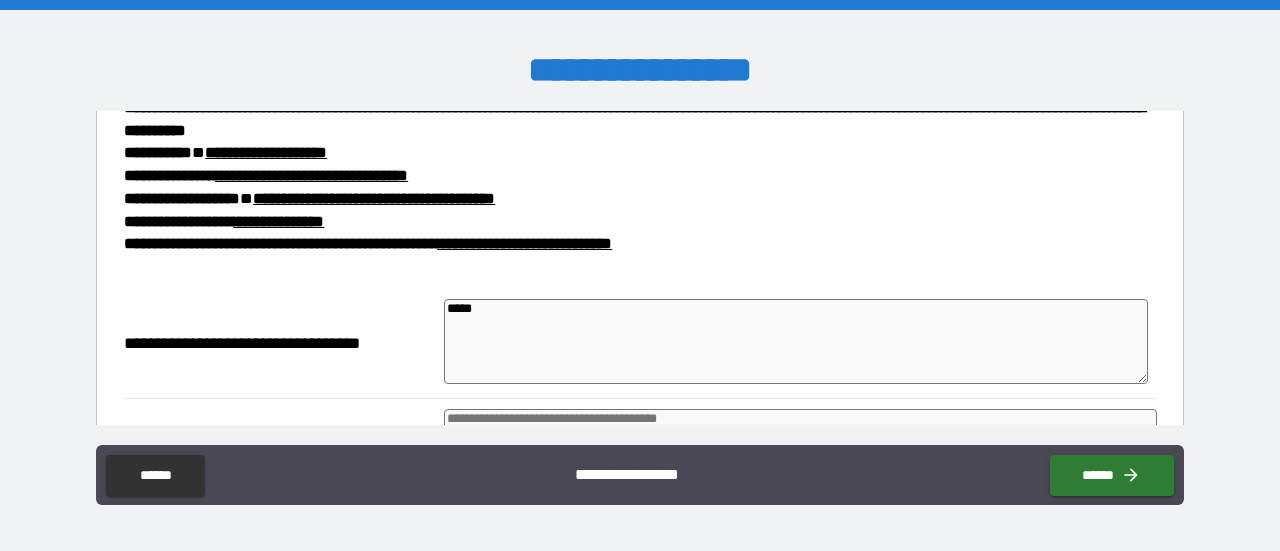 type on "*" 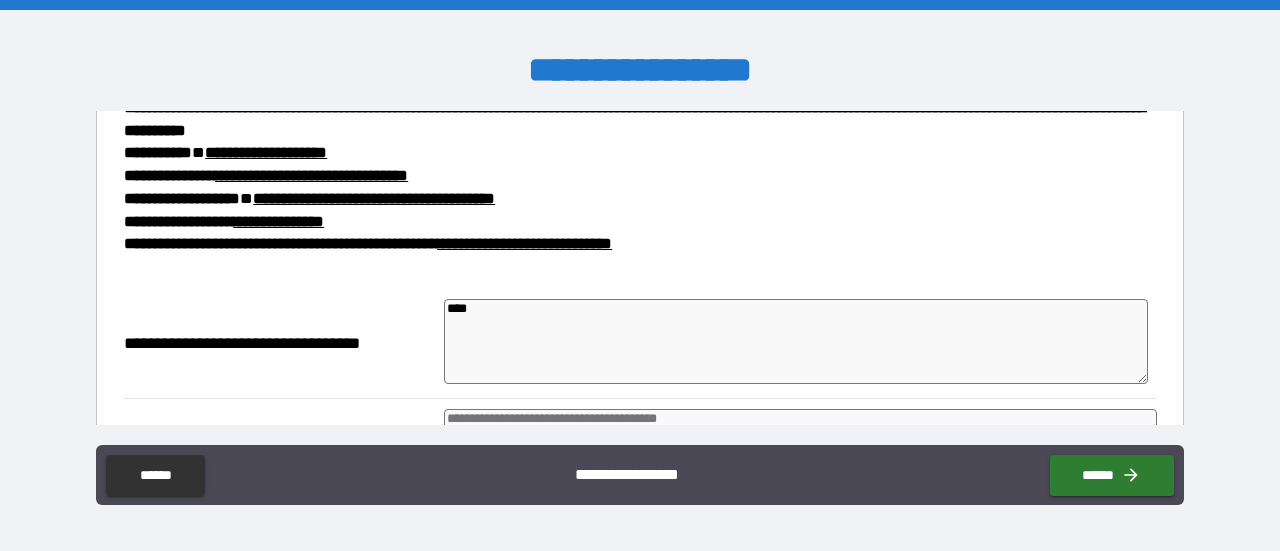 type on "***" 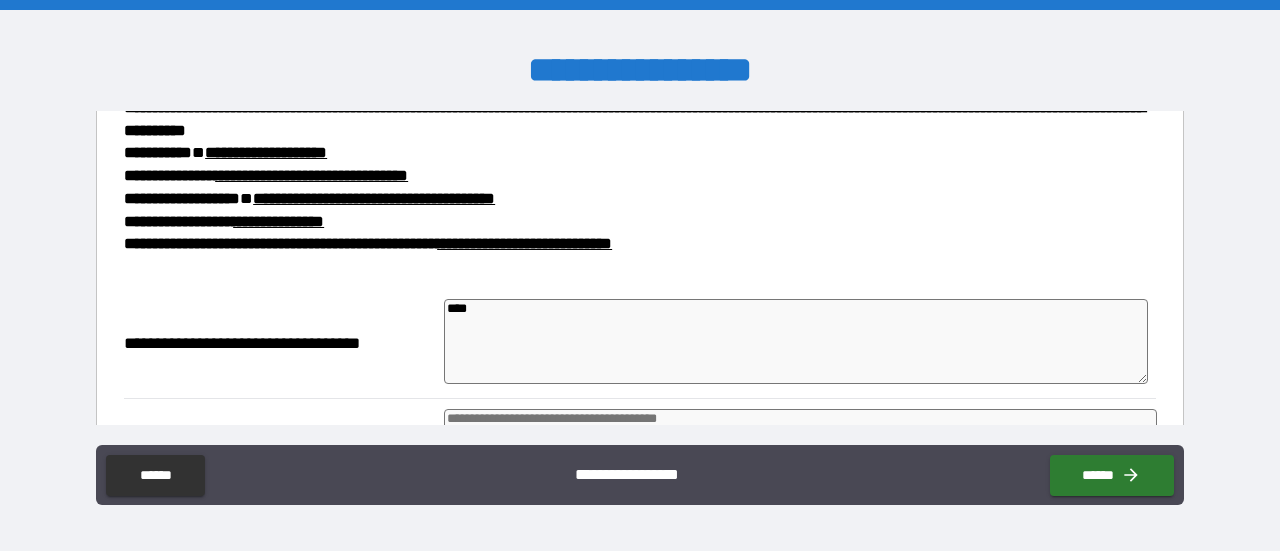type on "*" 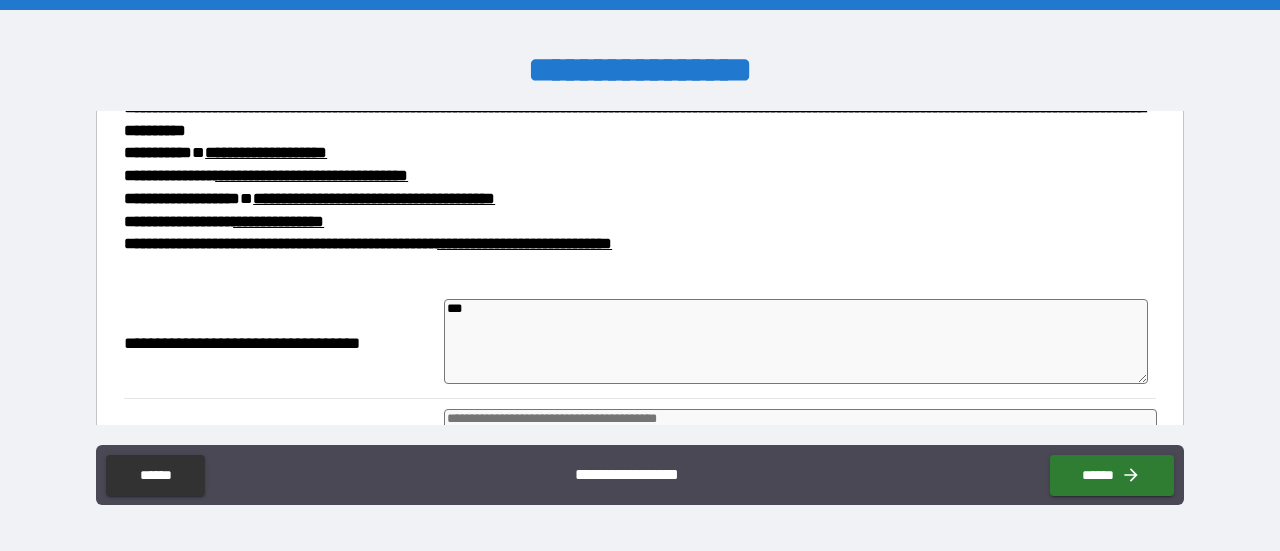 type on "**" 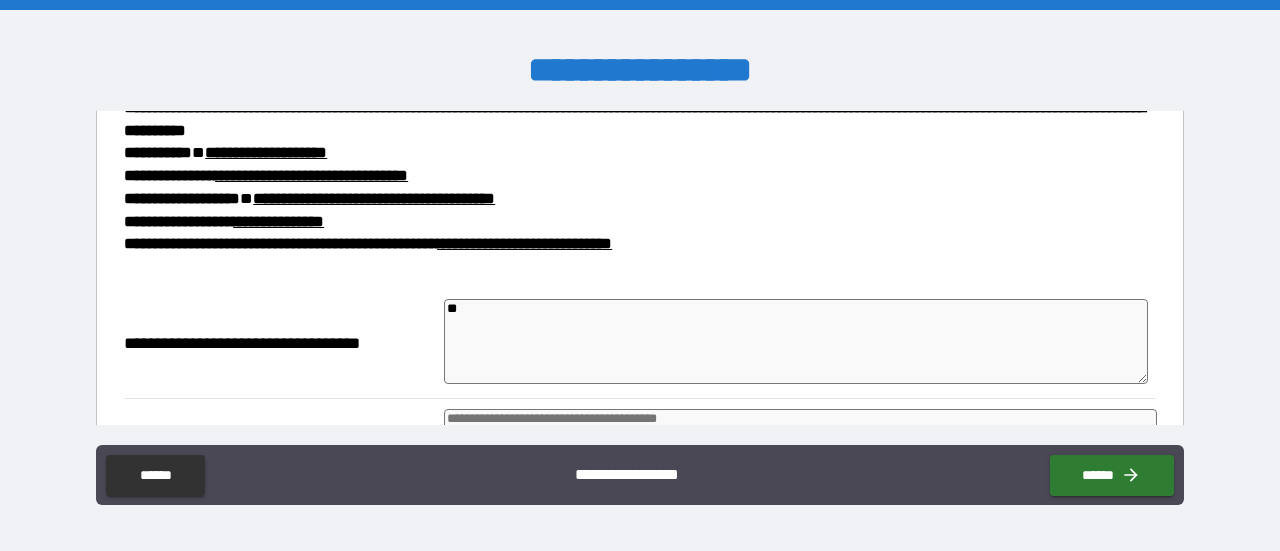type on "*" 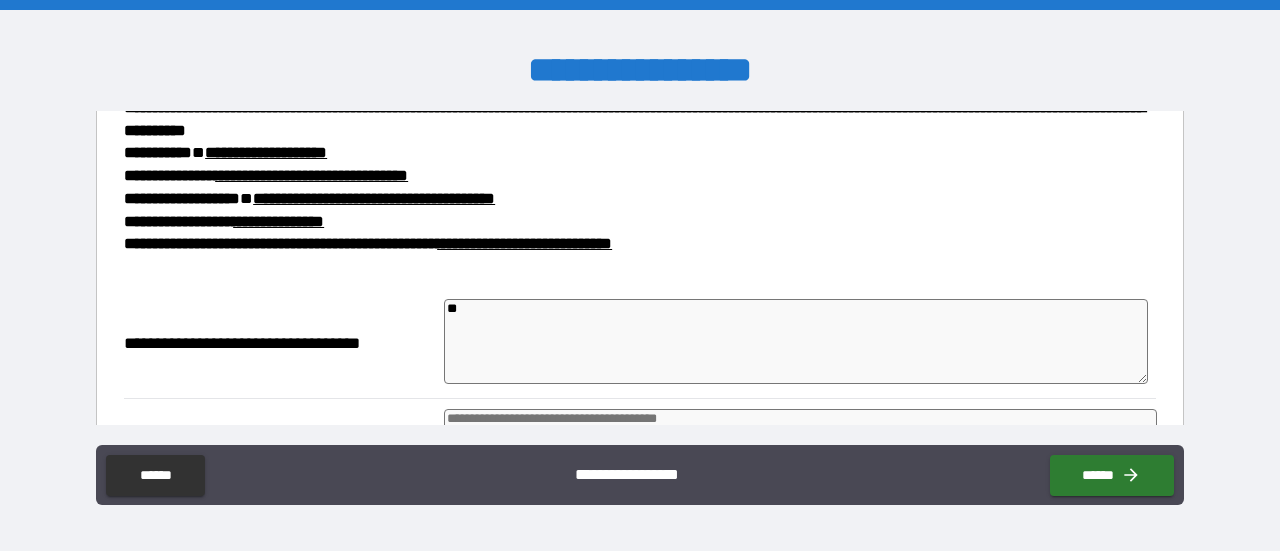 type on "*" 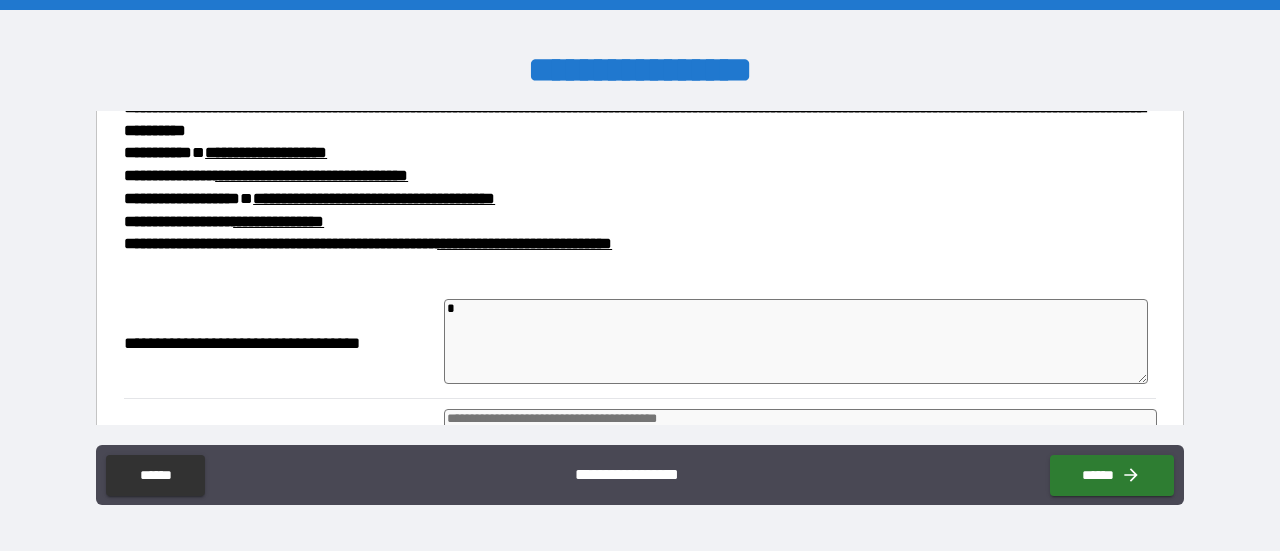 type on "*" 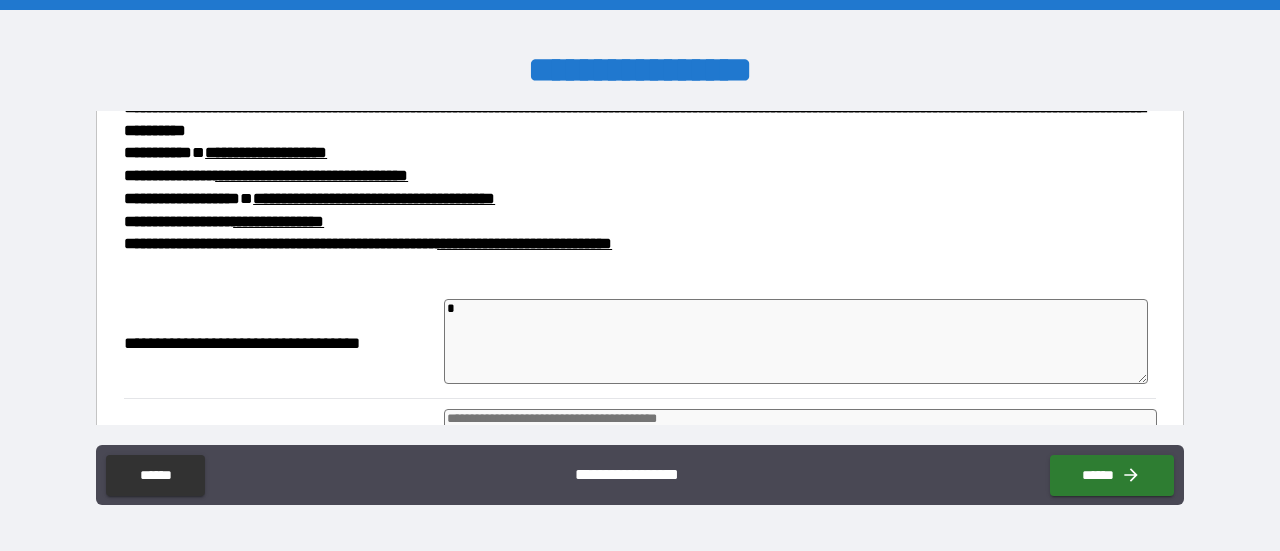 type on "*" 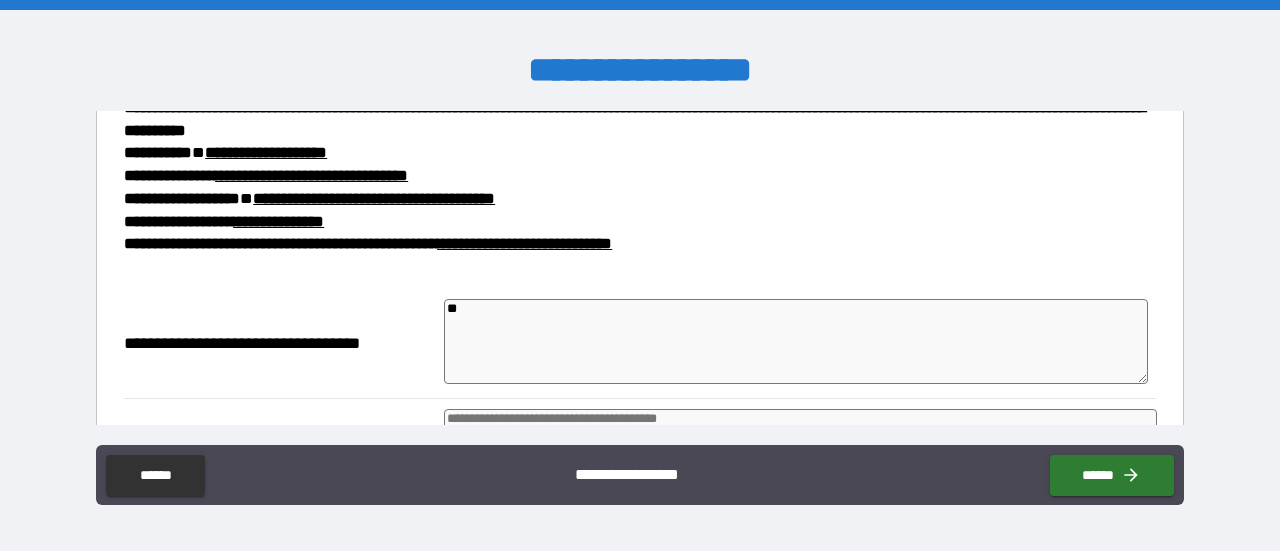 type on "*" 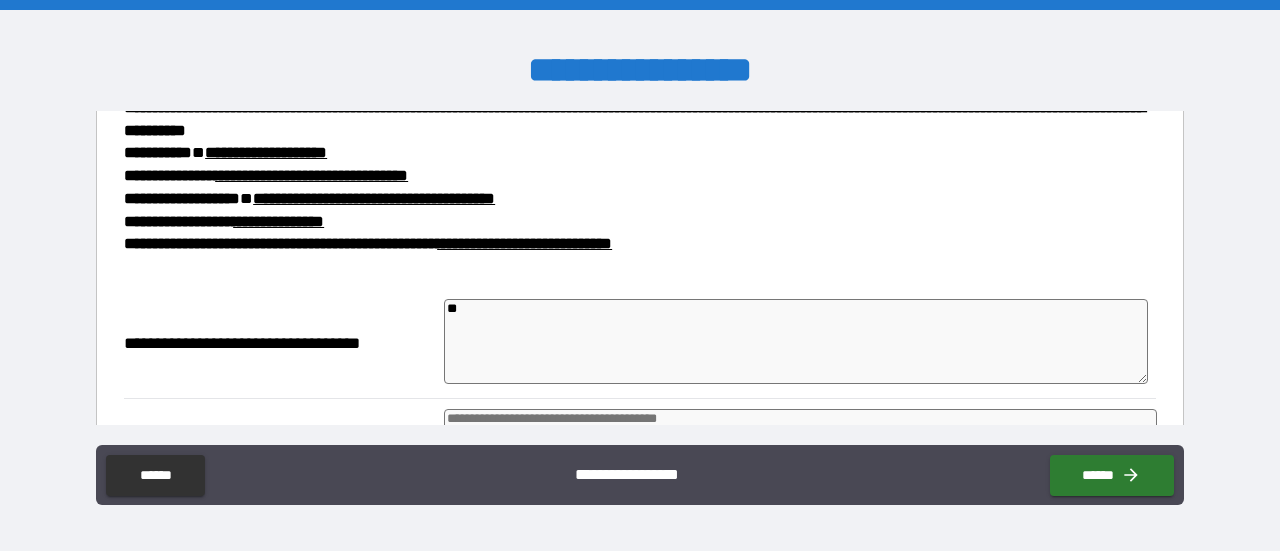type on "*" 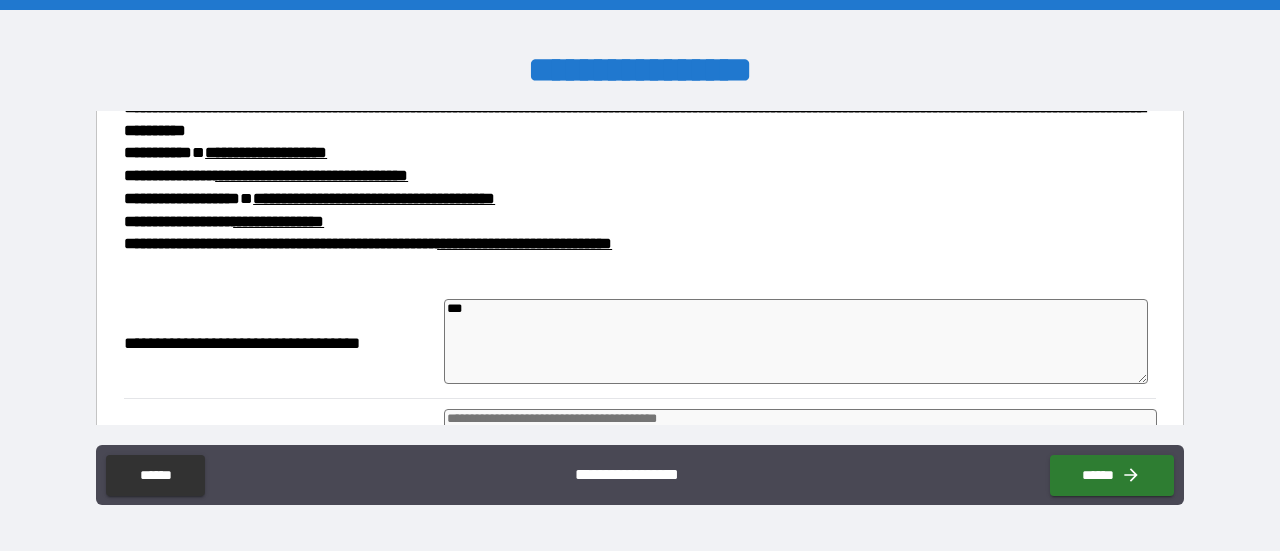 type on "****" 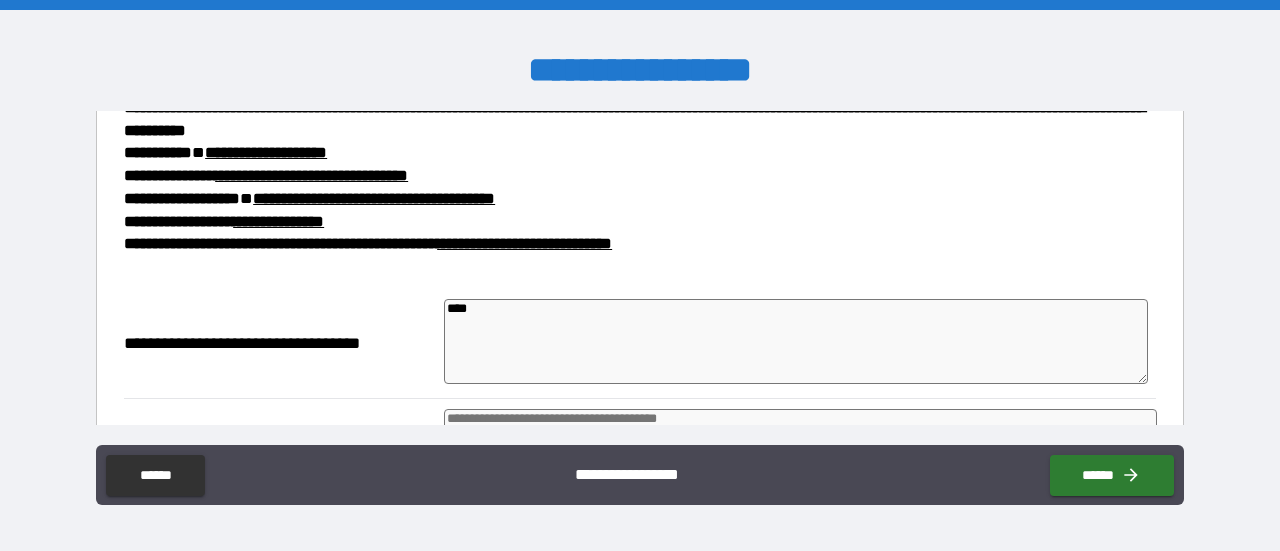 type on "*****" 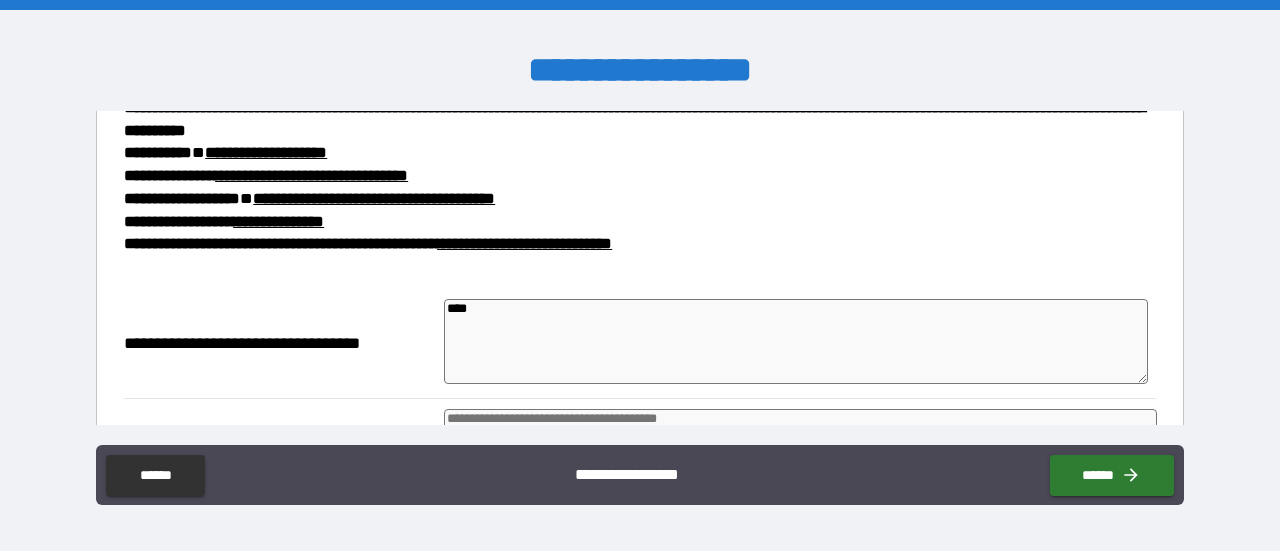 type on "*" 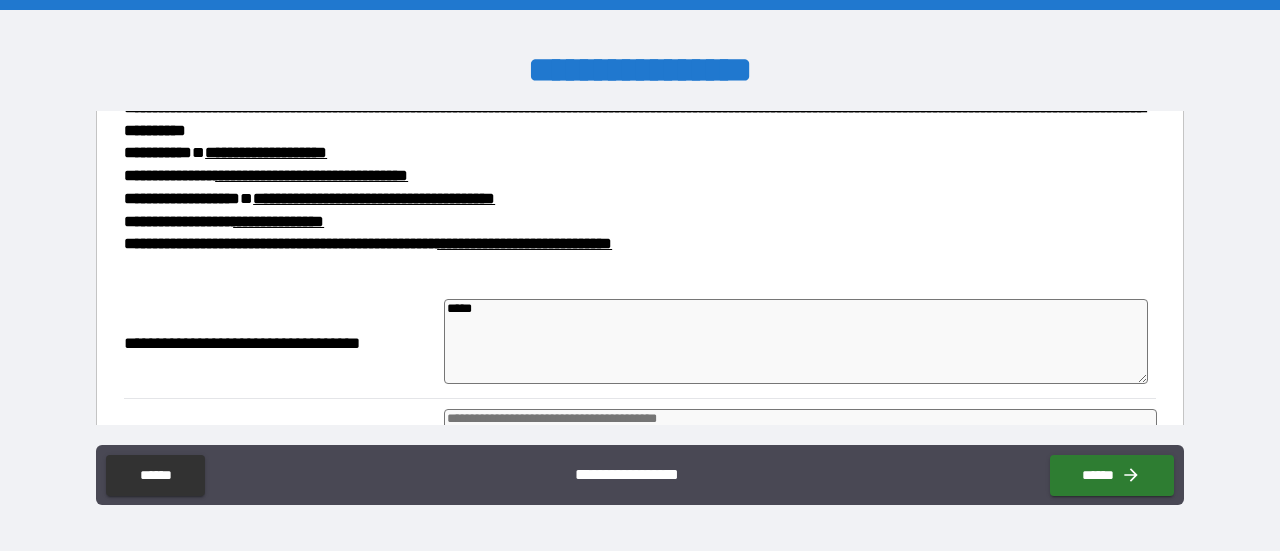 type on "******" 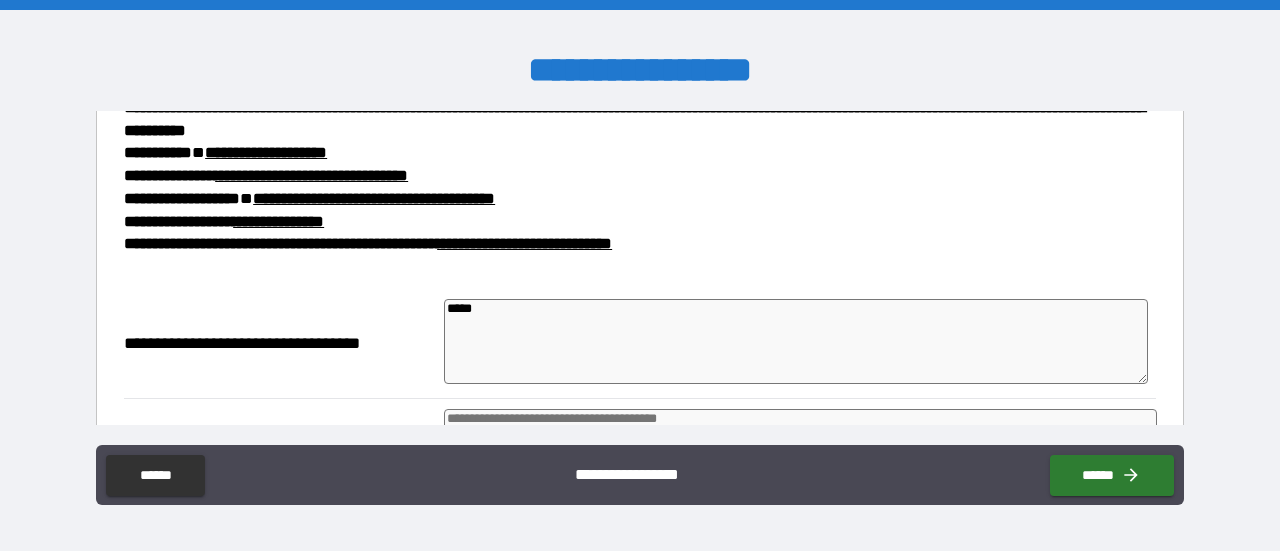 type on "*" 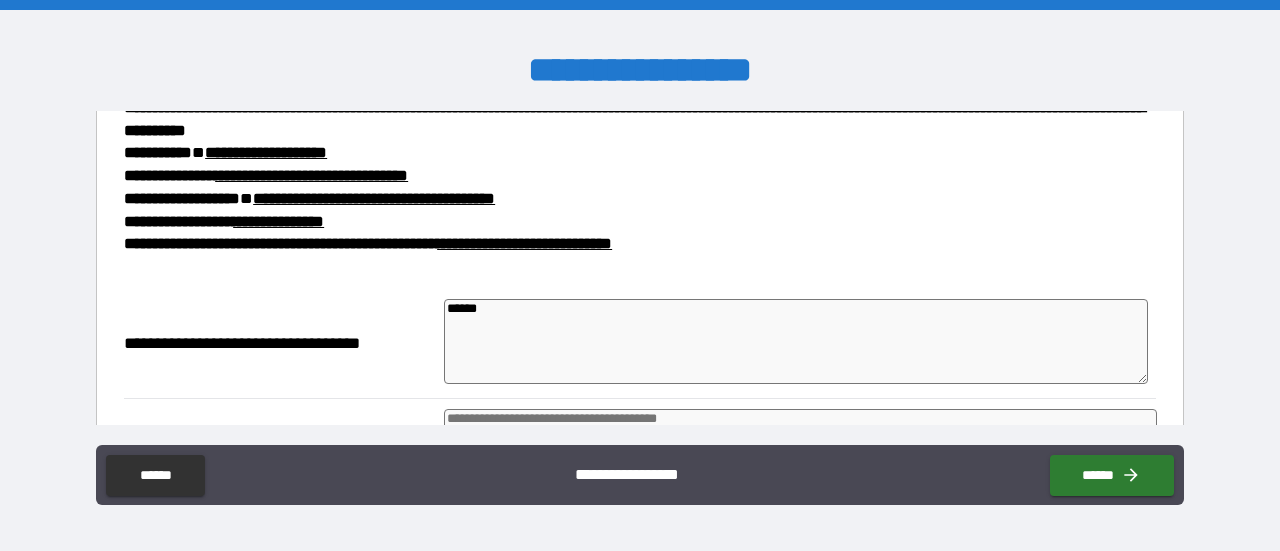 type on "******" 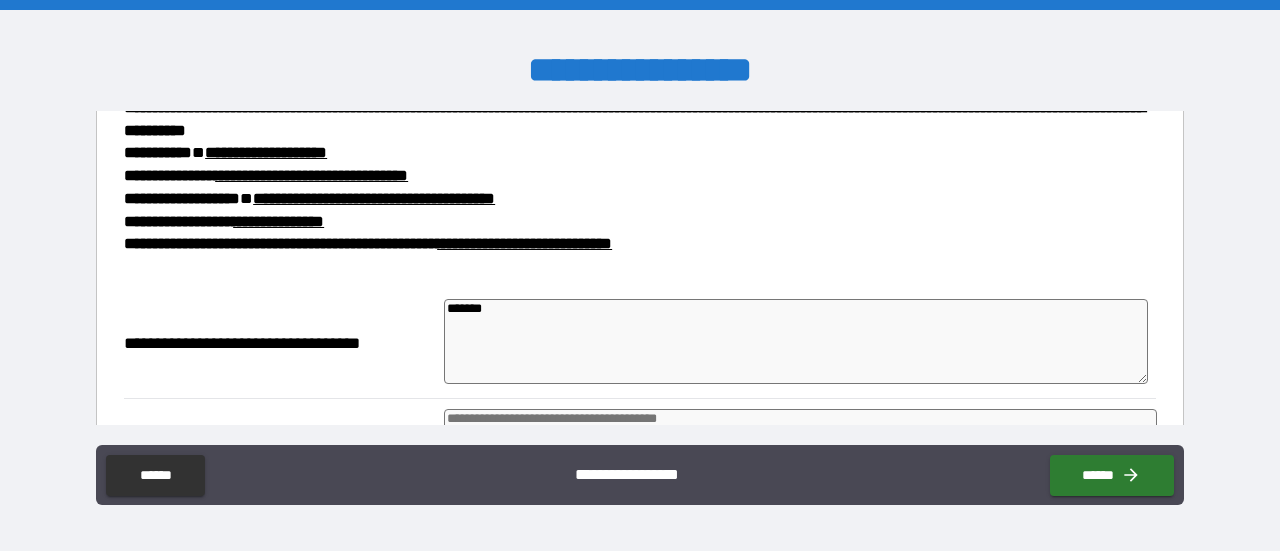 type on "*" 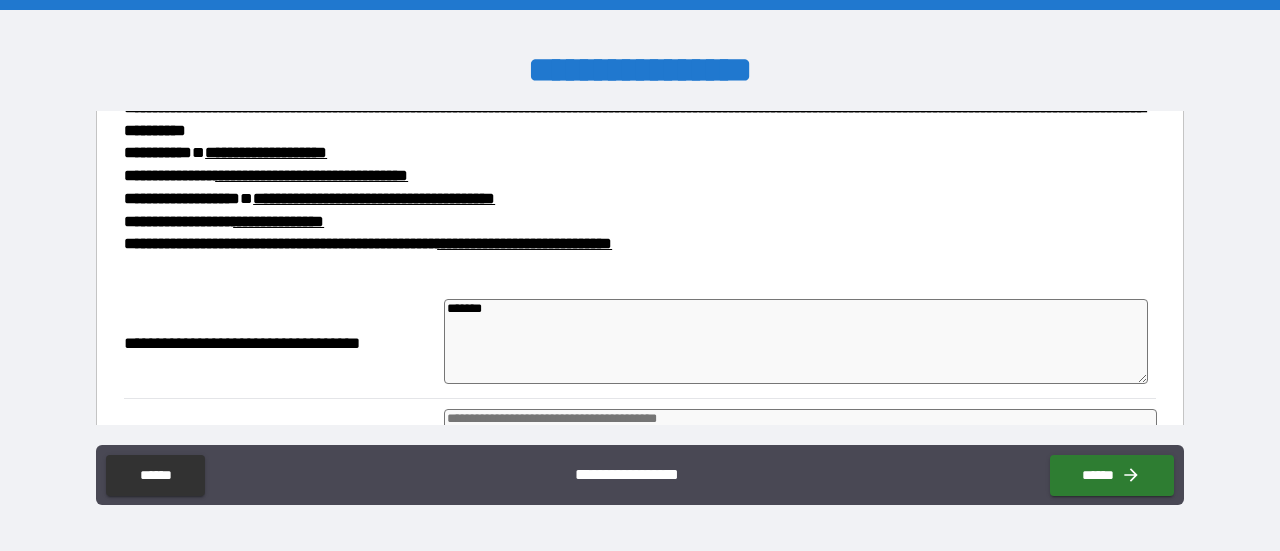 type on "*" 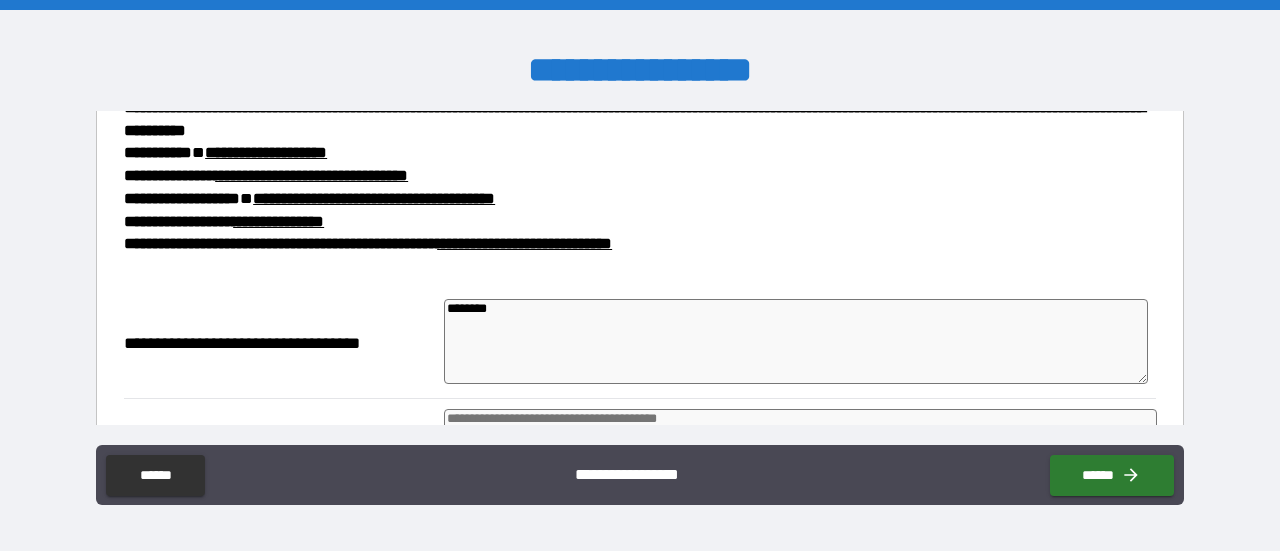 type on "*********" 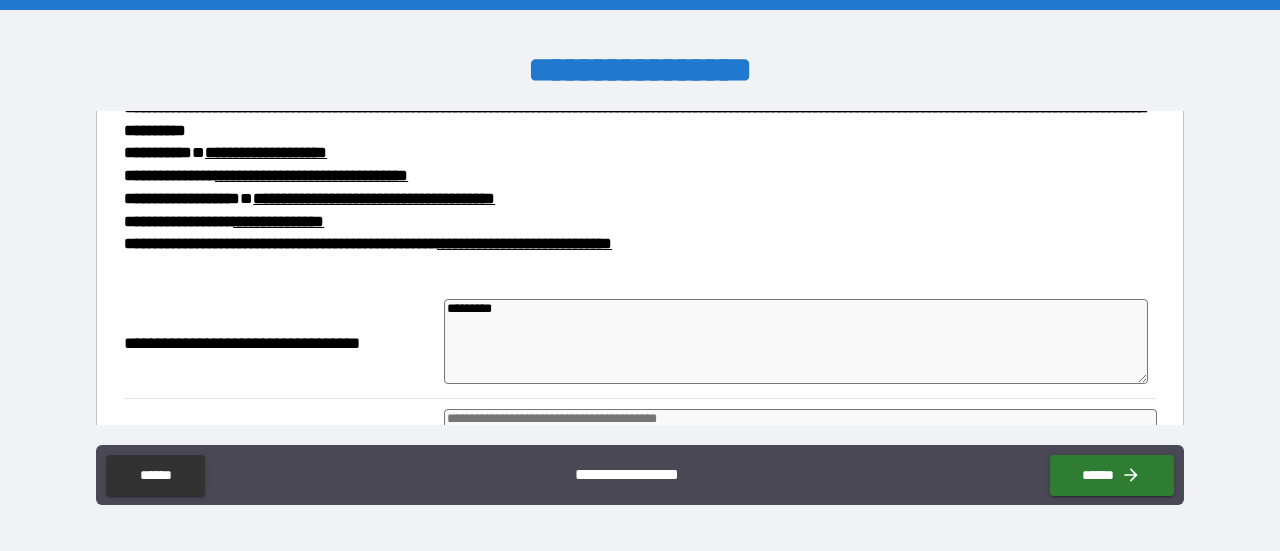 type on "*" 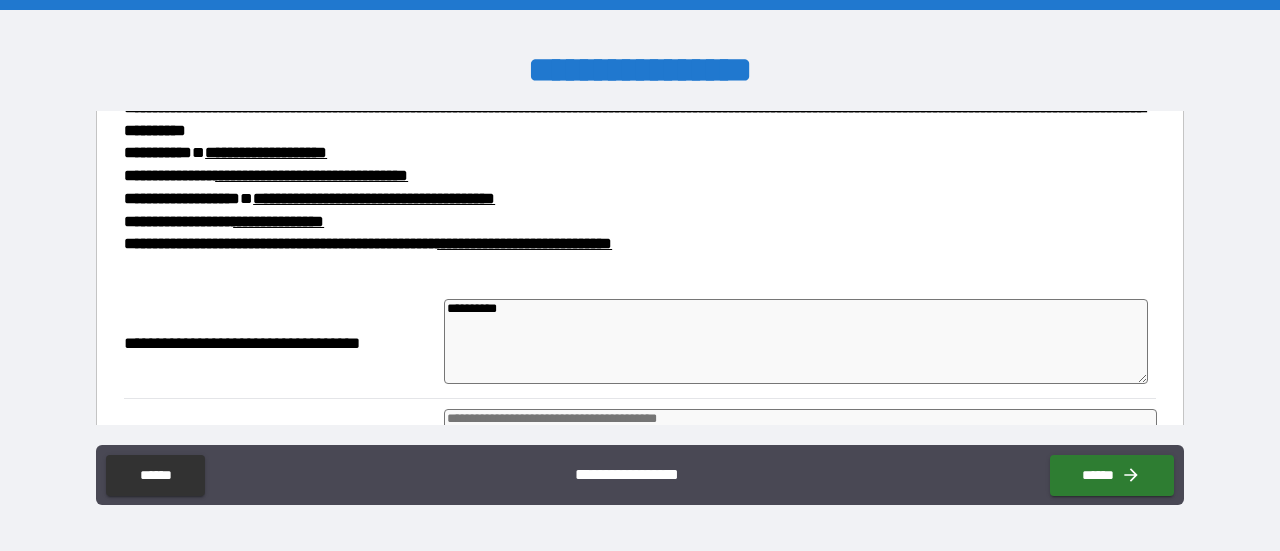 type on "**********" 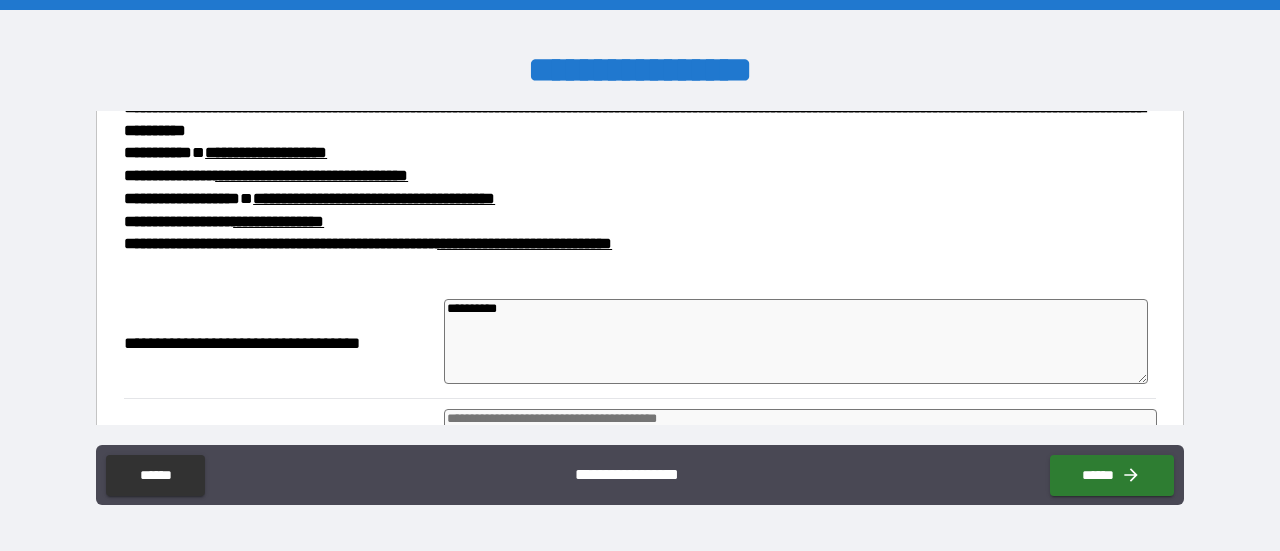 type on "*" 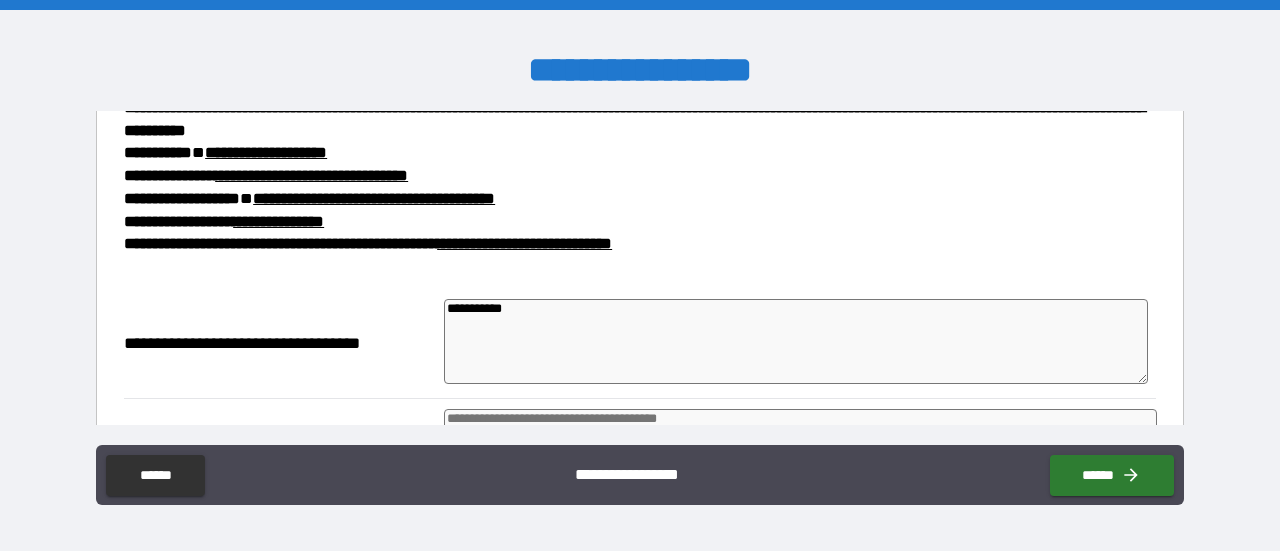 type on "**********" 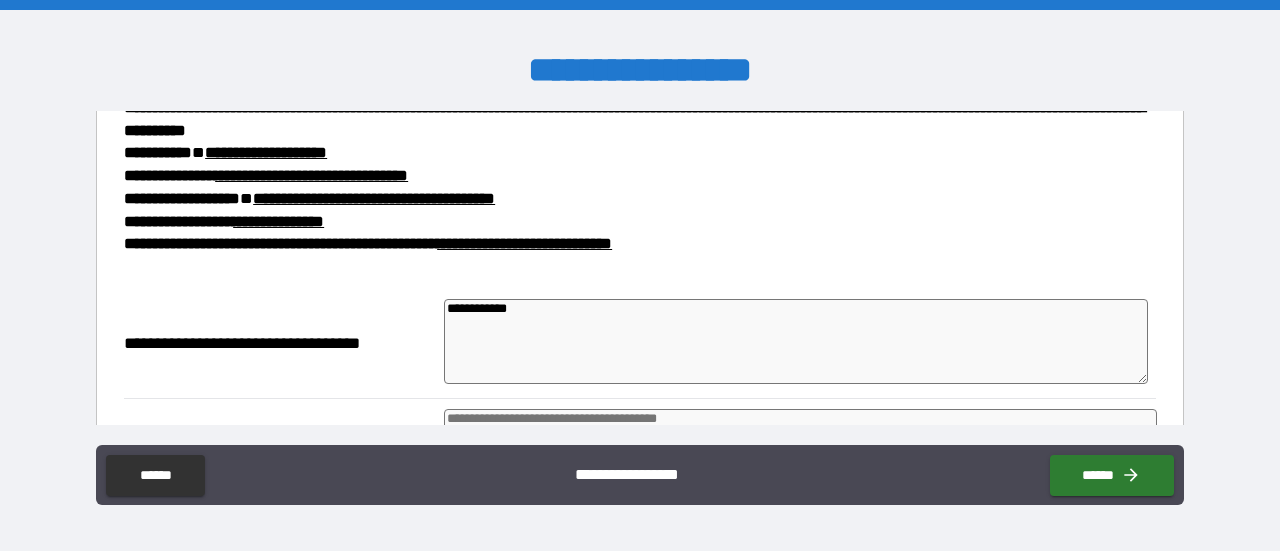 type on "*" 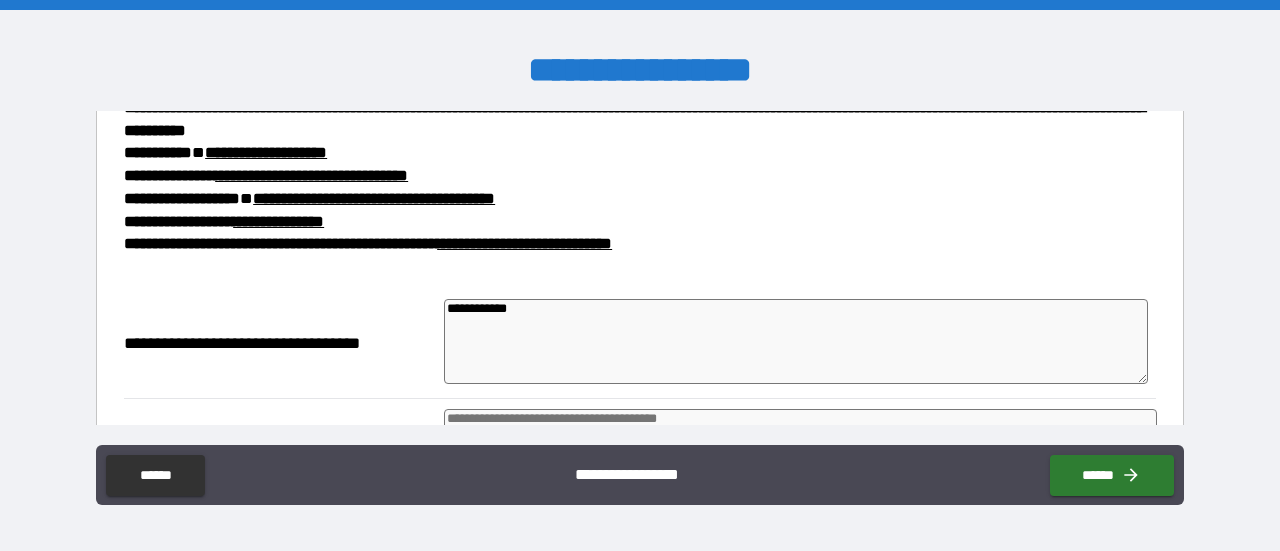 type on "*" 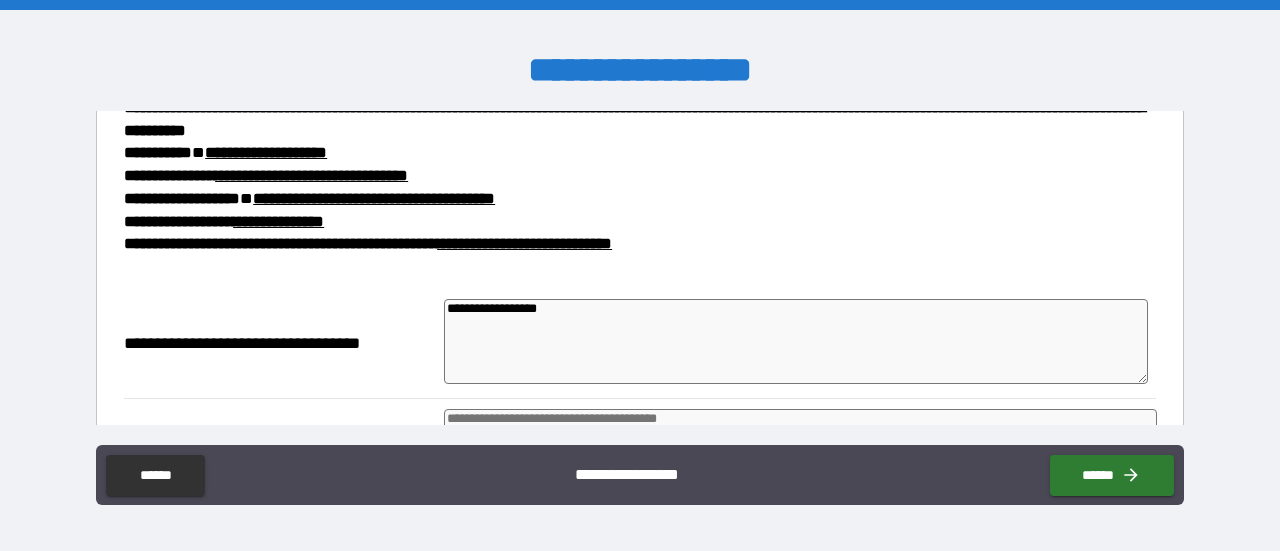 click on "**********" at bounding box center [796, 341] 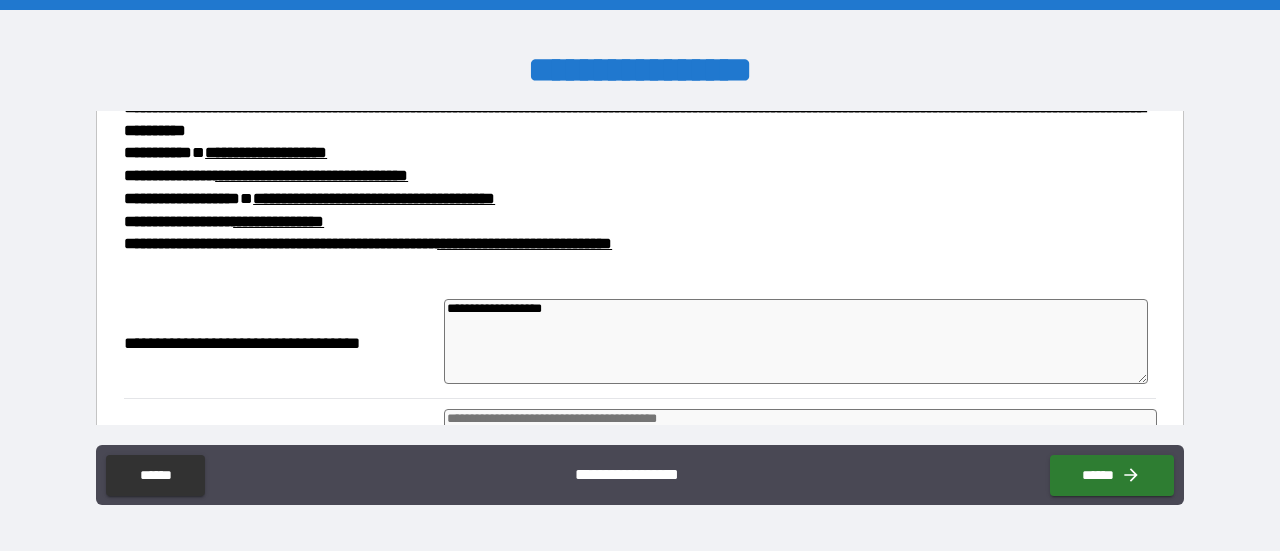 paste on "**********" 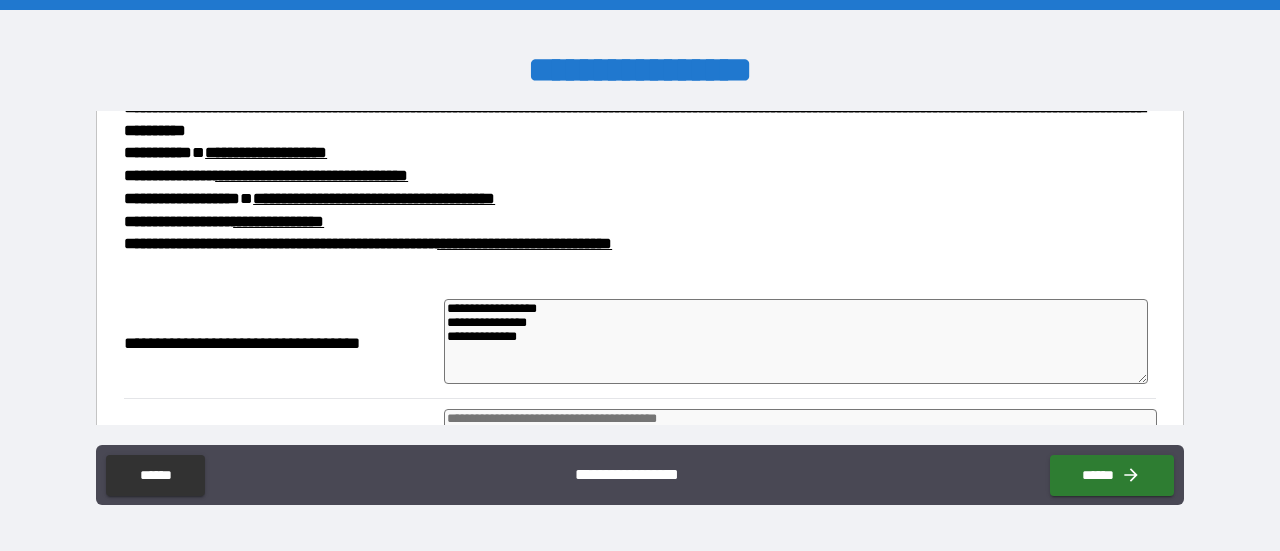 click on "**********" at bounding box center [796, 341] 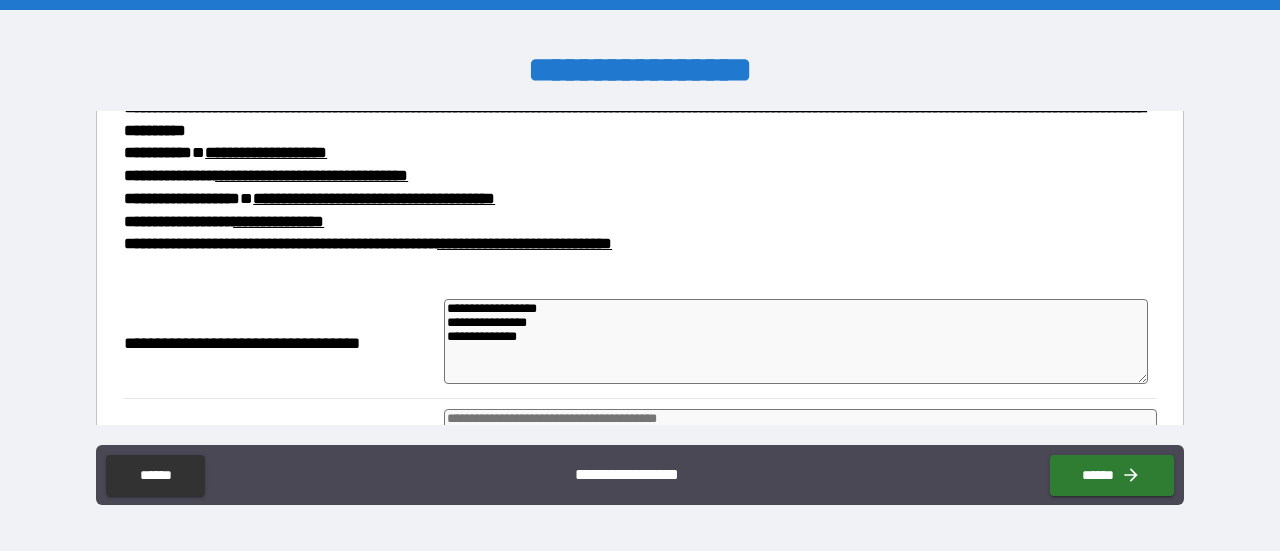 paste on "**********" 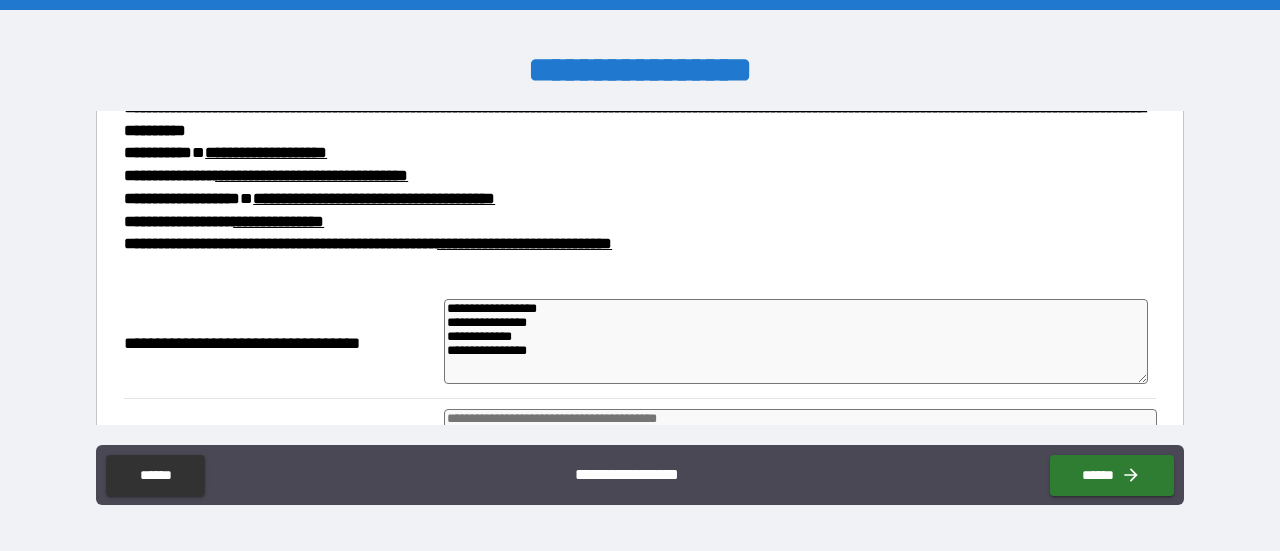 click on "**********" at bounding box center [796, 341] 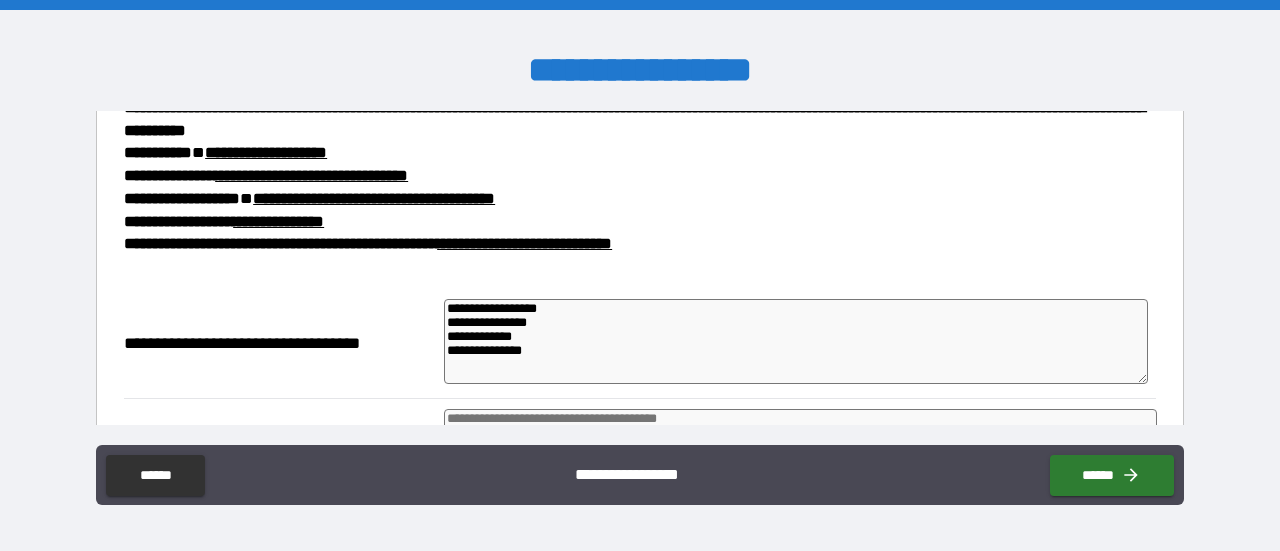 click on "**********" at bounding box center [796, 341] 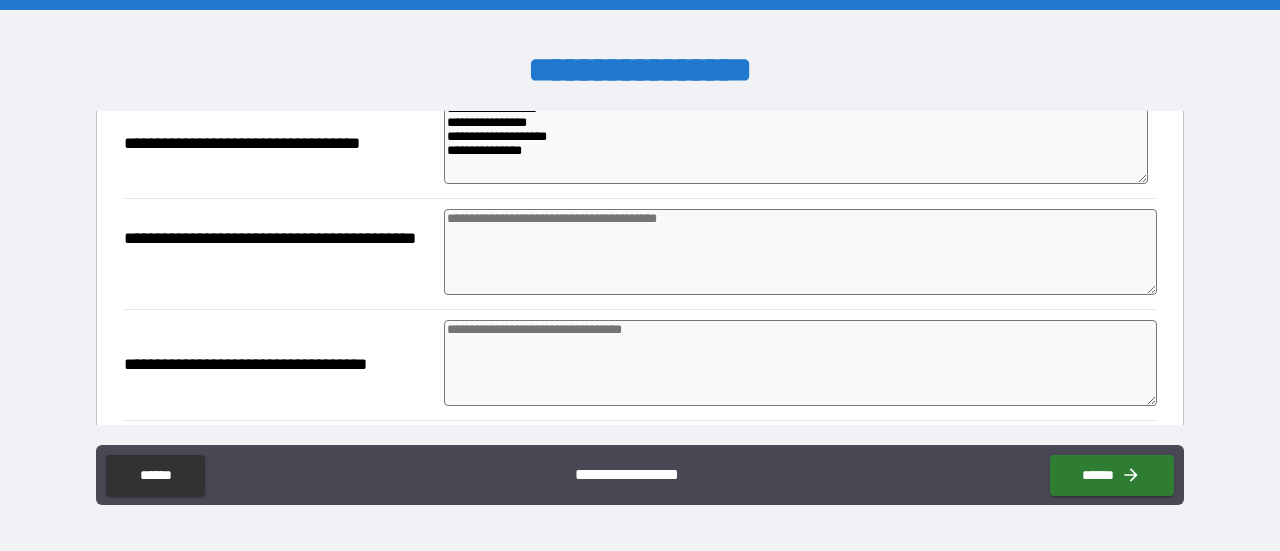 scroll, scrollTop: 200, scrollLeft: 0, axis: vertical 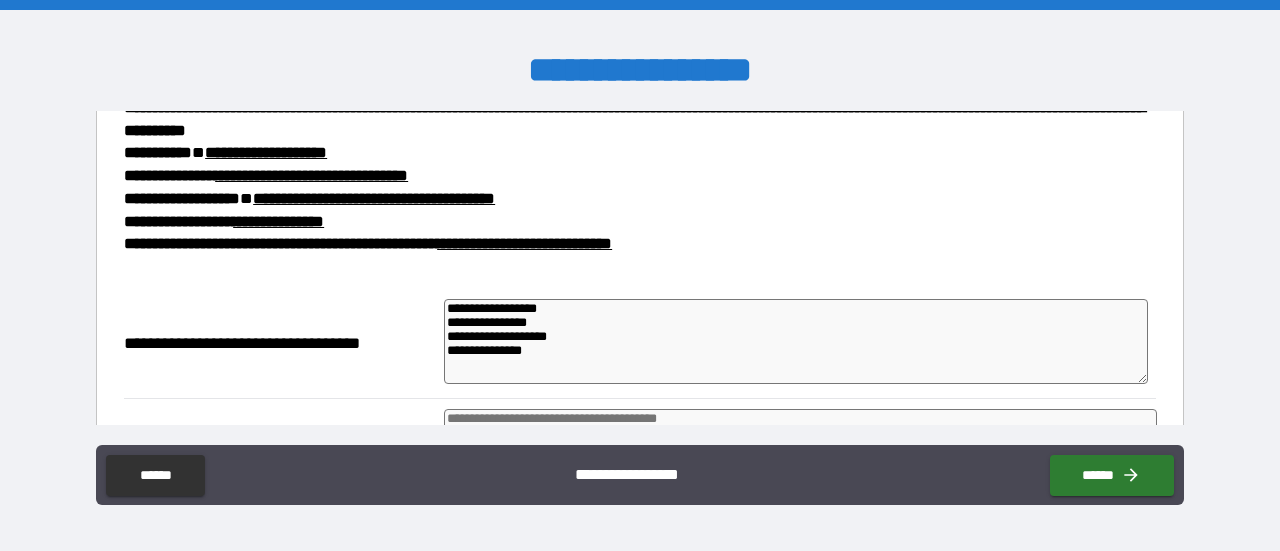 drag, startPoint x: 534, startPoint y: 353, endPoint x: 439, endPoint y: 353, distance: 95 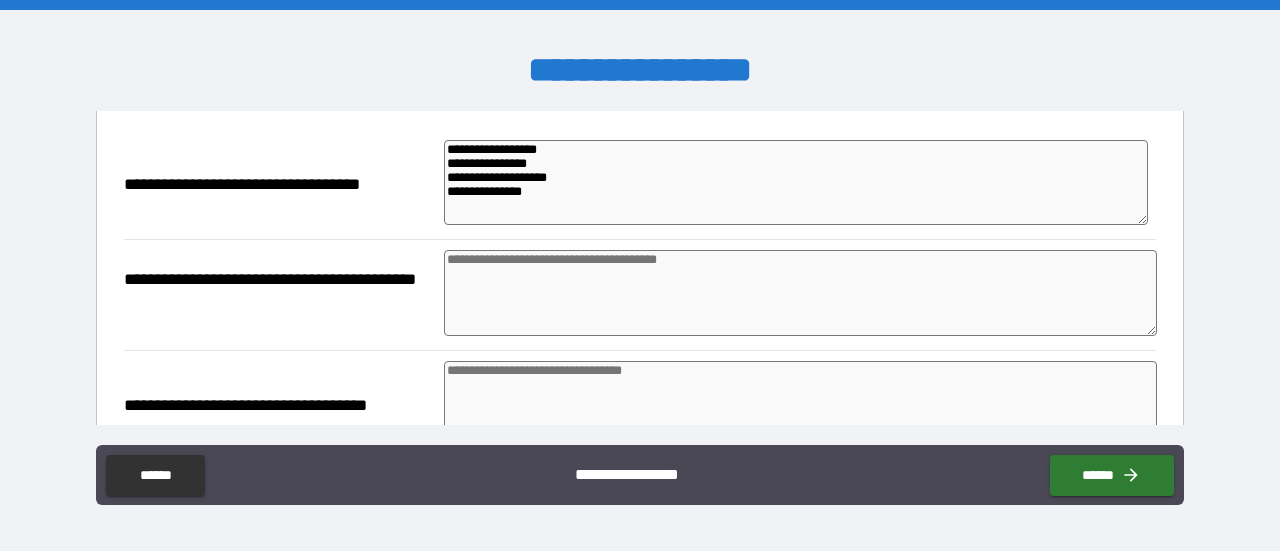 scroll, scrollTop: 400, scrollLeft: 0, axis: vertical 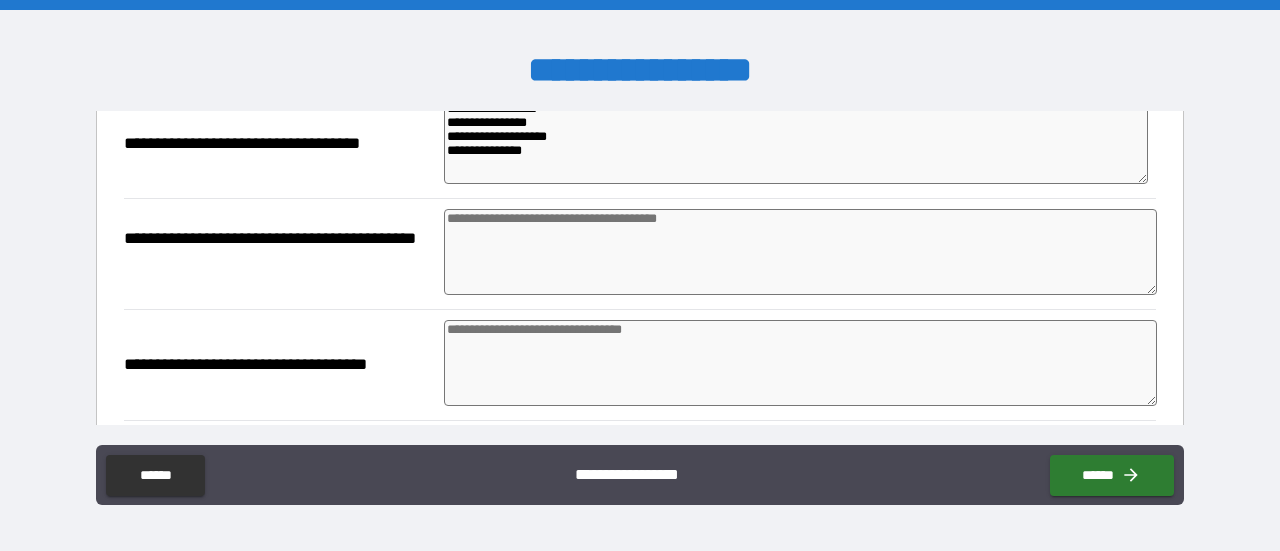 click at bounding box center [800, 252] 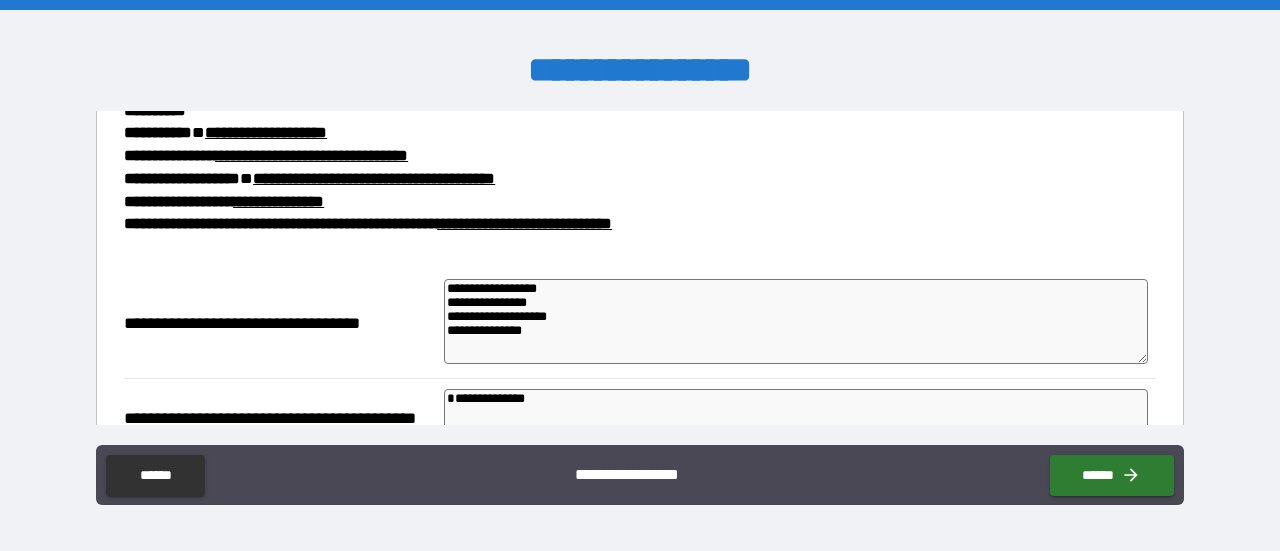 scroll, scrollTop: 200, scrollLeft: 0, axis: vertical 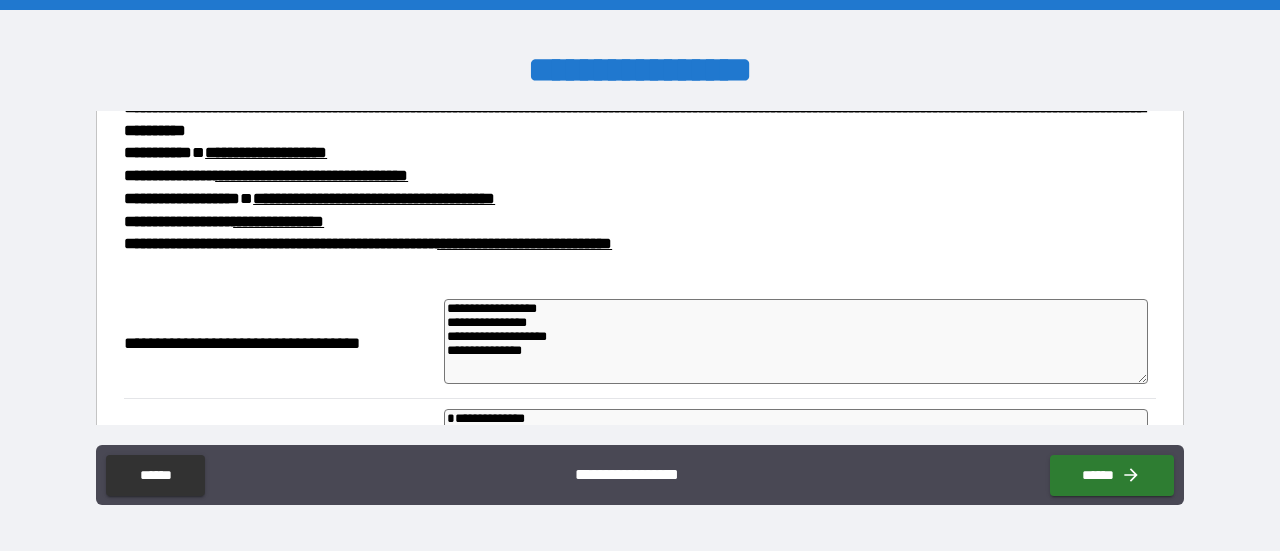 drag, startPoint x: 483, startPoint y: 361, endPoint x: 433, endPoint y: 358, distance: 50.08992 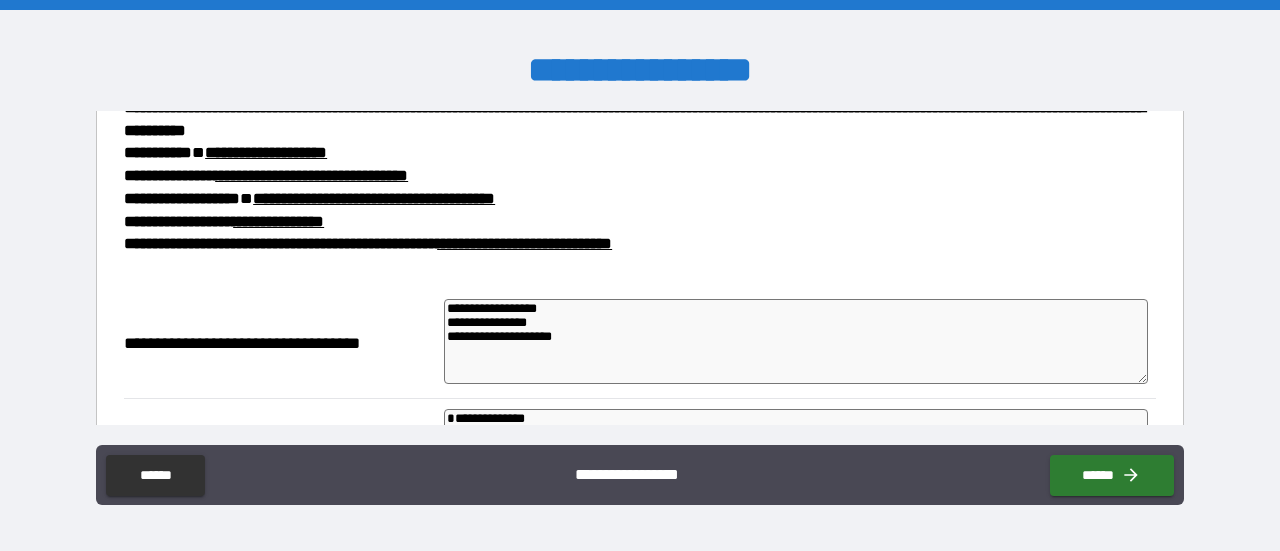 scroll, scrollTop: 400, scrollLeft: 0, axis: vertical 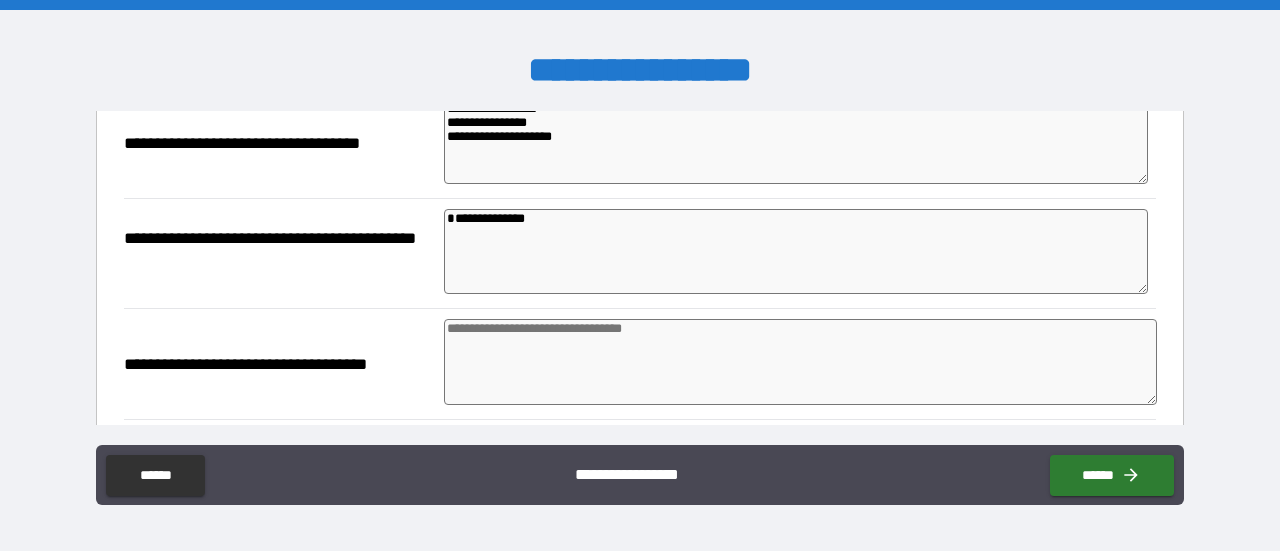 click at bounding box center [800, 362] 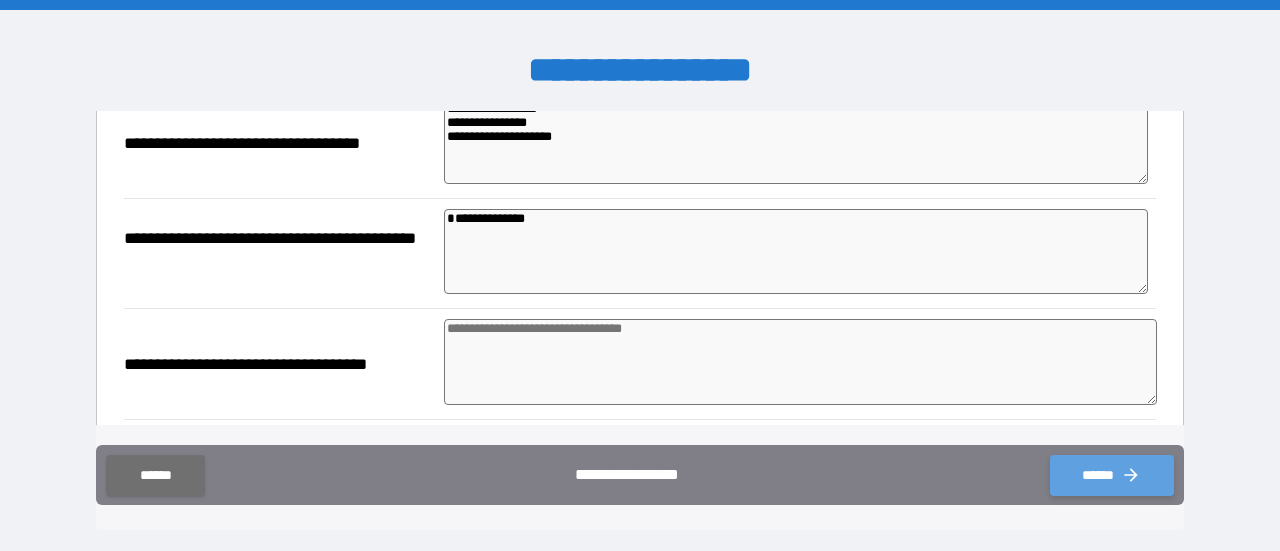 click on "******" at bounding box center (1112, 475) 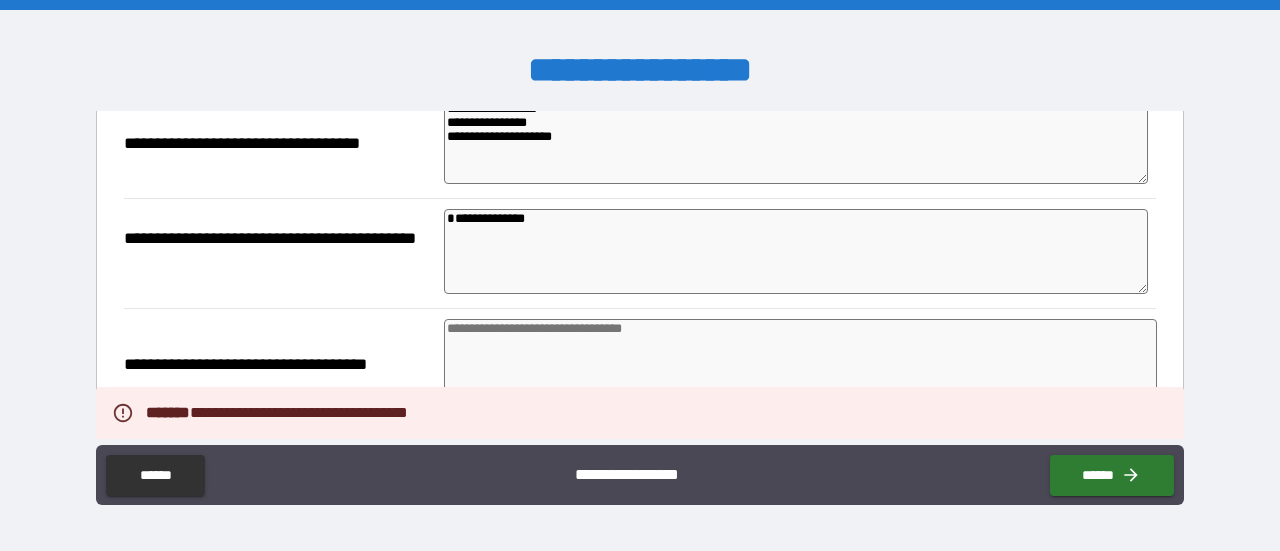 click at bounding box center [800, 362] 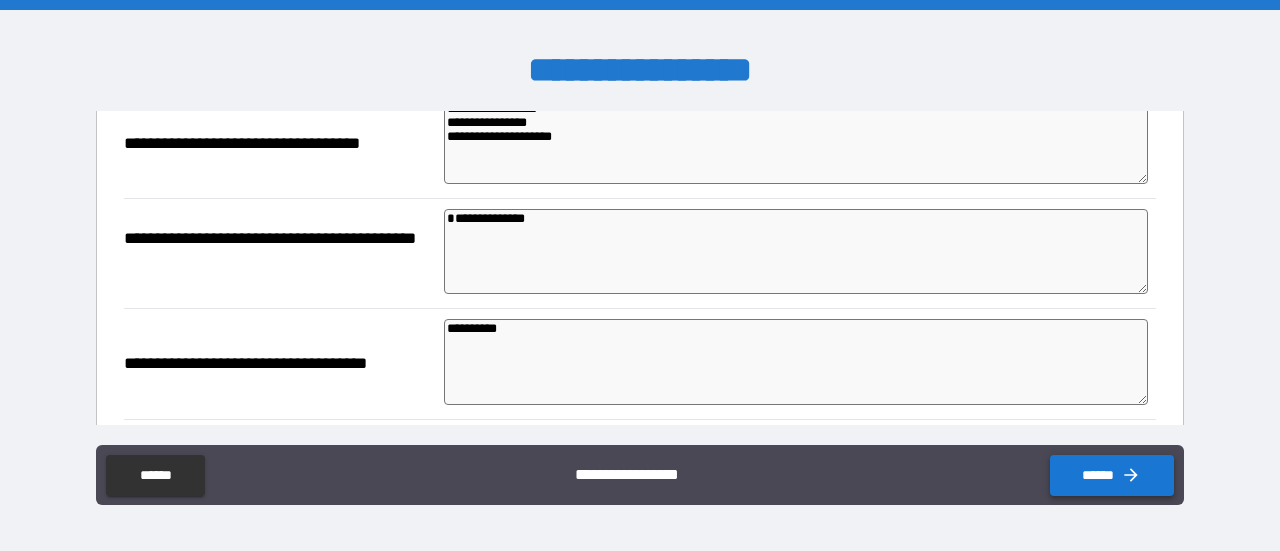 click on "******" at bounding box center [1112, 475] 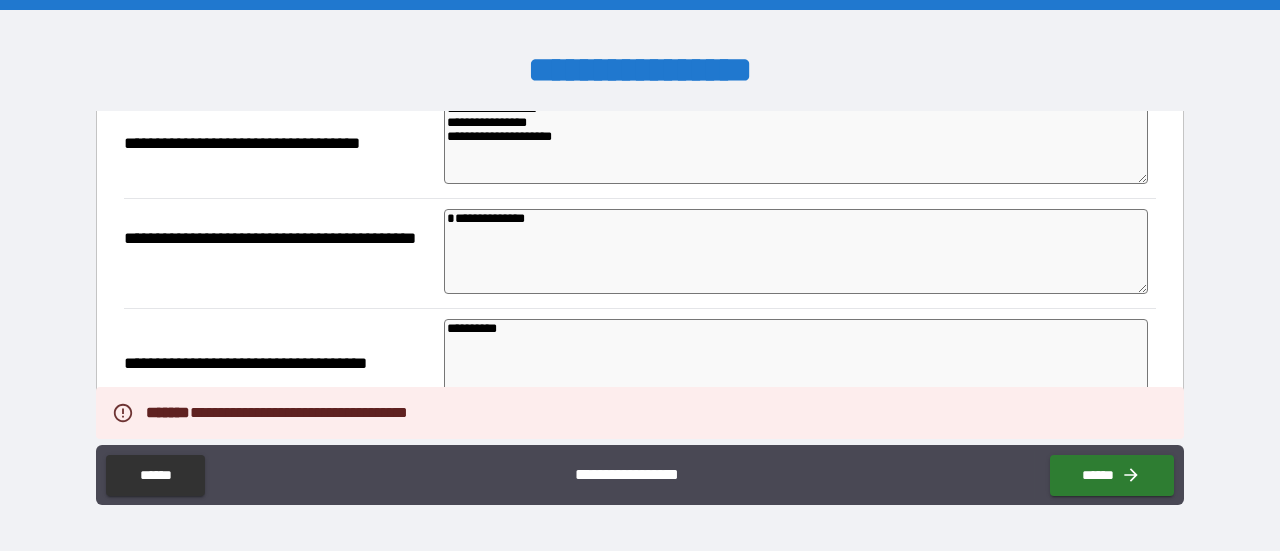 drag, startPoint x: 509, startPoint y: 324, endPoint x: 388, endPoint y: 317, distance: 121.20231 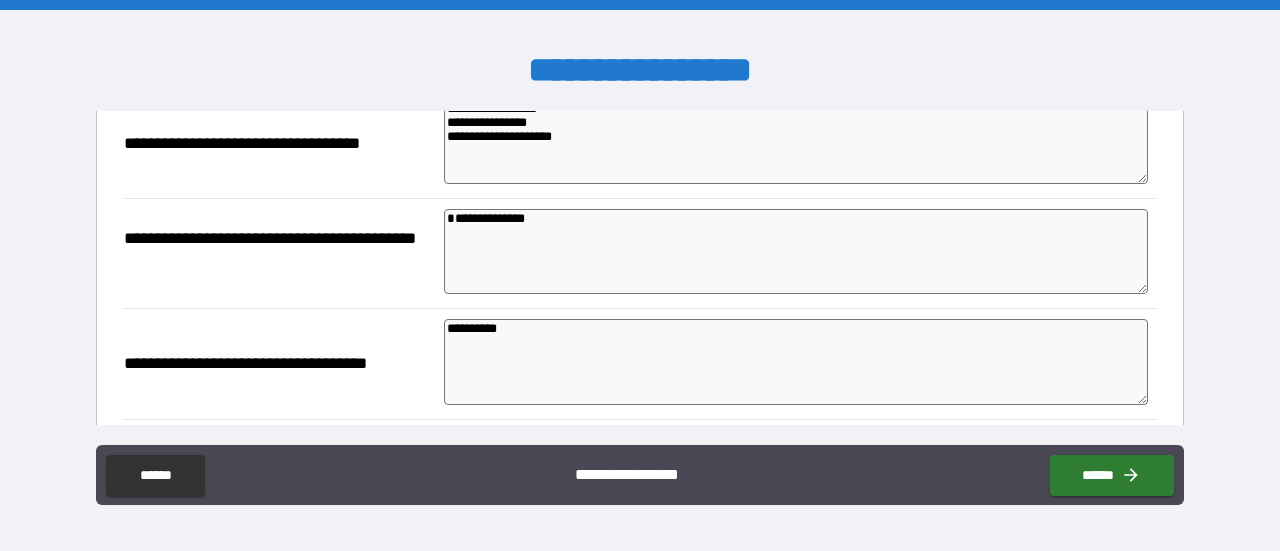 click on "**********" at bounding box center [796, 361] 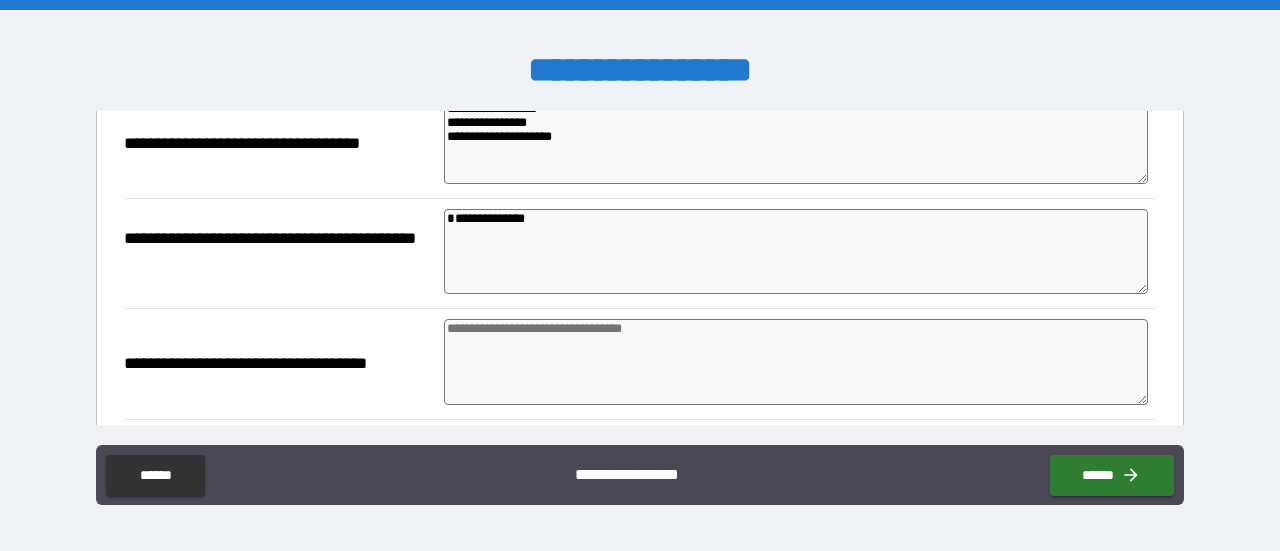 paste on "**********" 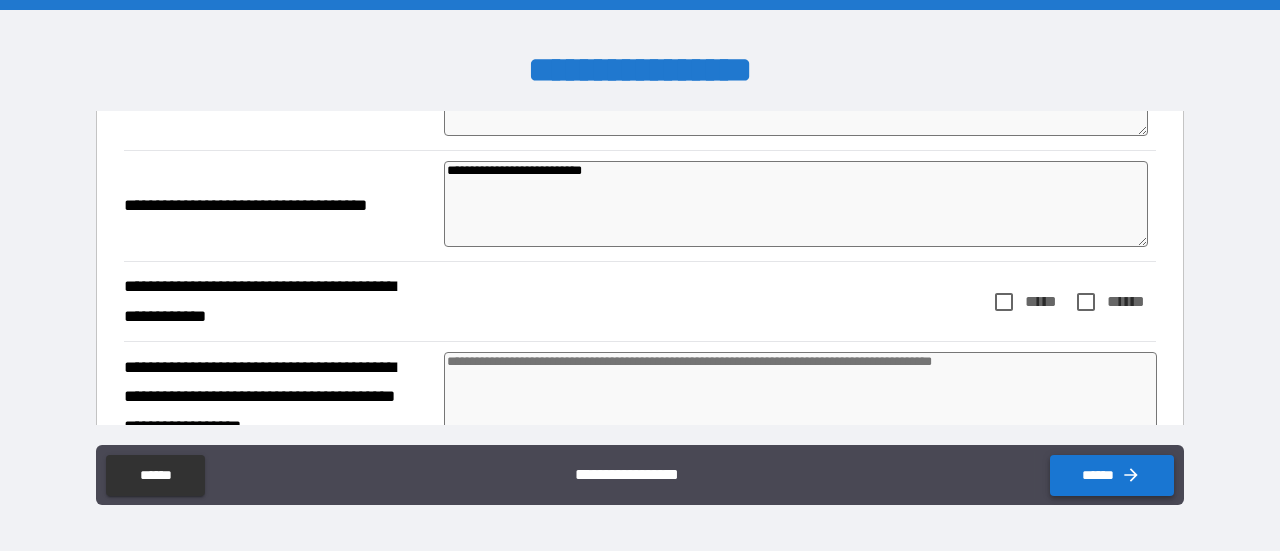 scroll, scrollTop: 600, scrollLeft: 0, axis: vertical 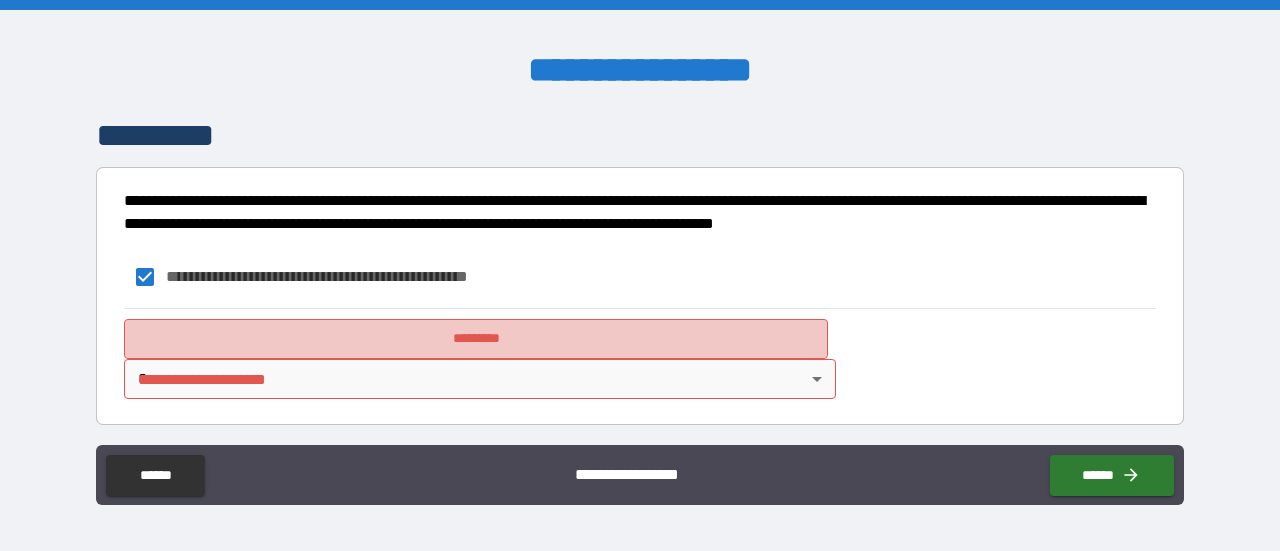 click on "*********" at bounding box center (476, 339) 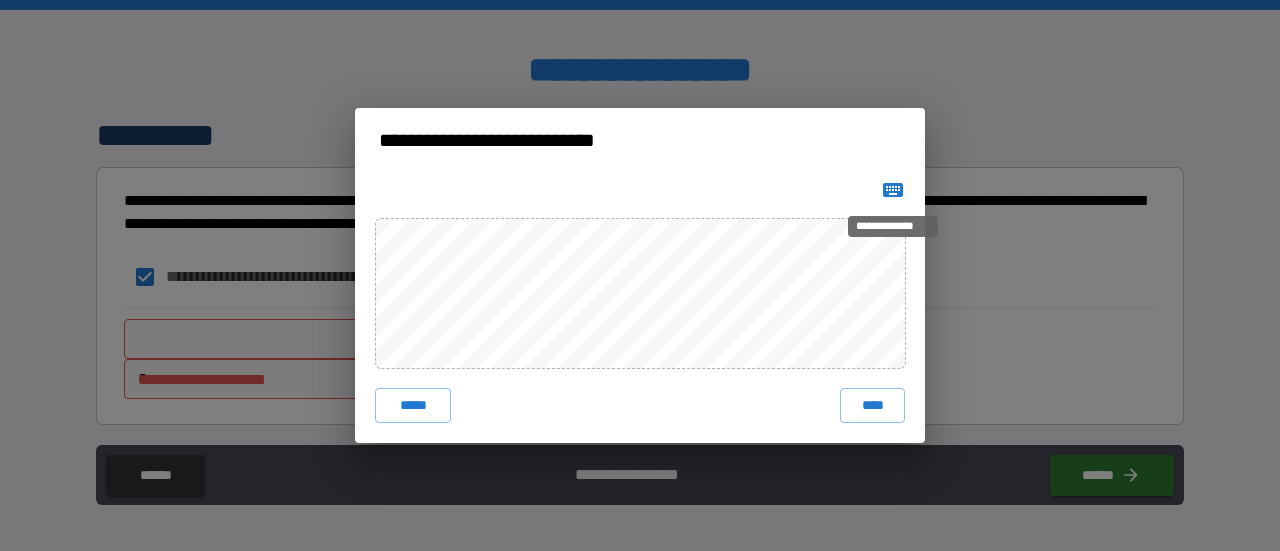 click 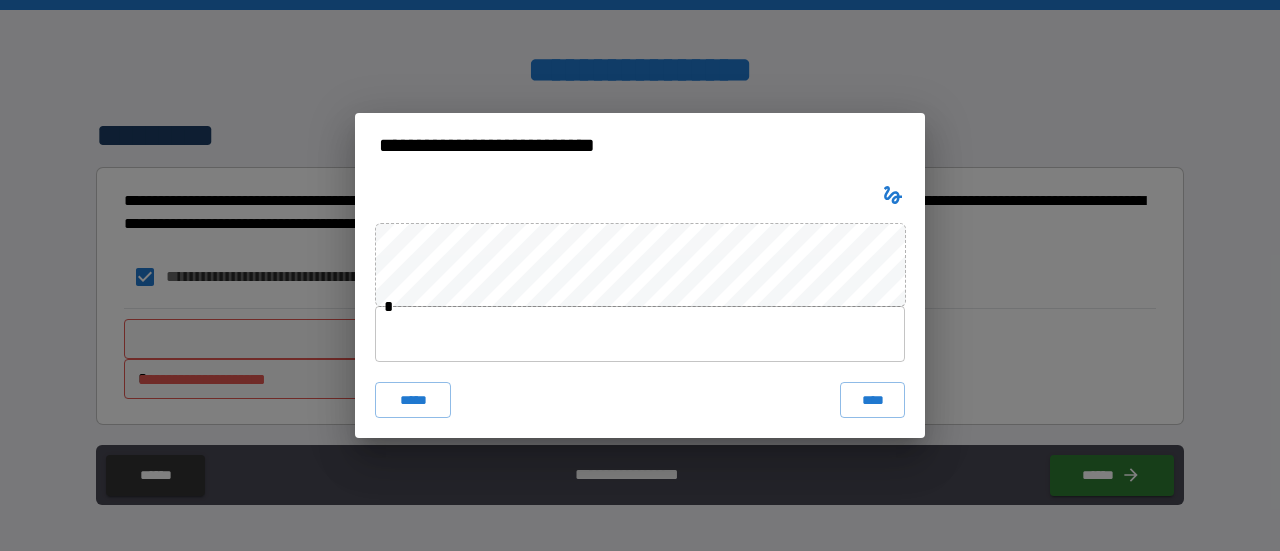 click at bounding box center [640, 334] 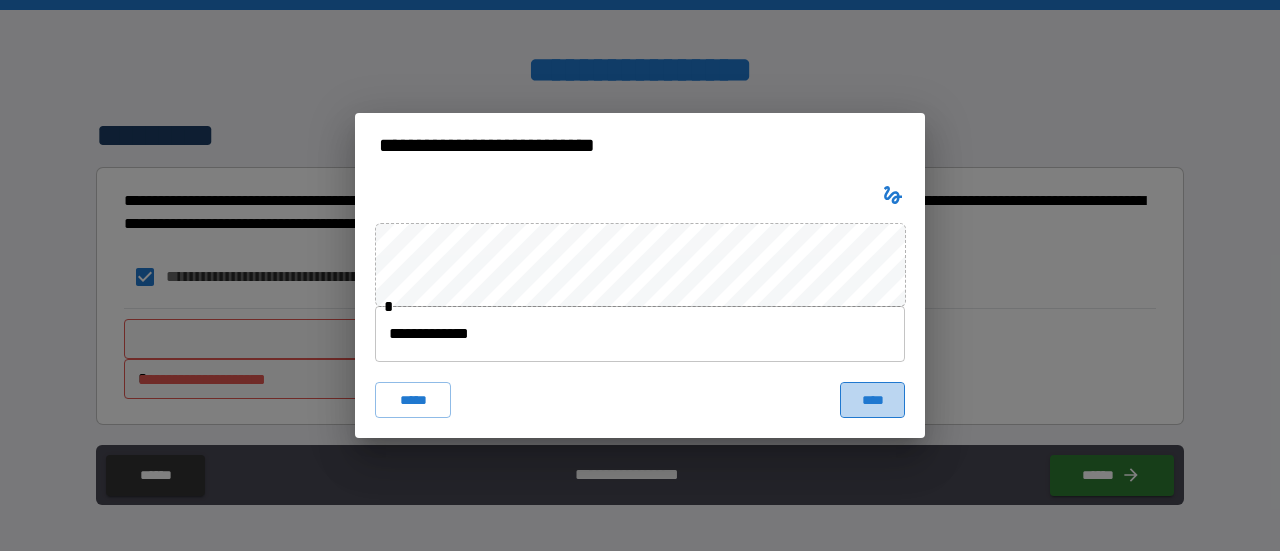 click on "****" at bounding box center (872, 400) 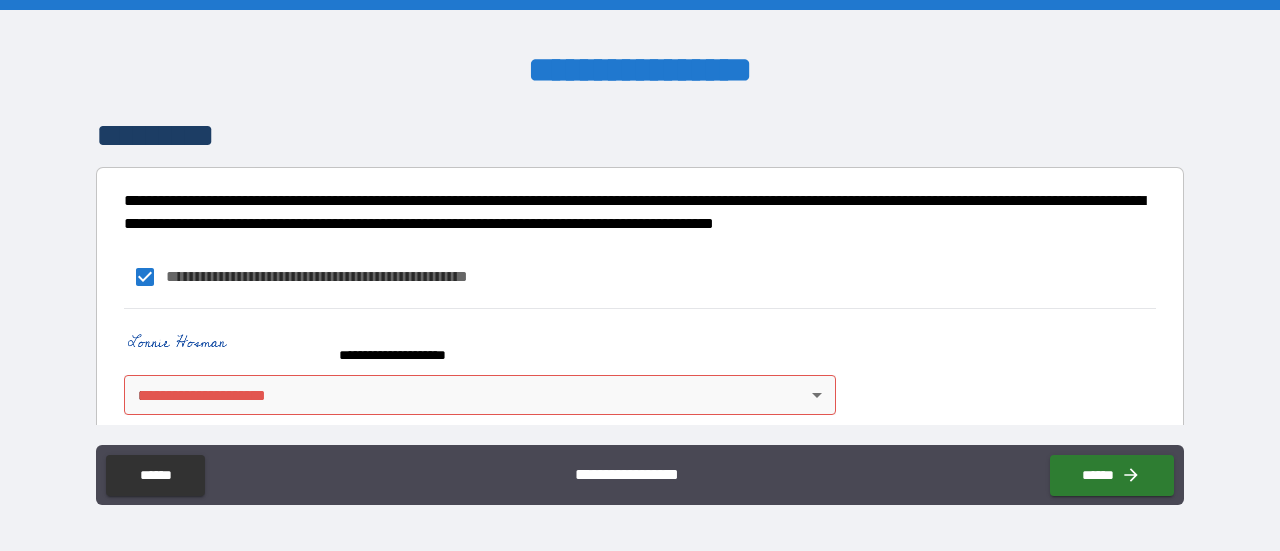 click on "**********" at bounding box center [640, 275] 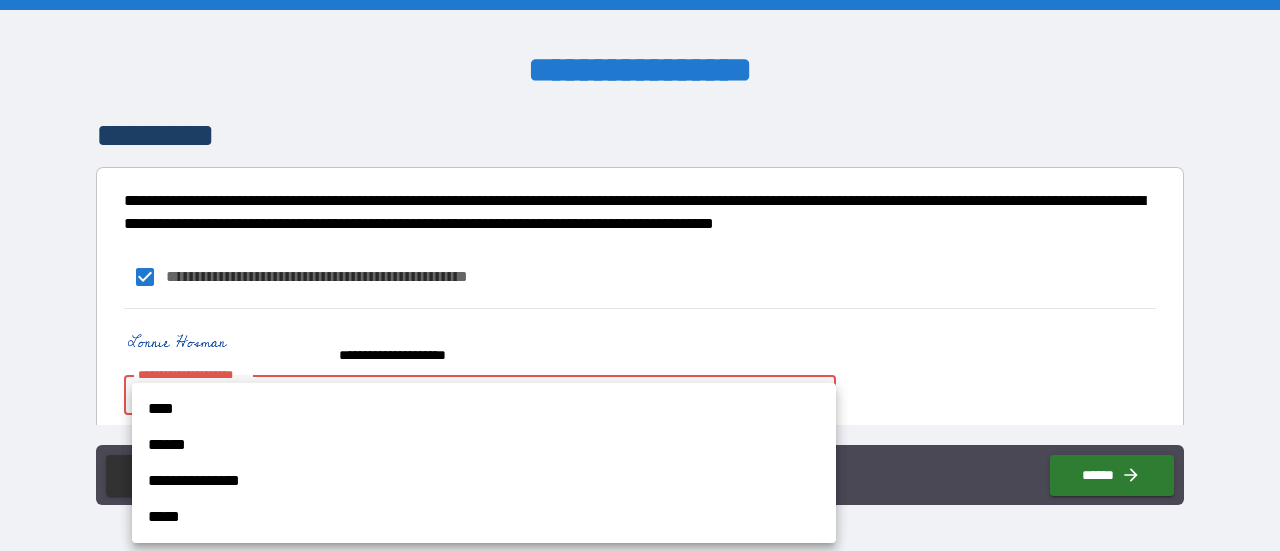 click on "****" at bounding box center [484, 409] 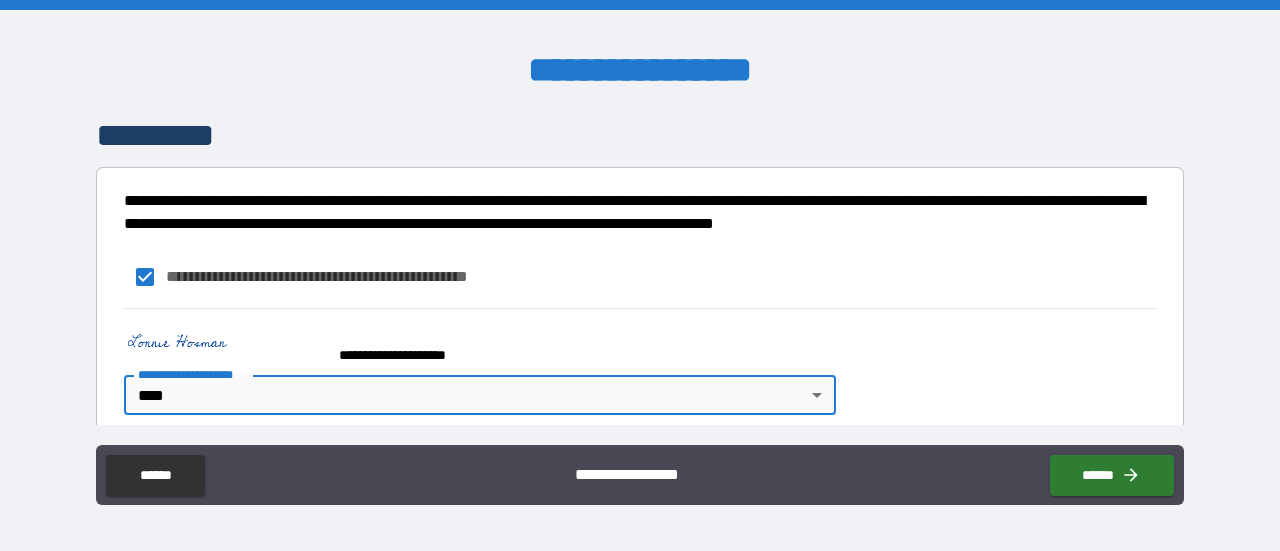 scroll, scrollTop: 952, scrollLeft: 0, axis: vertical 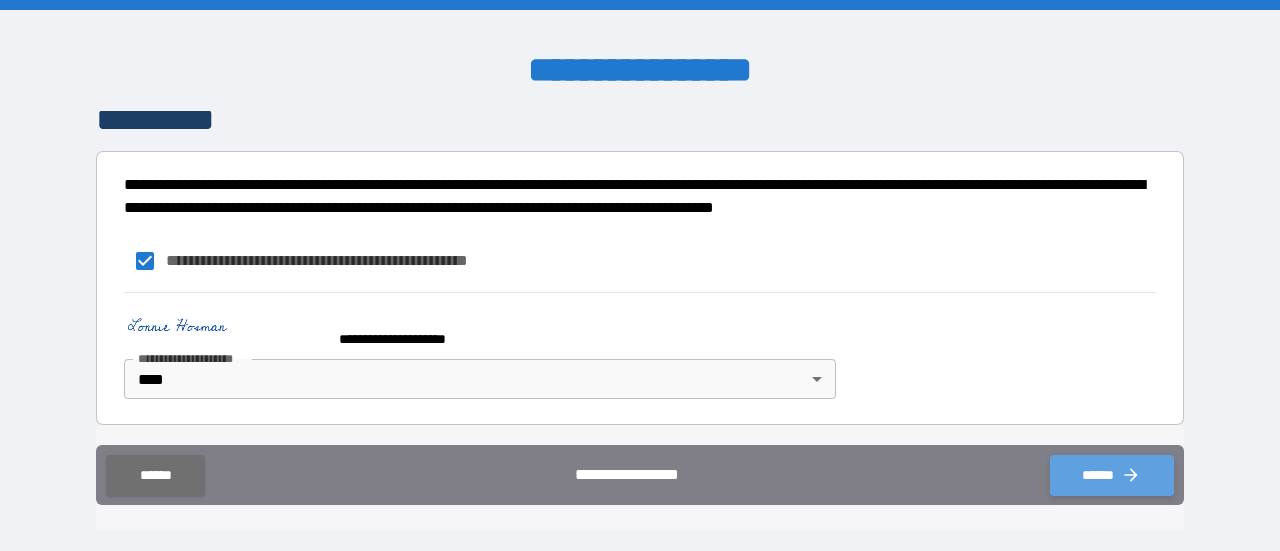 click on "******" at bounding box center [1112, 475] 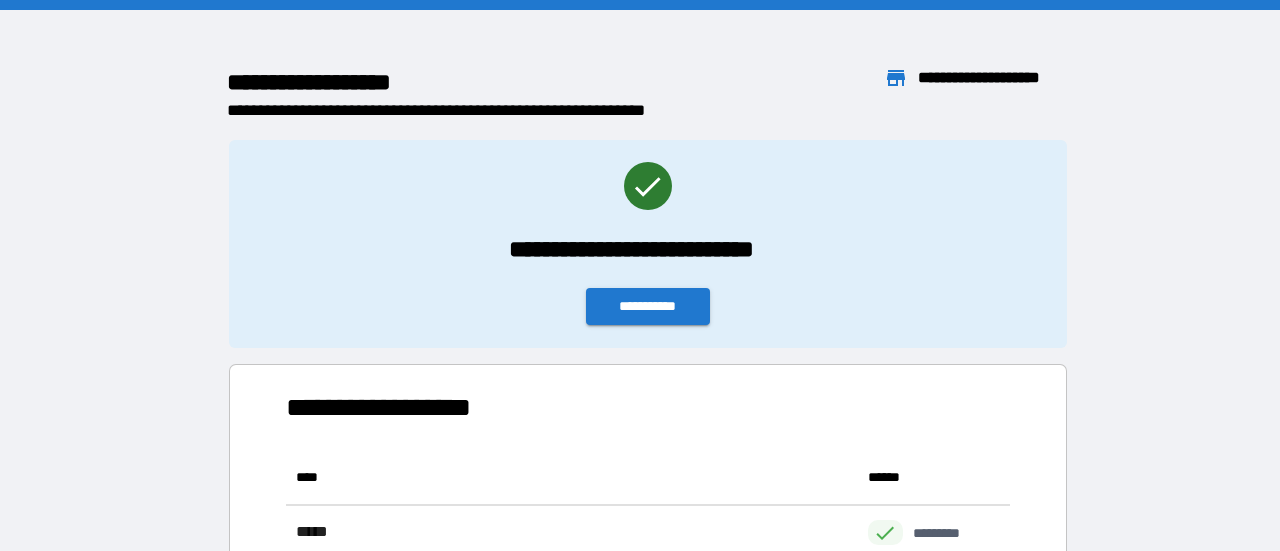 scroll, scrollTop: 16, scrollLeft: 16, axis: both 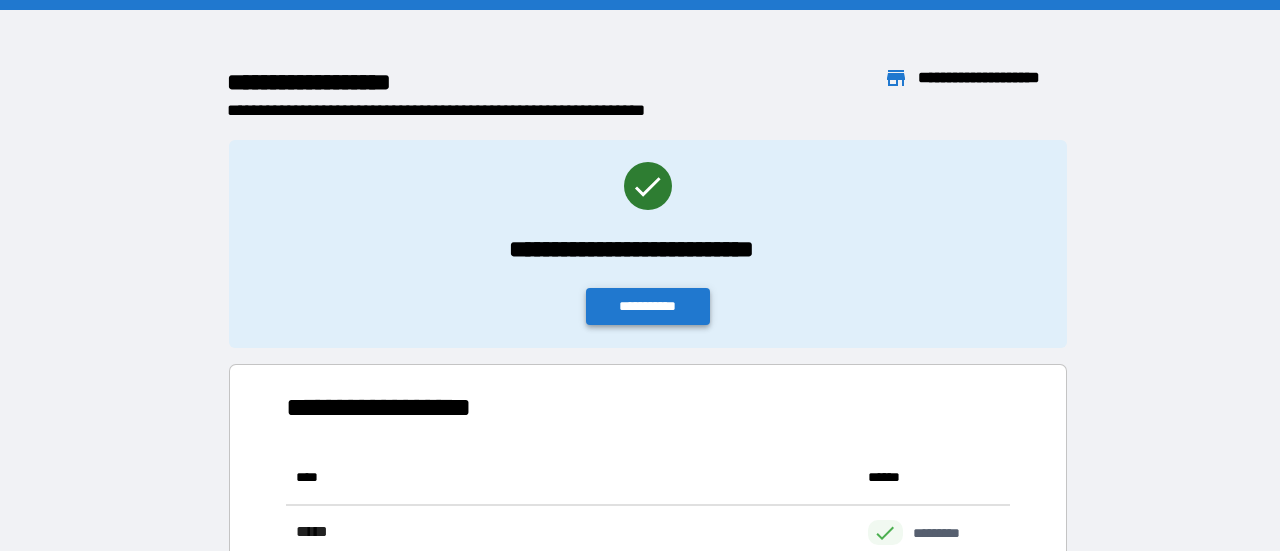 click on "**********" at bounding box center (648, 306) 